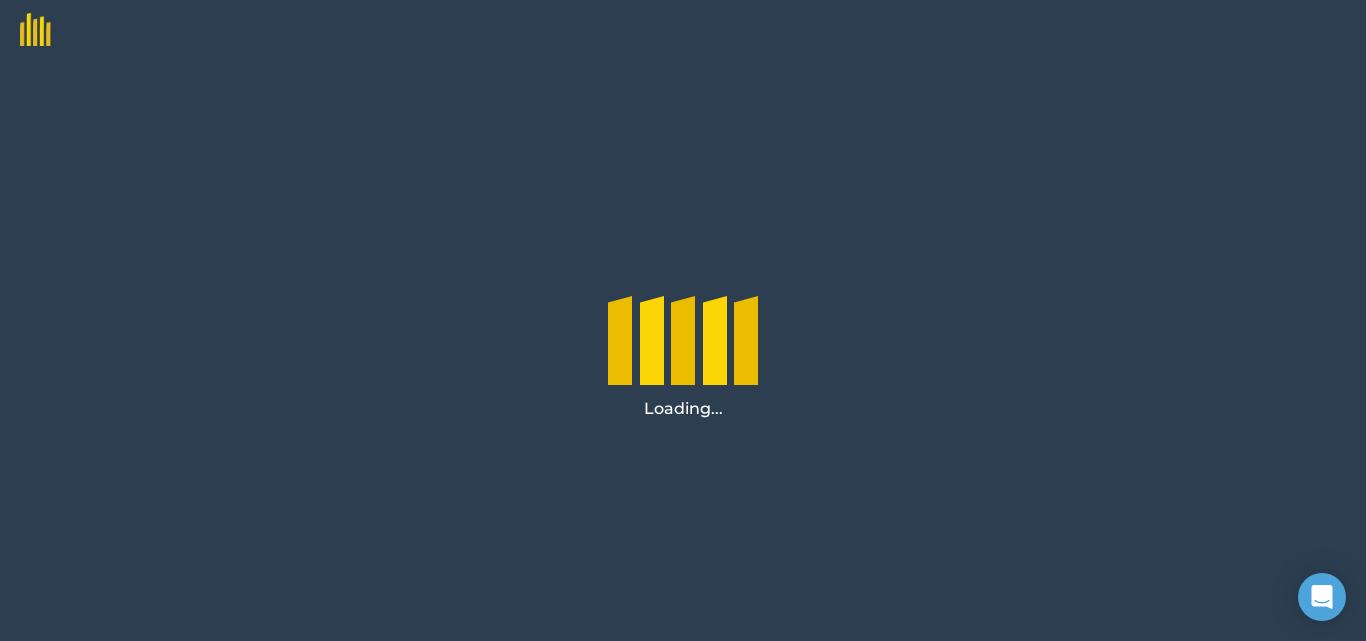 scroll, scrollTop: 0, scrollLeft: 0, axis: both 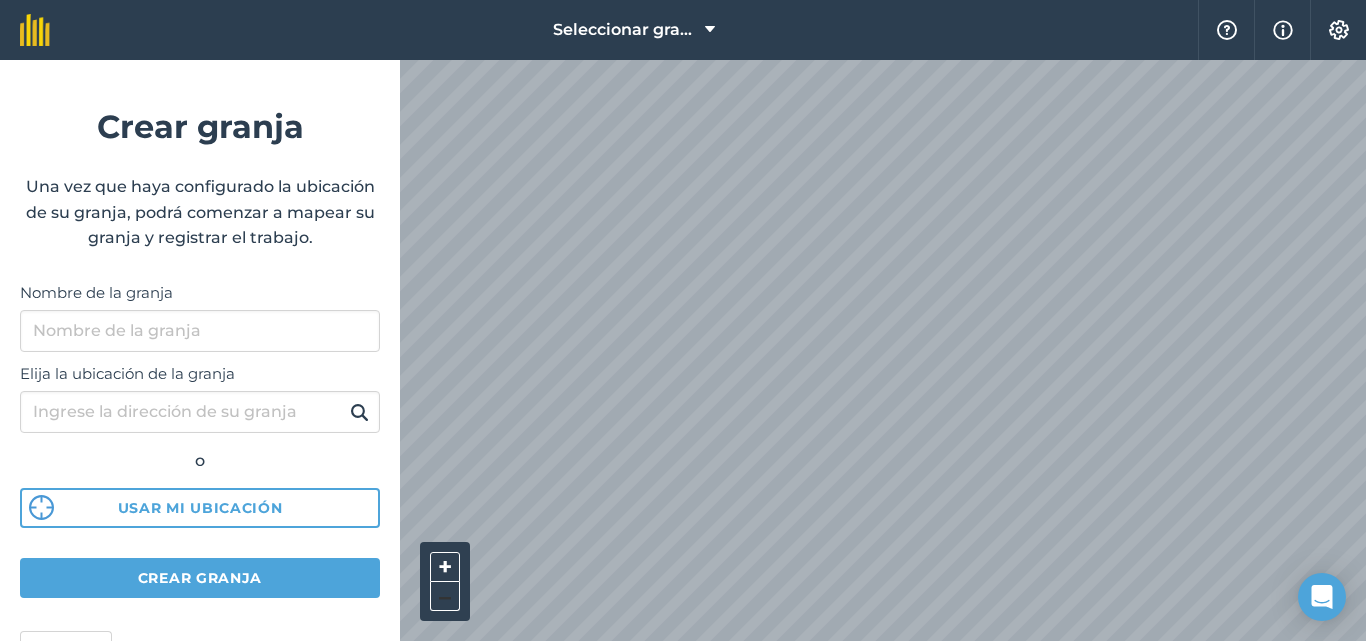 click on "–" at bounding box center [445, 596] 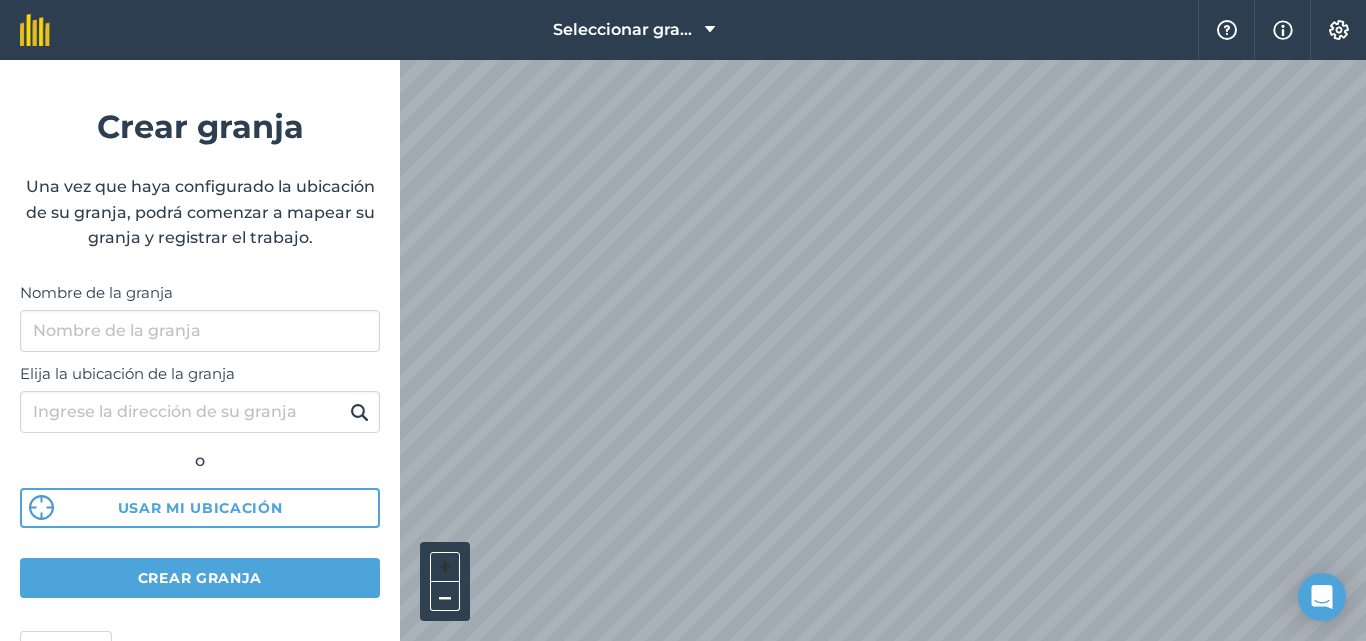 click on "+" at bounding box center [445, 566] 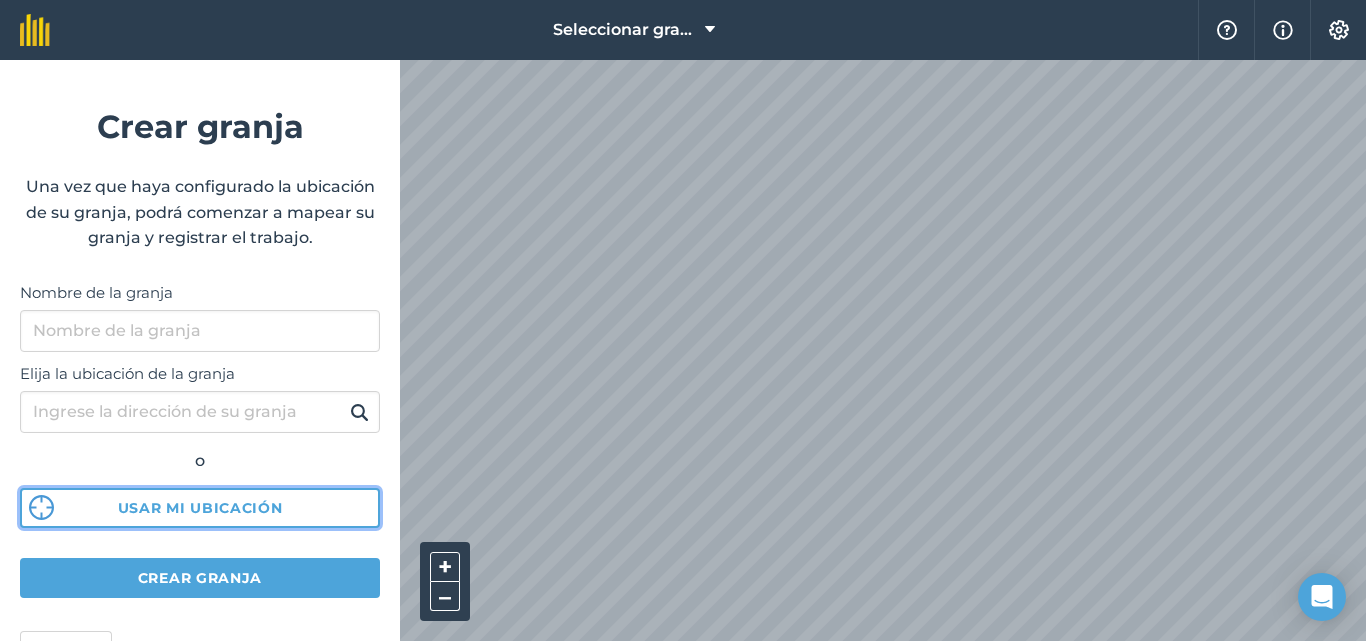 click on "Usar mi ubicación" at bounding box center [200, 508] 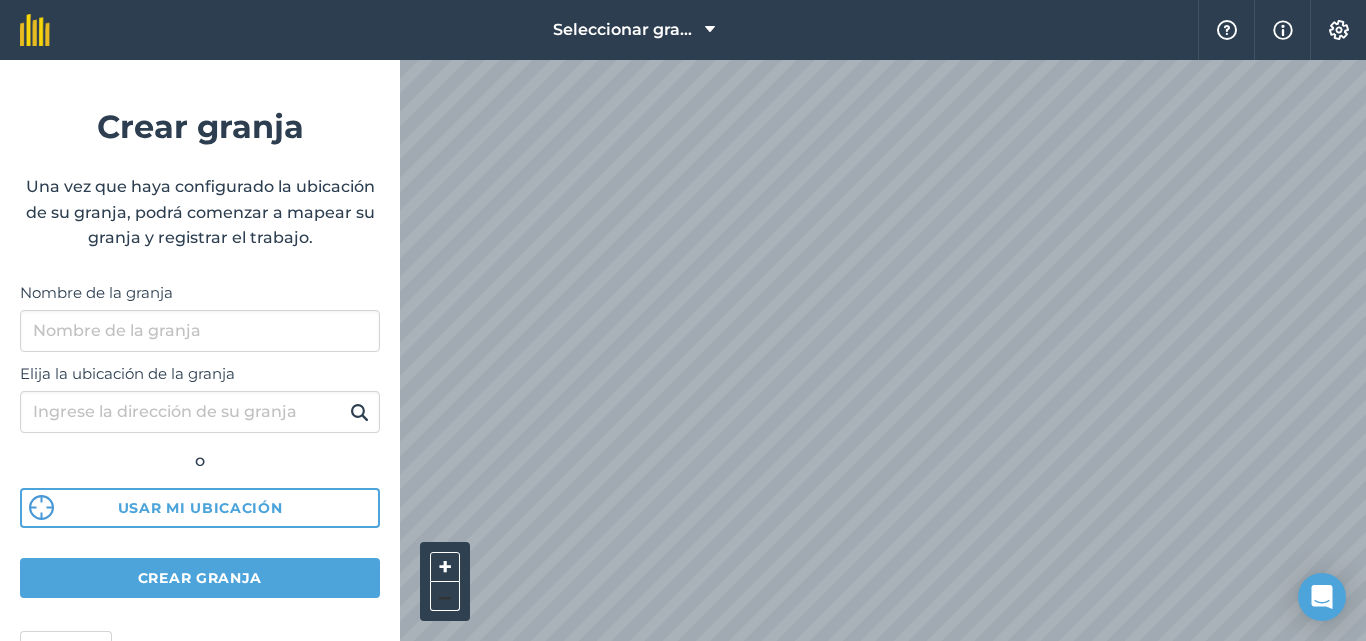 click on "–" at bounding box center [445, 596] 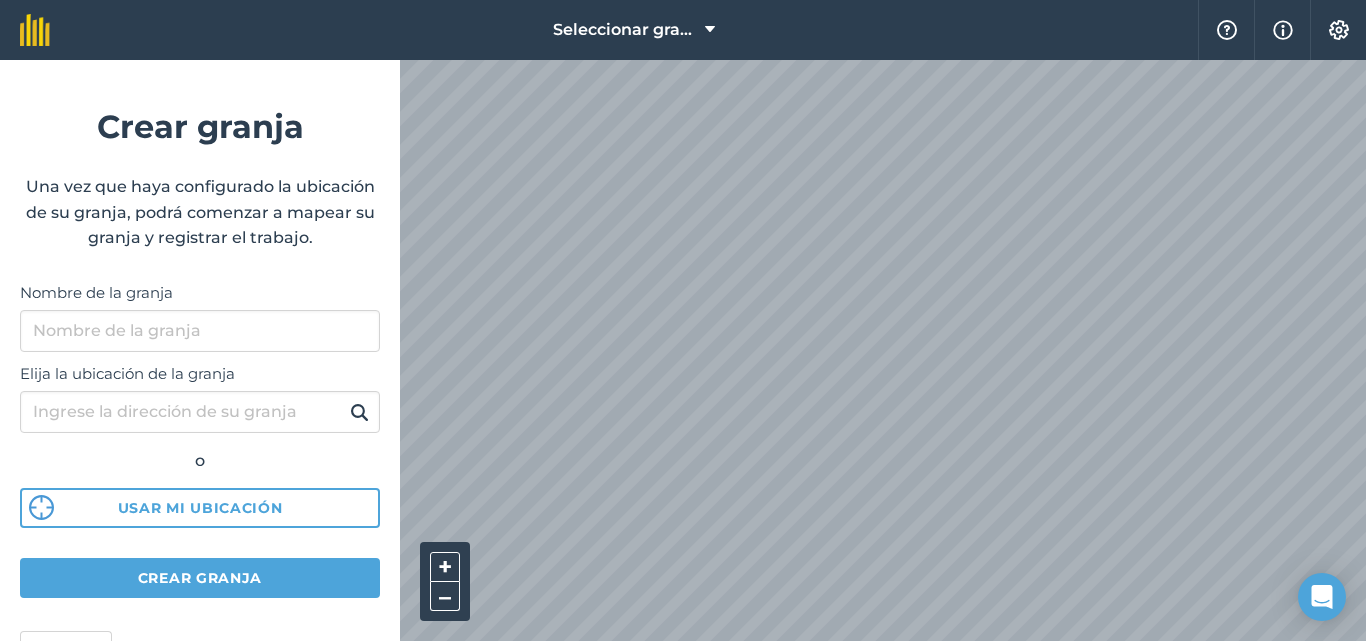 click on "Seleccionar granja Ayuda Información Ajustes Crear granja Una vez que haya configurado la ubicación de [PERSON_NAME], podrá comenzar a mapear [PERSON_NAME] y registrar el trabajo. Nombre de la [PERSON_NAME] la ubicación de la granja o   Usar mi ubicación Crear granja Consejo Después de configurar la ubicación, puede cargar los límites de [PERSON_NAME] Simplemente vaya a  Configuración > Conexiones + – Satélite (Azure)" at bounding box center [683, 30] 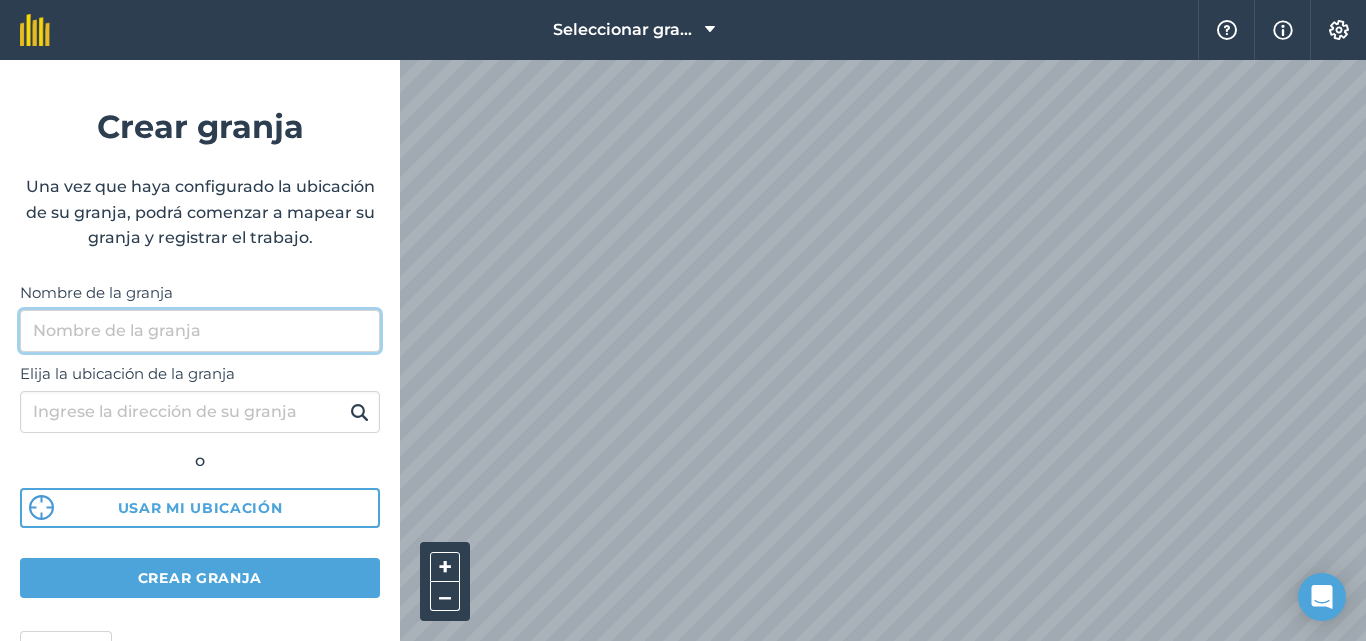 click on "Nombre de la granja" at bounding box center (200, 331) 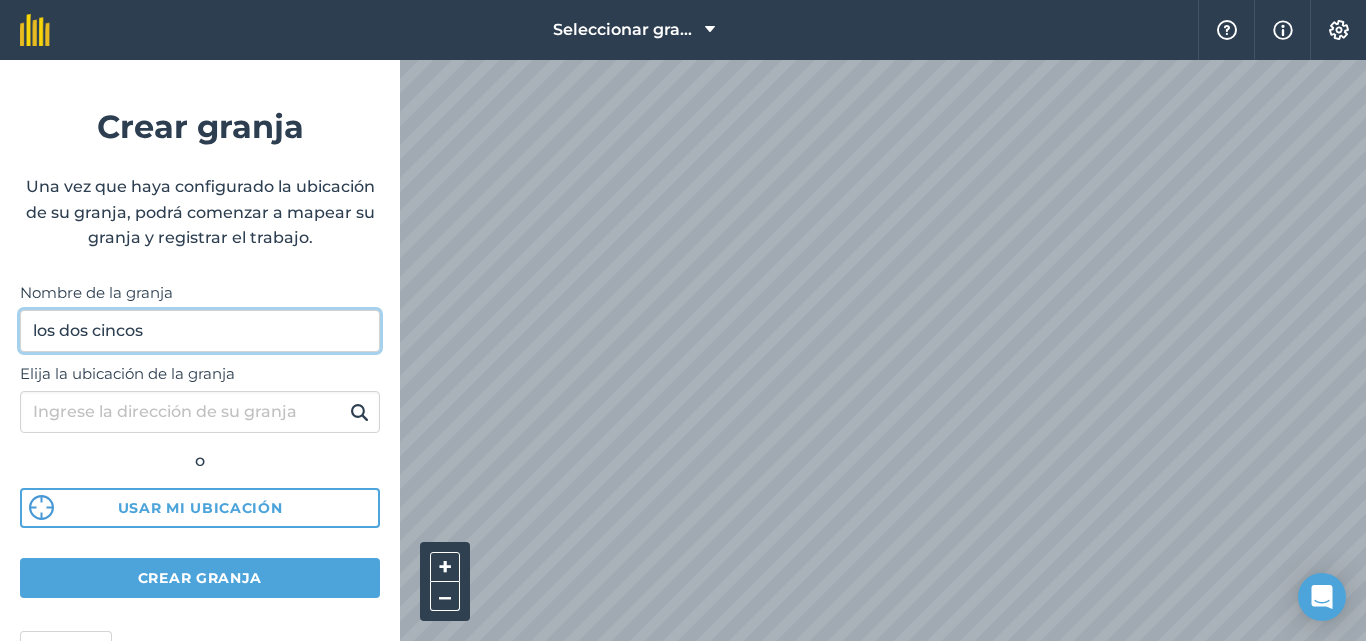 type on "los dos cincos" 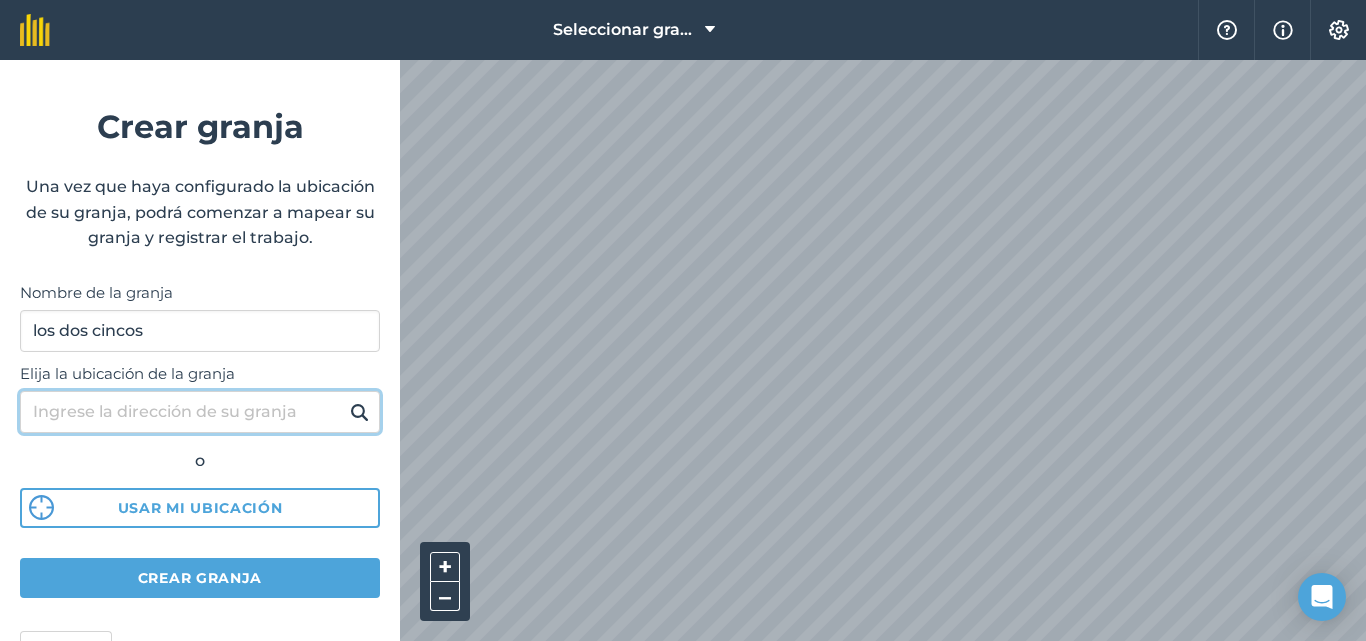 click on "Elija la ubicación de la granja" at bounding box center [200, 412] 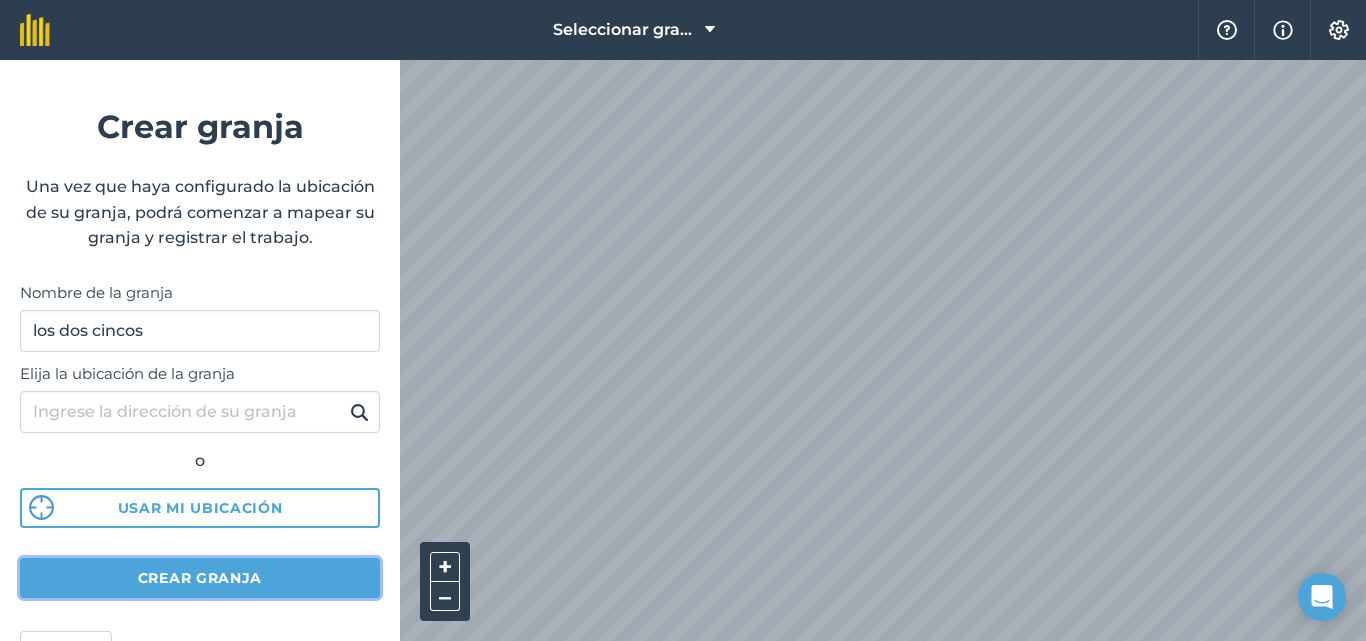 click on "Crear granja" at bounding box center [200, 578] 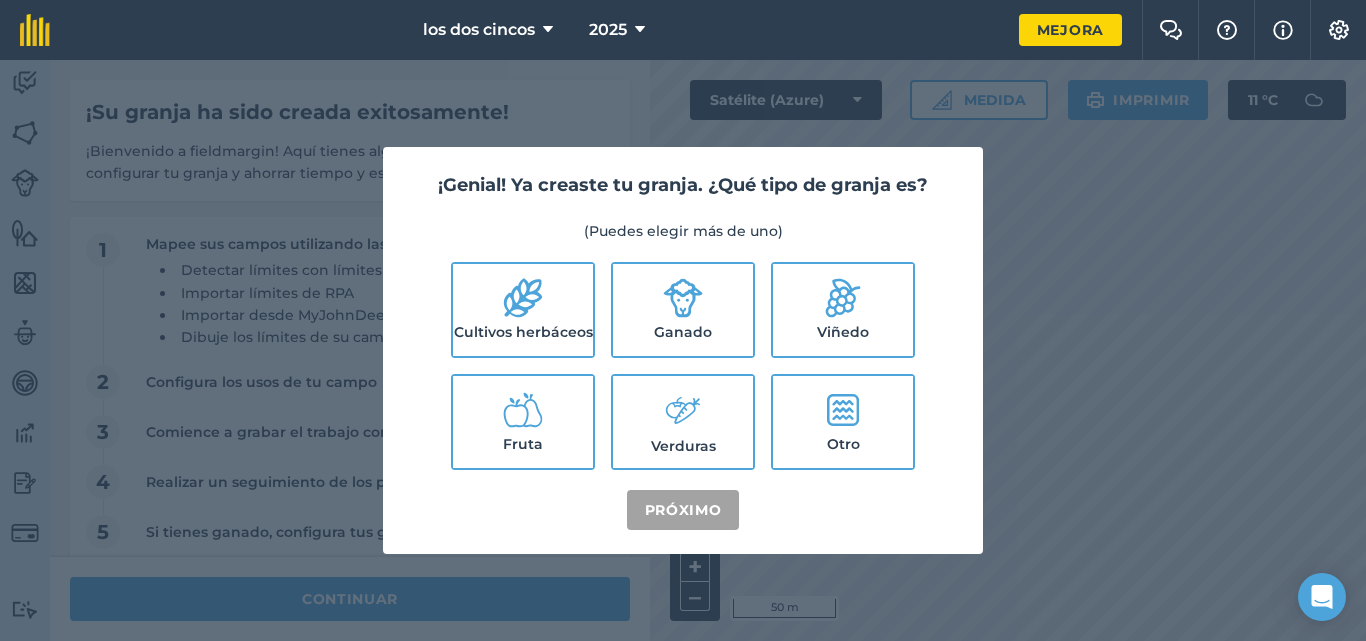 click 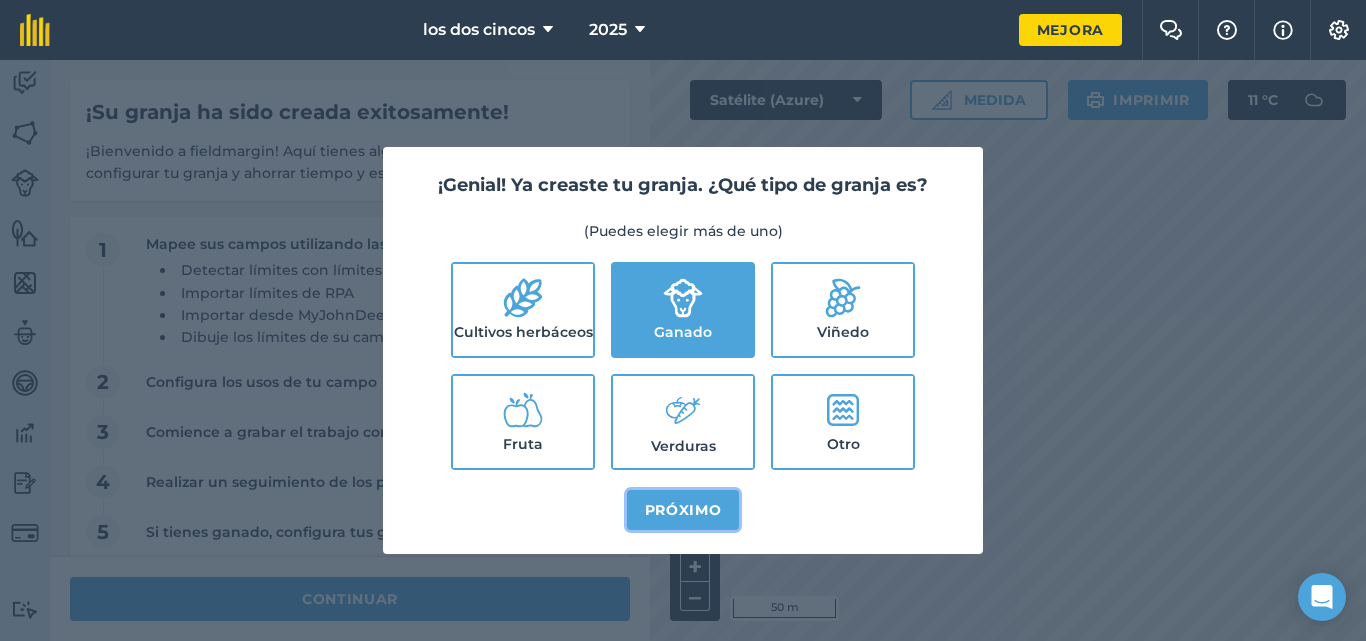 click on "Próximo" at bounding box center [683, 510] 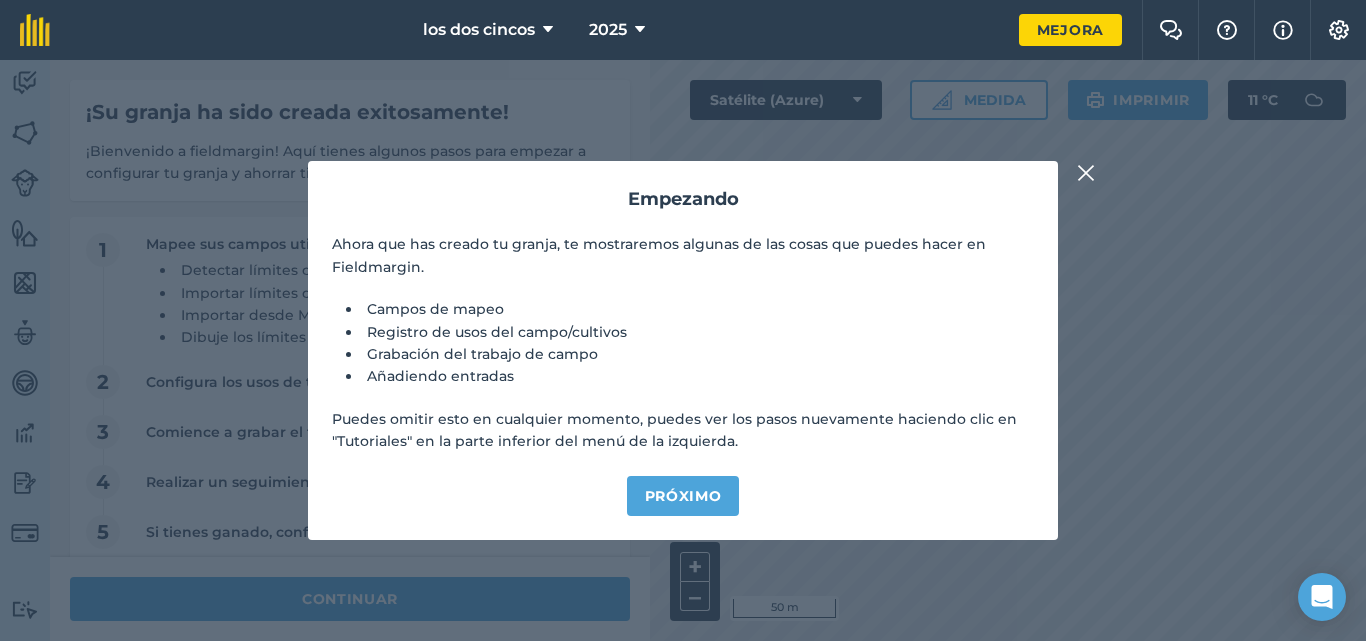 click at bounding box center (1086, 173) 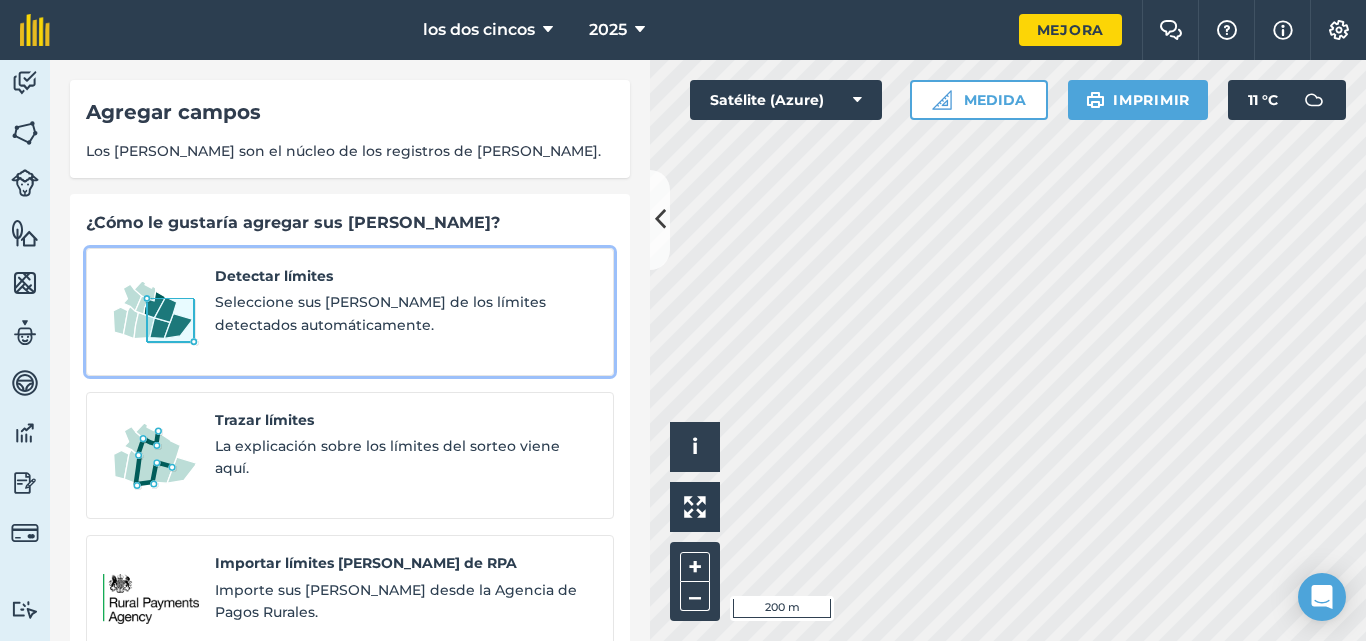 click on "Seleccione sus [PERSON_NAME] de los límites detectados automáticamente." at bounding box center [406, 313] 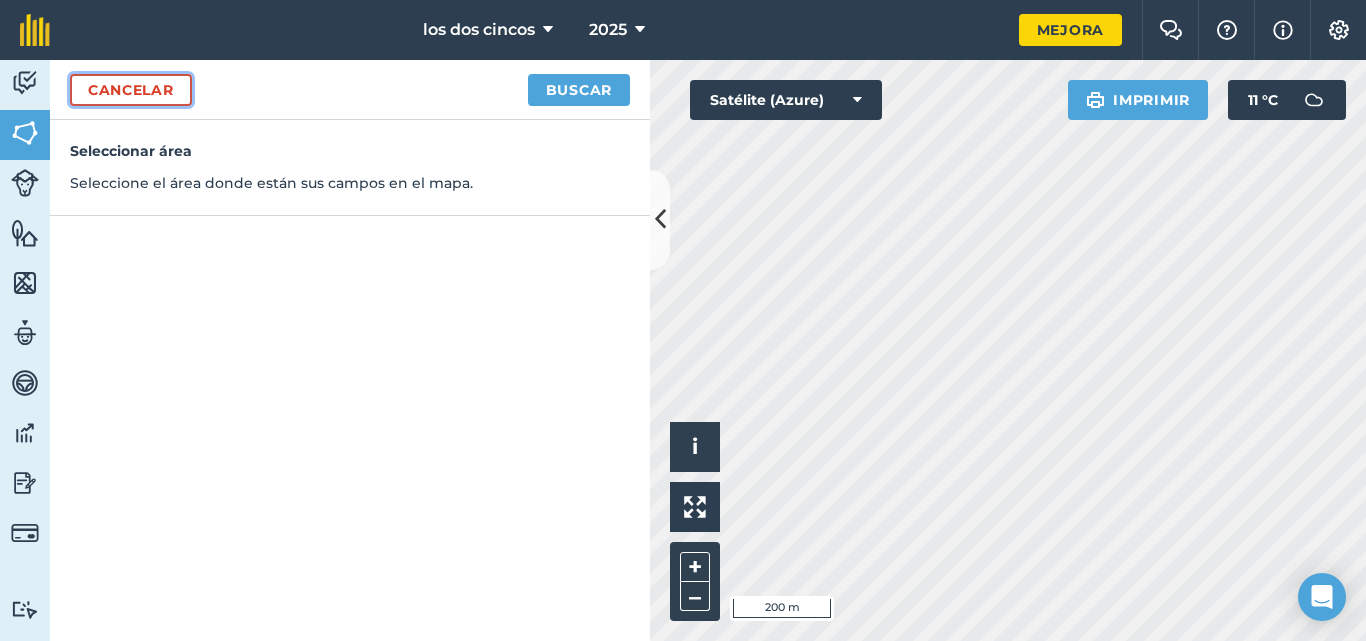 click on "Cancelar" at bounding box center (131, 90) 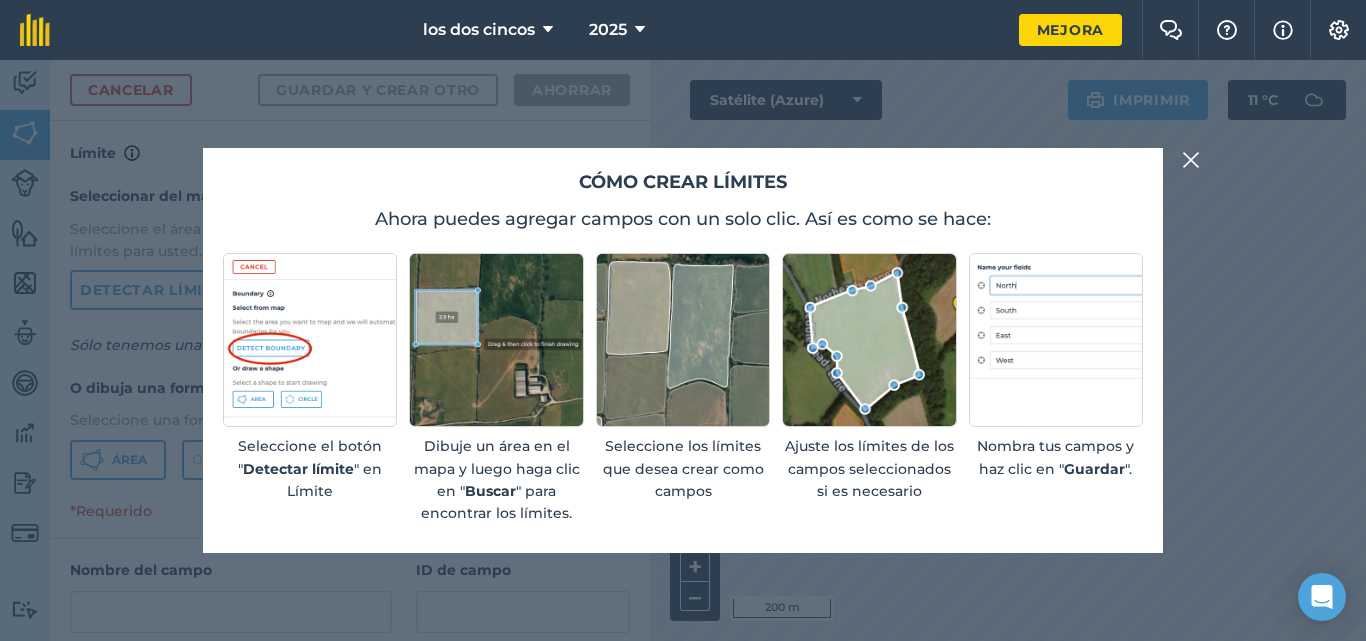 click at bounding box center (1191, 160) 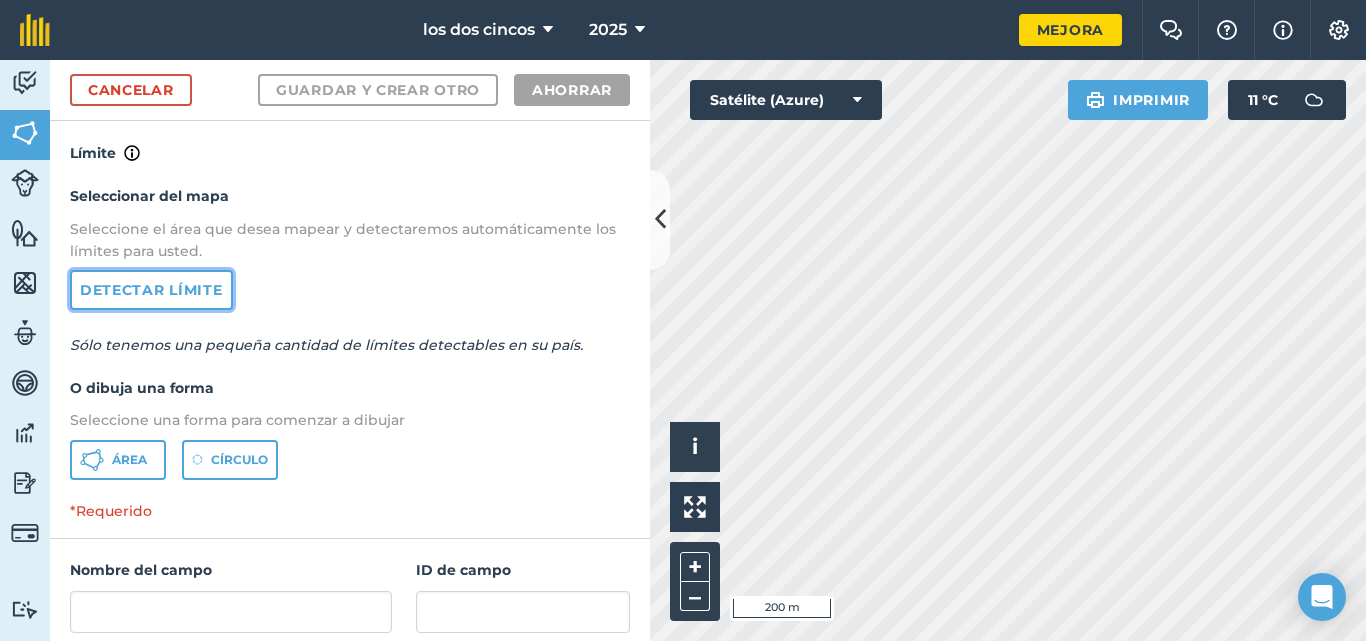 click on "Detectar límite" at bounding box center (151, 290) 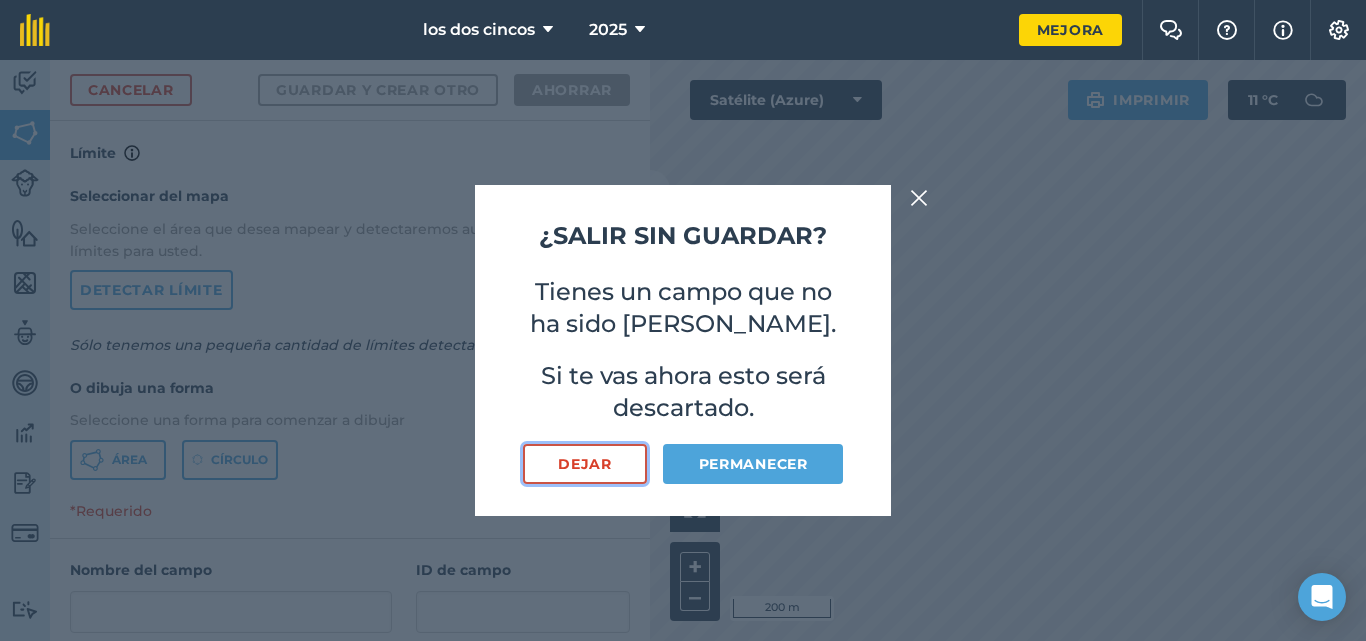 click on "Dejar" at bounding box center [585, 464] 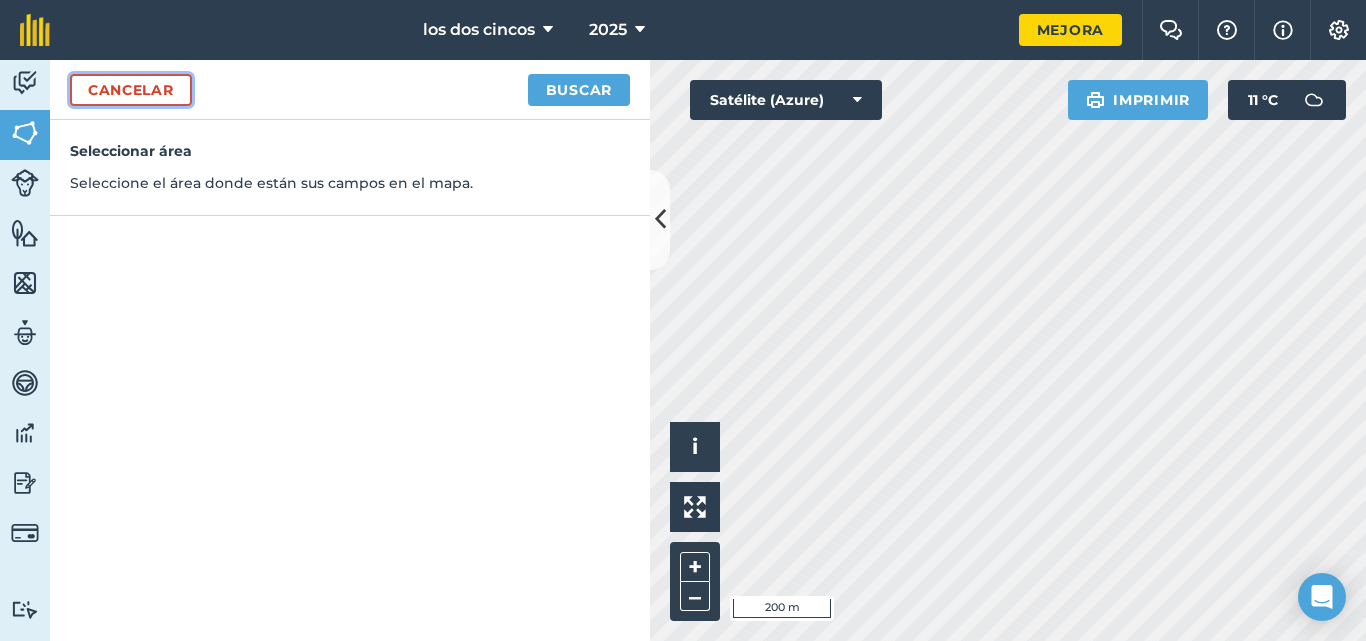 click on "Cancelar" at bounding box center [131, 90] 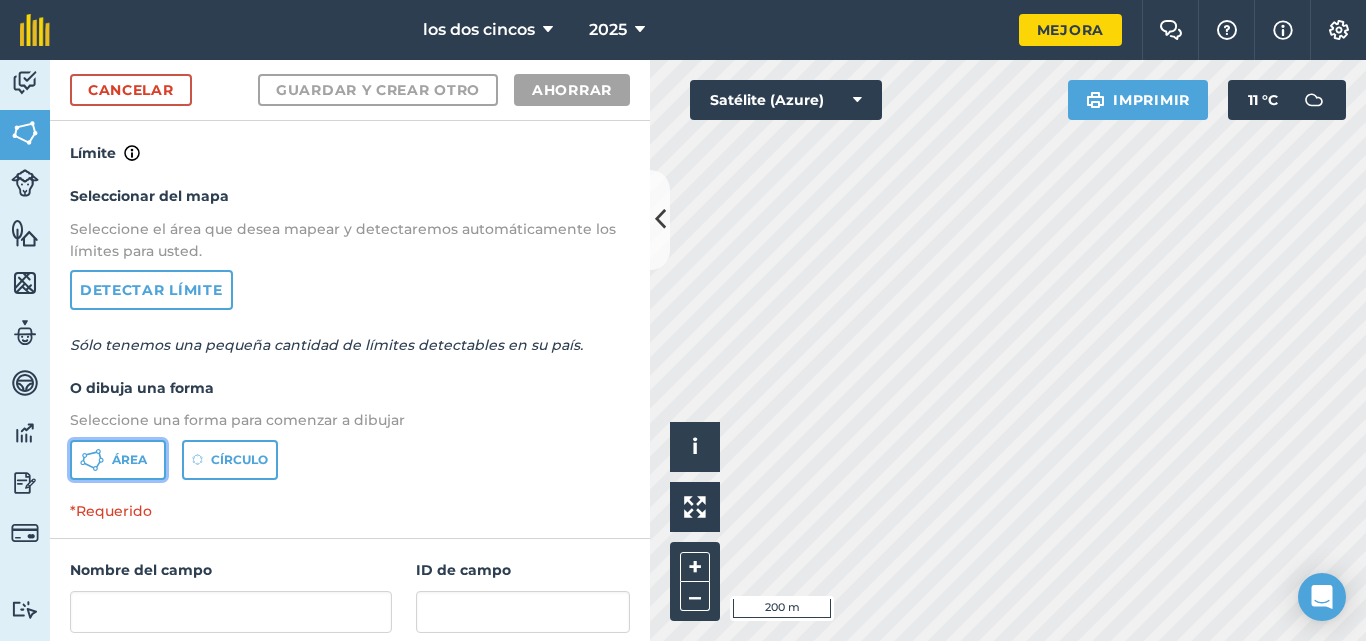 click on "Área" at bounding box center [129, 459] 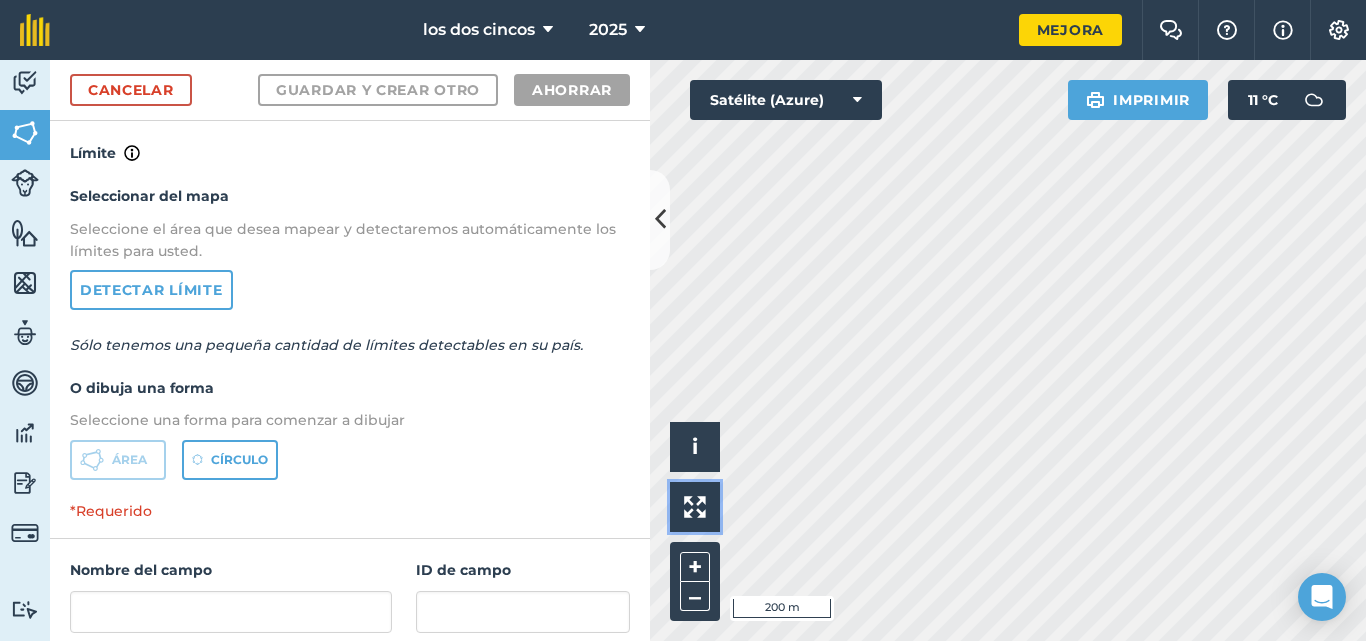 click at bounding box center (695, 507) 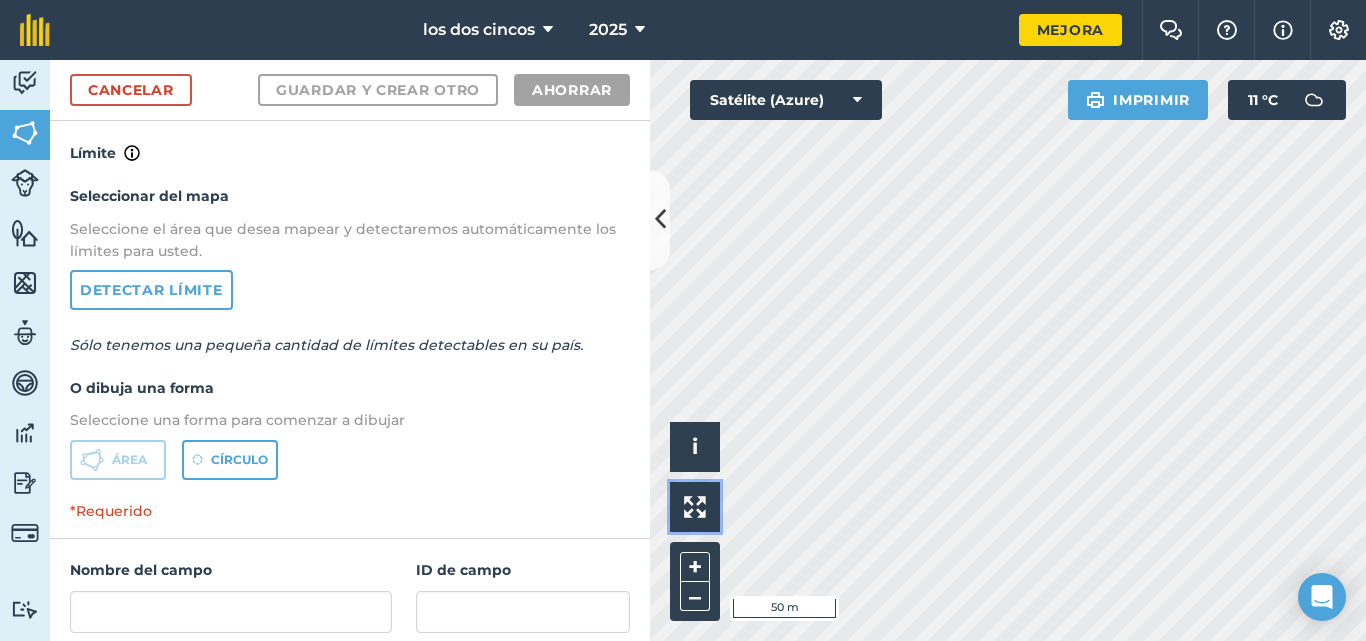 click at bounding box center (695, 507) 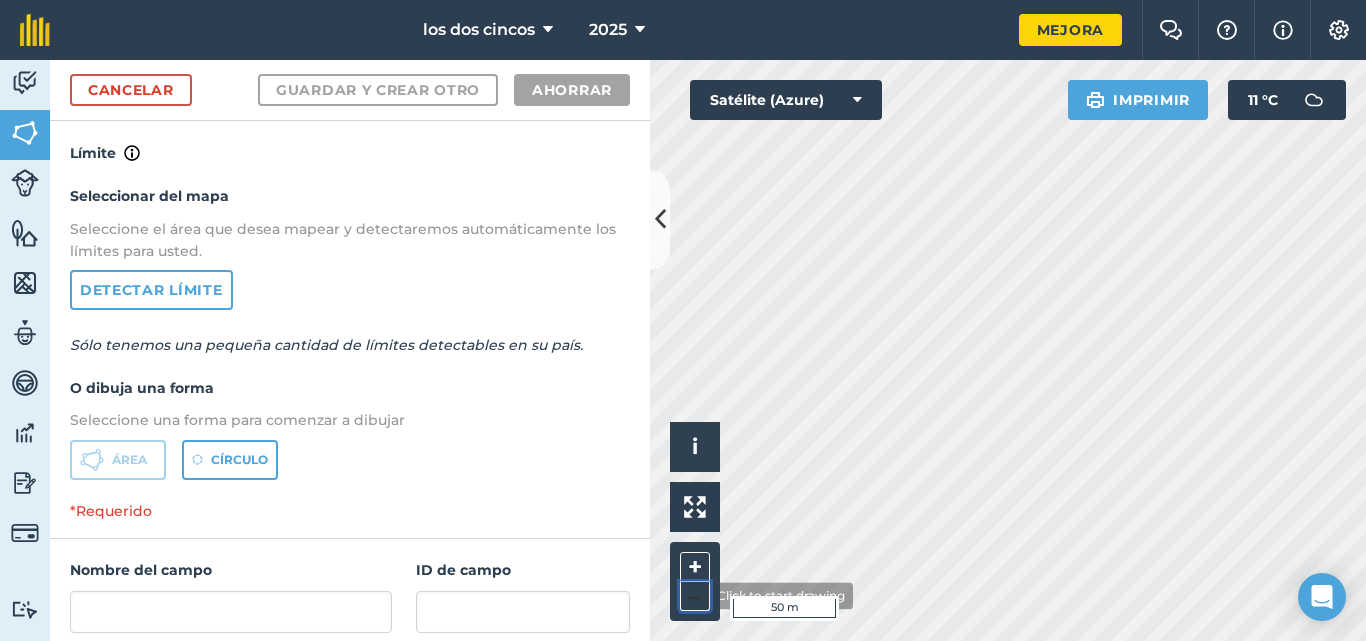 click on "–" at bounding box center (695, 596) 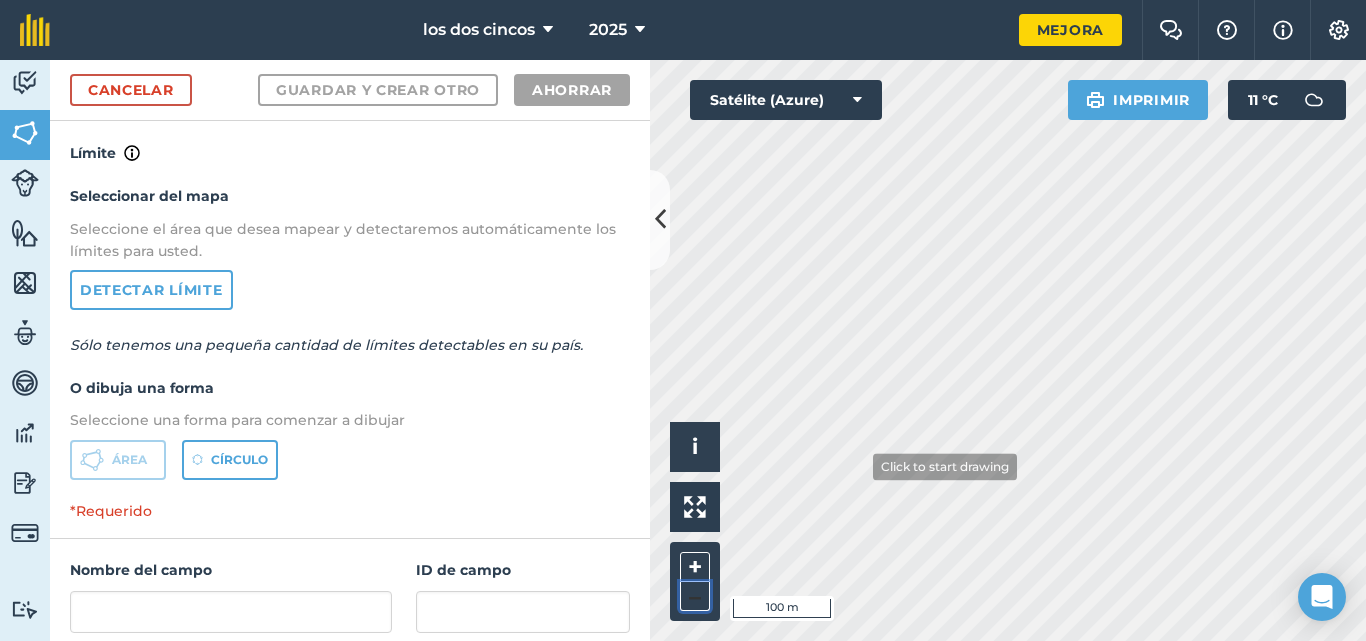 click on "–" at bounding box center (695, 596) 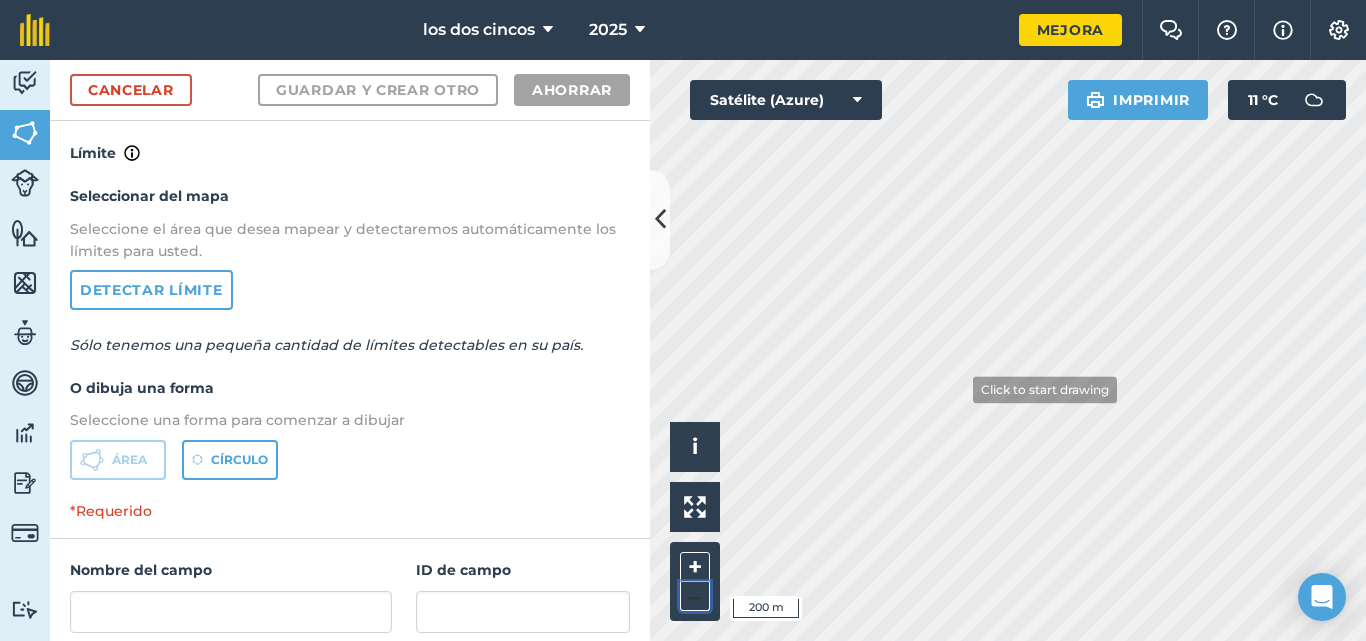 click on "–" at bounding box center (695, 596) 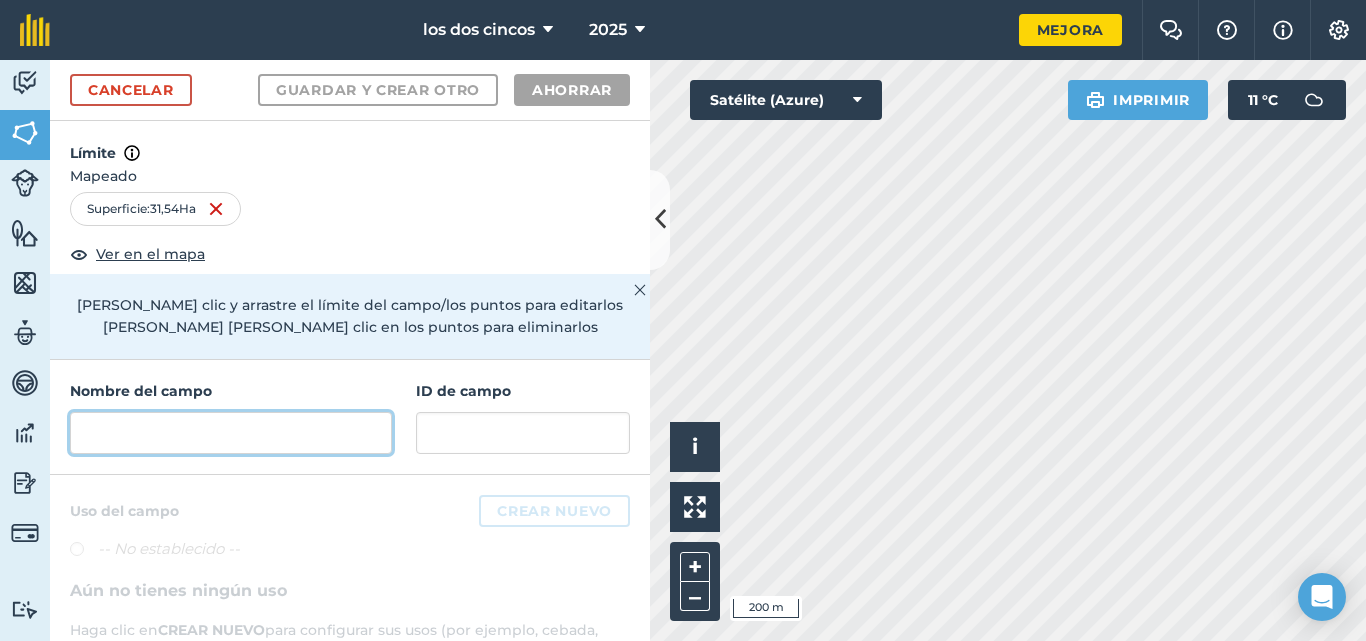 click at bounding box center (231, 433) 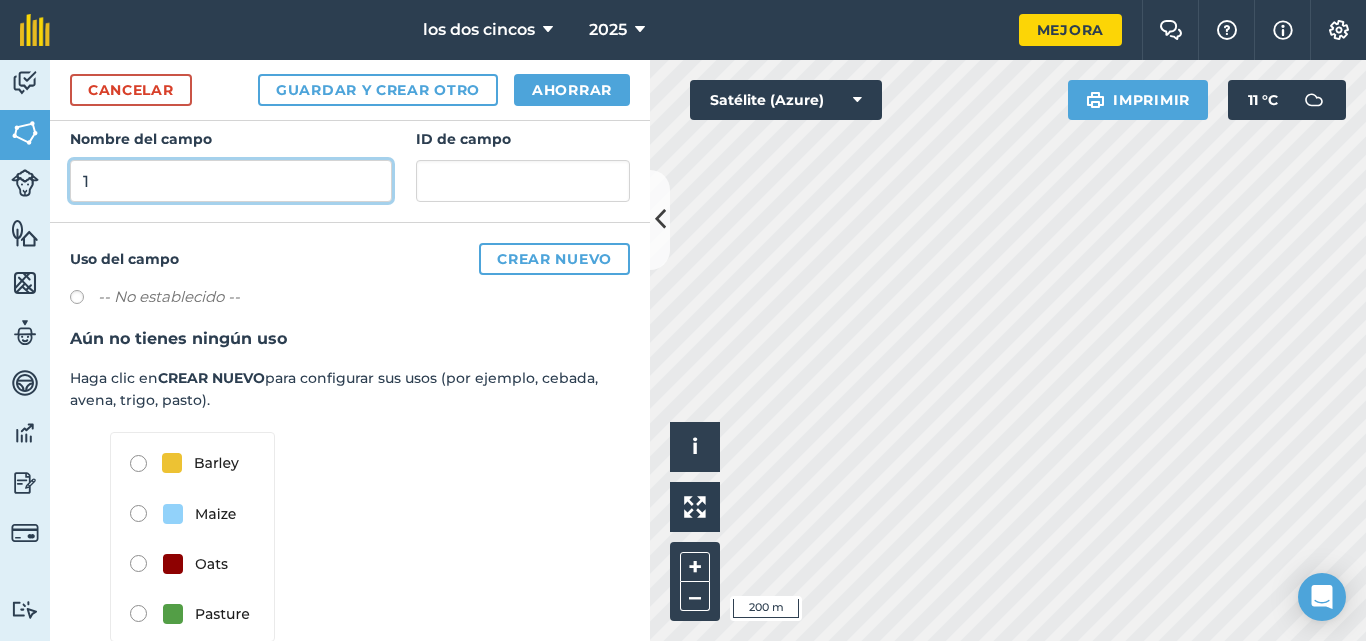 scroll, scrollTop: 290, scrollLeft: 0, axis: vertical 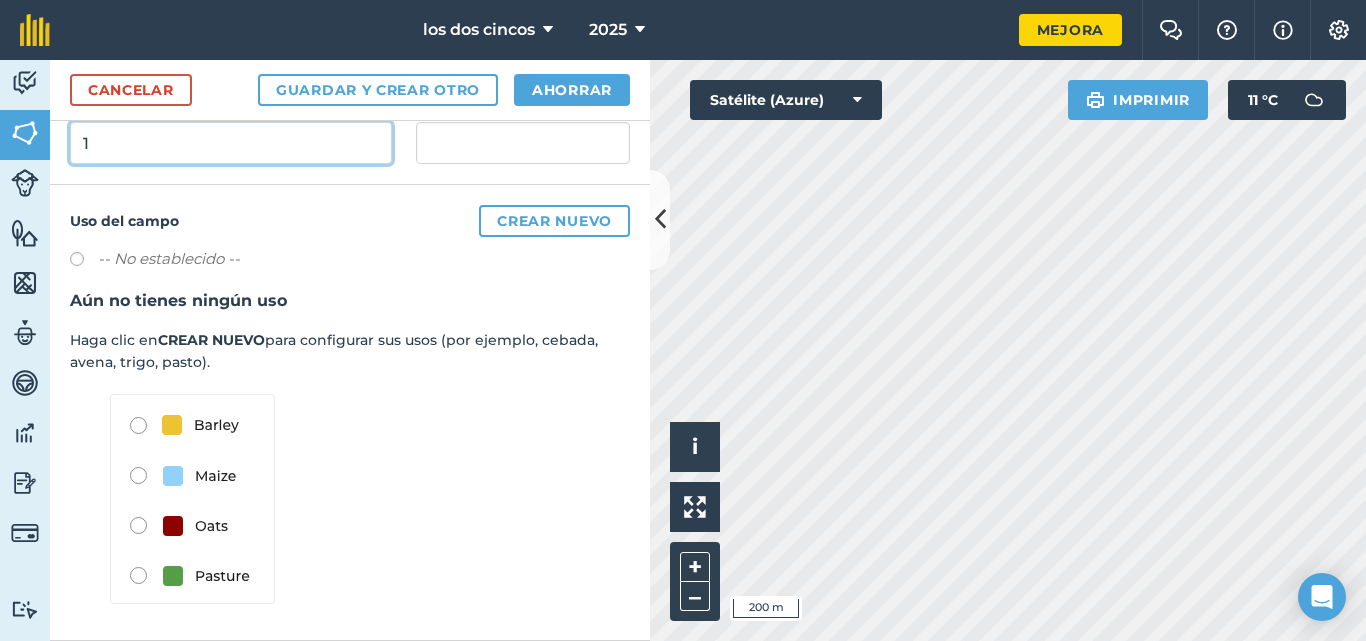type on "1" 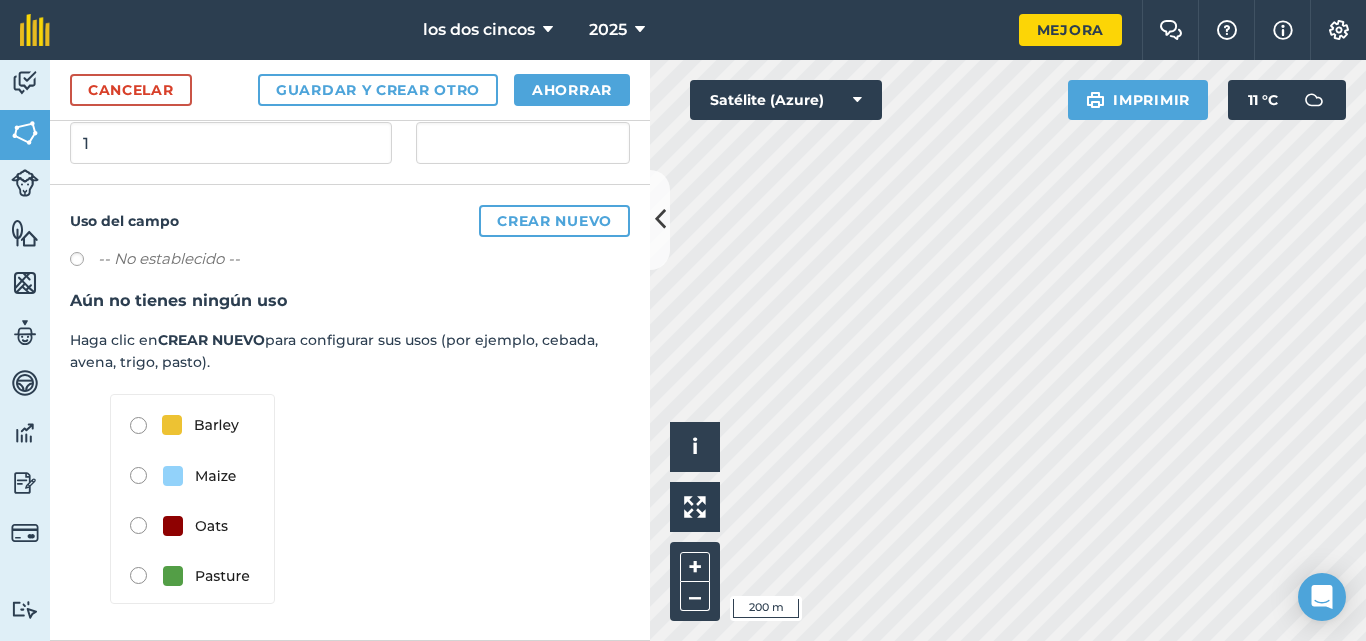 click at bounding box center [192, 499] 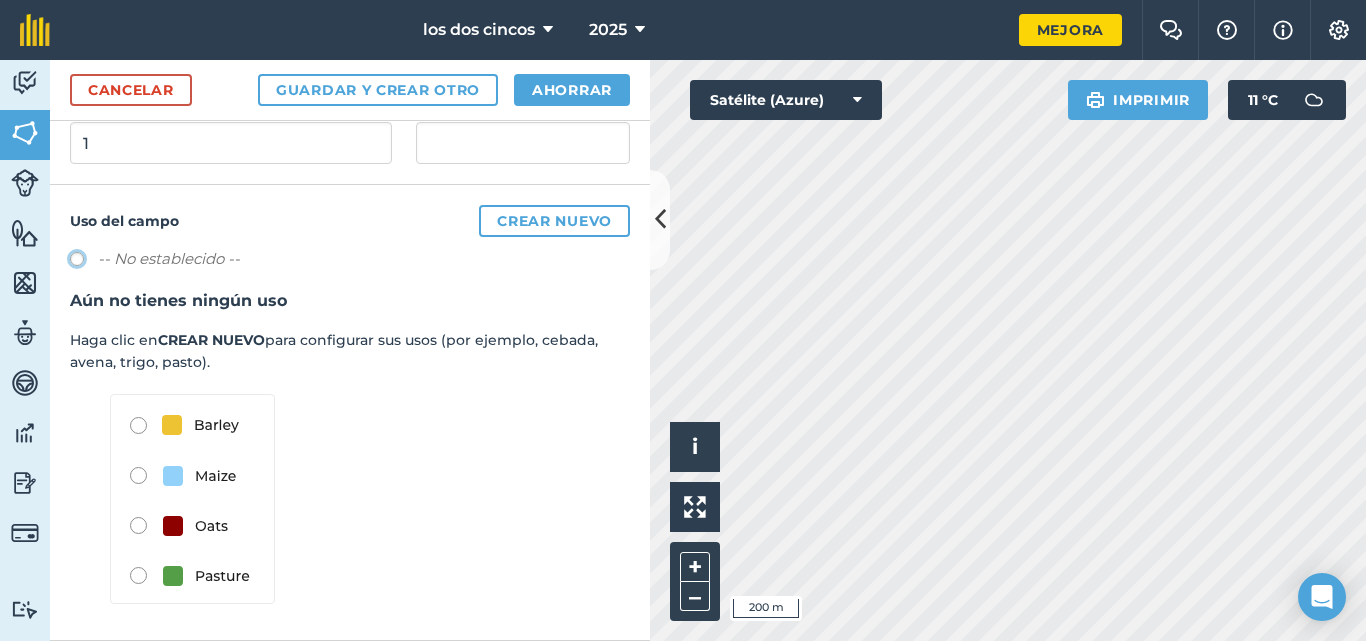 click on "-- No establecido --" at bounding box center (-9923, 258) 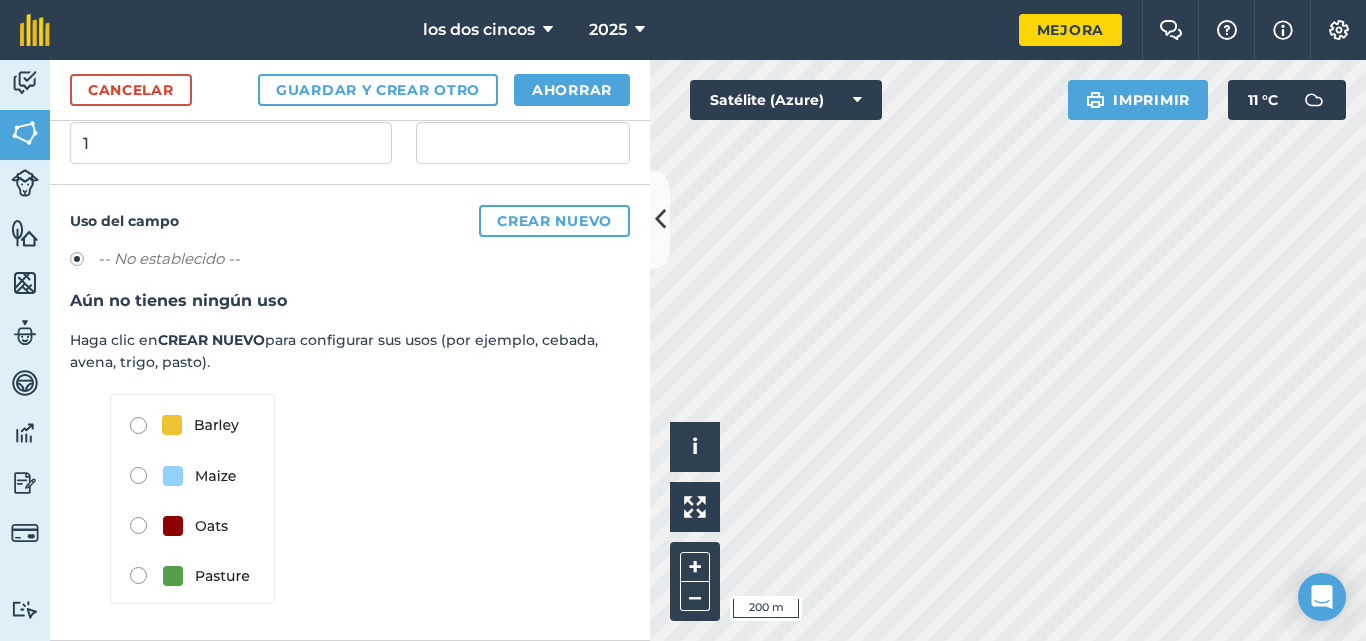 click at bounding box center (192, 499) 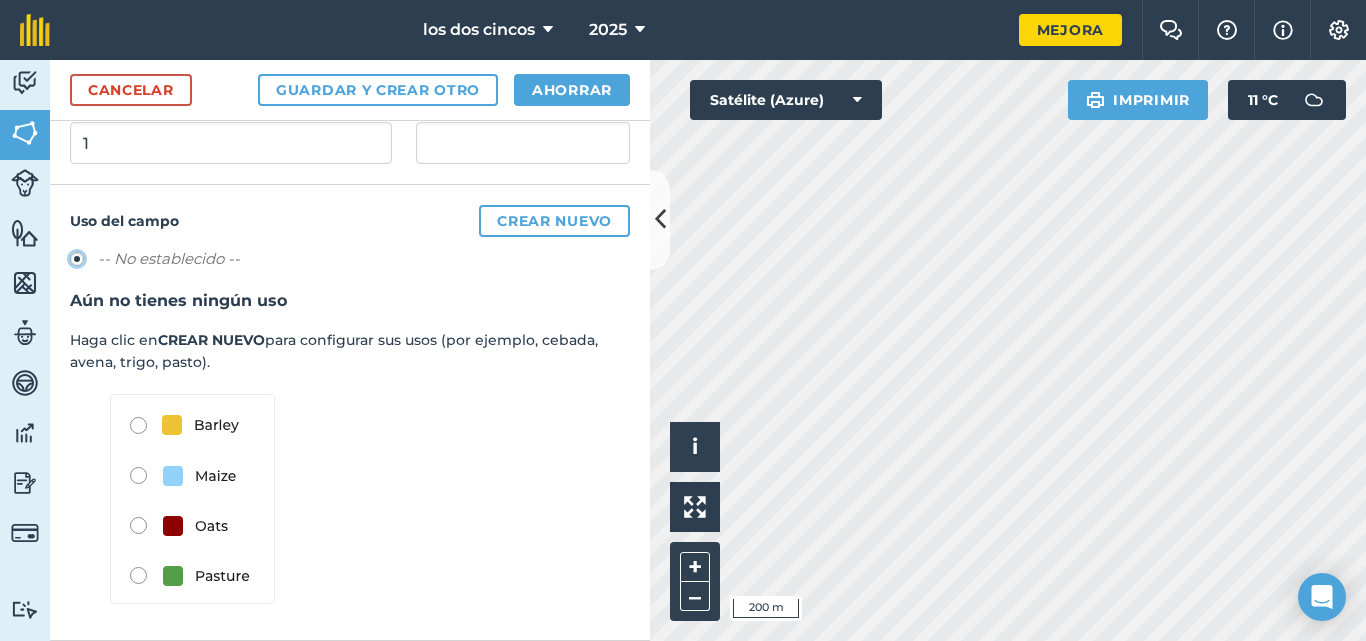 click on "-- No establecido --" at bounding box center [-9923, 258] 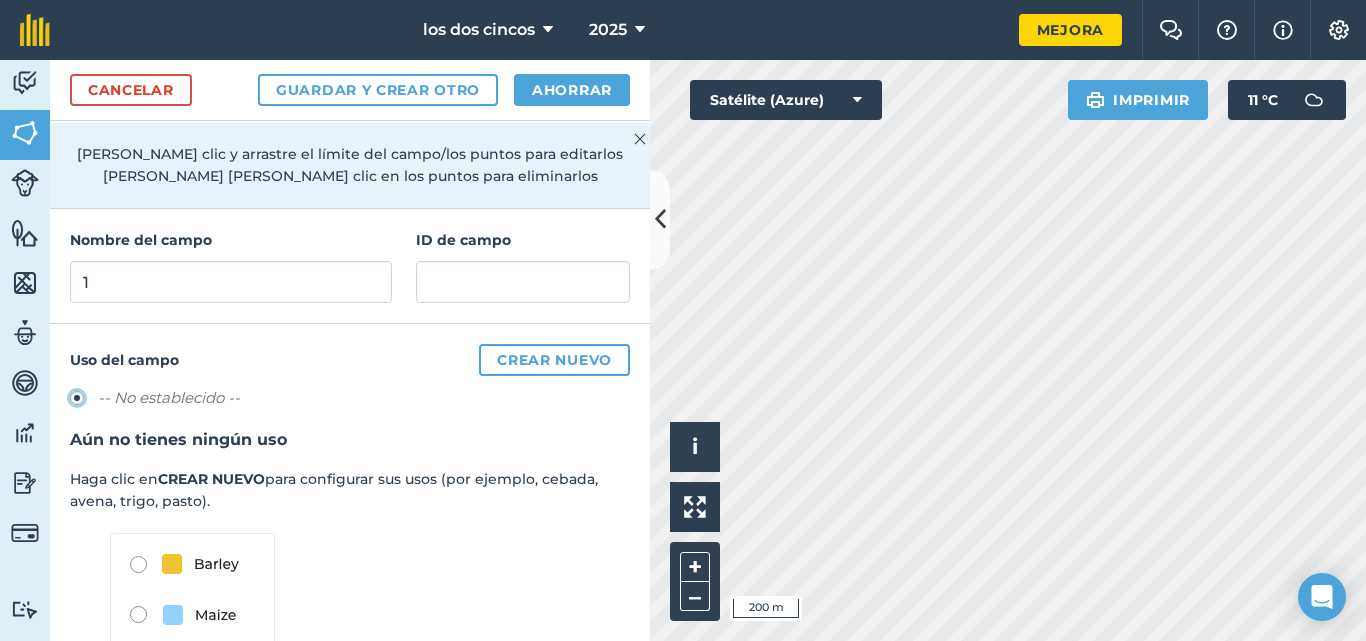 scroll, scrollTop: 113, scrollLeft: 0, axis: vertical 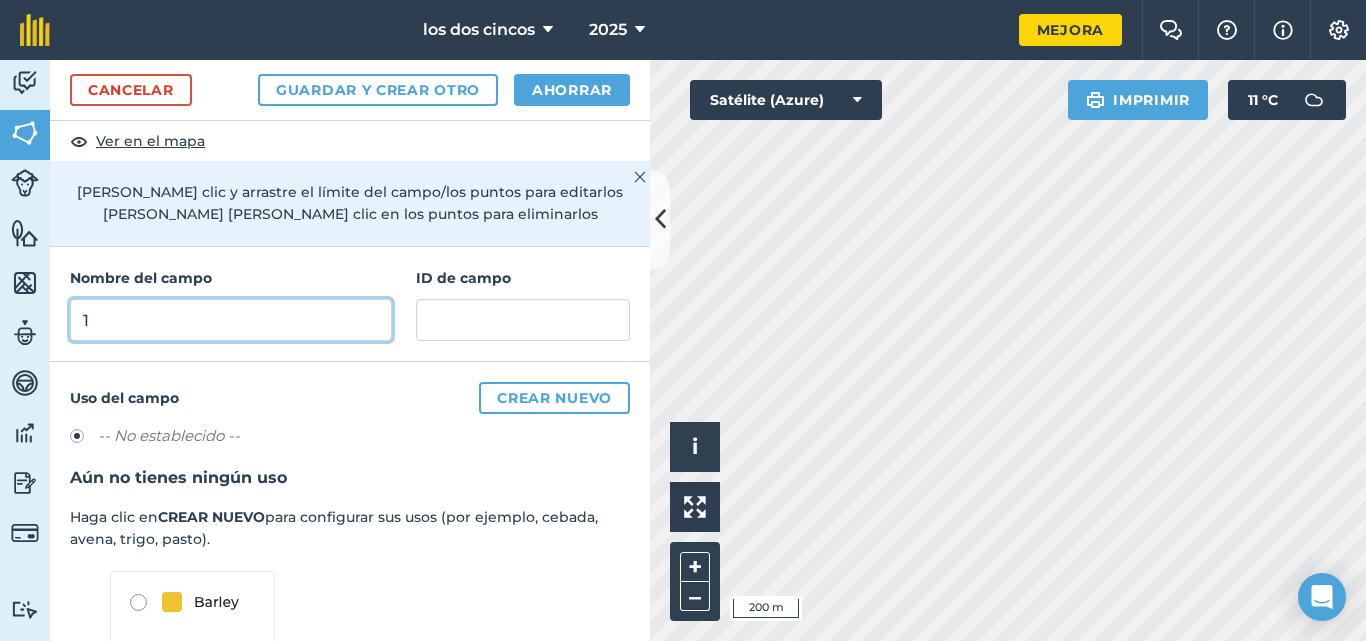 click on "1" at bounding box center [231, 320] 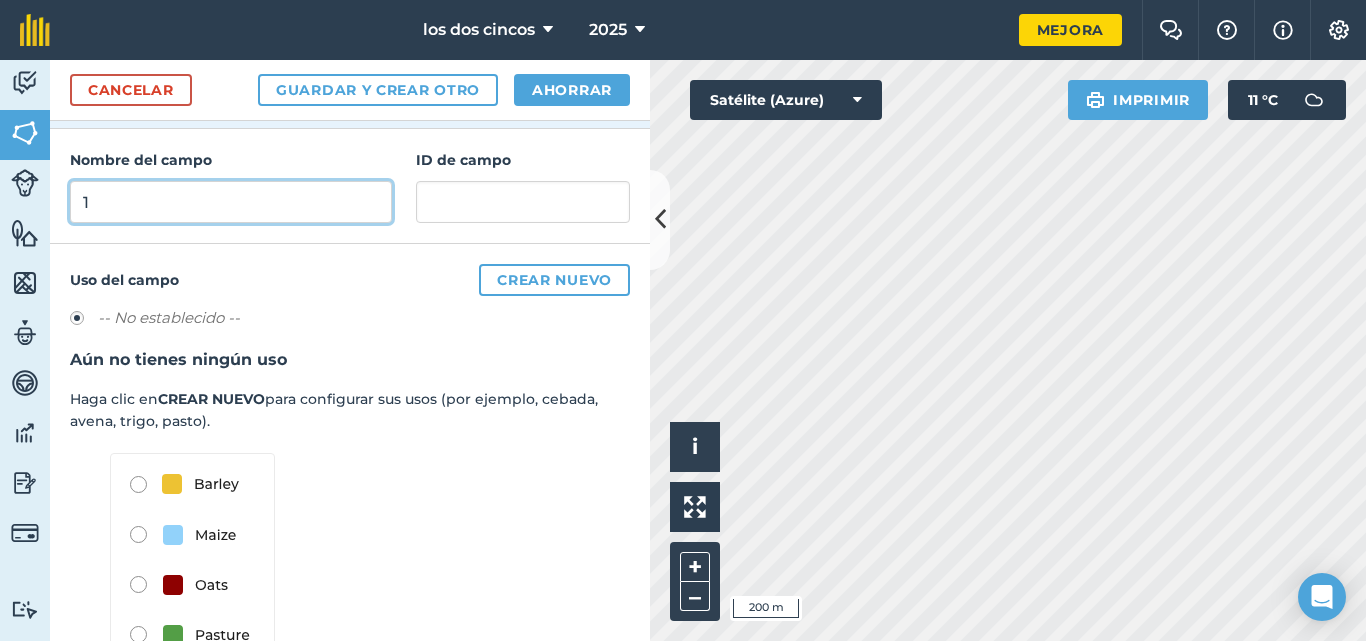 scroll, scrollTop: 290, scrollLeft: 0, axis: vertical 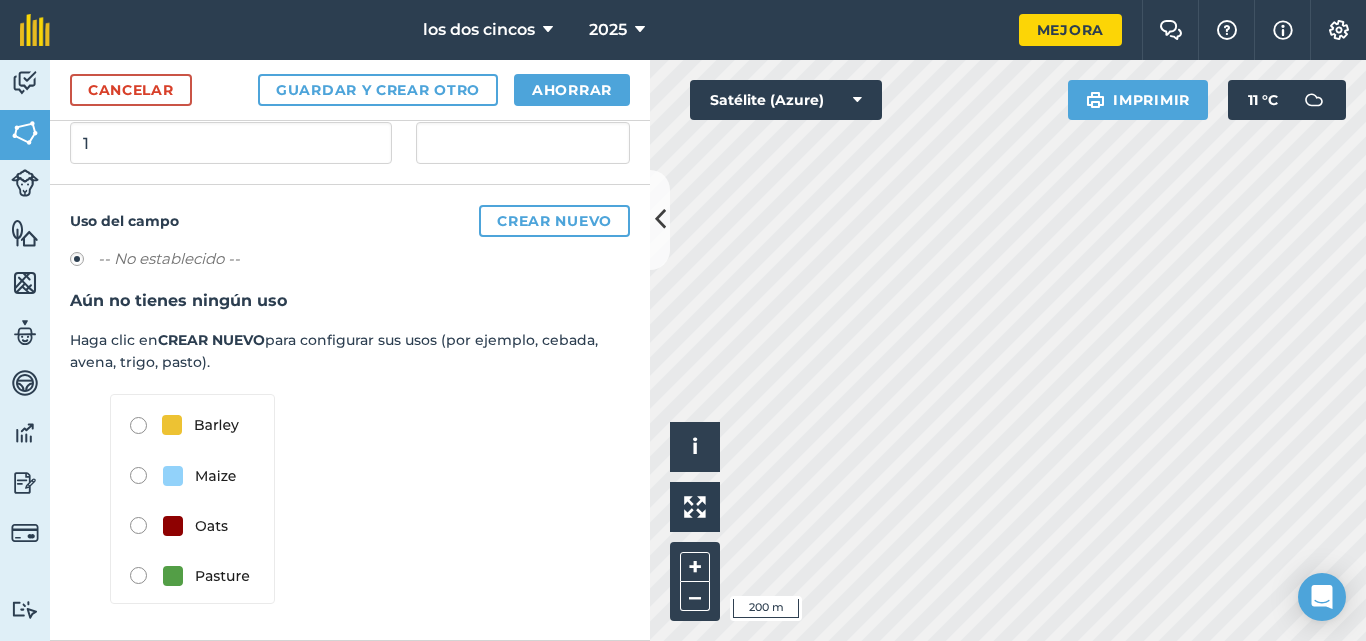 click at bounding box center (192, 499) 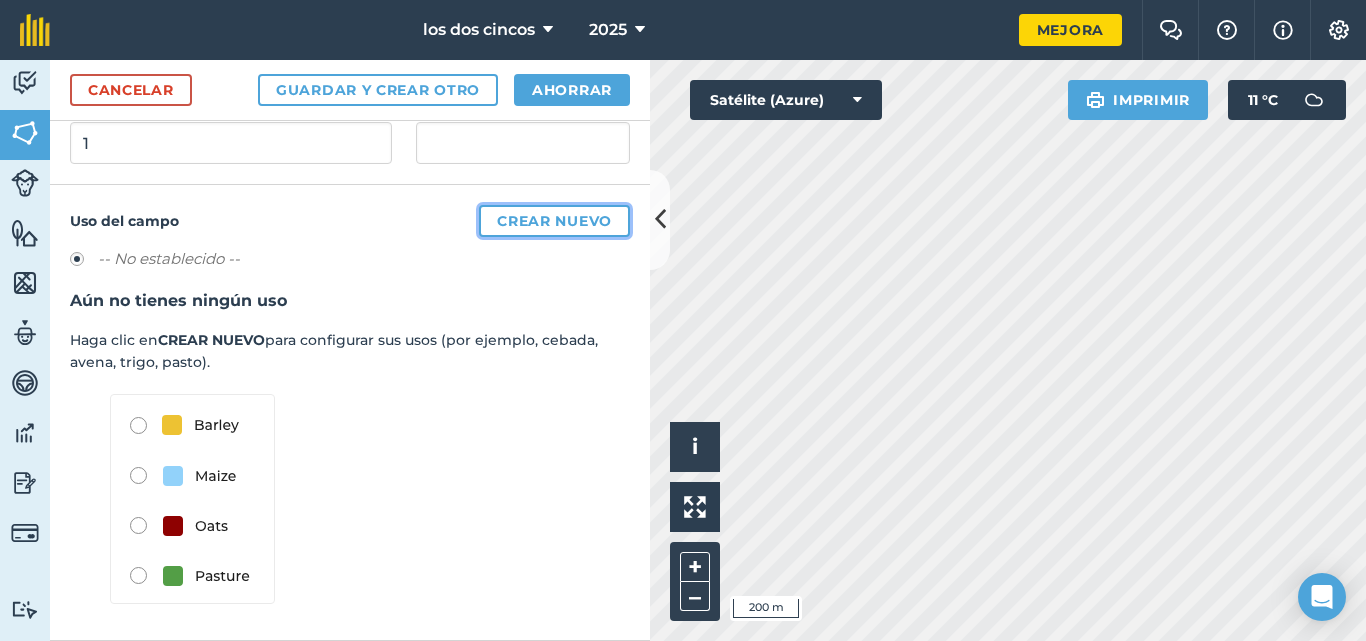 click on "Crear nuevo" at bounding box center (554, 221) 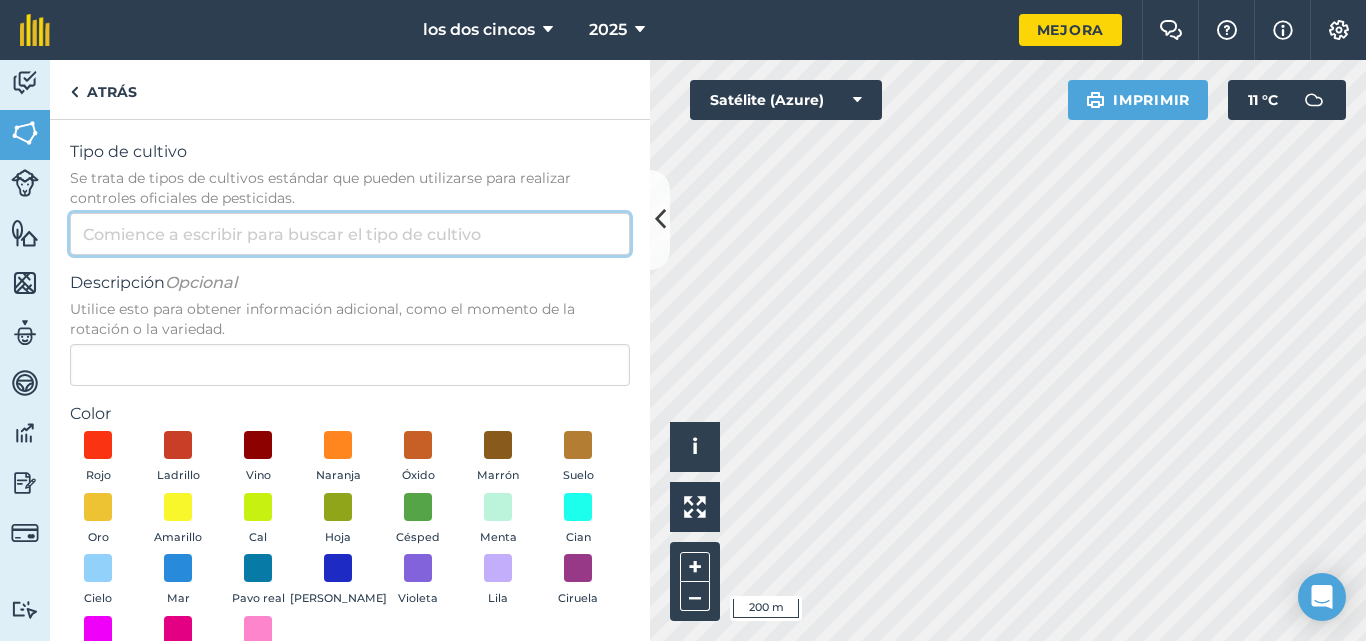 click on "Tipo de cultivo Se trata de tipos de cultivos estándar que pueden utilizarse para realizar controles oficiales de pesticidas." at bounding box center [350, 234] 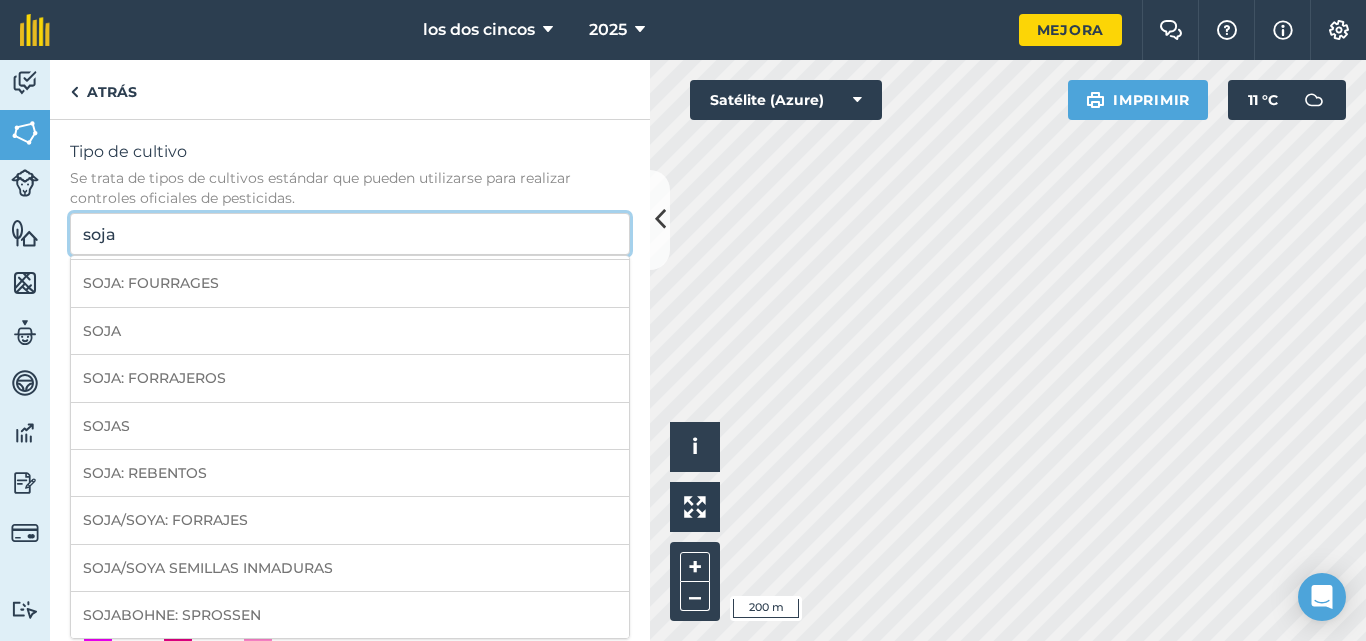 scroll, scrollTop: 0, scrollLeft: 0, axis: both 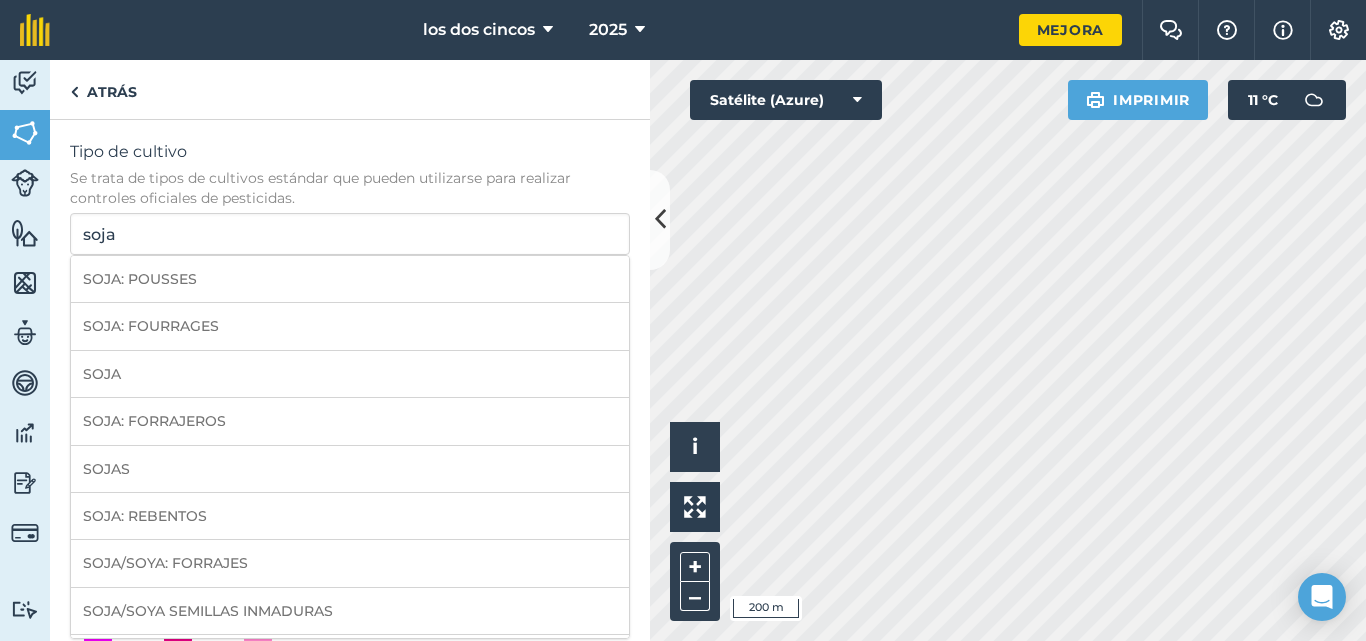 click on "SOJA" at bounding box center (350, 374) 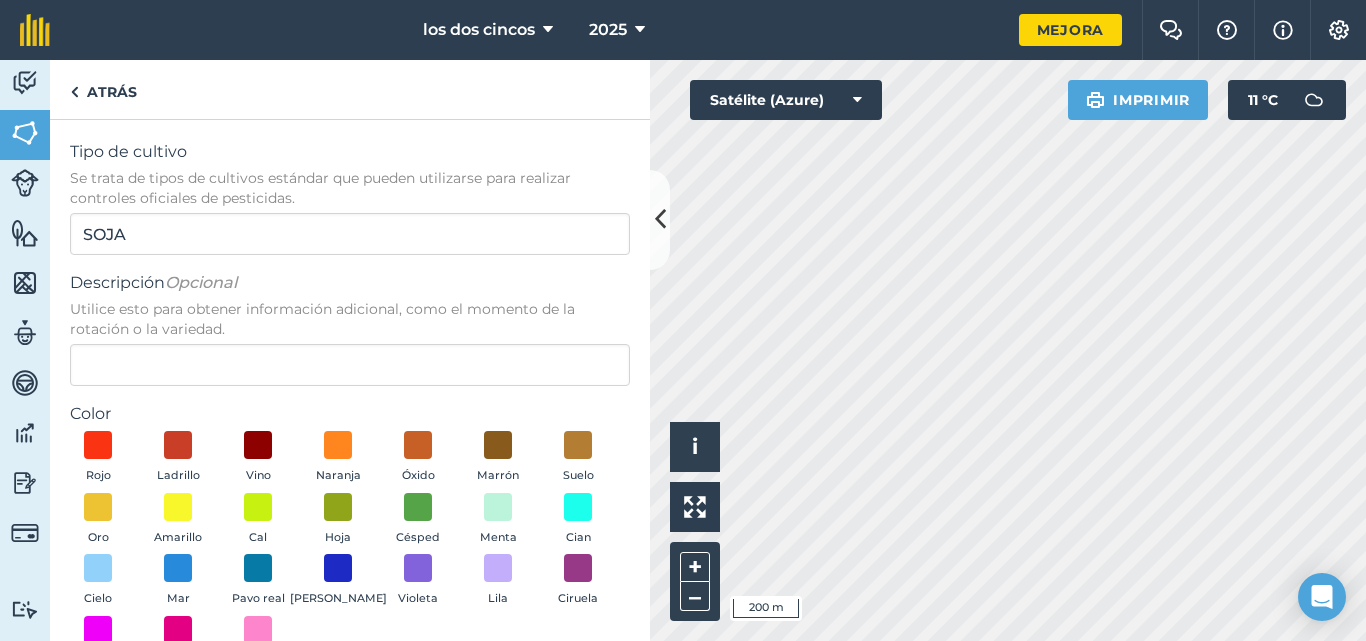 scroll, scrollTop: 133, scrollLeft: 0, axis: vertical 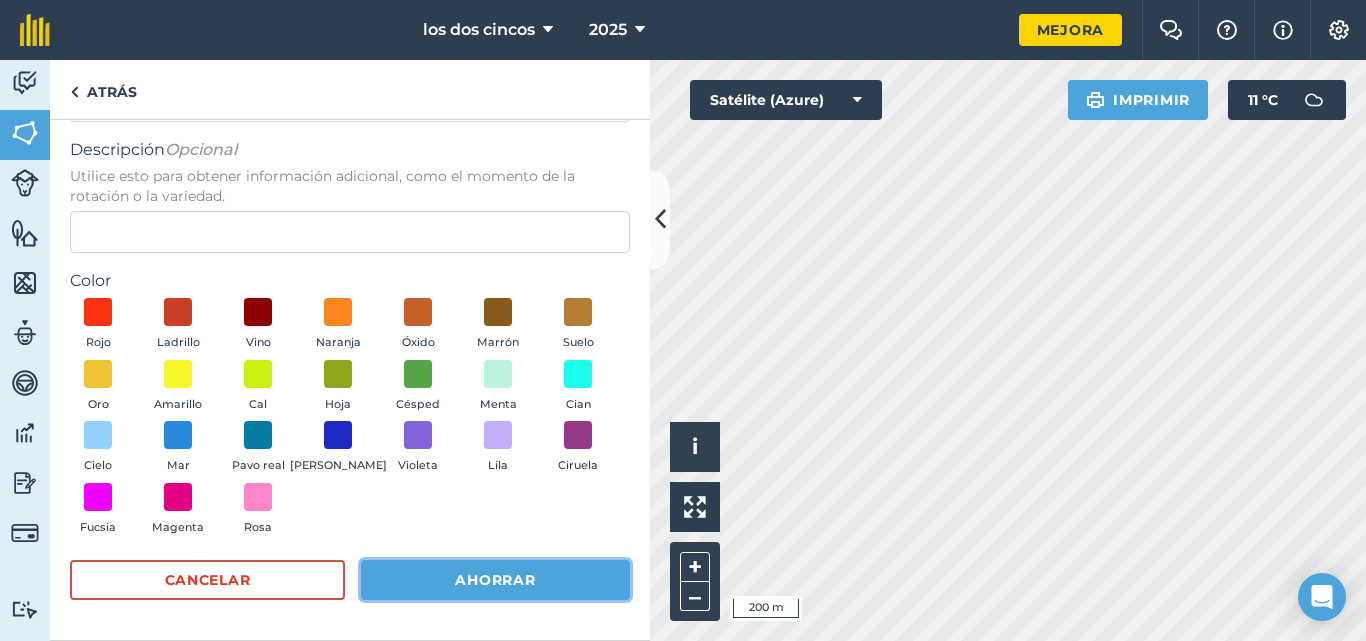 click on "Ahorrar" at bounding box center [495, 580] 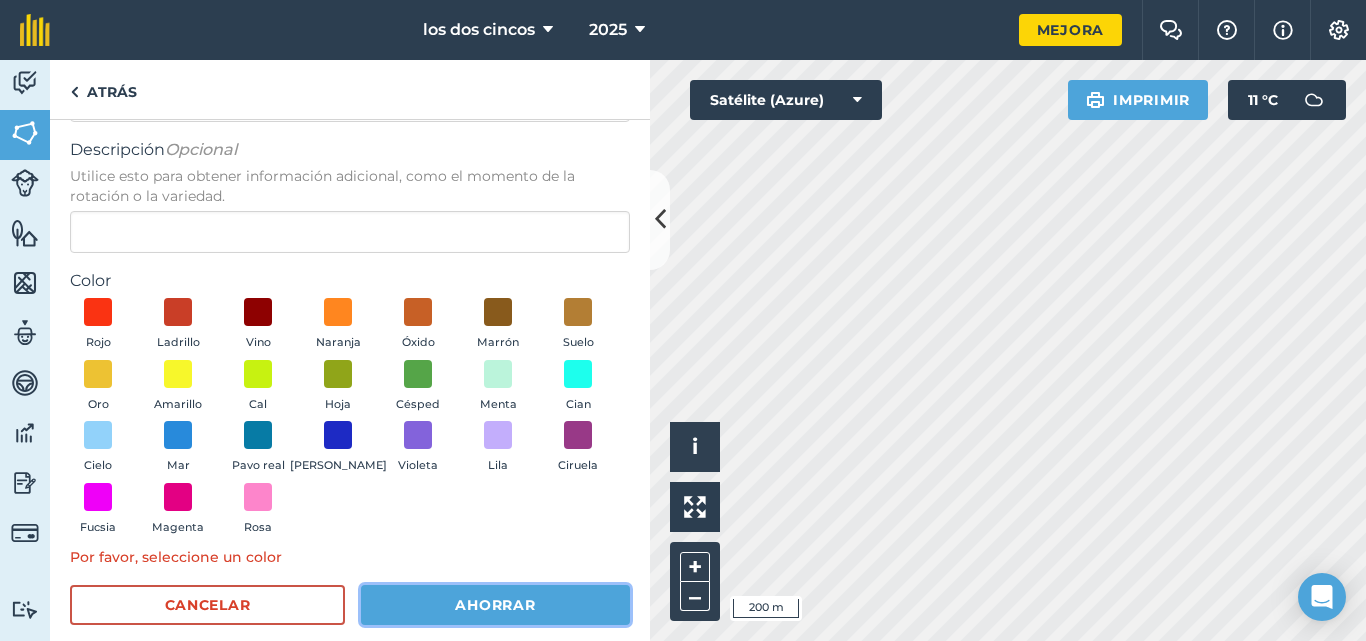 scroll, scrollTop: 158, scrollLeft: 0, axis: vertical 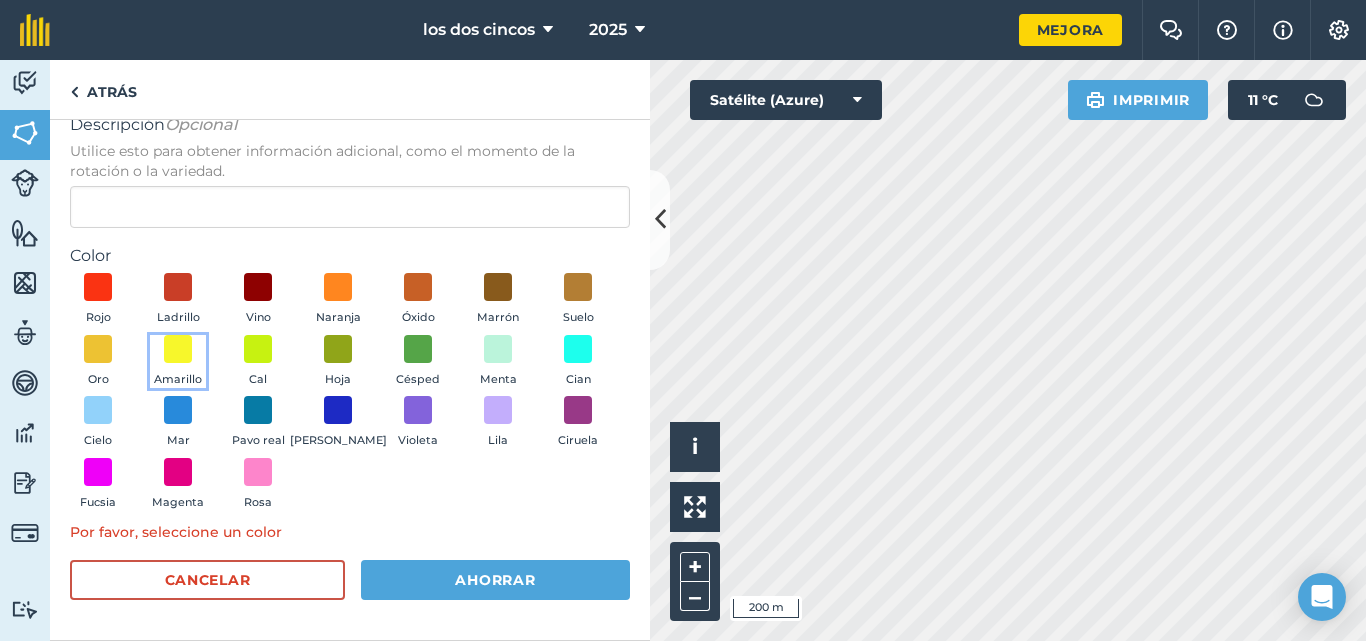 click at bounding box center (178, 349) 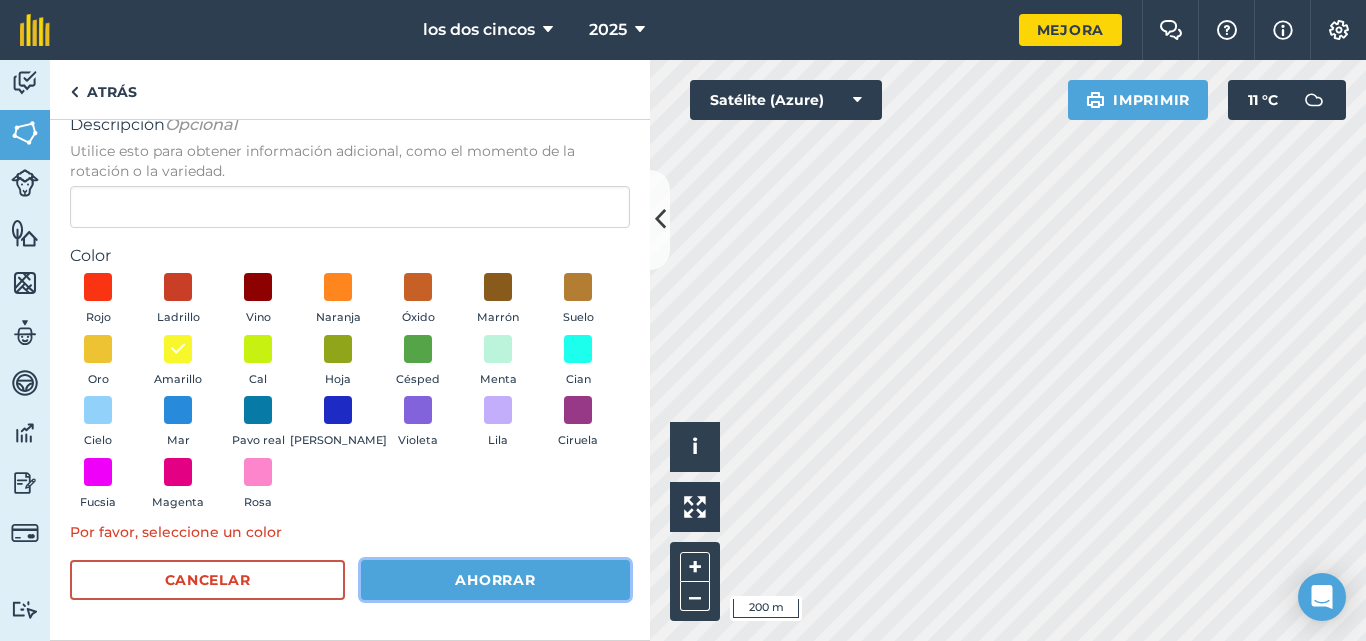 click on "Ahorrar" at bounding box center (495, 580) 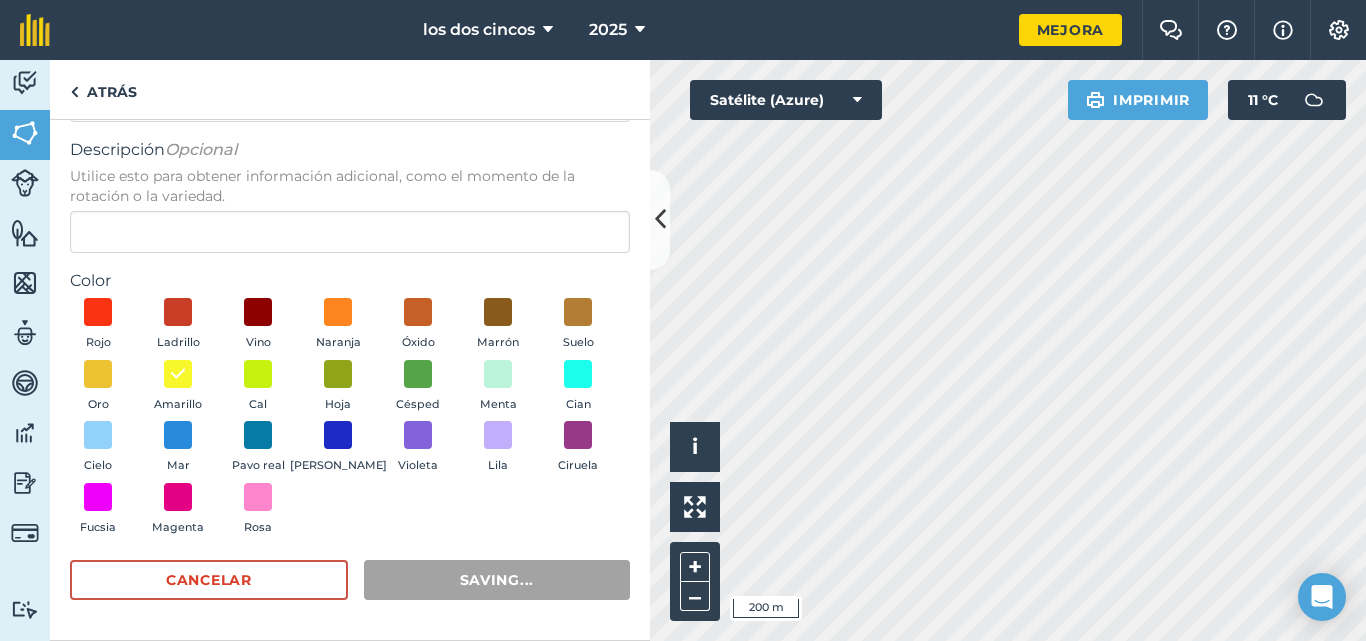 scroll, scrollTop: 133, scrollLeft: 0, axis: vertical 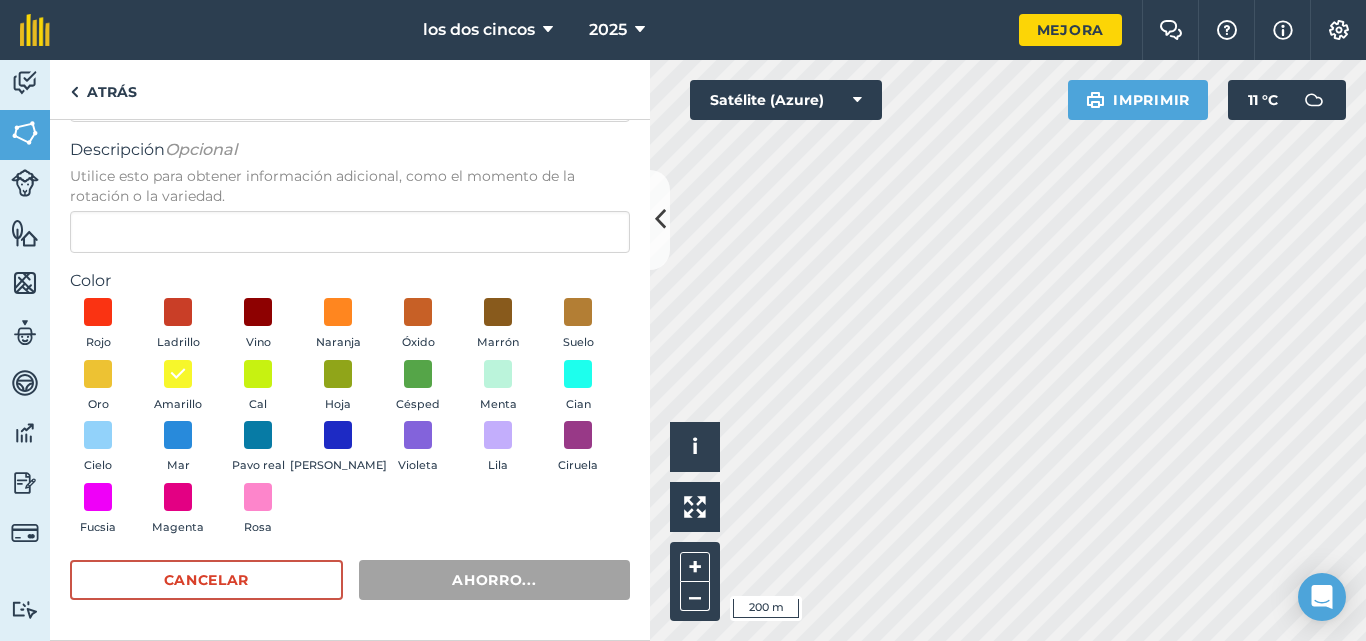 radio on "false" 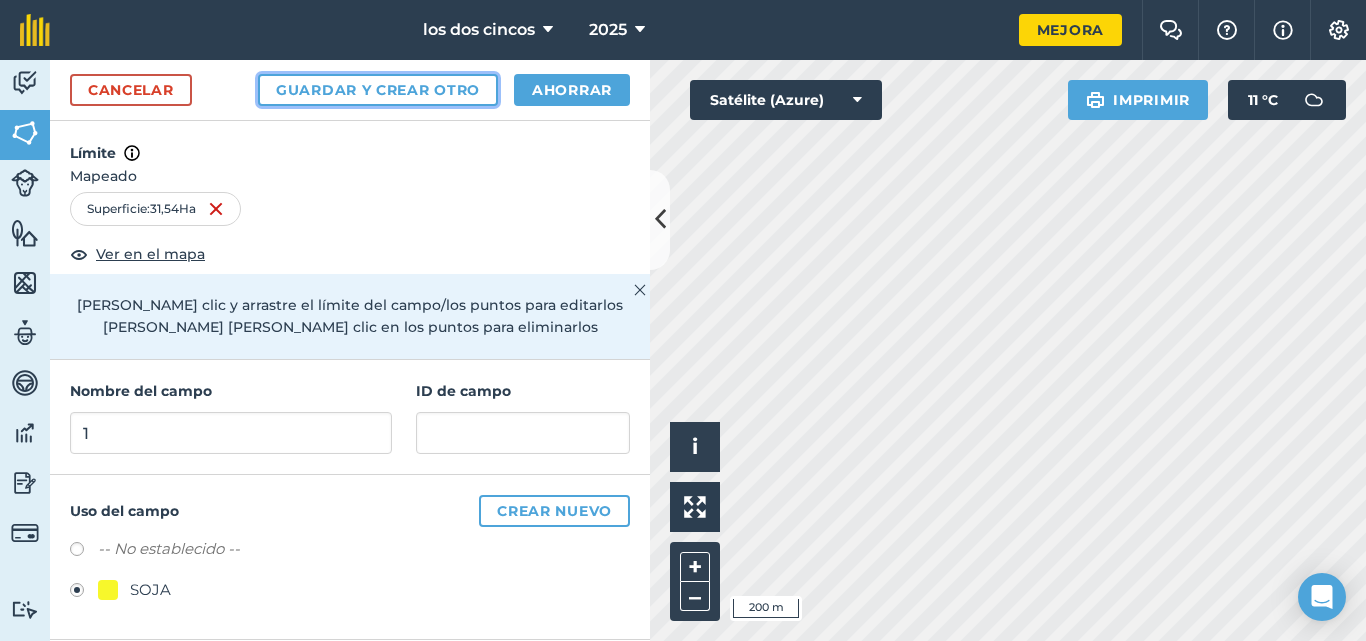 click on "Guardar y crear otro" at bounding box center [378, 90] 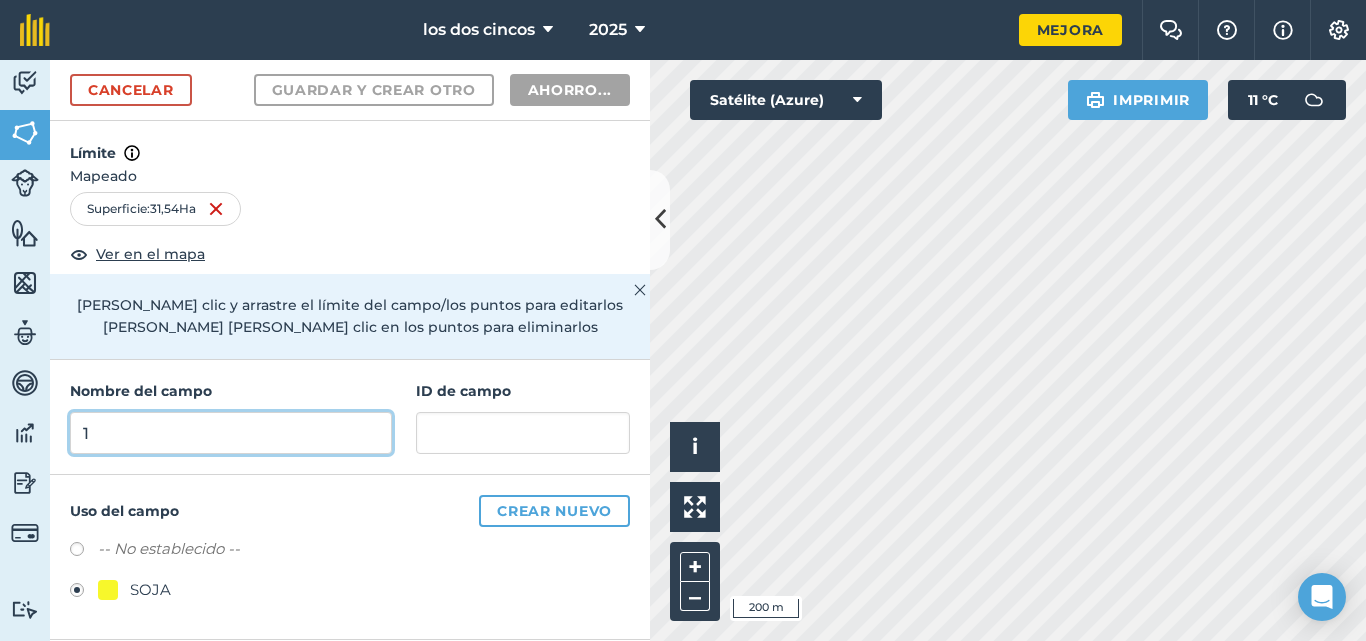 radio on "false" 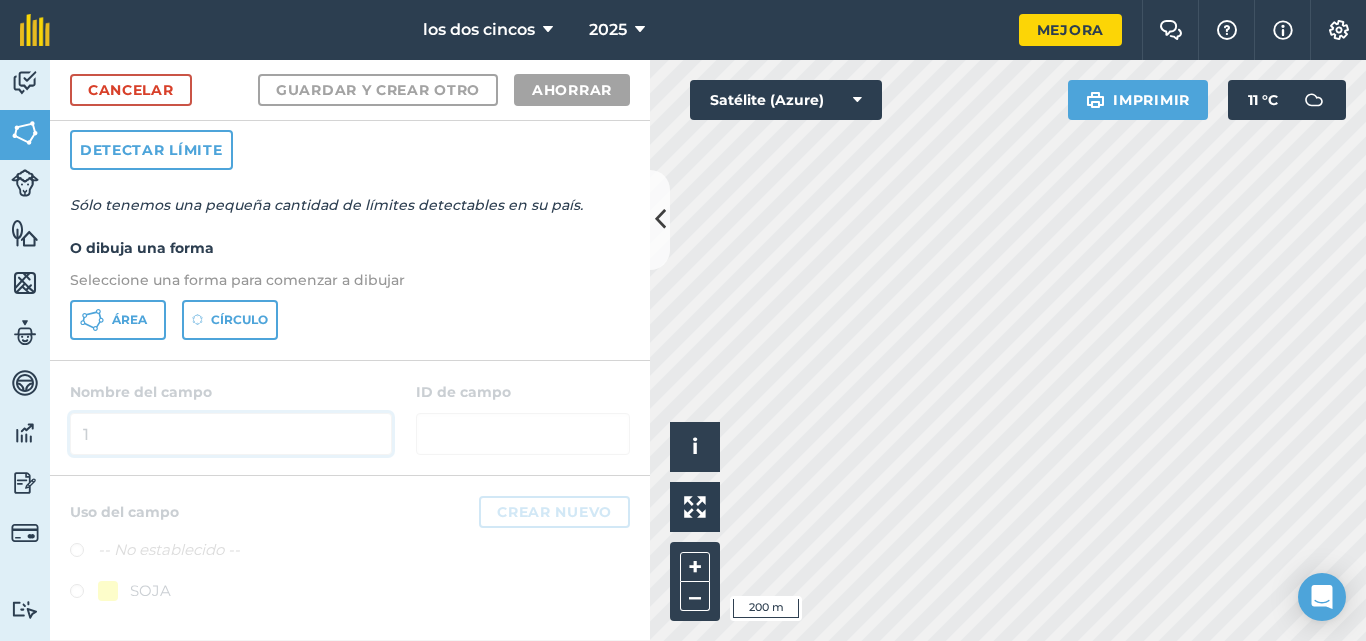 scroll, scrollTop: 42, scrollLeft: 0, axis: vertical 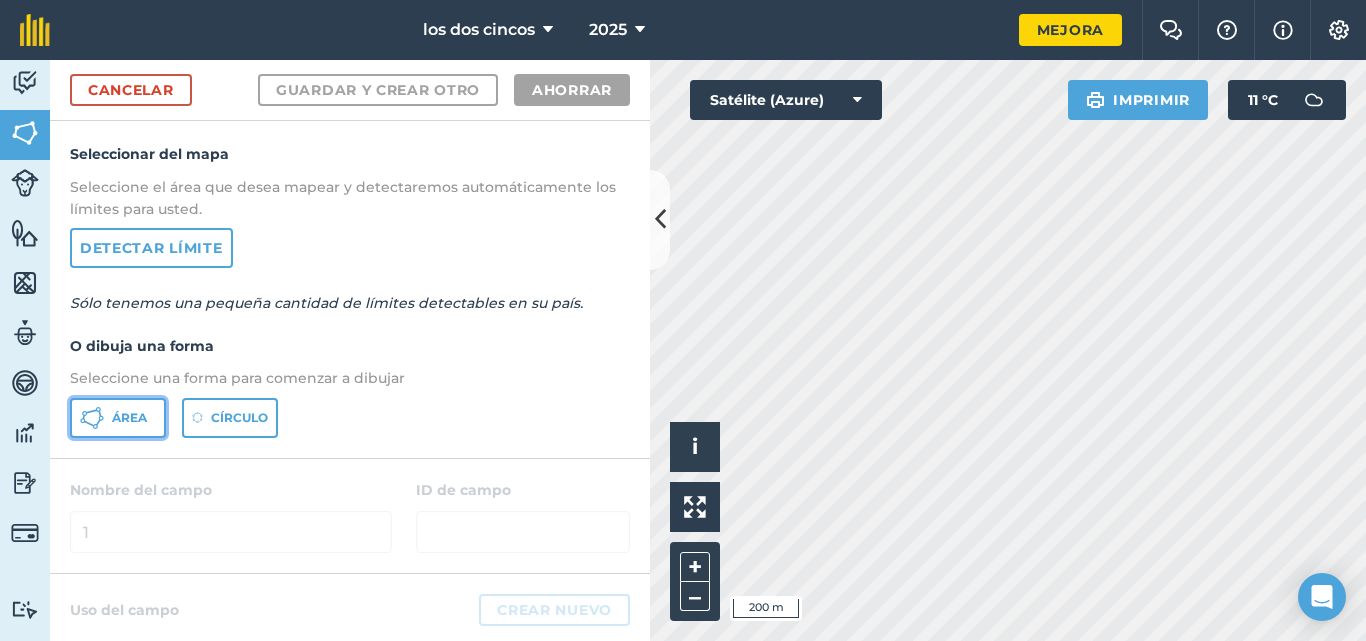 click on "Área" at bounding box center (129, 417) 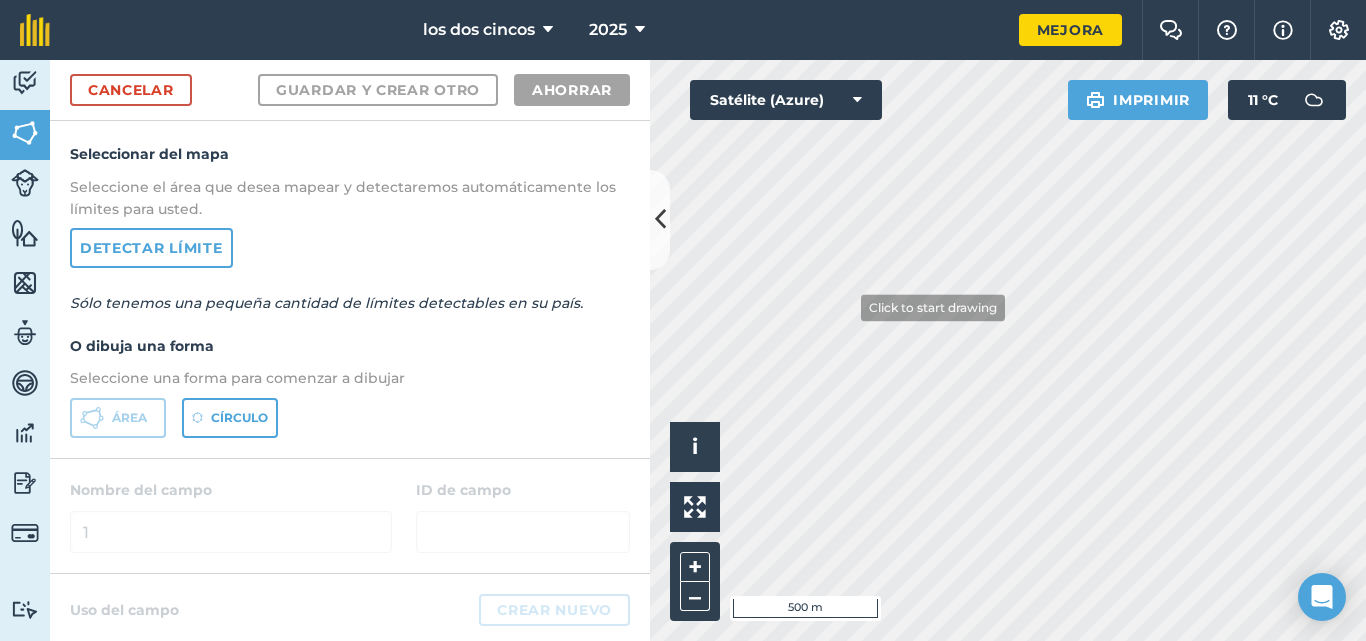 scroll, scrollTop: 0, scrollLeft: 0, axis: both 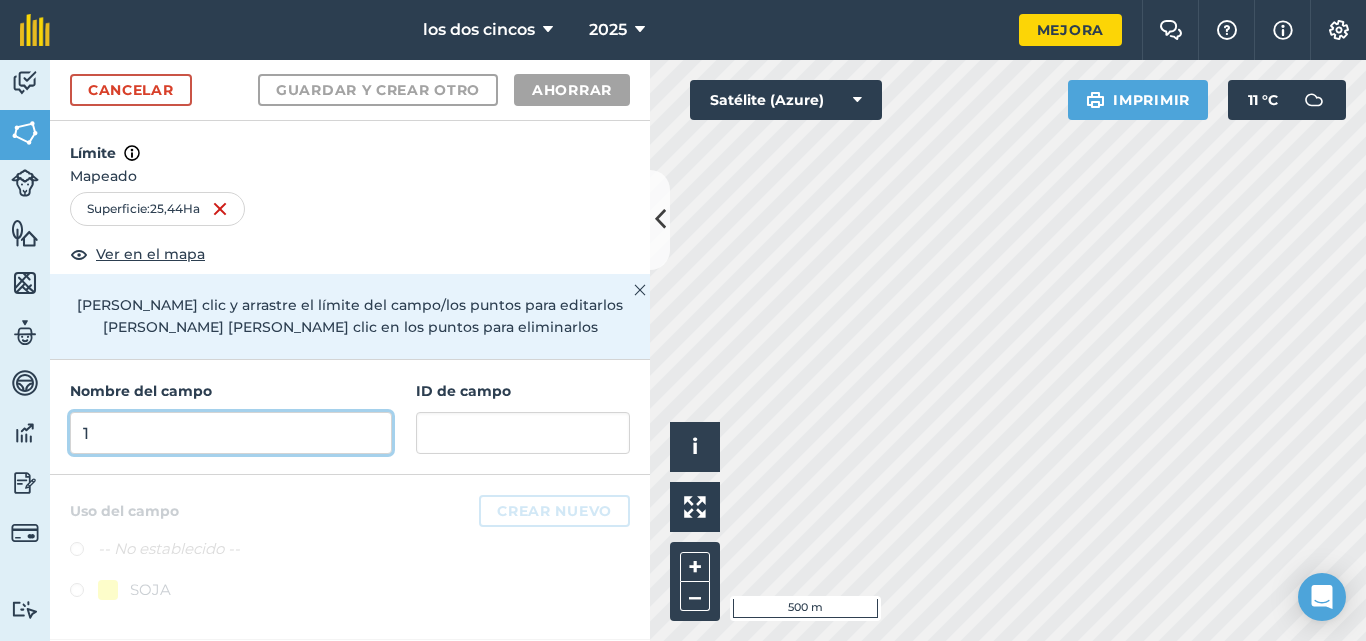click on "1" at bounding box center [231, 433] 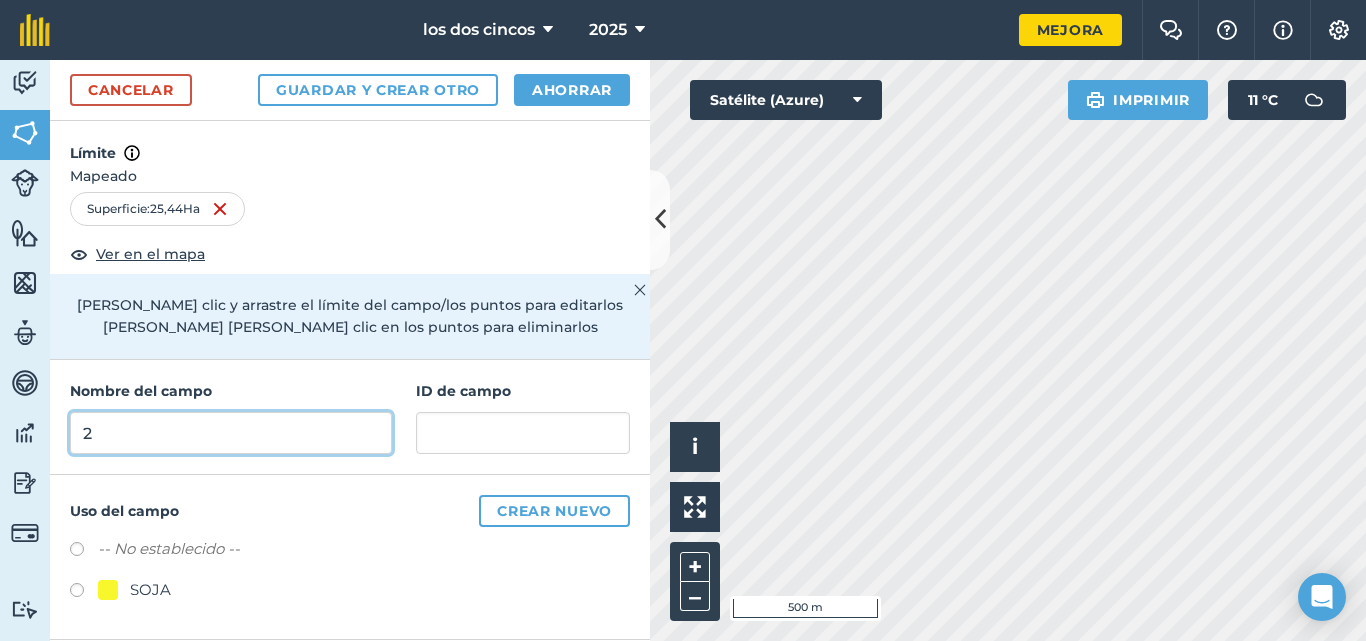type on "2" 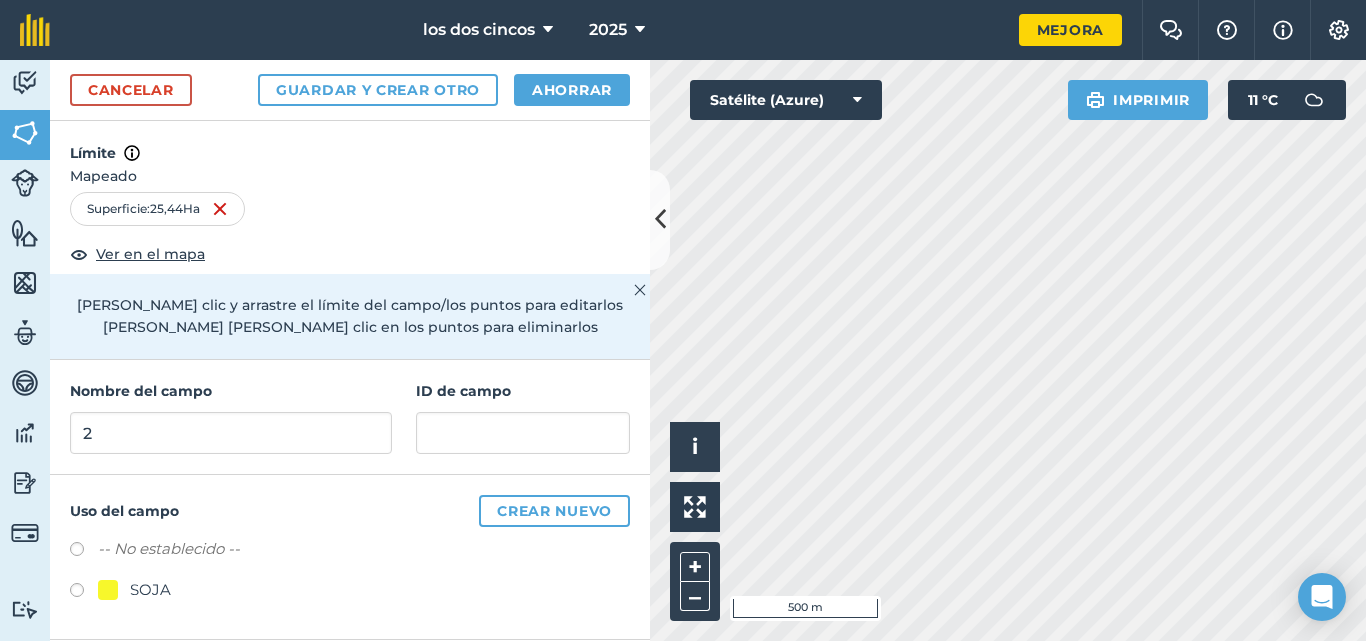 click at bounding box center [84, 593] 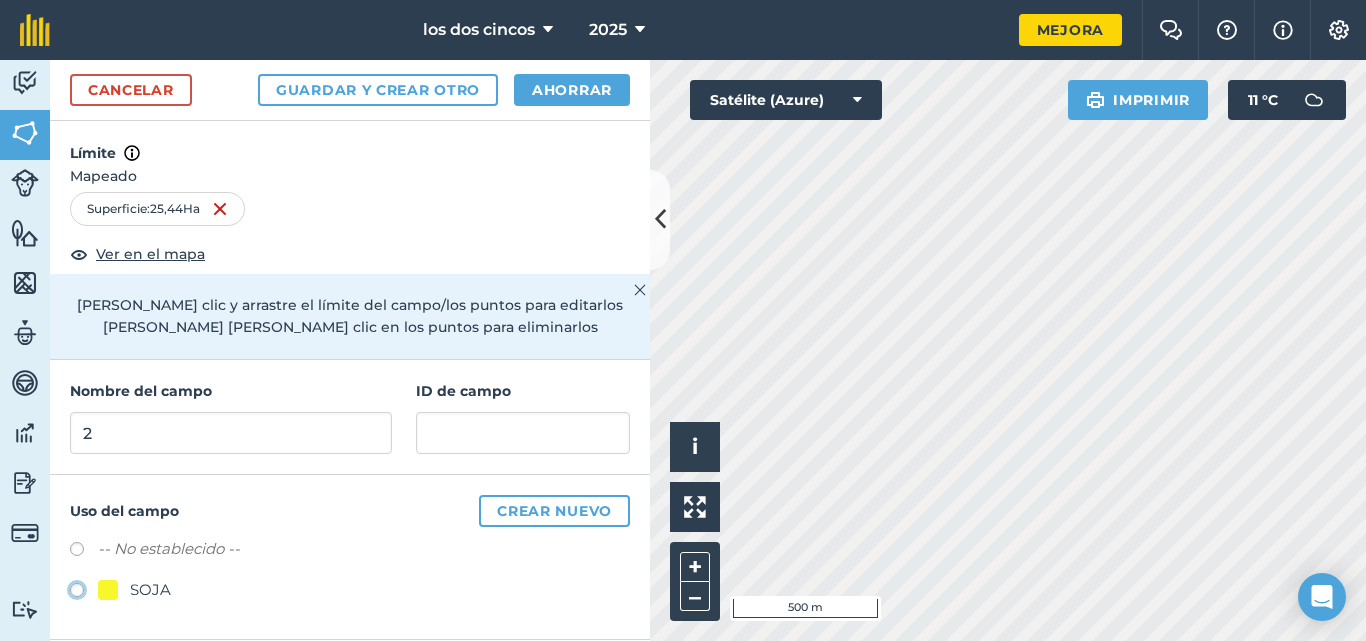 radio on "true" 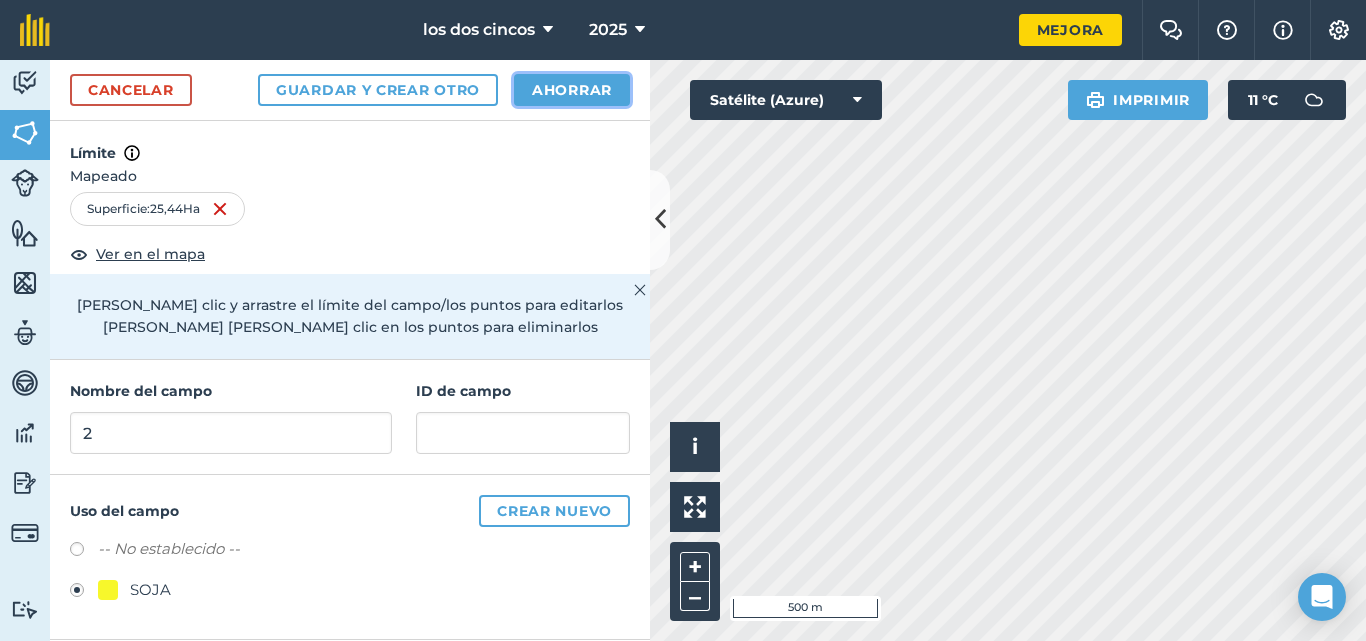 click on "Ahorrar" at bounding box center (572, 90) 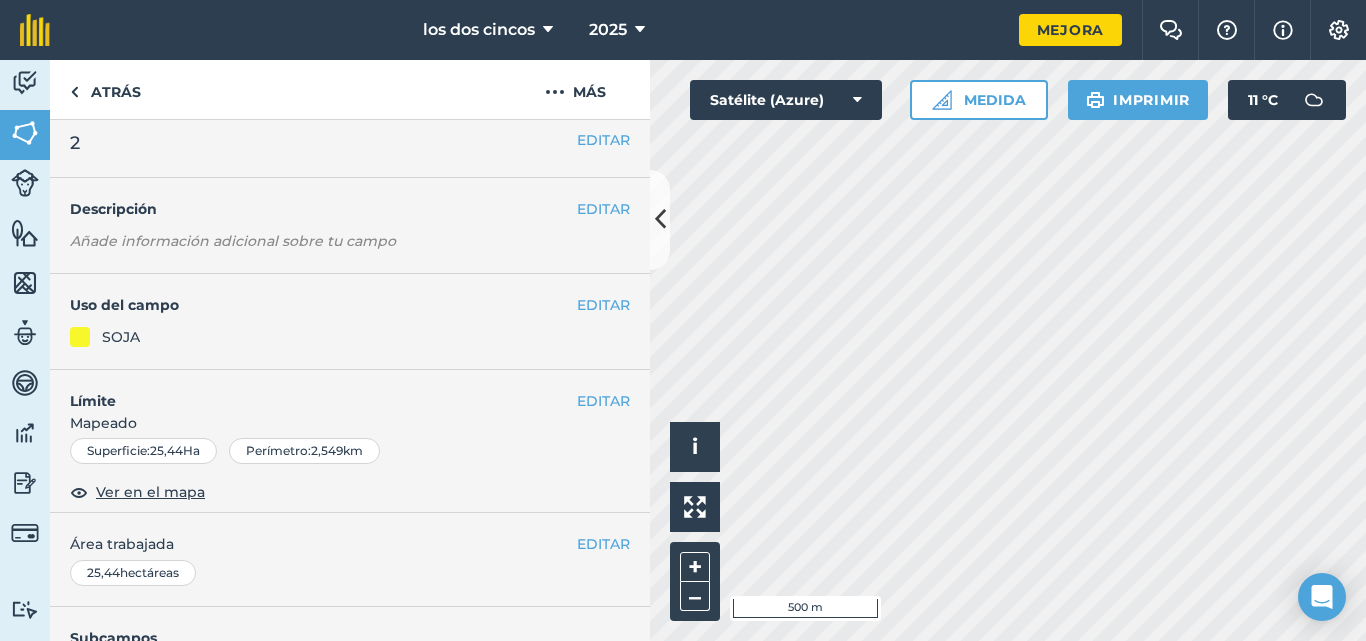 scroll, scrollTop: 0, scrollLeft: 0, axis: both 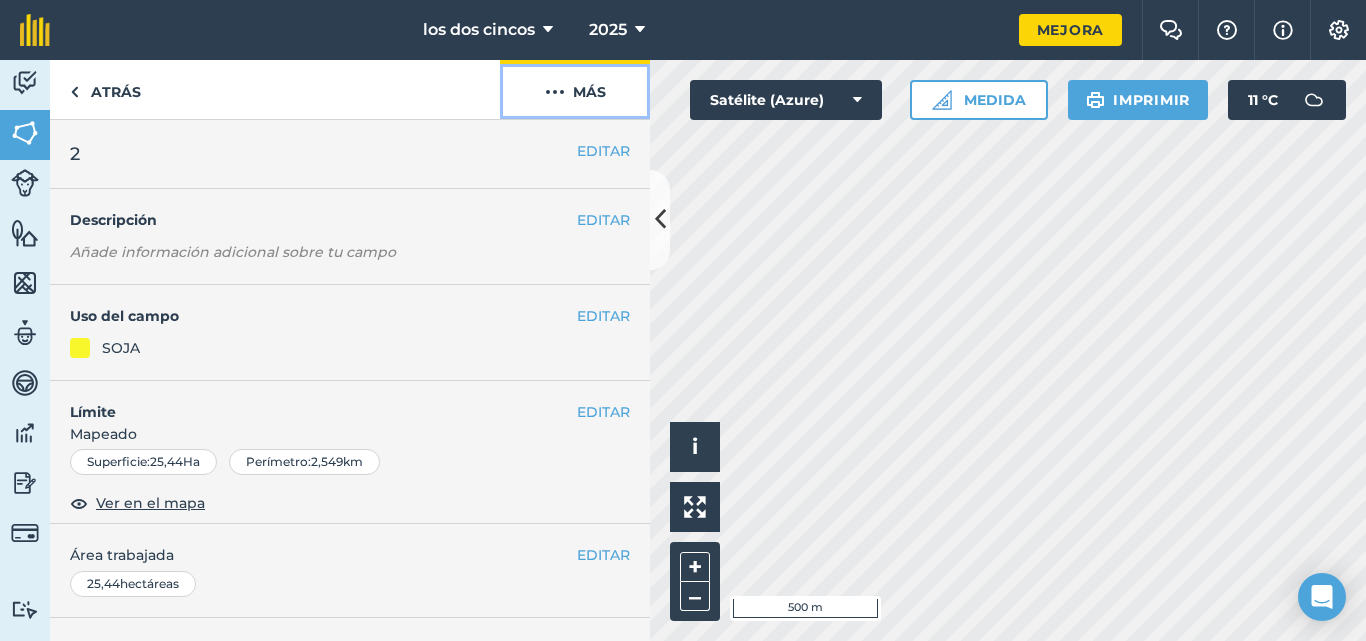 click on "Más" at bounding box center (589, 92) 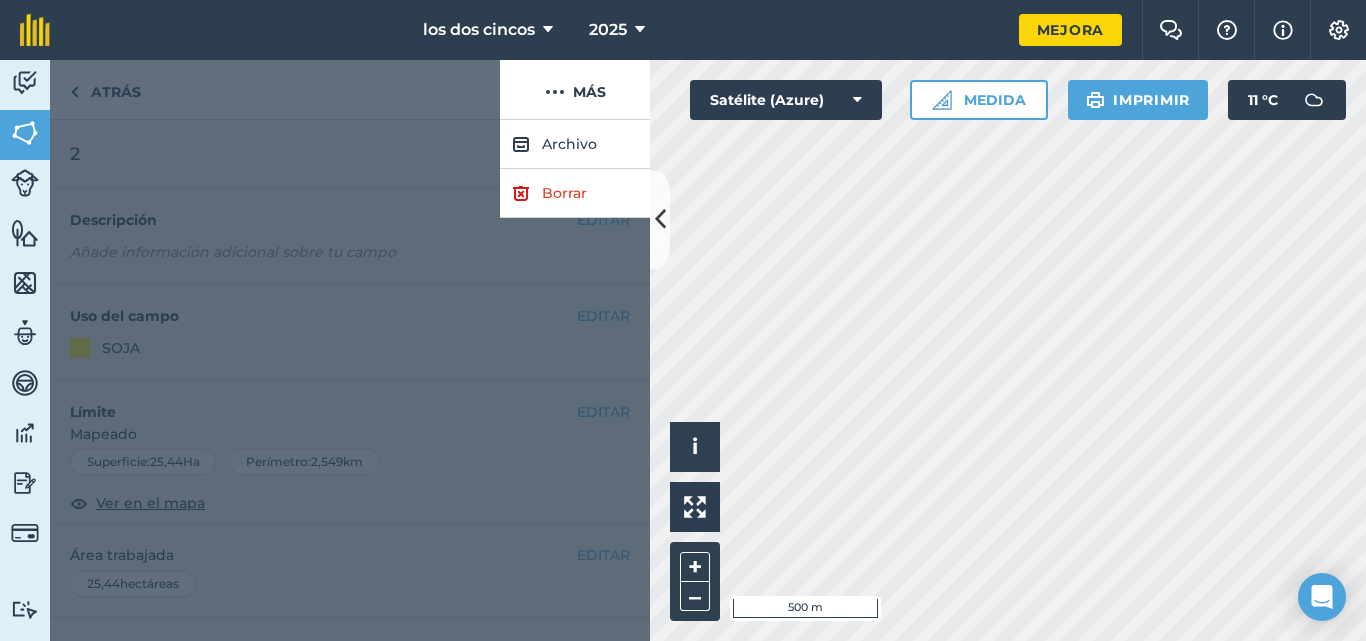 click at bounding box center [350, 380] 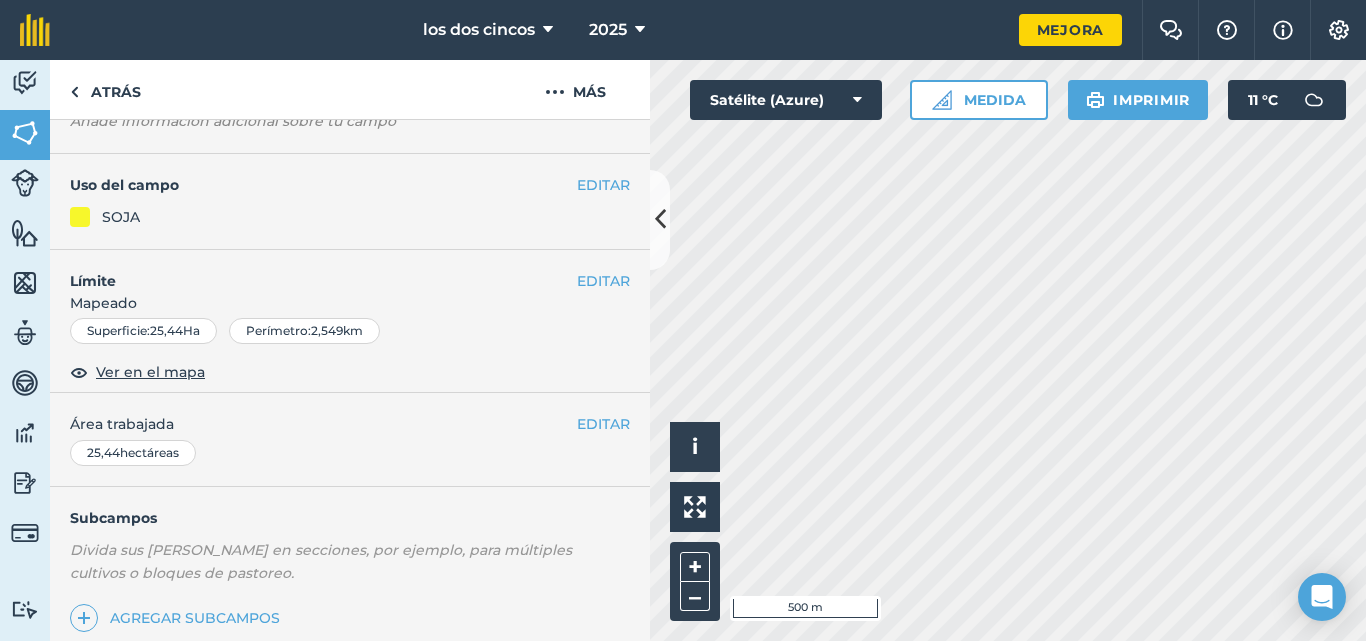 scroll, scrollTop: 0, scrollLeft: 0, axis: both 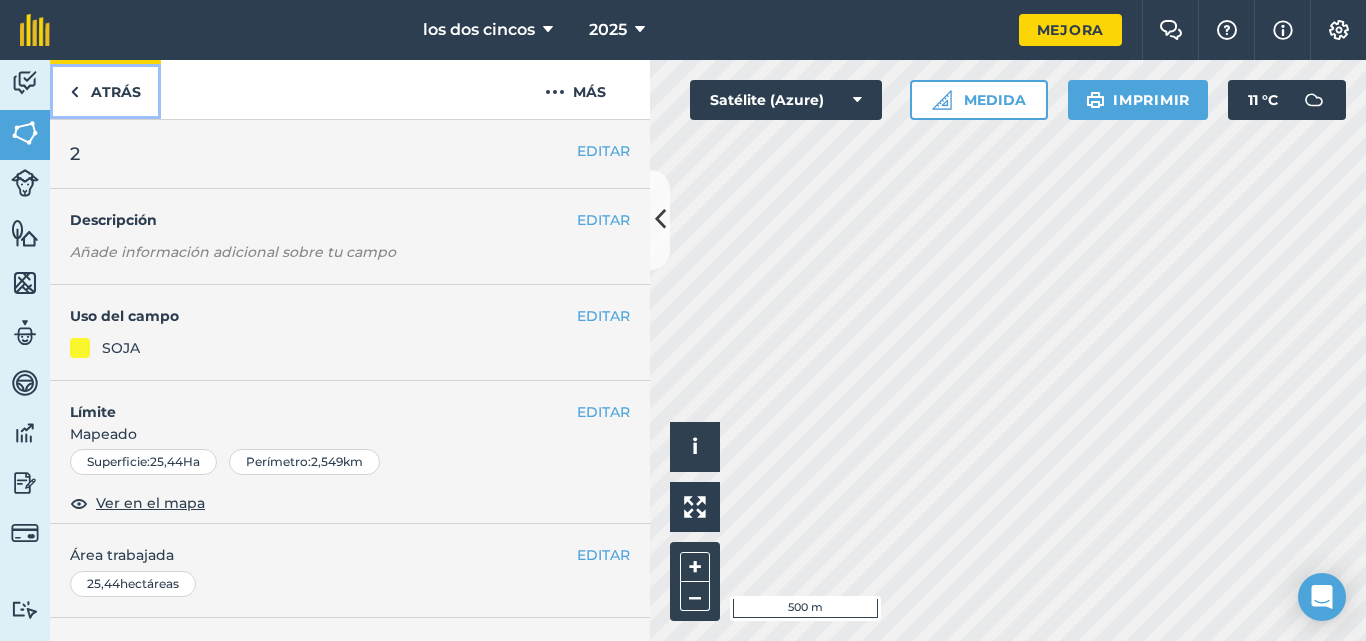 click at bounding box center [74, 92] 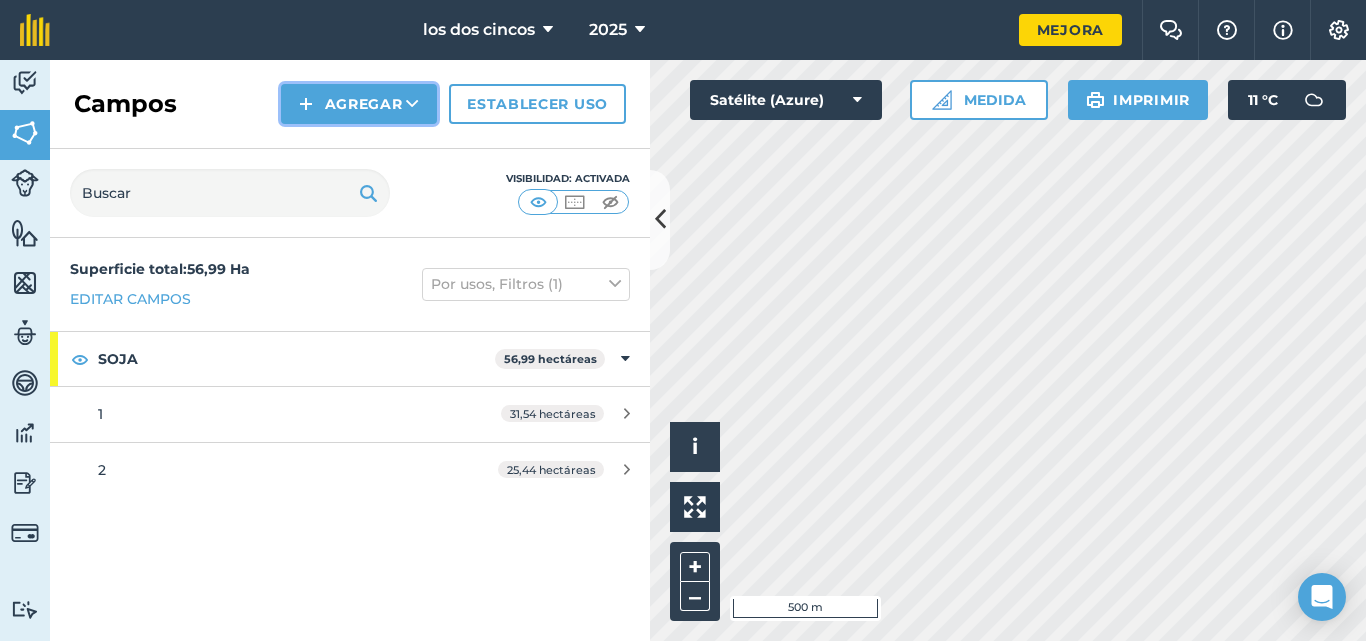 click on "Agregar" at bounding box center [364, 104] 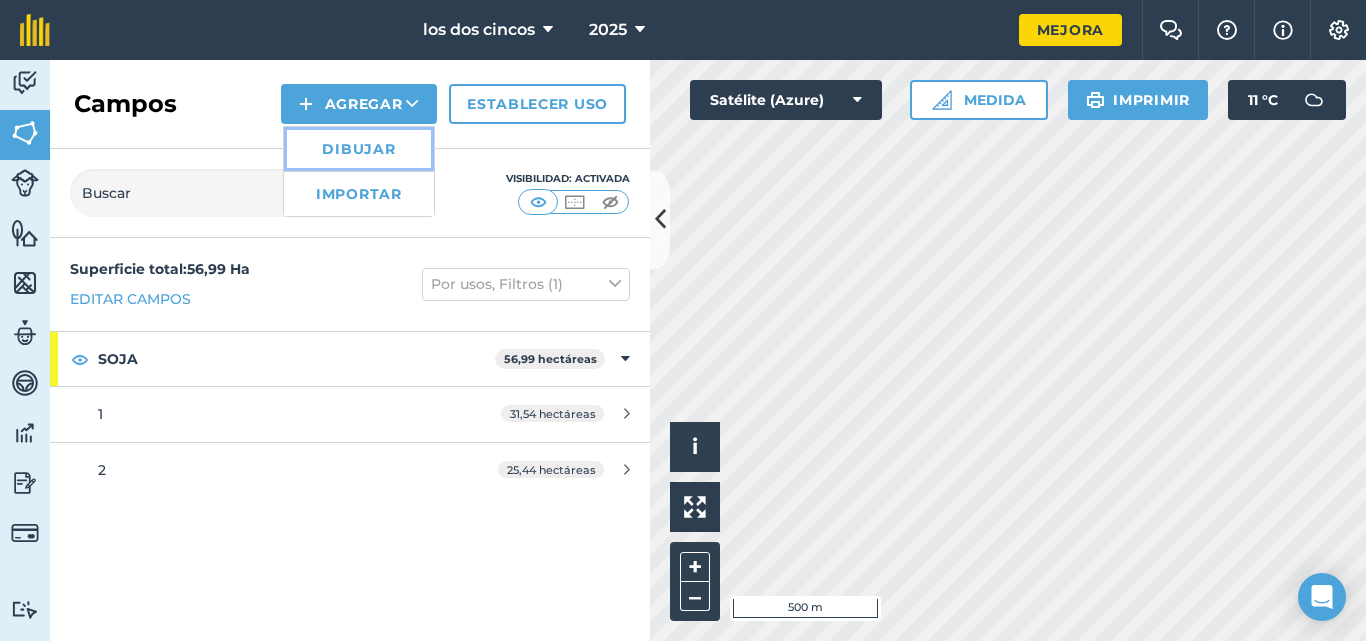 click on "Dibujar" at bounding box center [358, 149] 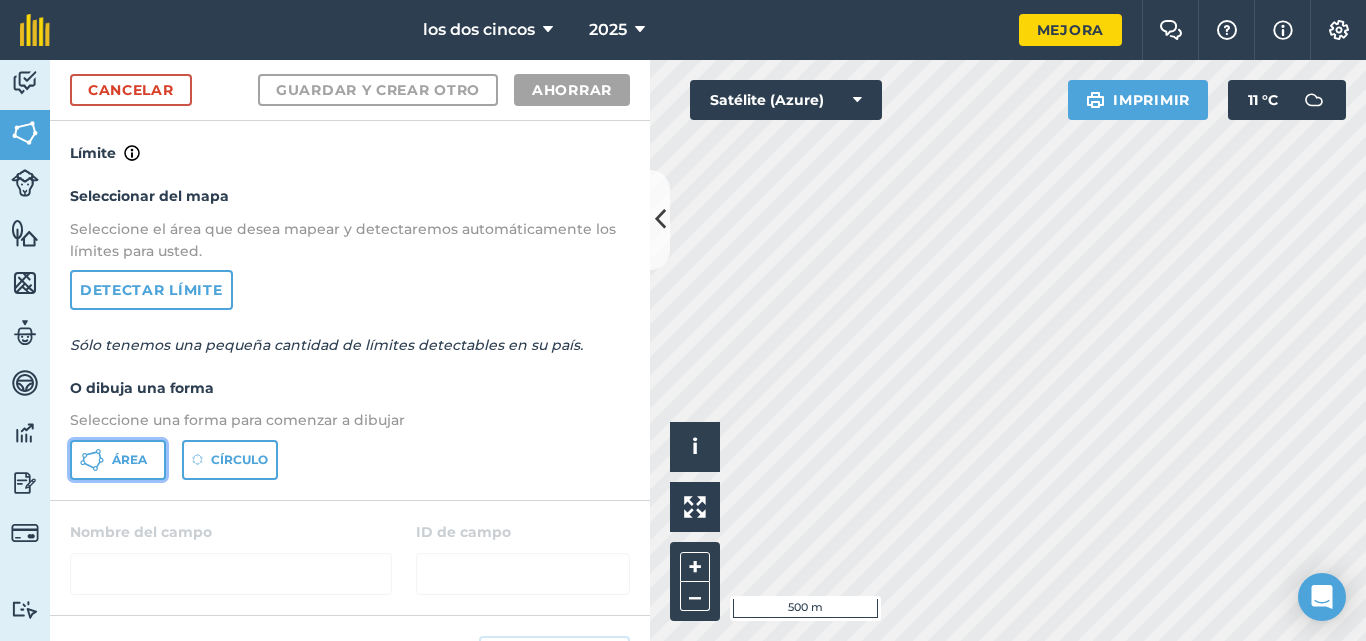 click 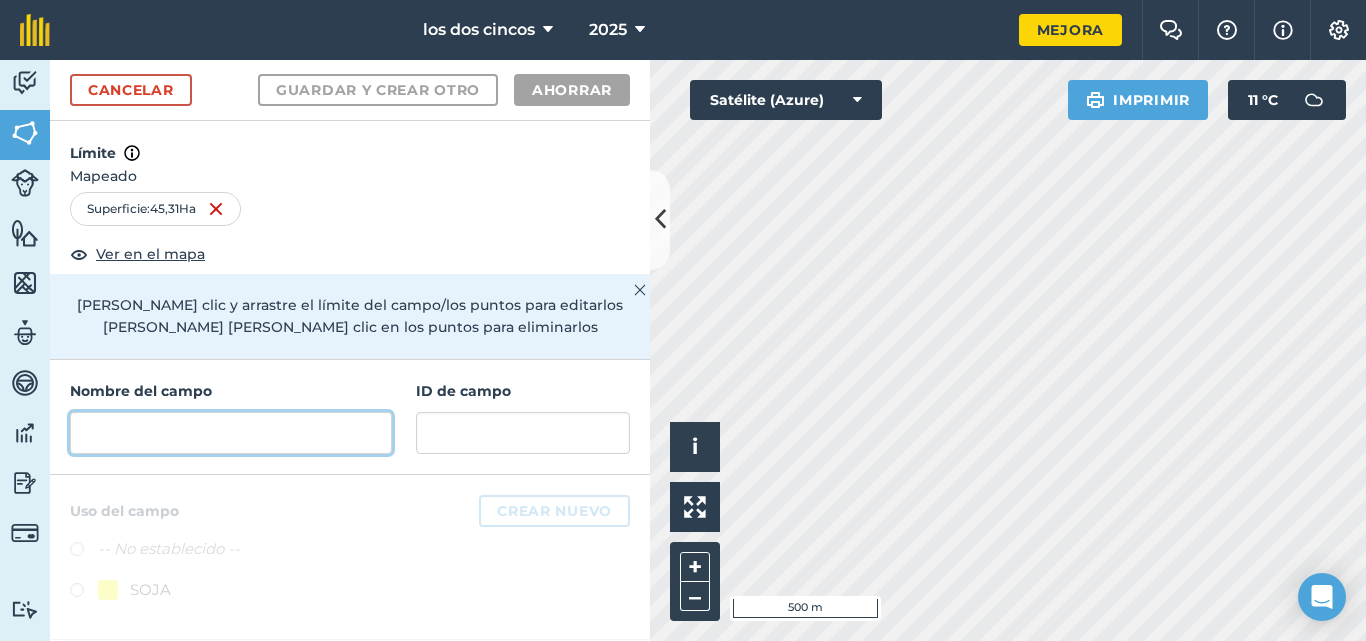 click at bounding box center (231, 433) 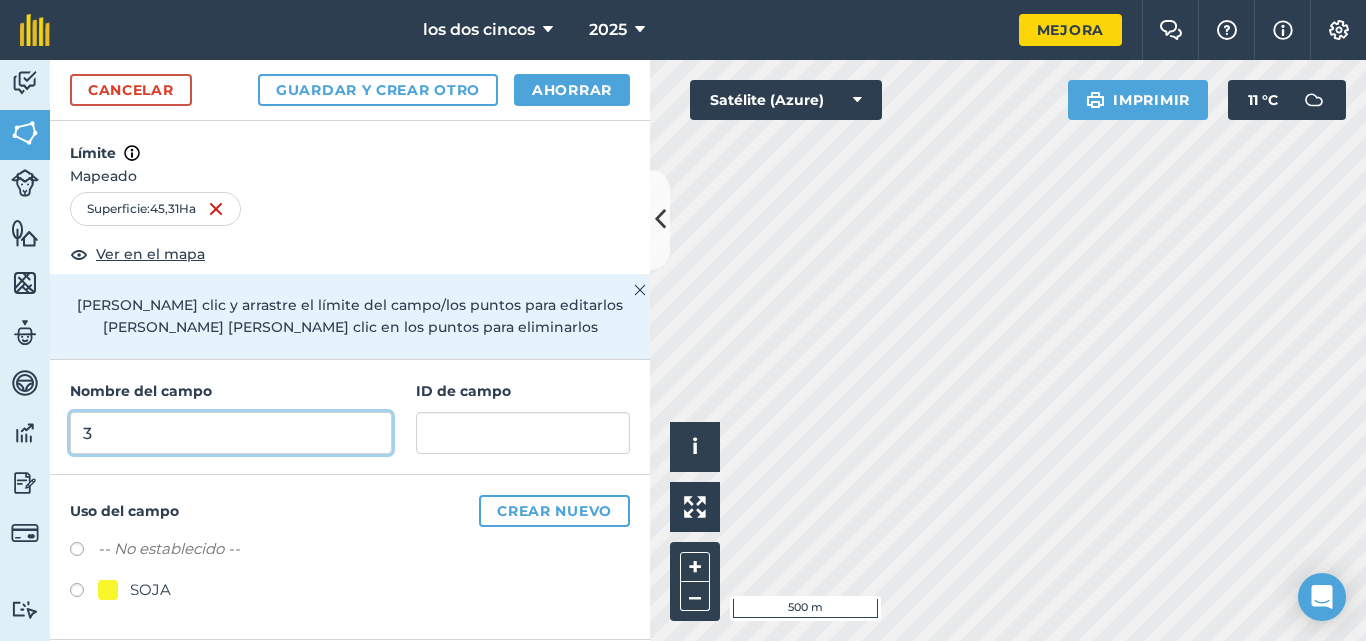 type on "3" 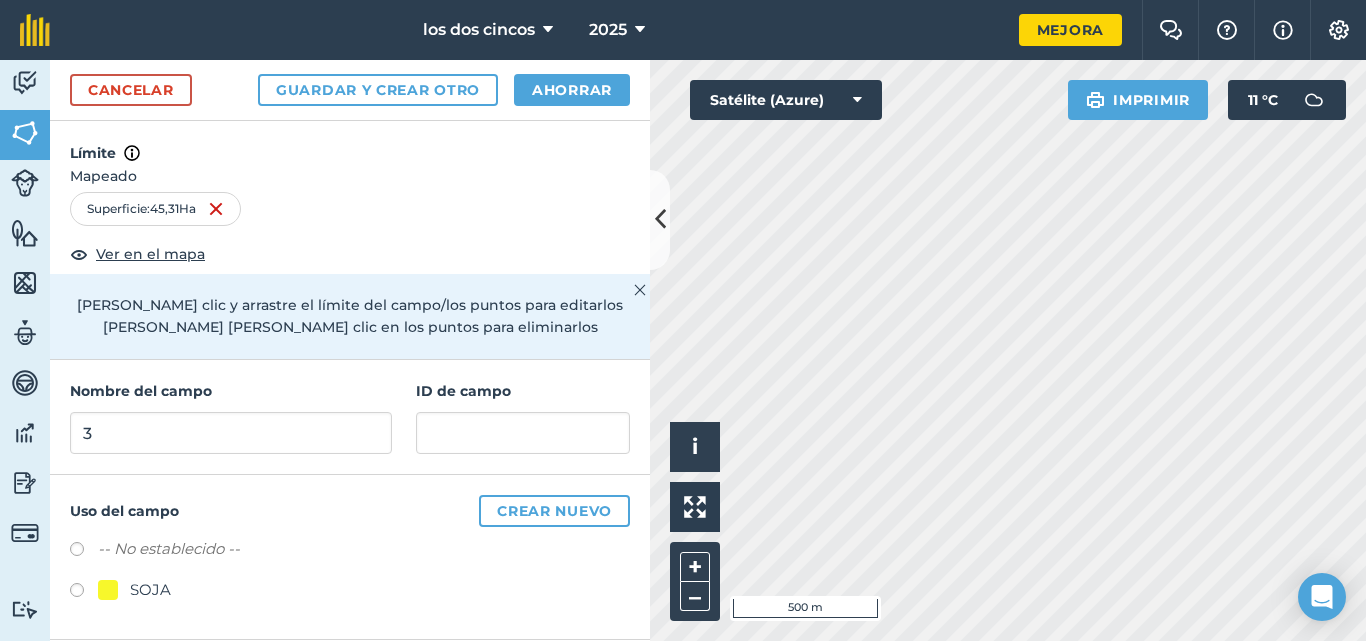 click on "Uso del campo   Crear nuevo -- No establecido -- [GEOGRAPHIC_DATA]" at bounding box center (350, 557) 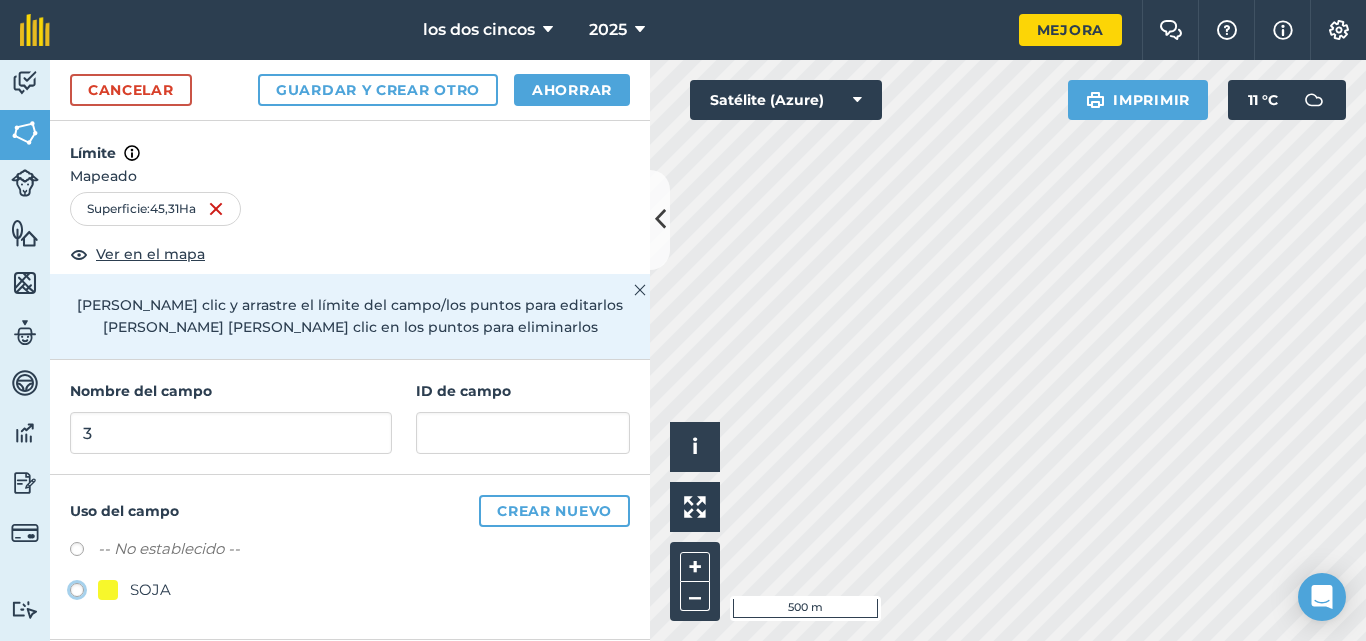 click on "SOJA" at bounding box center (-9923, 589) 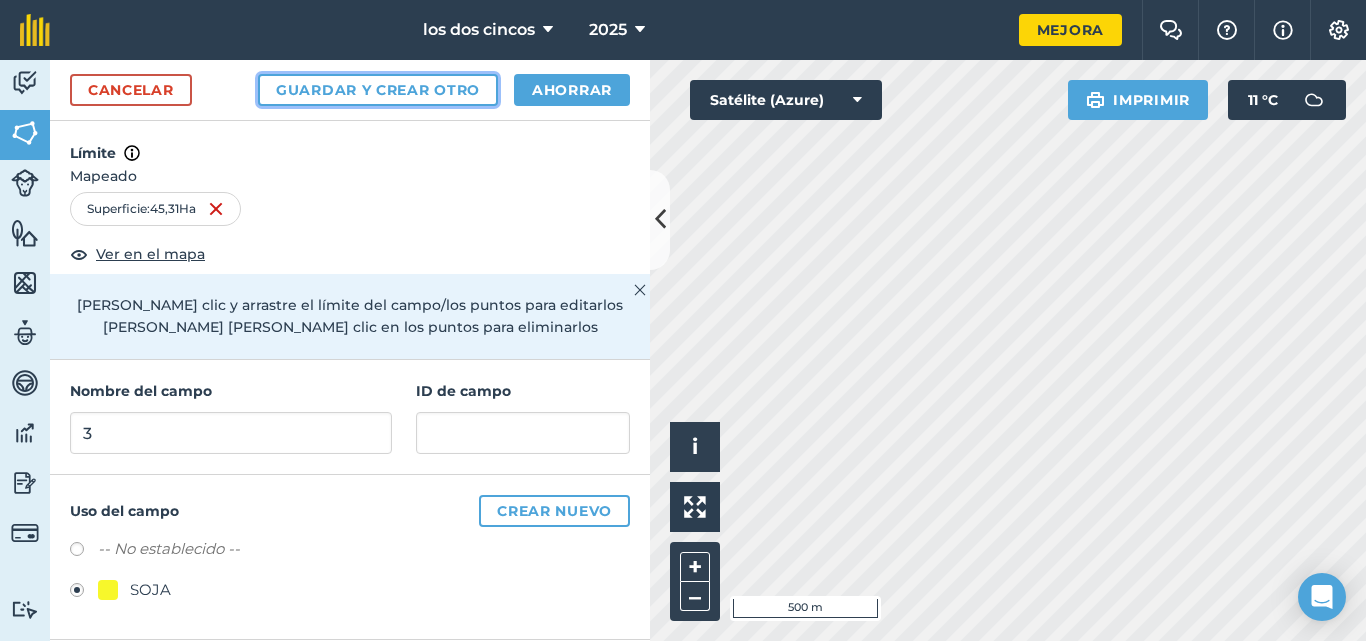 click on "Guardar y crear otro" at bounding box center (378, 90) 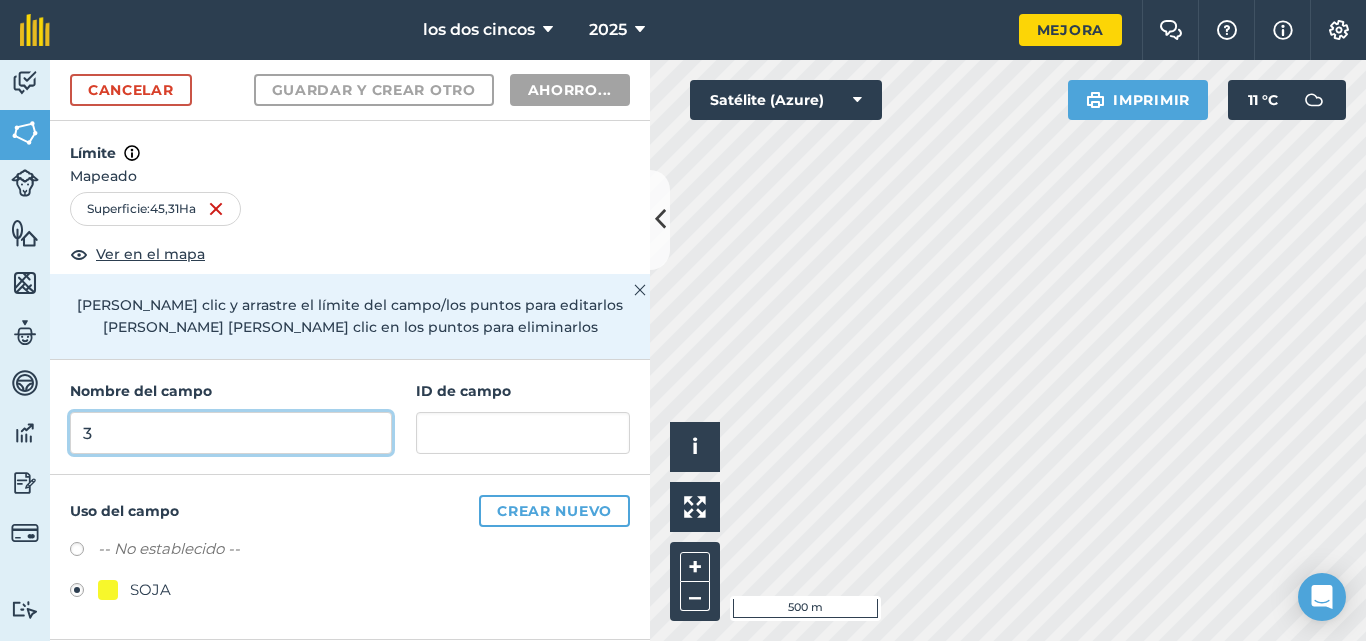 radio on "false" 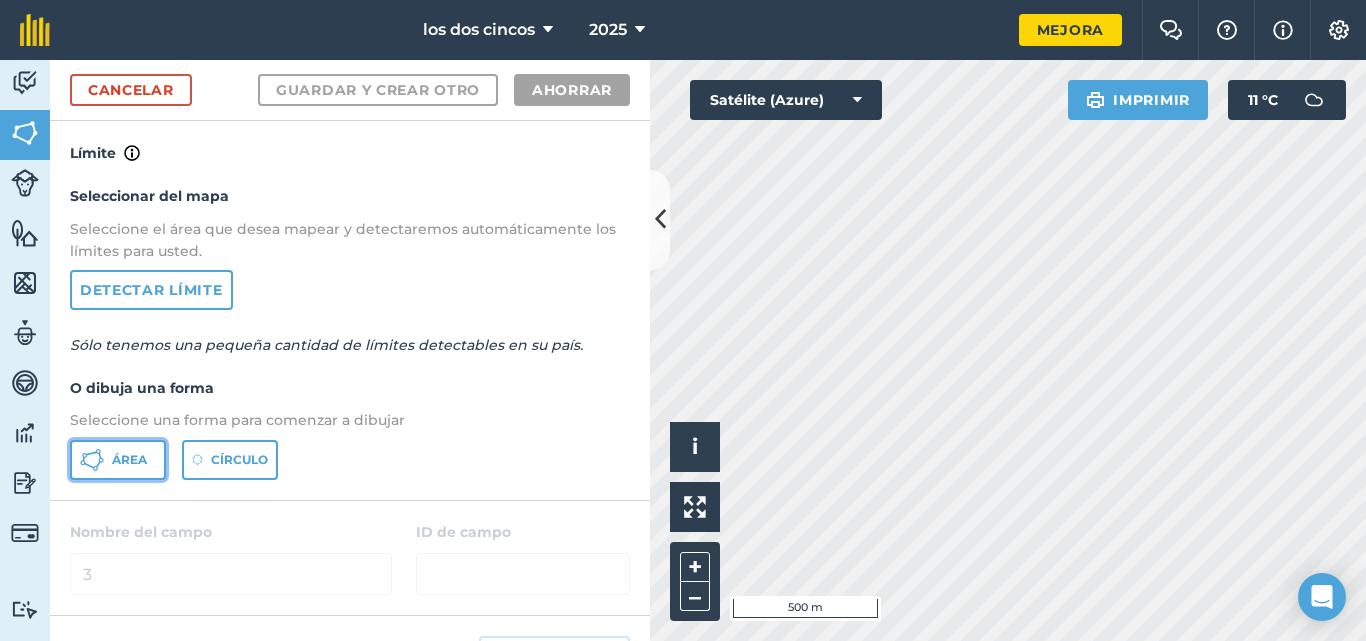 click on "Área" at bounding box center [129, 459] 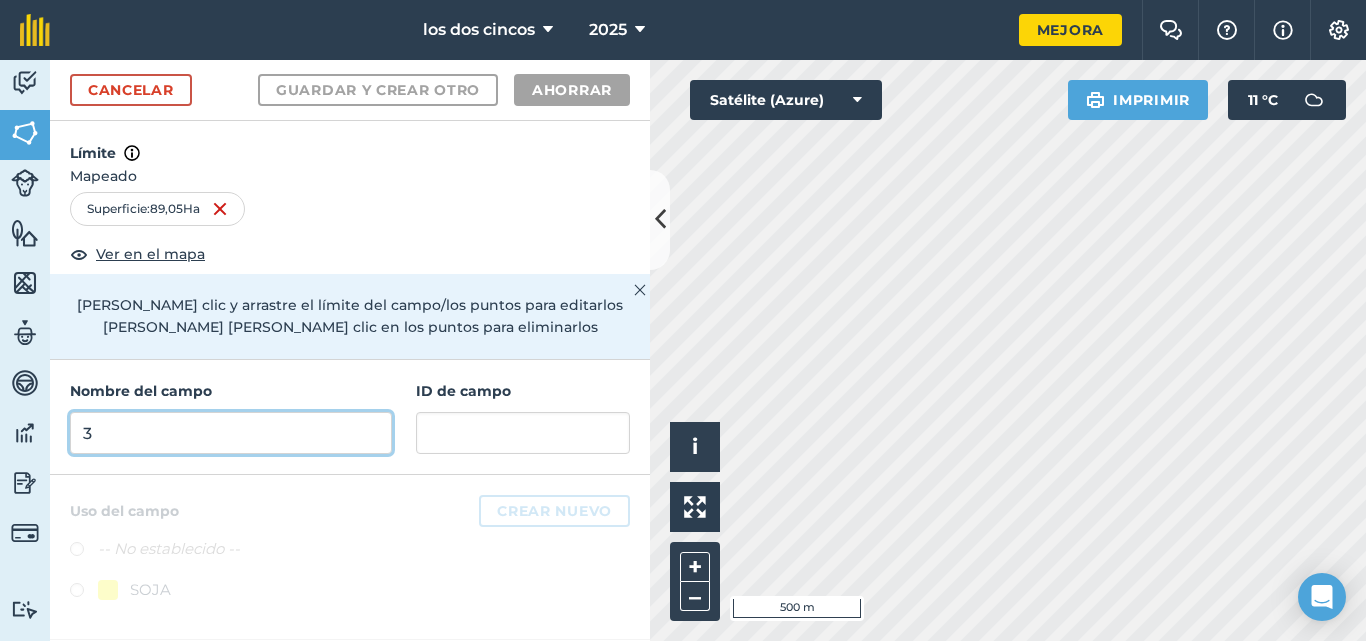 click on "3" at bounding box center [231, 433] 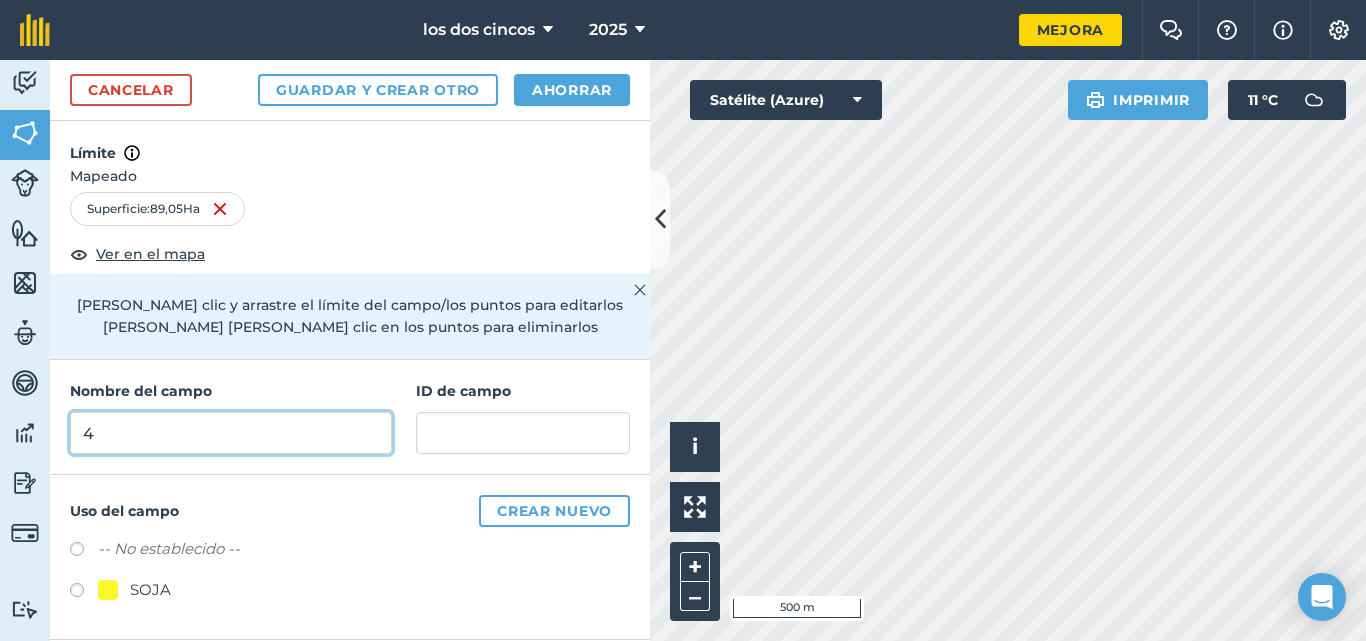 type on "4" 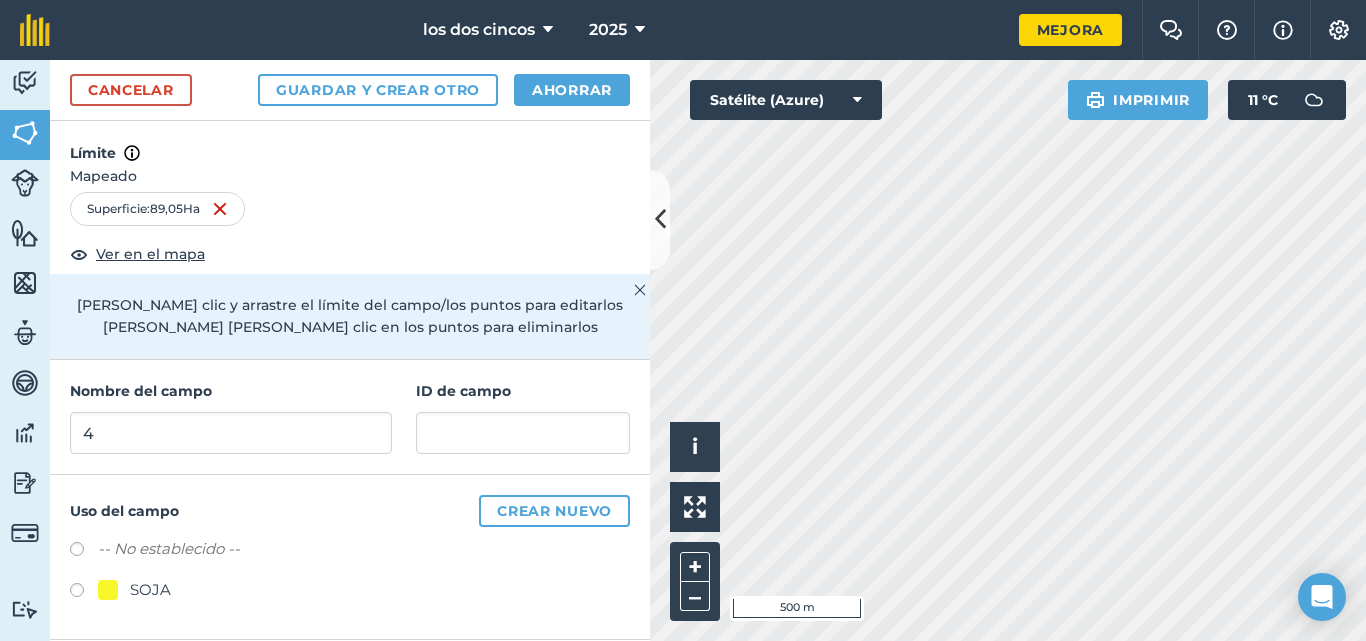 click at bounding box center [84, 593] 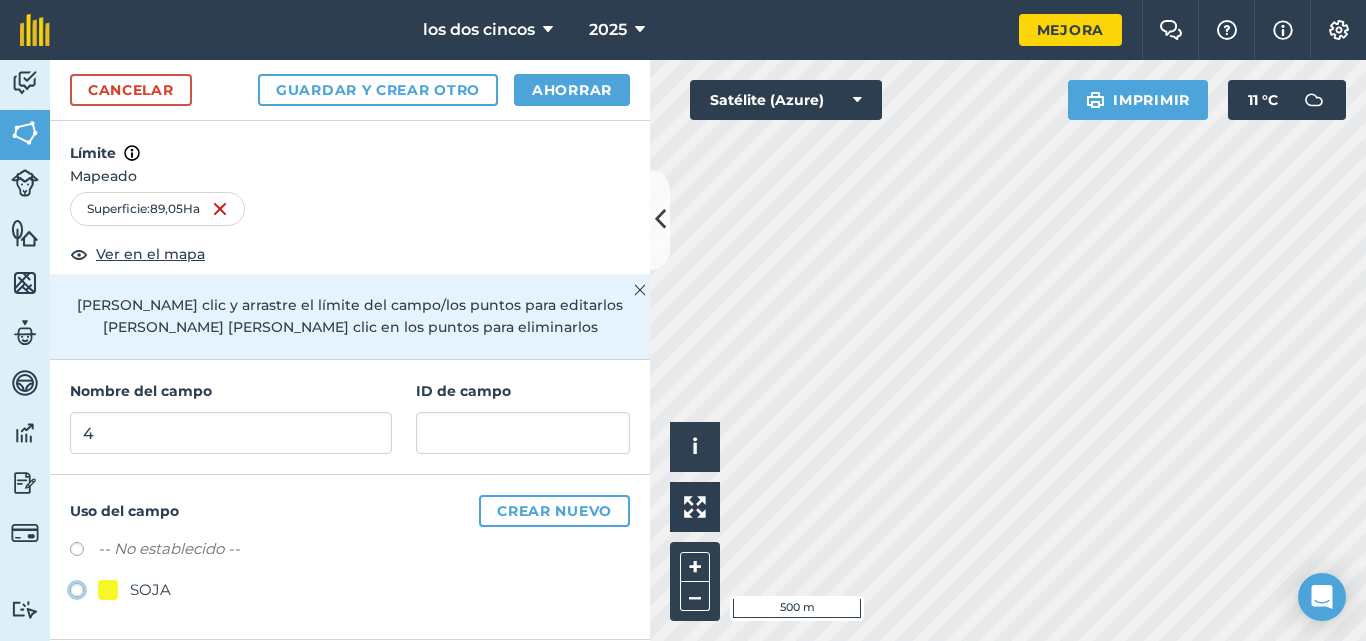 click on "SOJA" at bounding box center (-9923, 589) 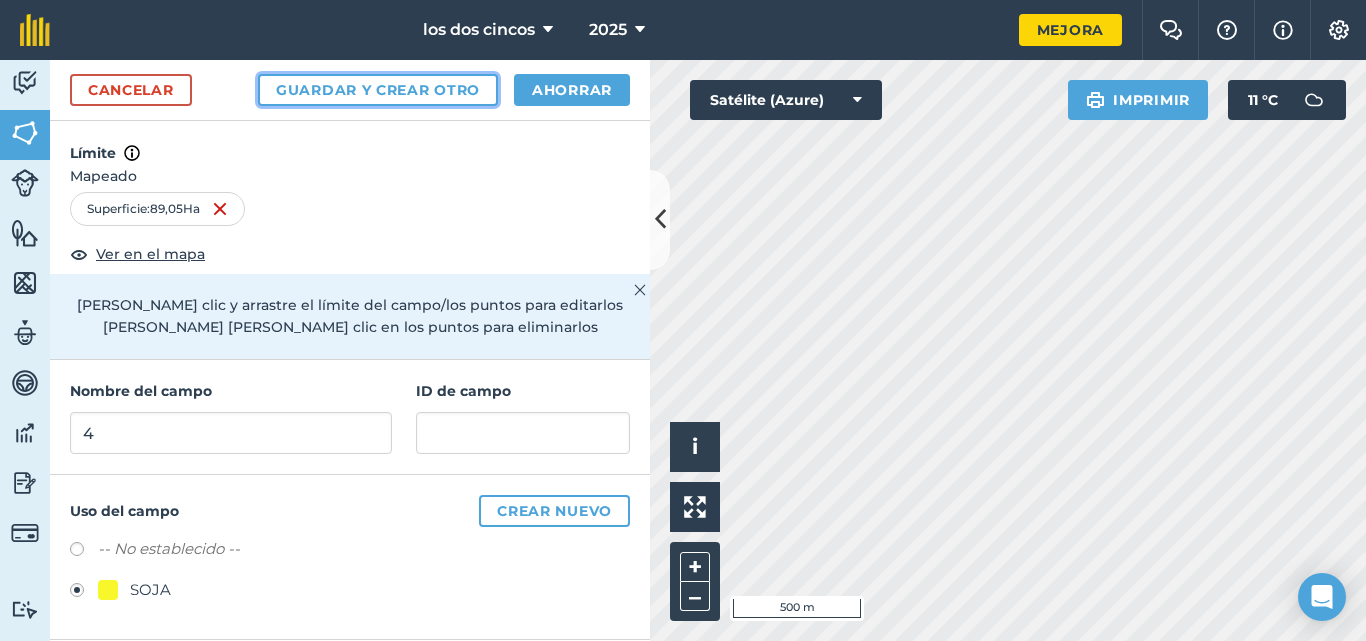 click on "Guardar y crear otro" at bounding box center (378, 90) 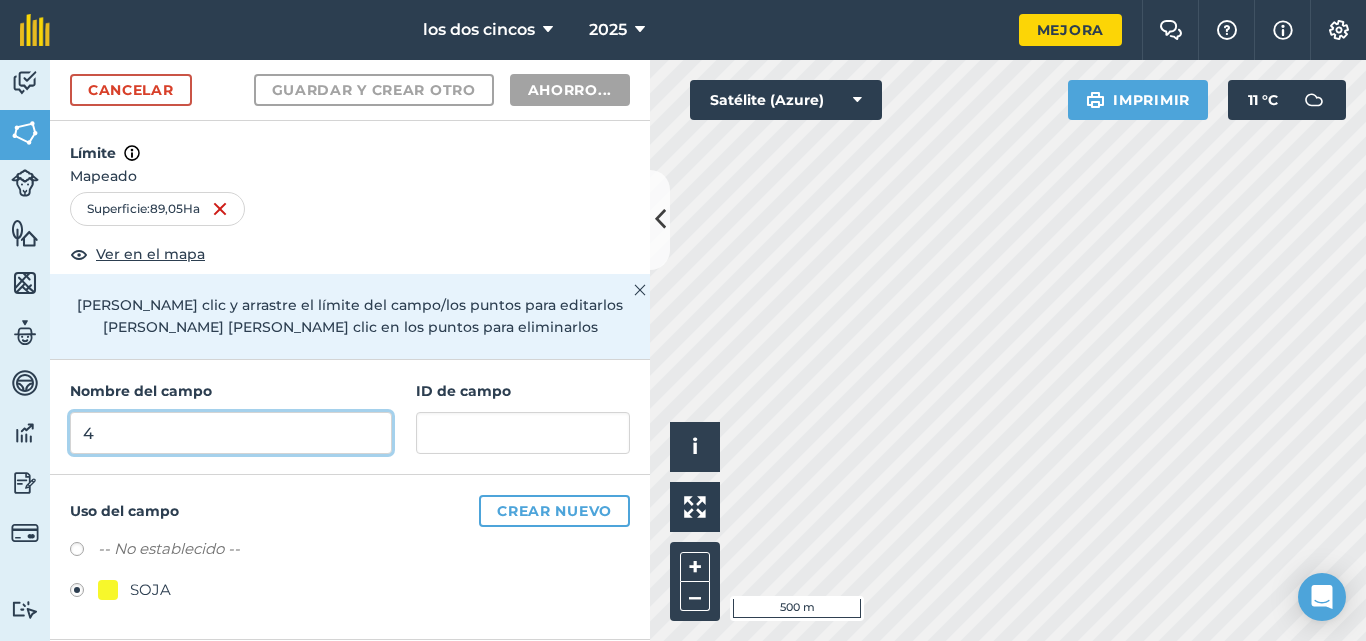 radio on "false" 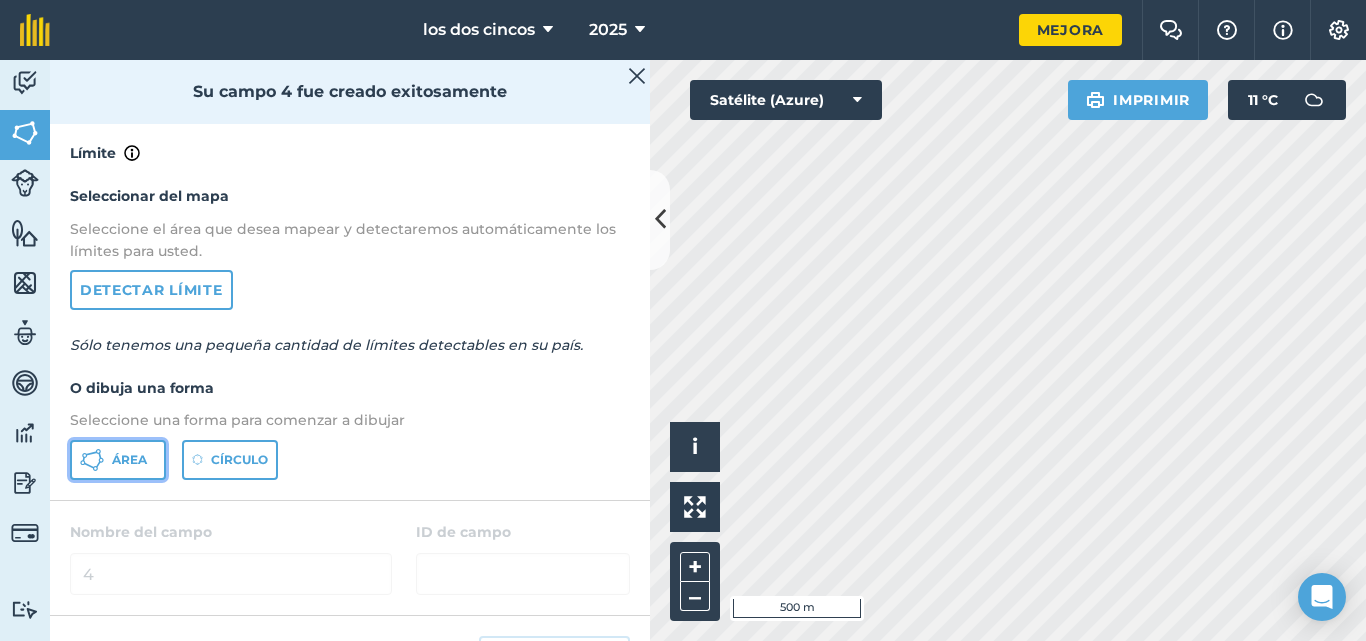 click 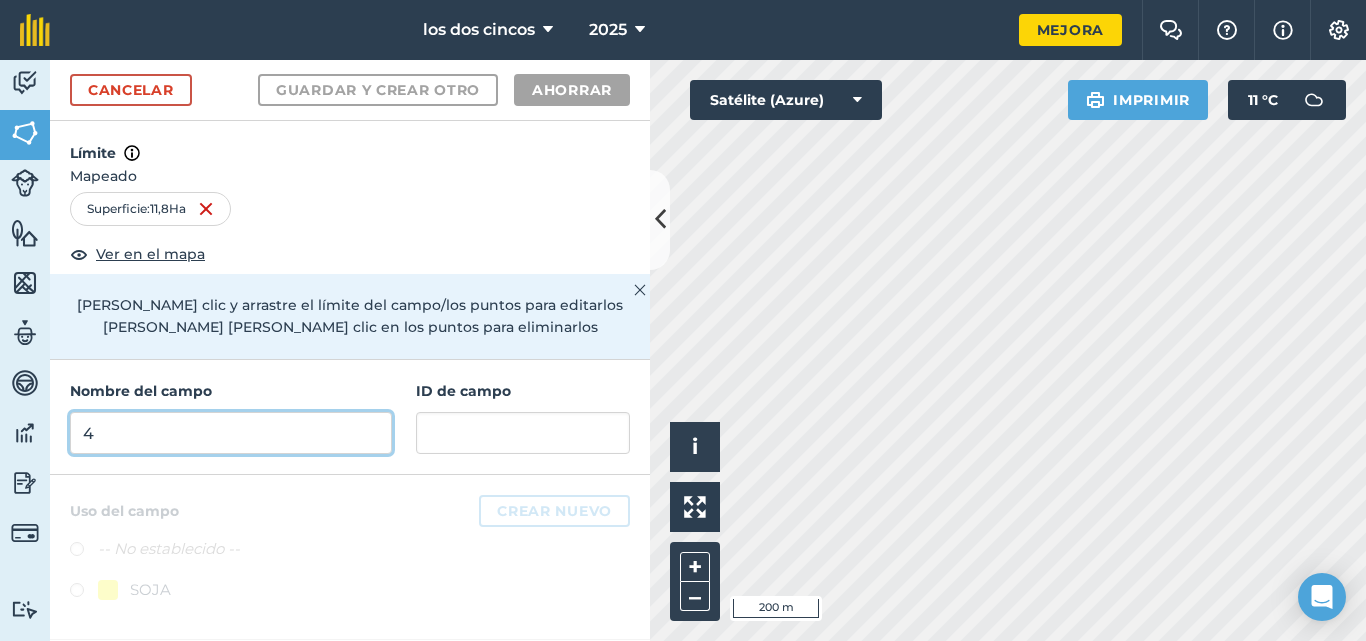 click on "4" at bounding box center (231, 433) 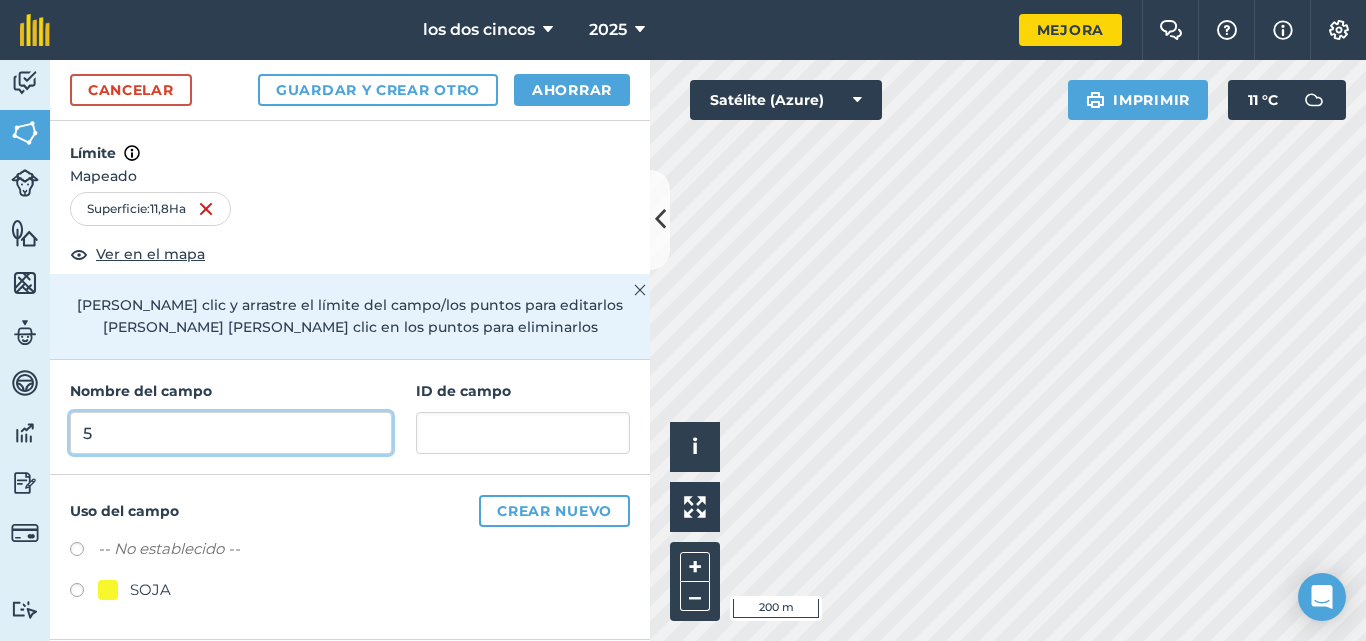 type on "5" 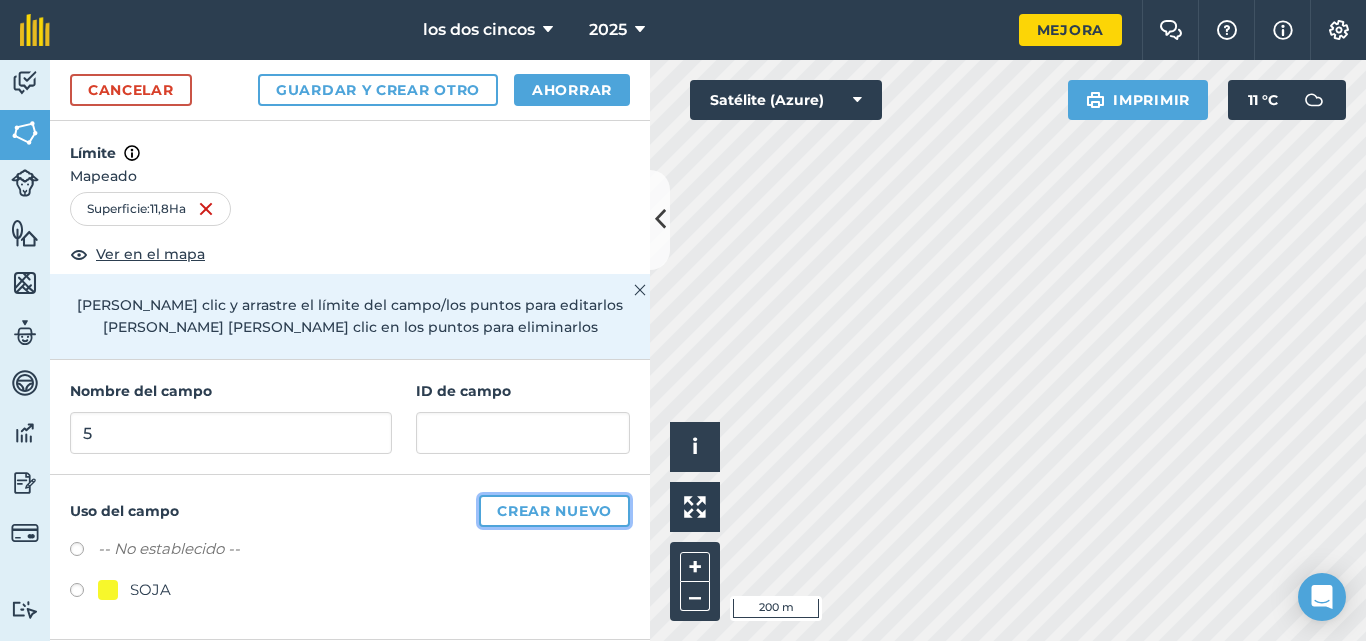 click on "Crear nuevo" at bounding box center (554, 511) 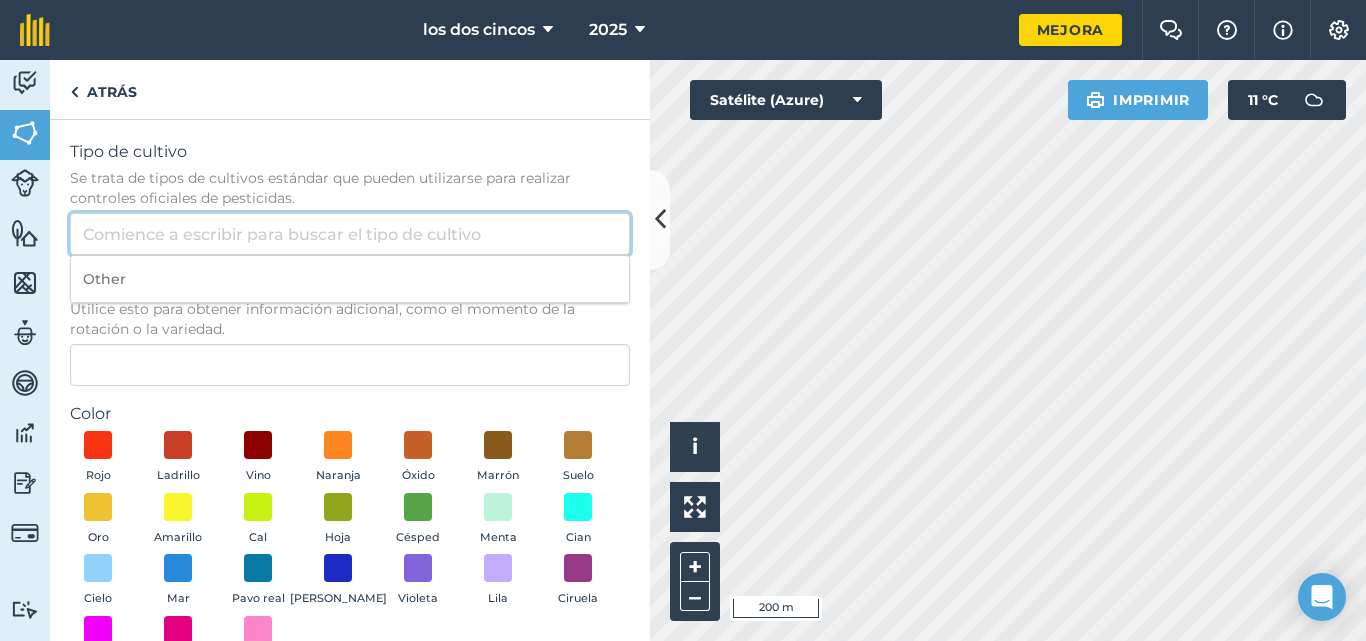 click on "Tipo de cultivo Se trata de tipos de cultivos estándar que pueden utilizarse para realizar controles oficiales de pesticidas." at bounding box center [350, 234] 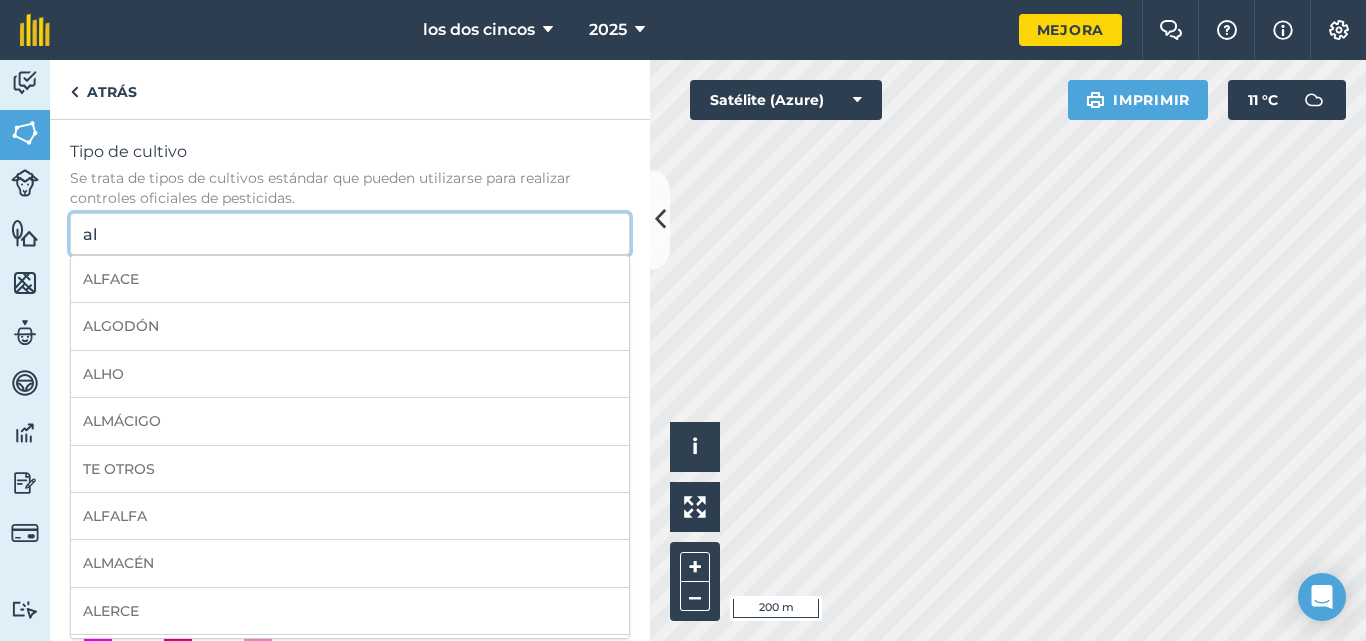 type on "a" 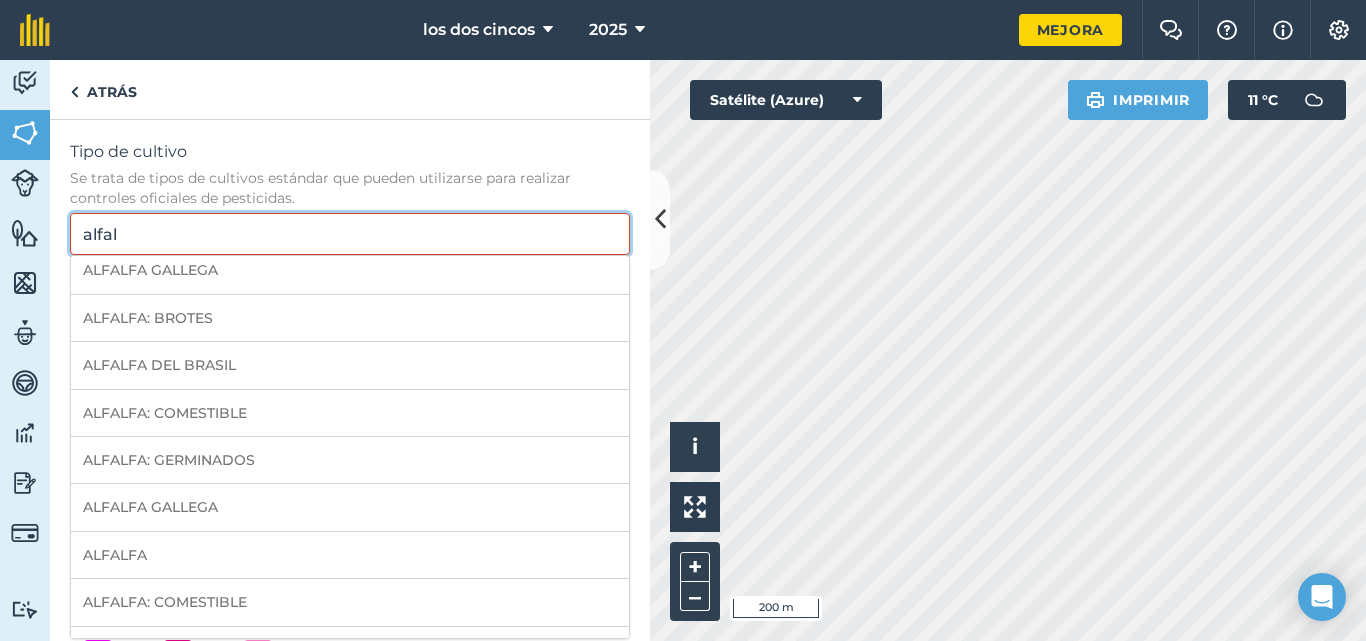 scroll, scrollTop: 109, scrollLeft: 0, axis: vertical 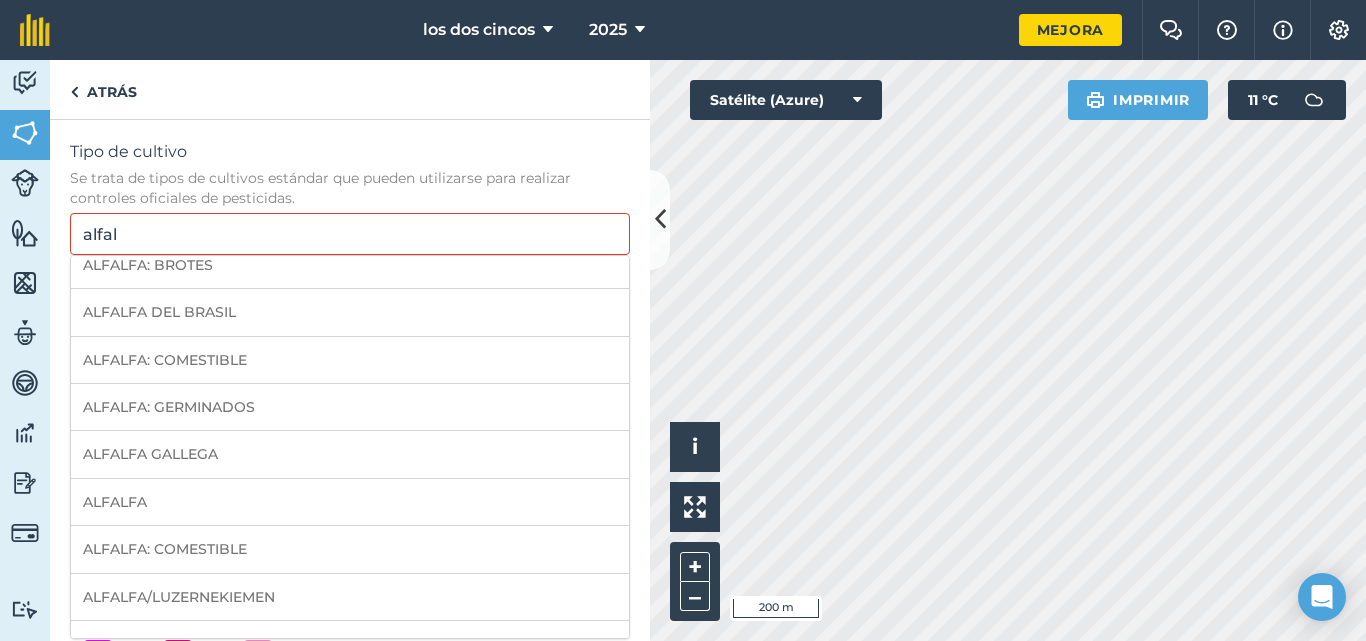 click on "ALFALFA" at bounding box center [350, 502] 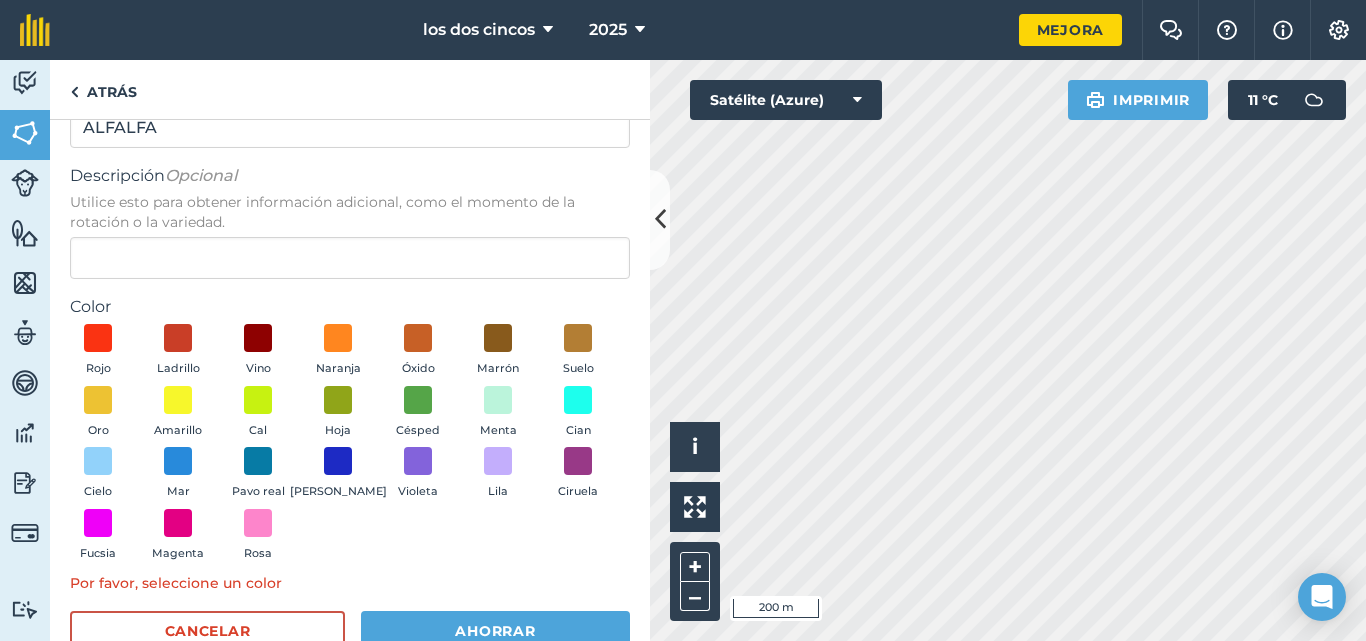 scroll, scrollTop: 117, scrollLeft: 0, axis: vertical 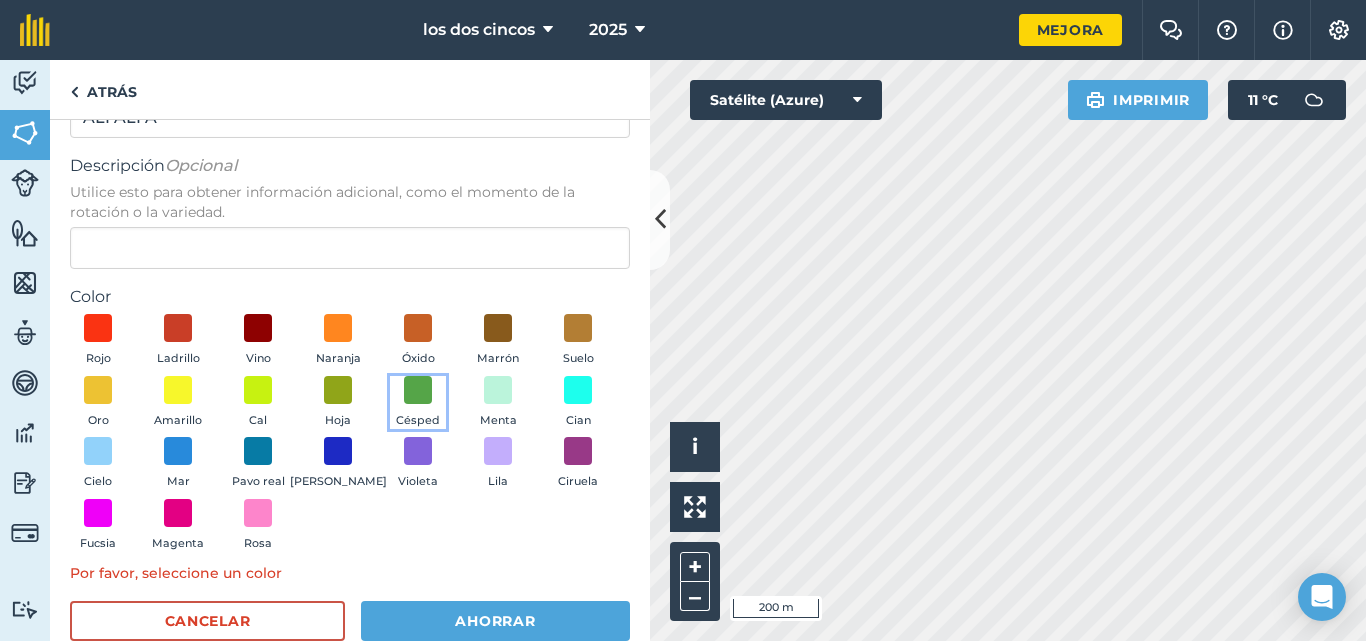click at bounding box center [418, 390] 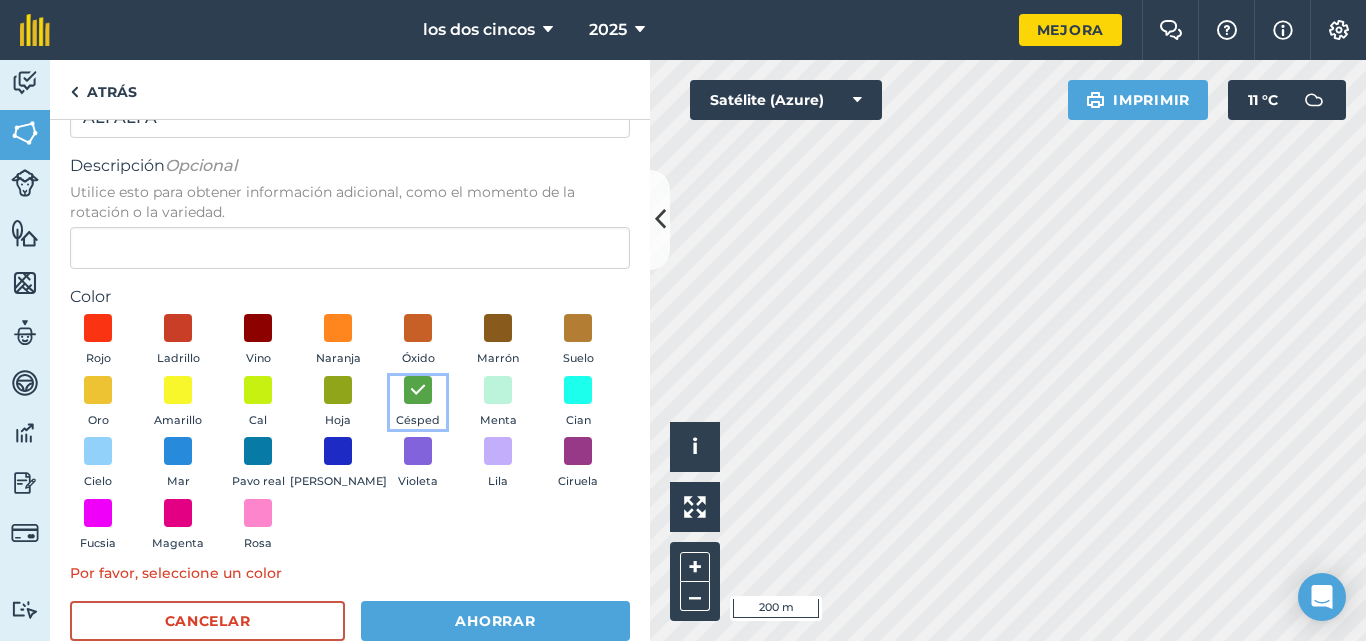 scroll, scrollTop: 158, scrollLeft: 0, axis: vertical 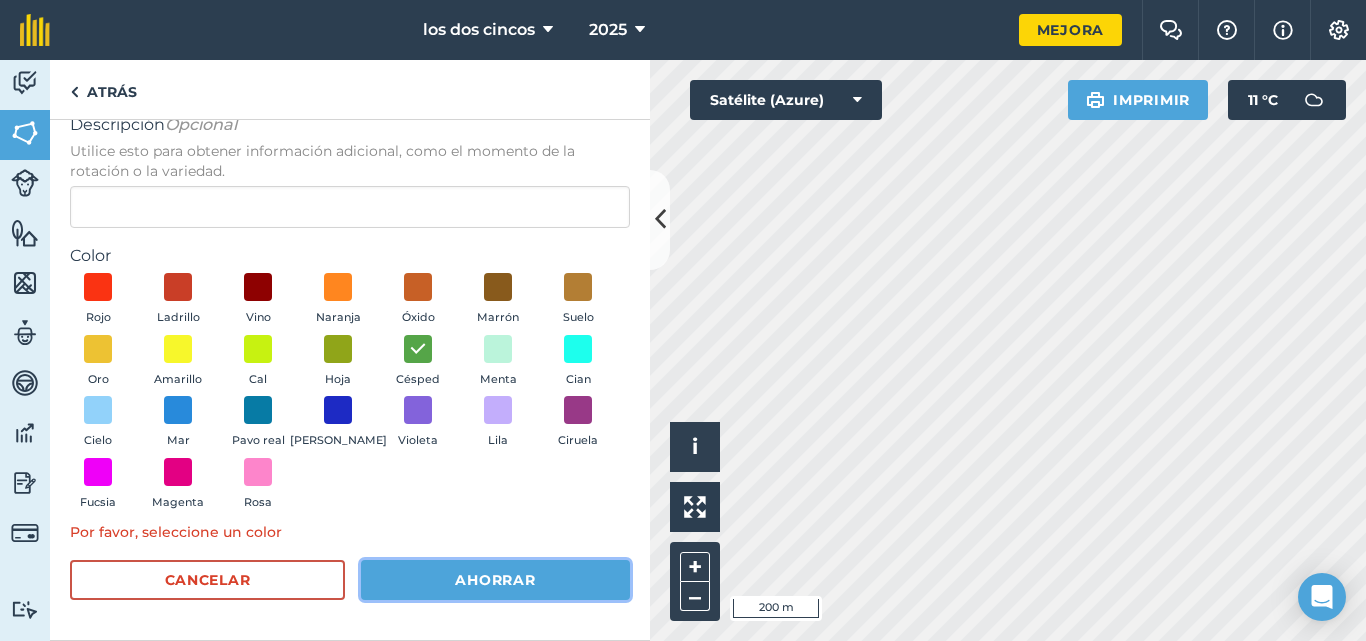 click on "Ahorrar" at bounding box center (495, 580) 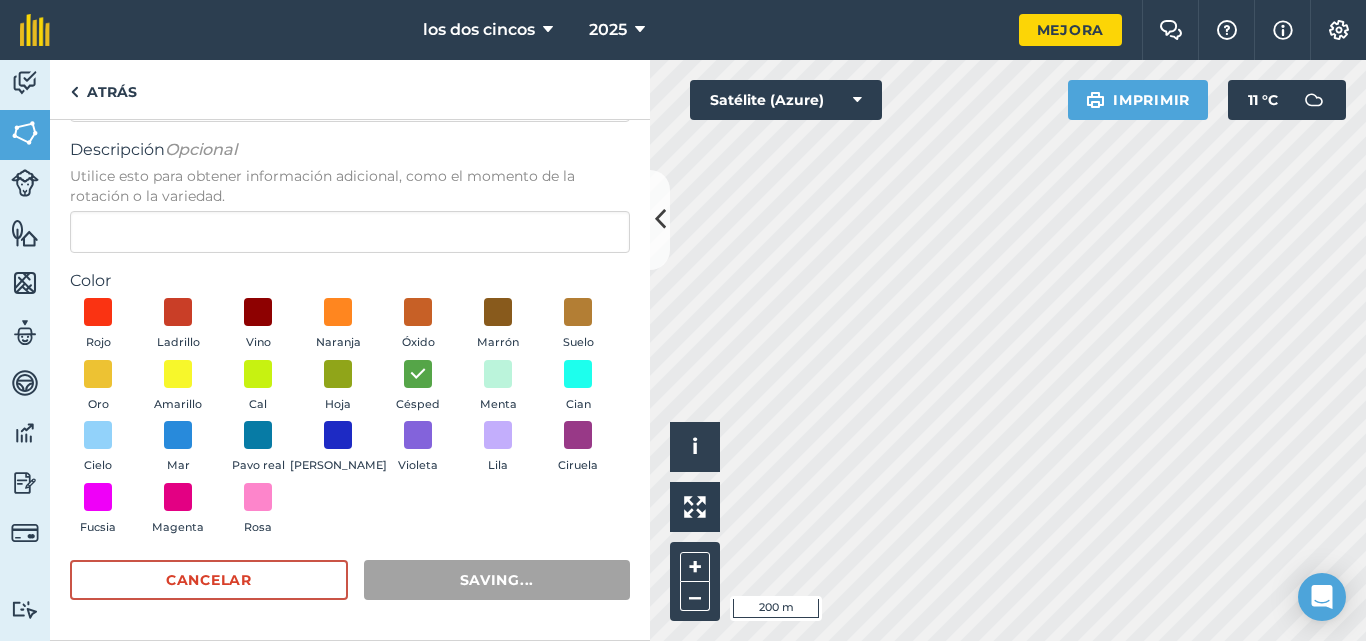 scroll, scrollTop: 133, scrollLeft: 0, axis: vertical 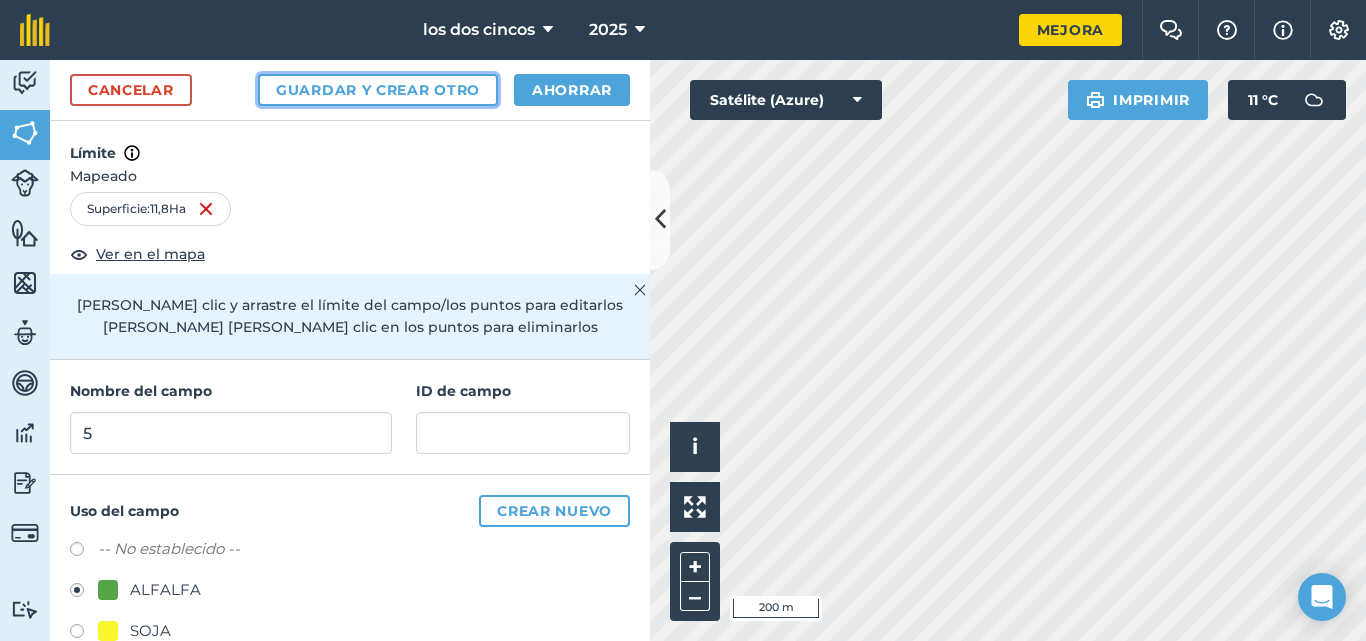 click on "Guardar y crear otro" at bounding box center (378, 90) 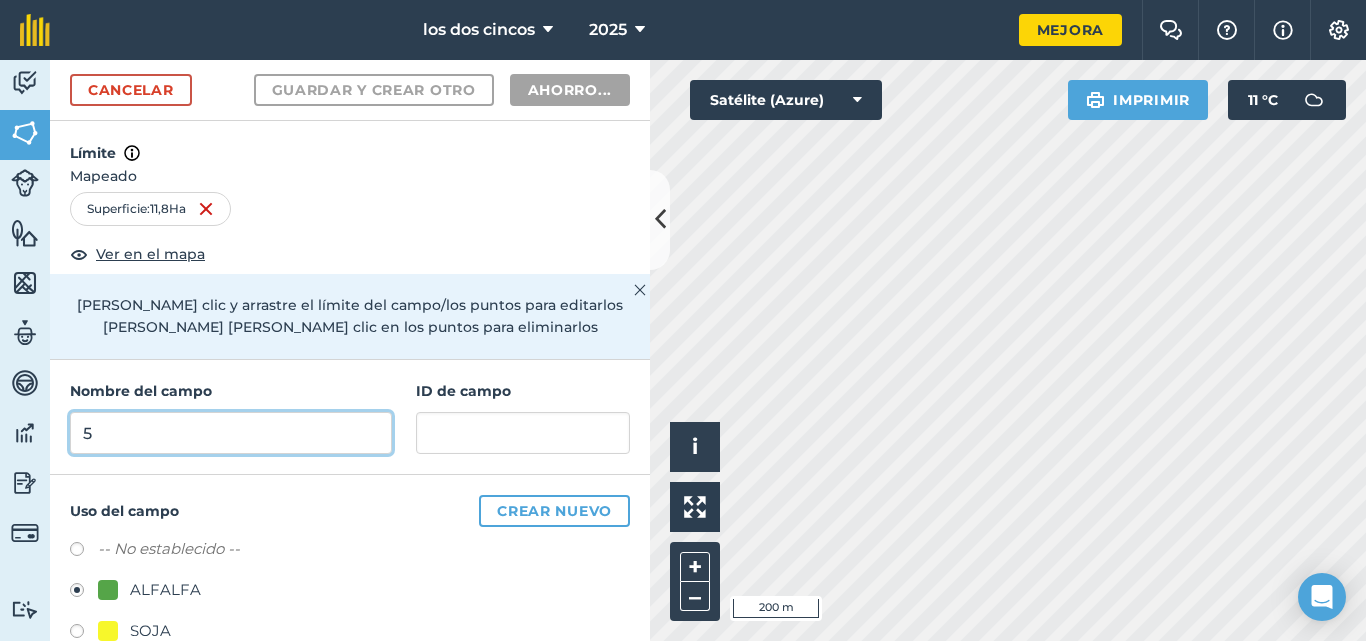 radio on "false" 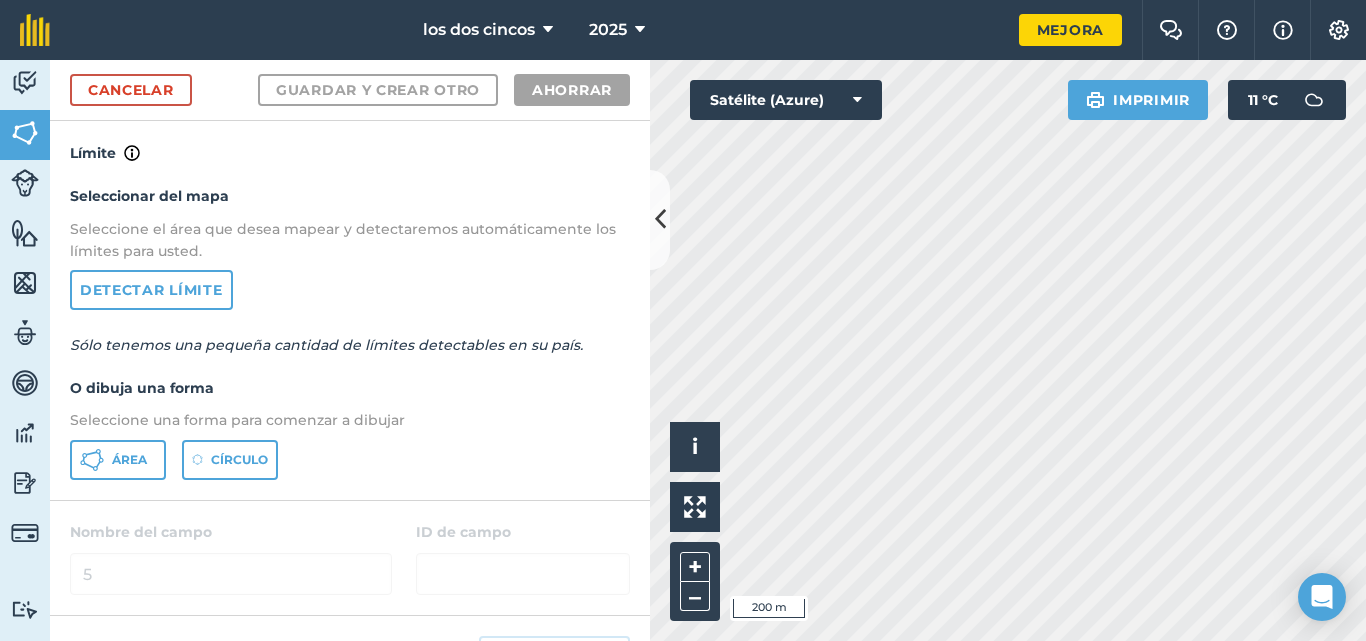 click on "los dos cincos 2025 Mejora Chat de la granja Ayuda Información Ajustes La impresión de mapas no está disponible en nuestro plan gratuito Actualice a nuestro plan Essentials, Plus o Pro para acceder a esta función. Actividad [PERSON_NAME] Ganado Características Mapas Equipo Vehículos Datos Informes Facturación Tutoriales Tutoriales Cancelar Guardar y crear otro Ahorrar Límite   Seleccionar del mapa Seleccione el área que desea mapear y detectaremos automáticamente los límites para usted. Detectar límite Sólo tenemos una pequeña cantidad de límites detectables en su país. O dibuja una forma Seleccione una forma para comenzar a dibujar Área Círculo Nombre del campo 5 ID [PERSON_NAME] Uso del campo   Crear nuevo -- No establecido -- ALFALFA SOJA Click to start drawing i © 2025 TomTom, Microsoft 200 m + – Satélite (Azure) Imprimir 11    °  C" at bounding box center [683, 320] 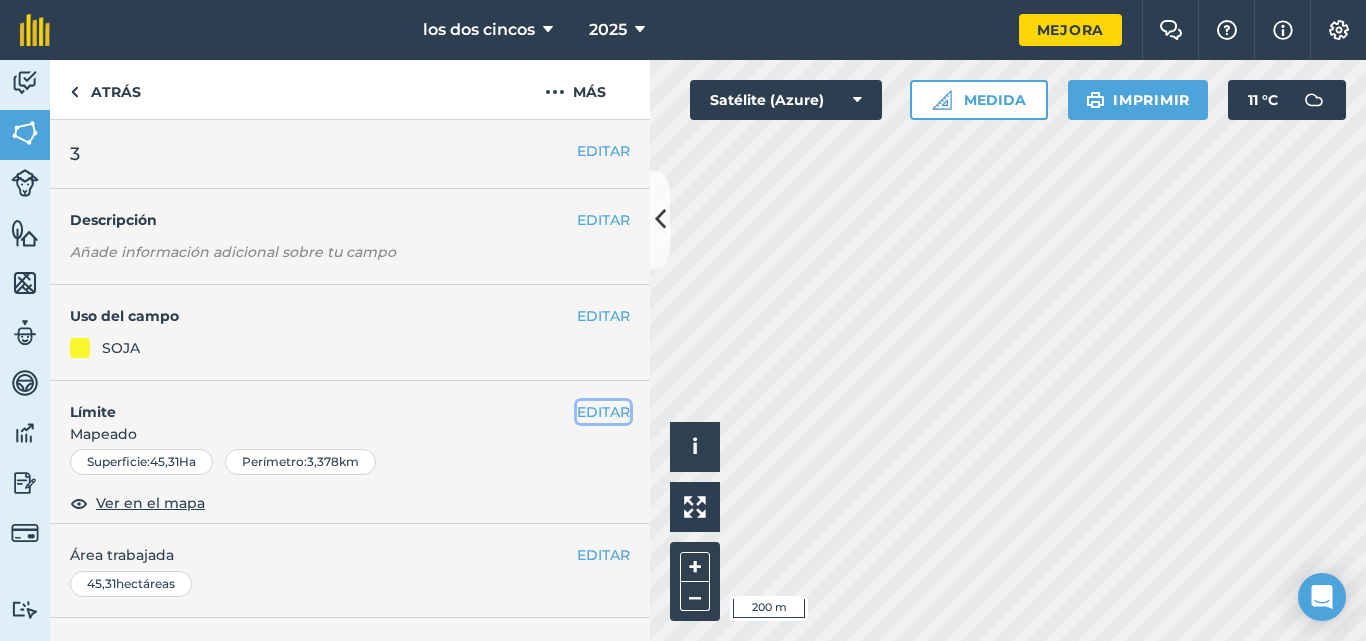 click on "EDITAR" at bounding box center [603, 412] 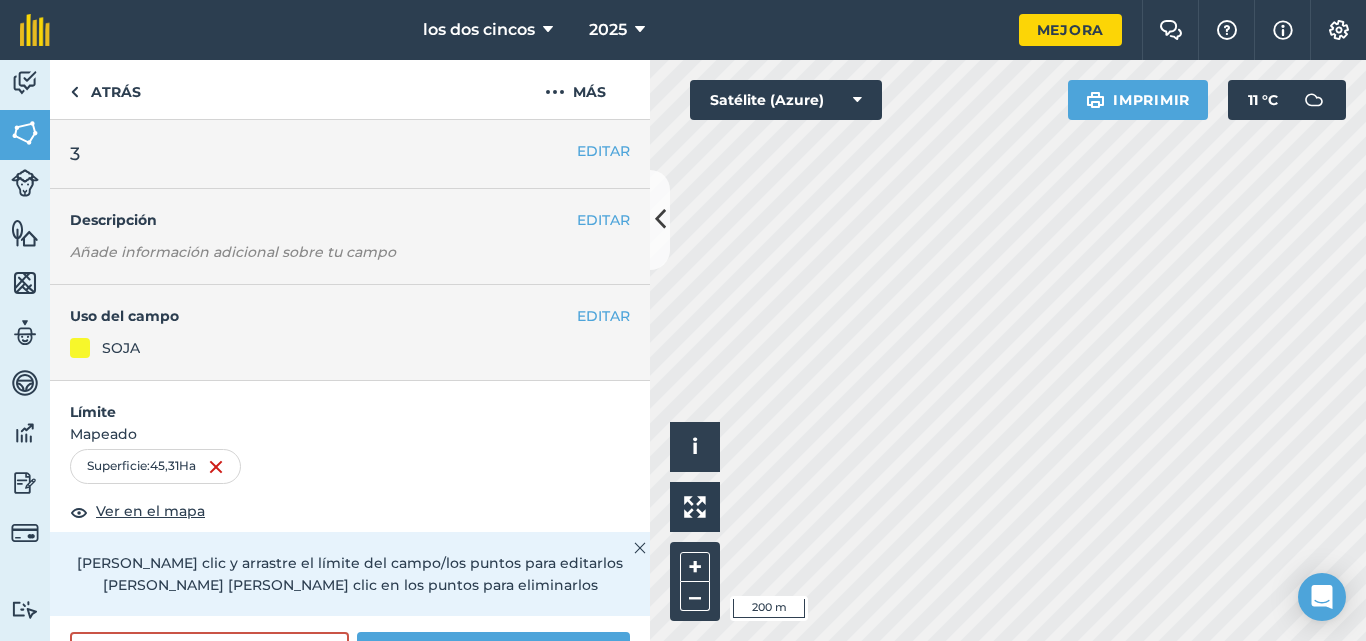 scroll, scrollTop: 203, scrollLeft: 0, axis: vertical 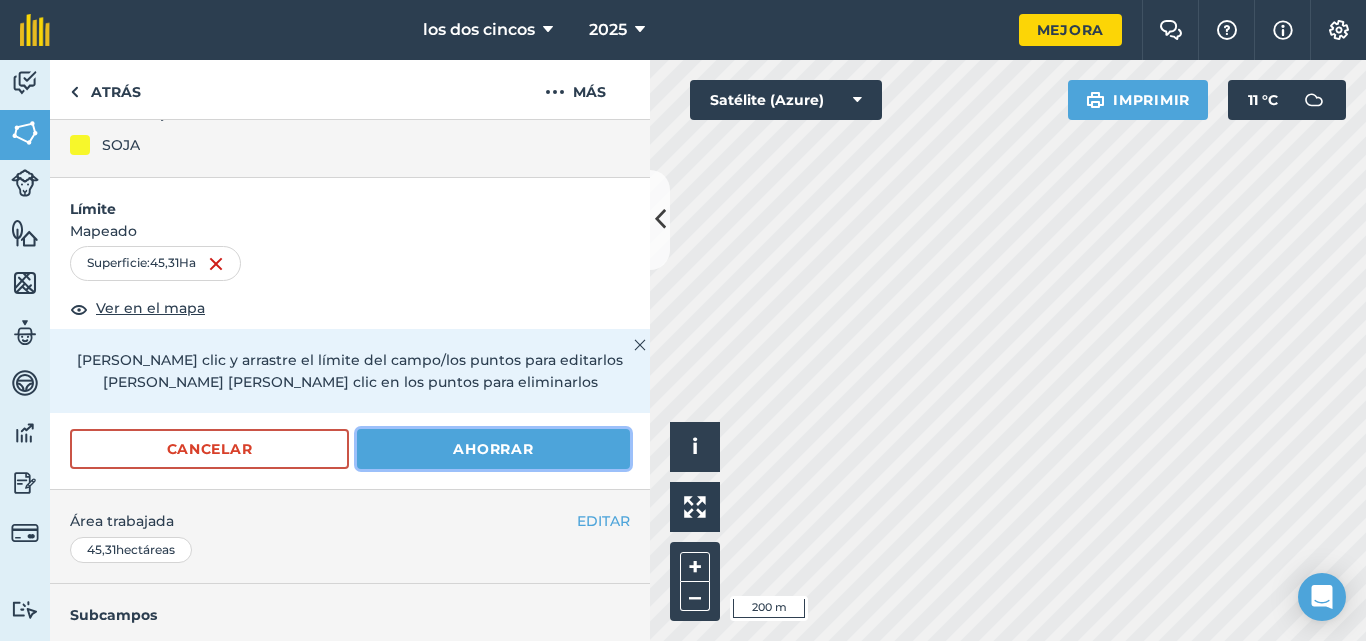 click on "Ahorrar" at bounding box center (493, 449) 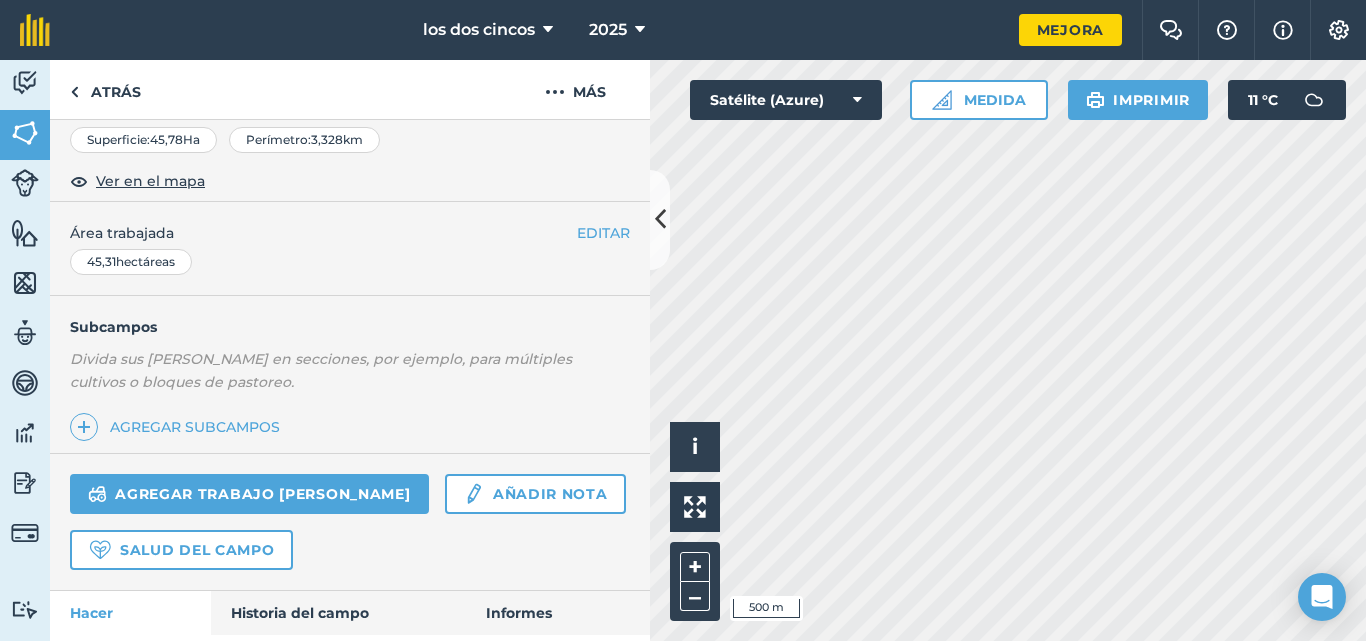 scroll, scrollTop: 287, scrollLeft: 0, axis: vertical 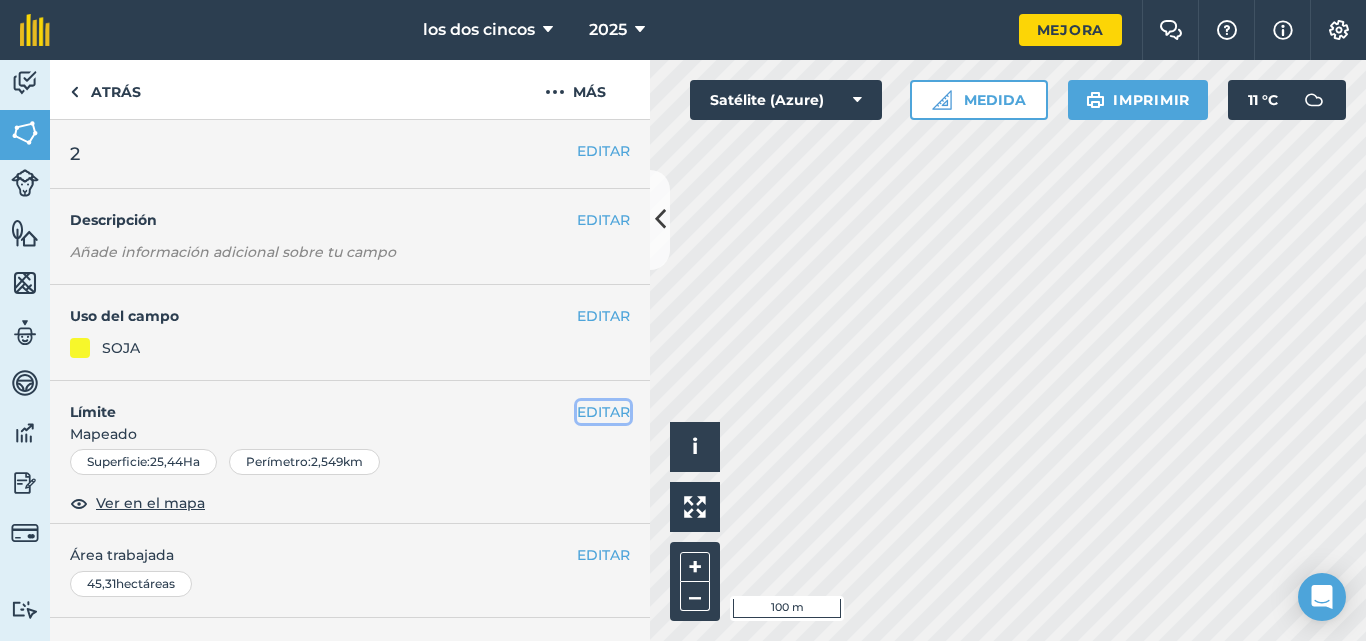 click on "EDITAR" at bounding box center [603, 412] 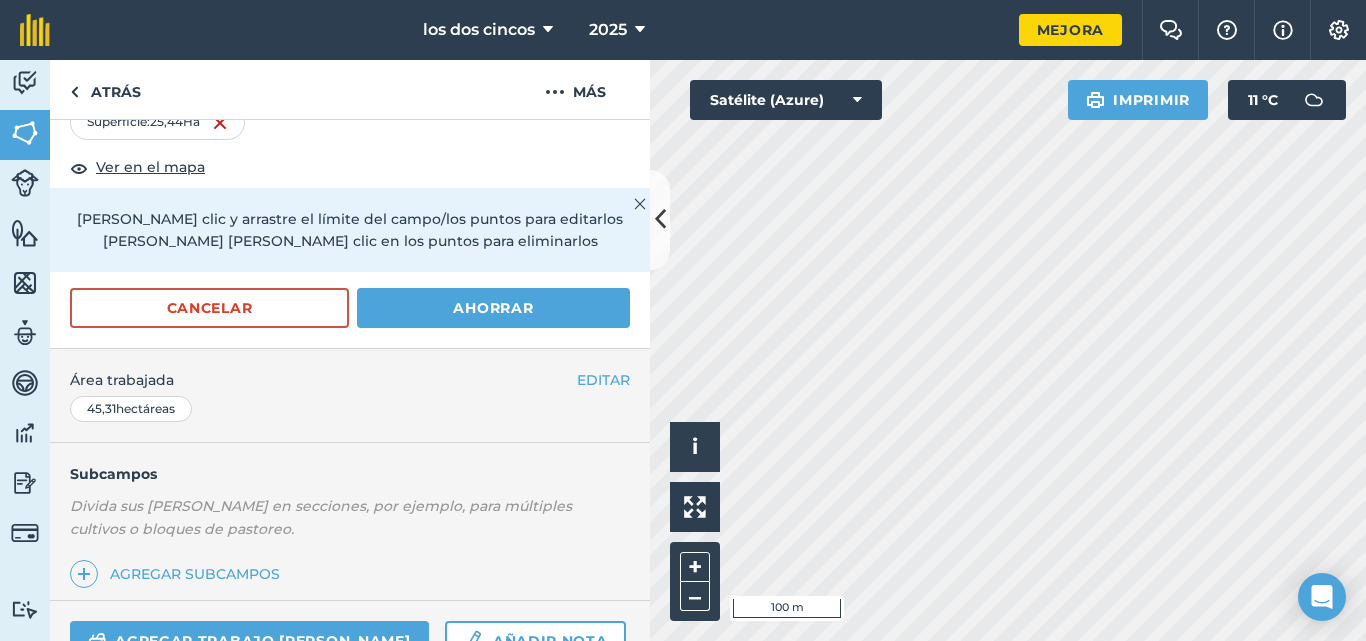 scroll, scrollTop: 371, scrollLeft: 0, axis: vertical 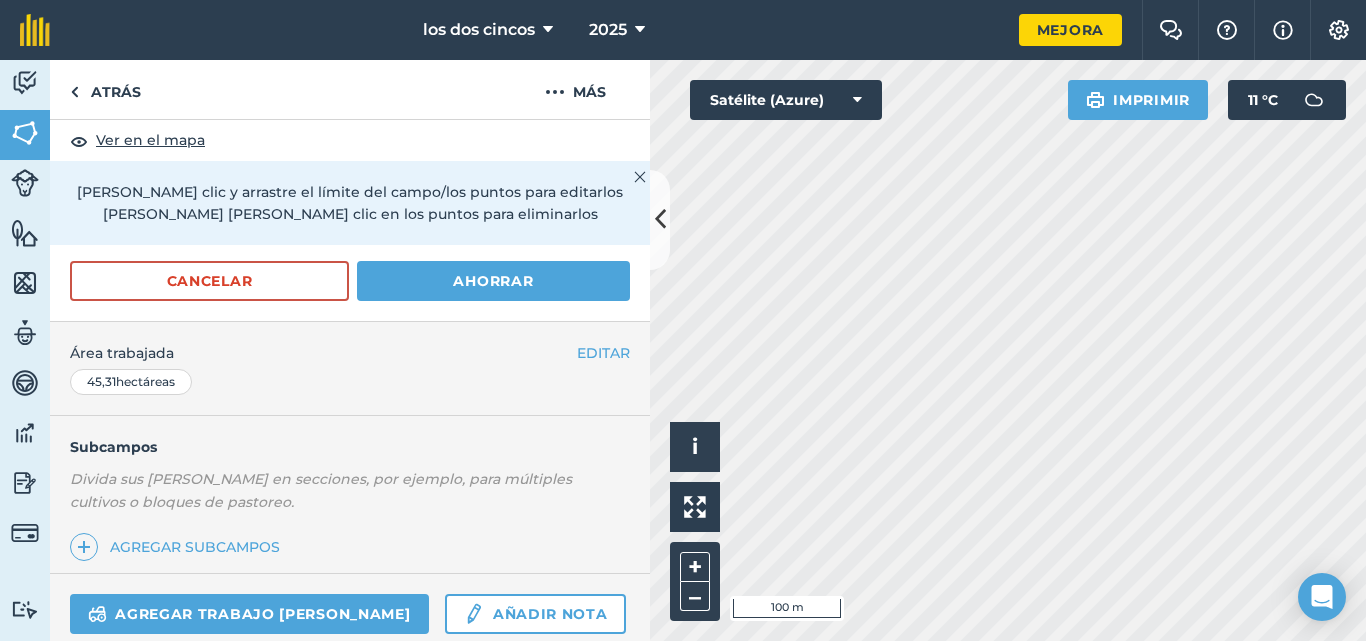 click on "Cancelar Ahorrar" at bounding box center (350, 291) 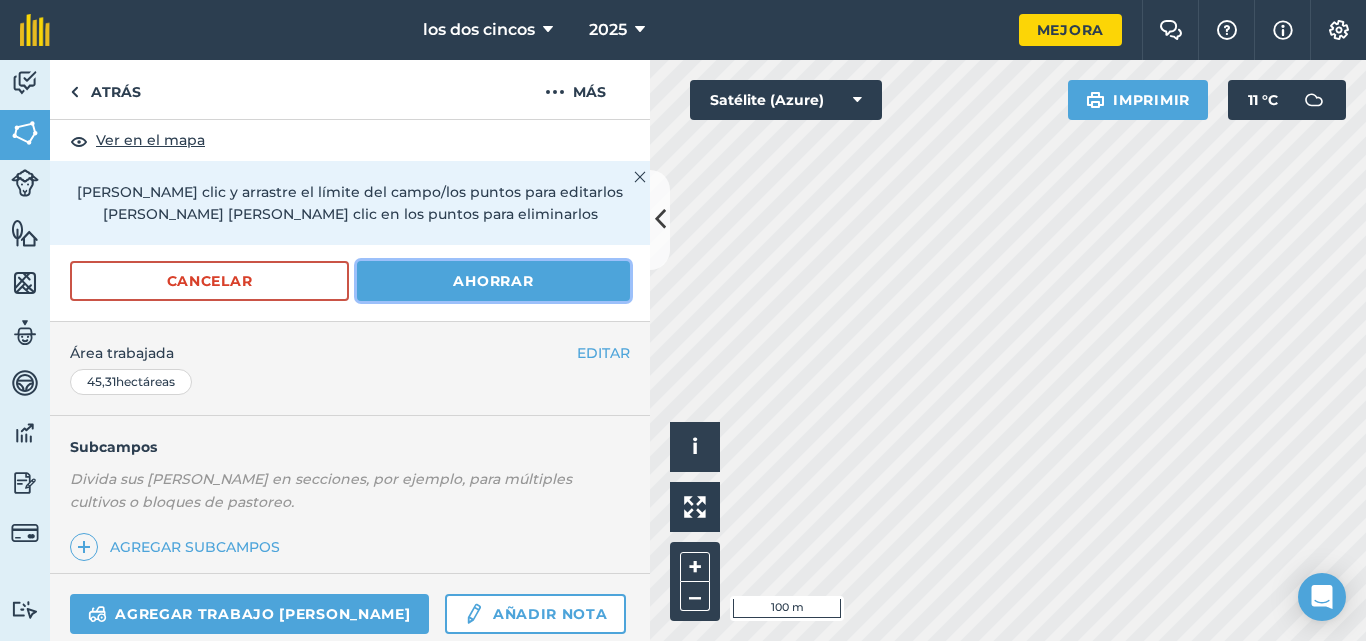 click on "Ahorrar" at bounding box center [493, 281] 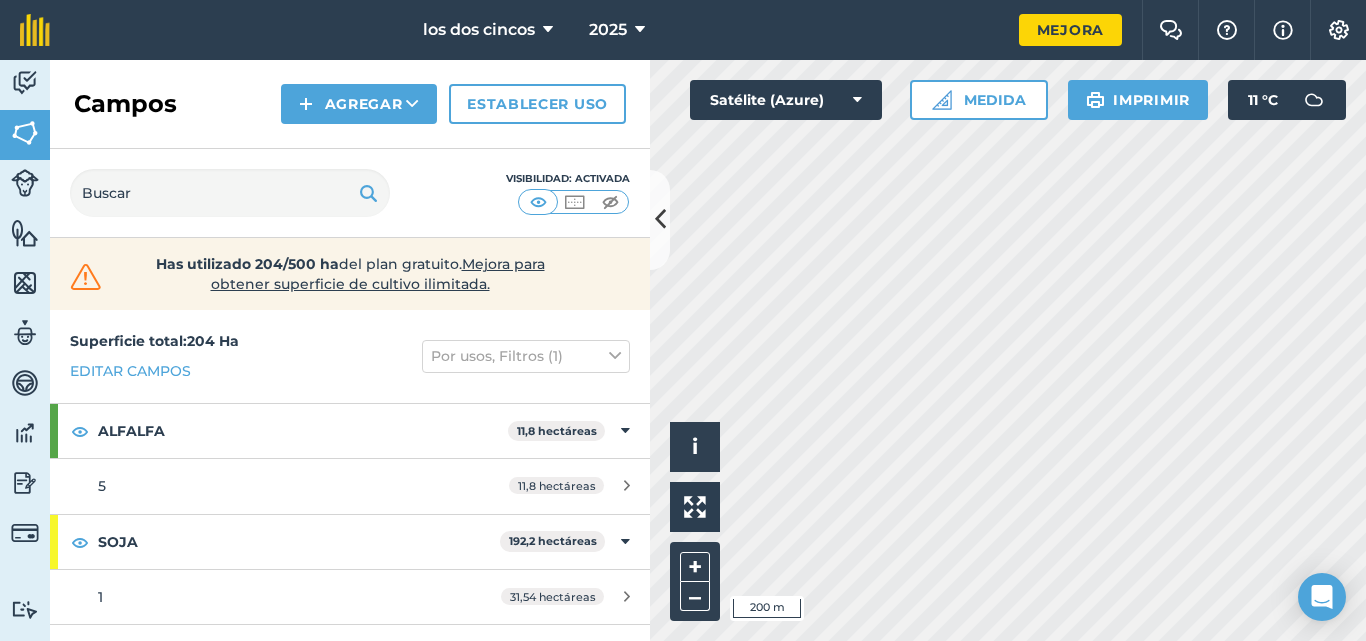 click on "Click to start drawing i © 2025 TomTom, Microsoft 200 m + – Satélite (Azure) Medida Imprimir 11    °  C" at bounding box center [1008, 350] 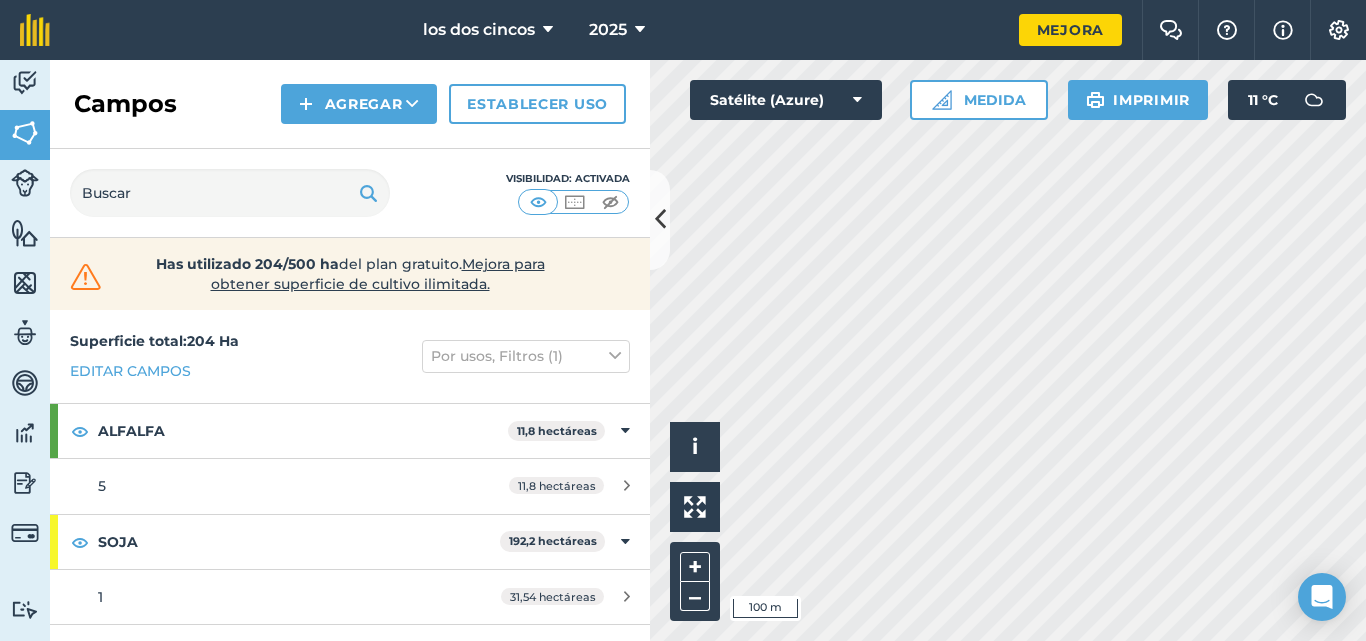 scroll, scrollTop: 150, scrollLeft: 0, axis: vertical 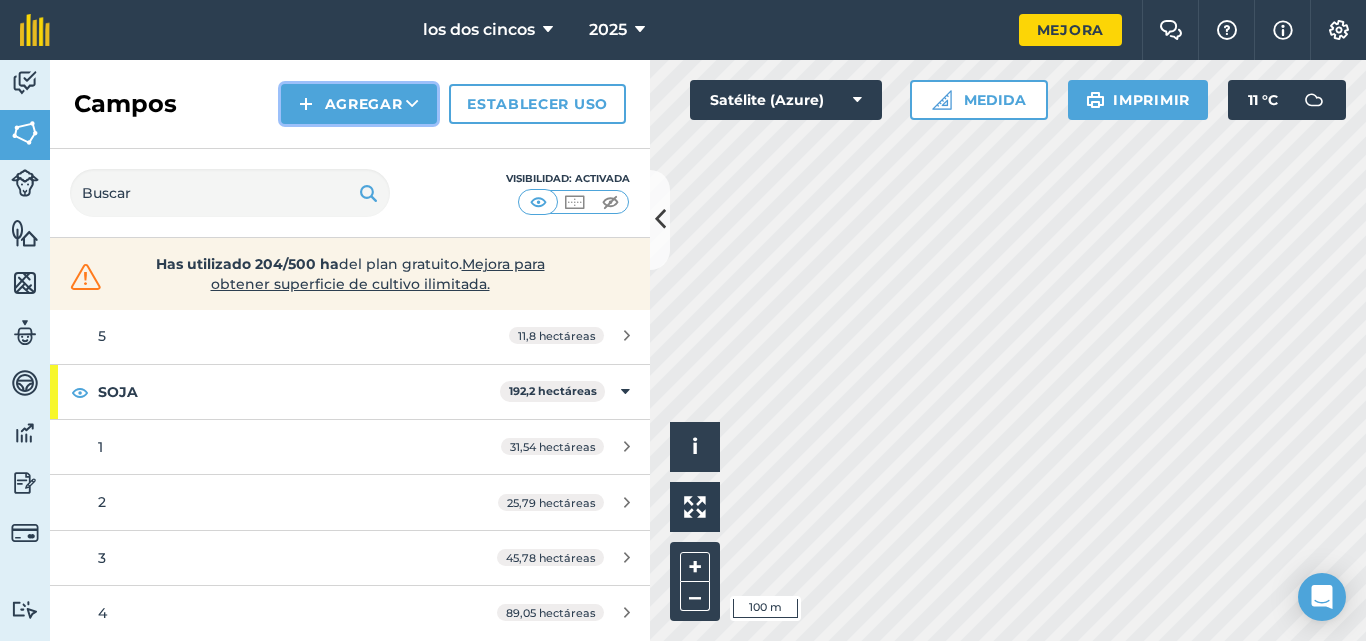 click on "Agregar" at bounding box center [364, 104] 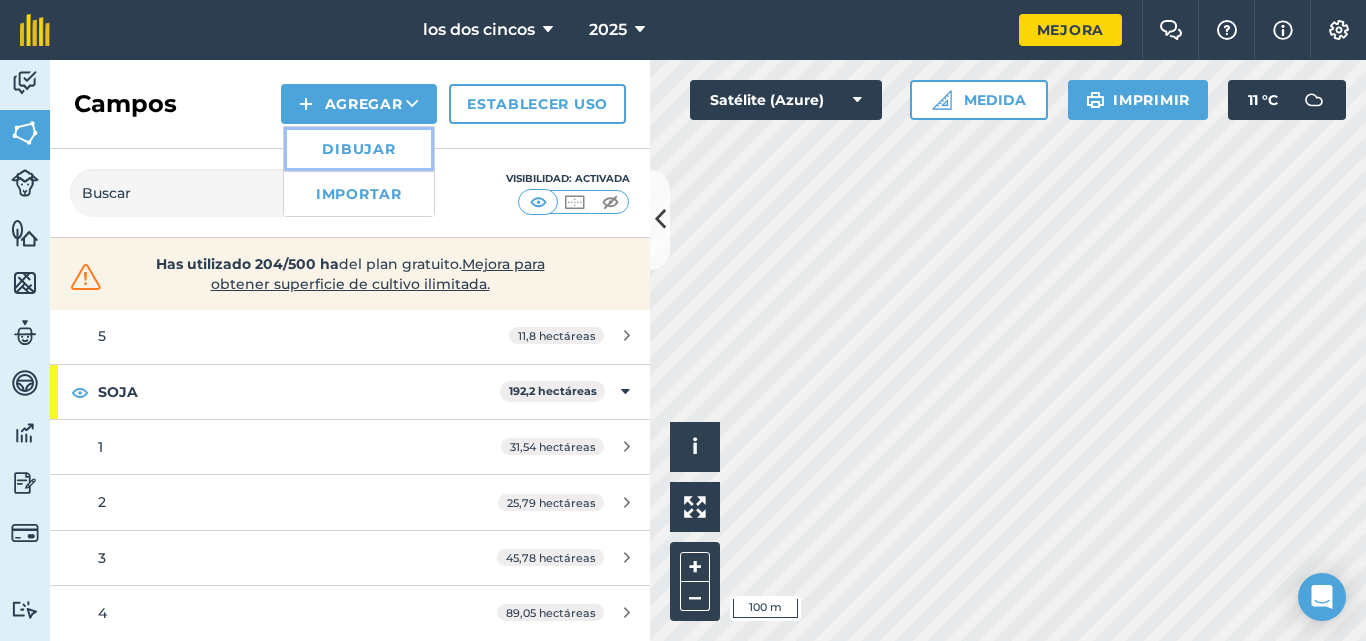 click on "Dibujar" at bounding box center (359, 149) 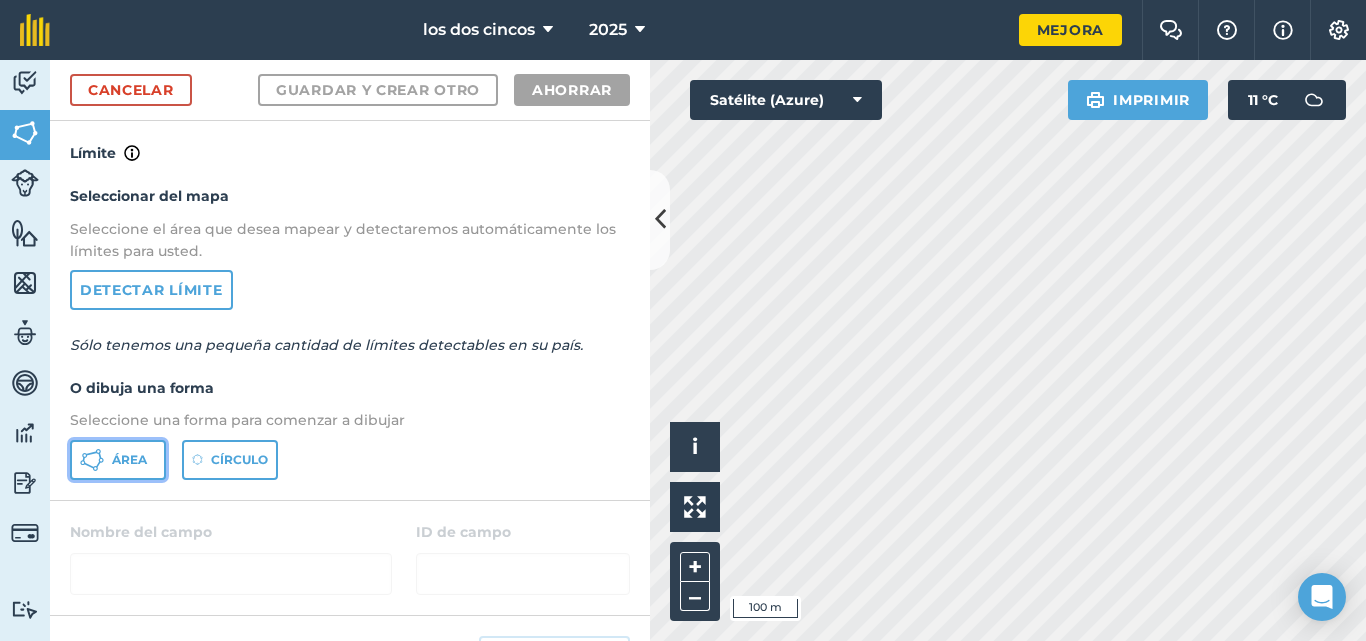 click on "Área" at bounding box center (118, 460) 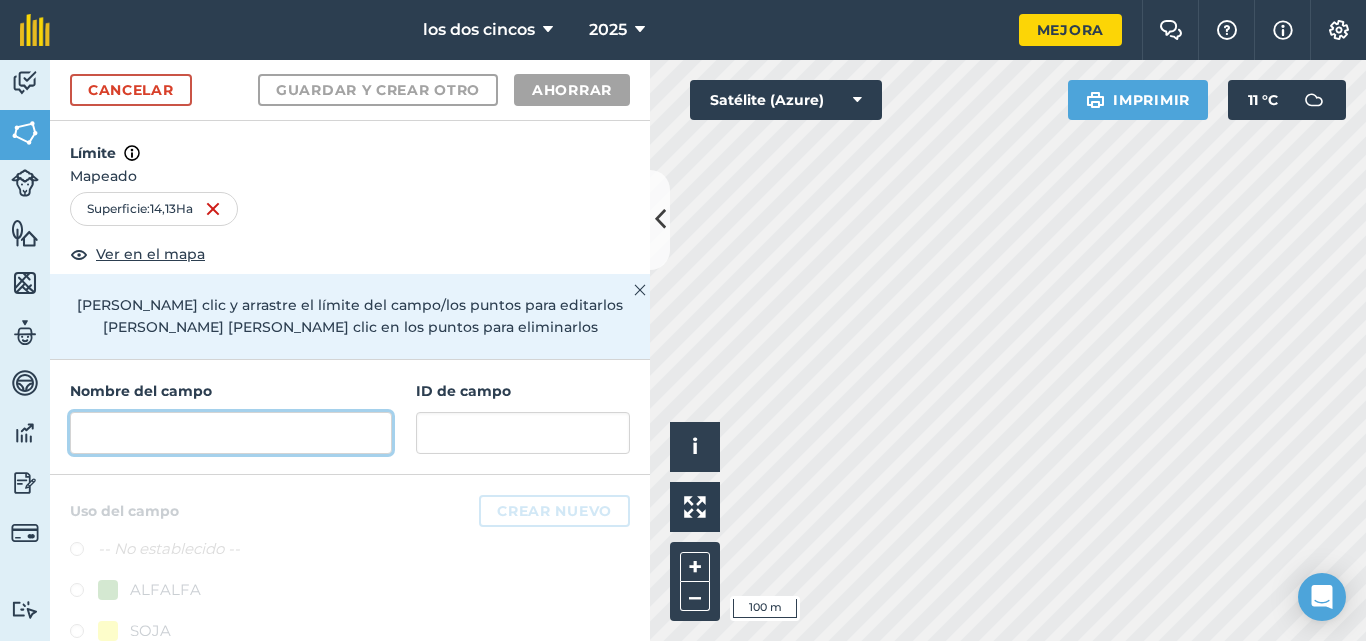 click at bounding box center (231, 433) 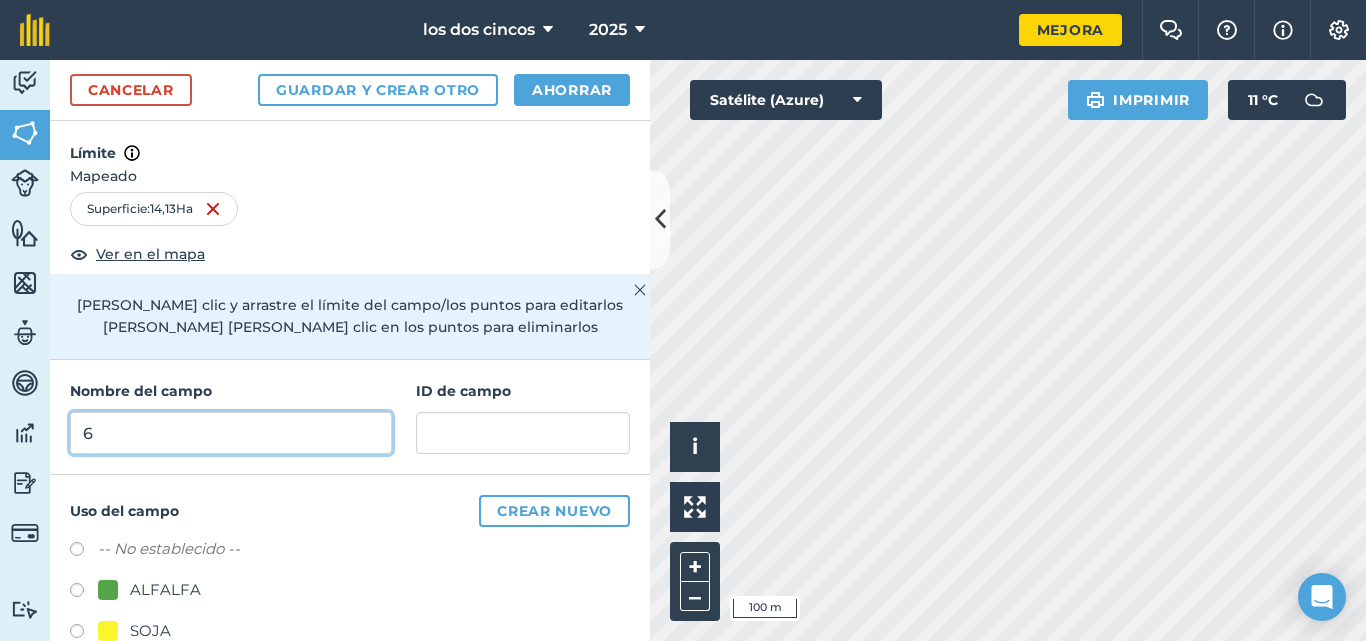 scroll, scrollTop: 40, scrollLeft: 0, axis: vertical 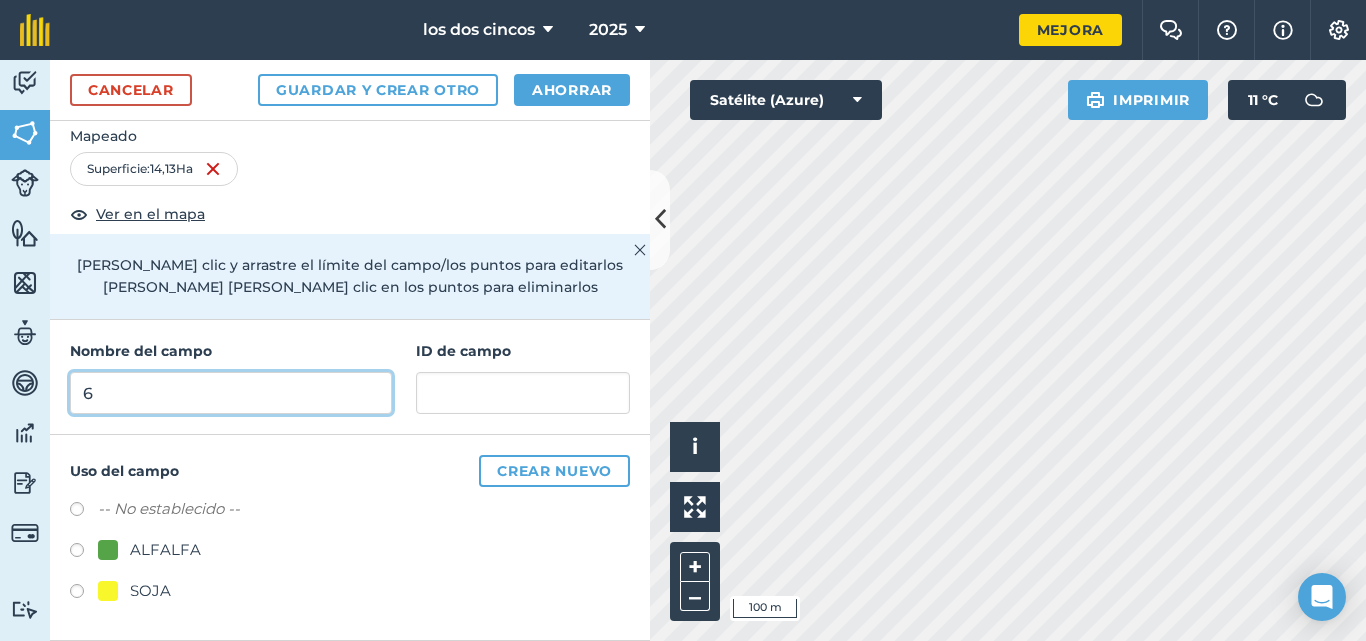 type on "6" 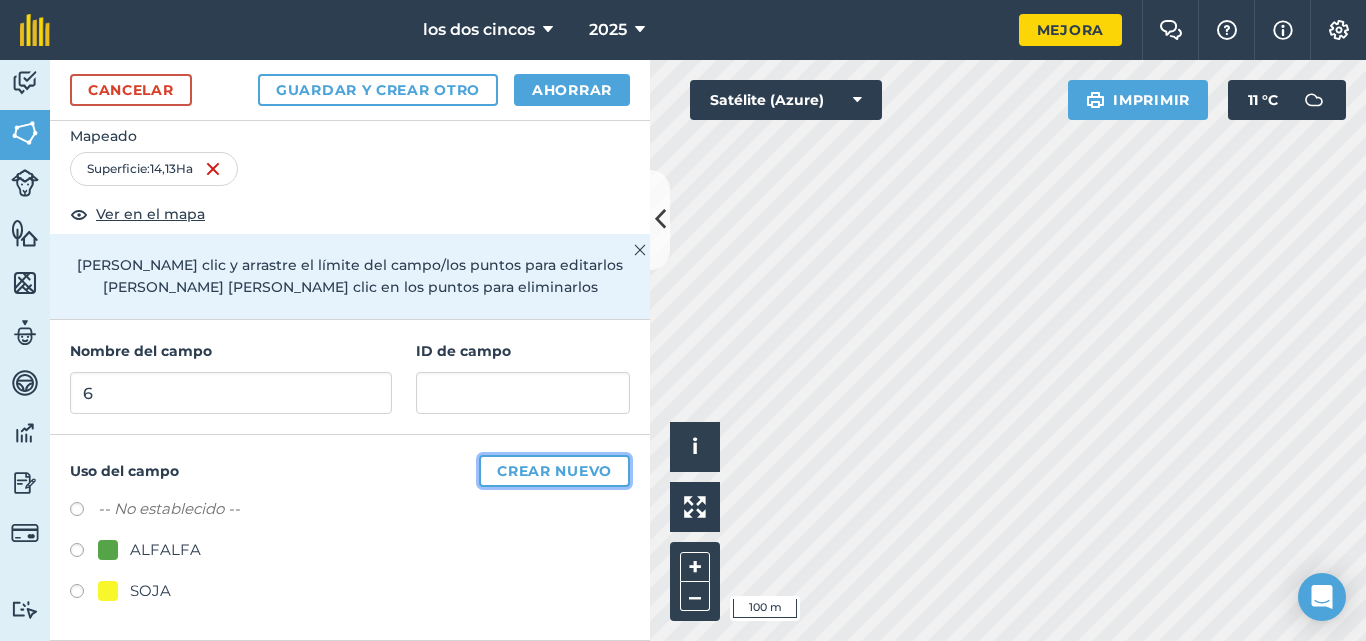 click on "Crear nuevo" at bounding box center [554, 471] 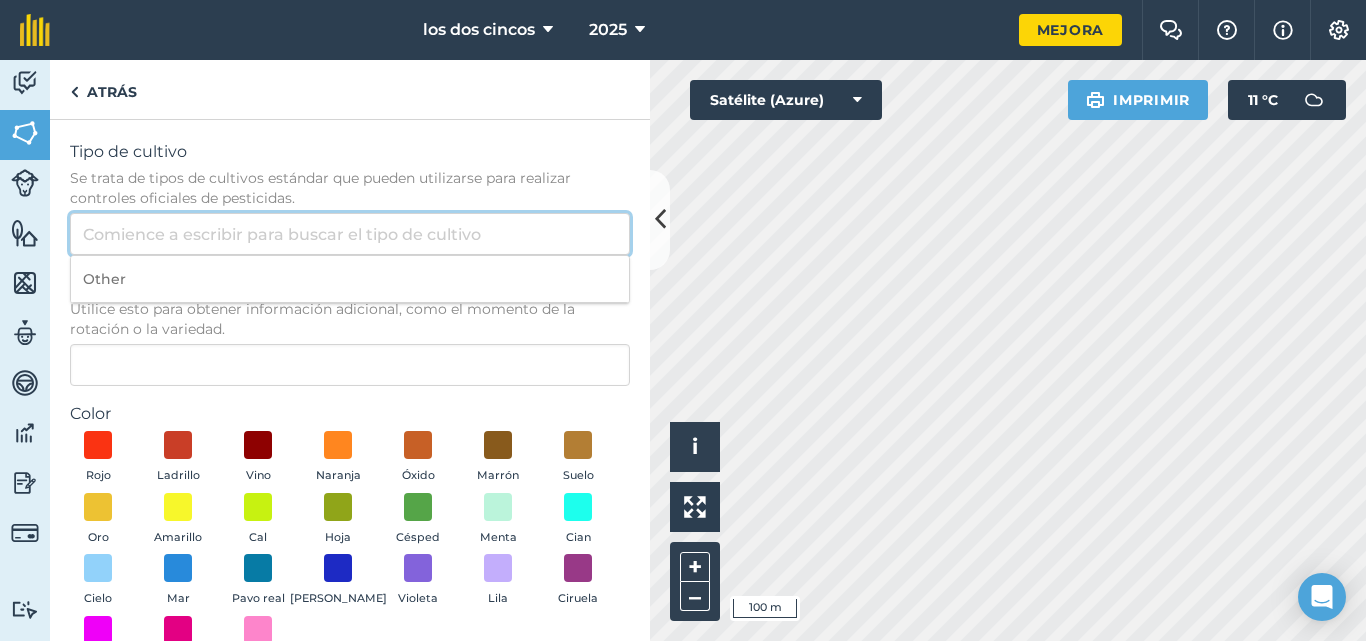 click on "Tipo de cultivo Se trata de tipos de cultivos estándar que pueden utilizarse para realizar controles oficiales de pesticidas." at bounding box center [350, 234] 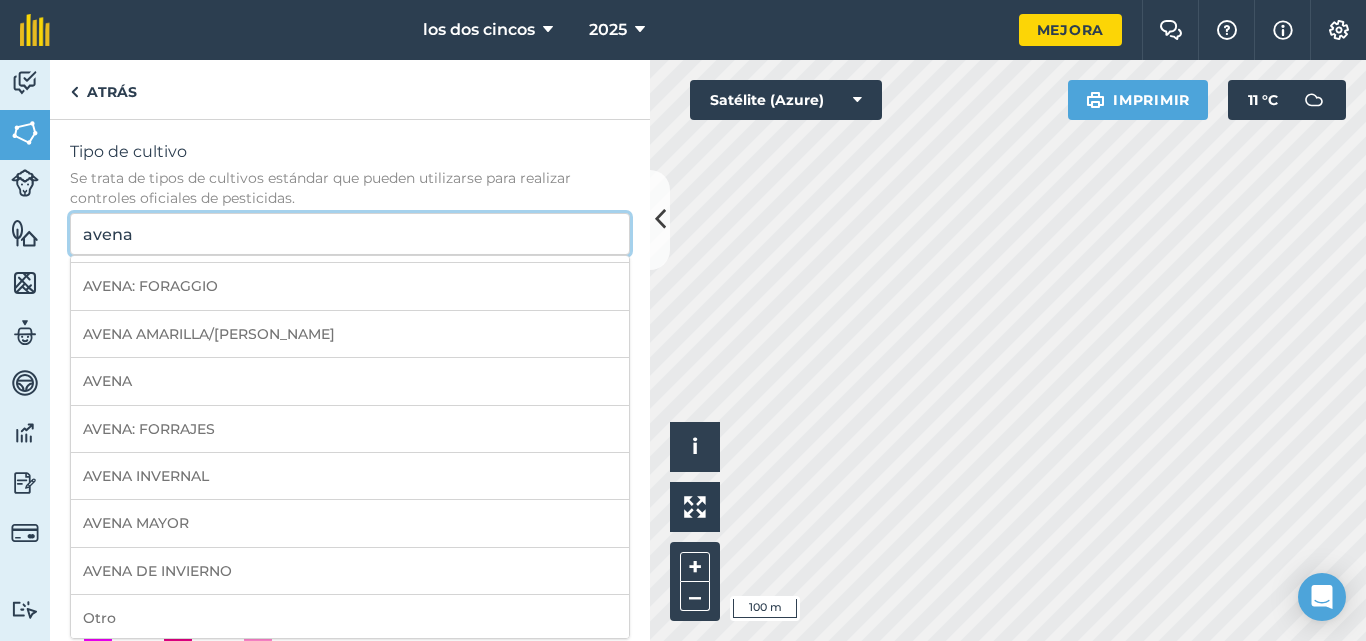 scroll, scrollTop: 45, scrollLeft: 0, axis: vertical 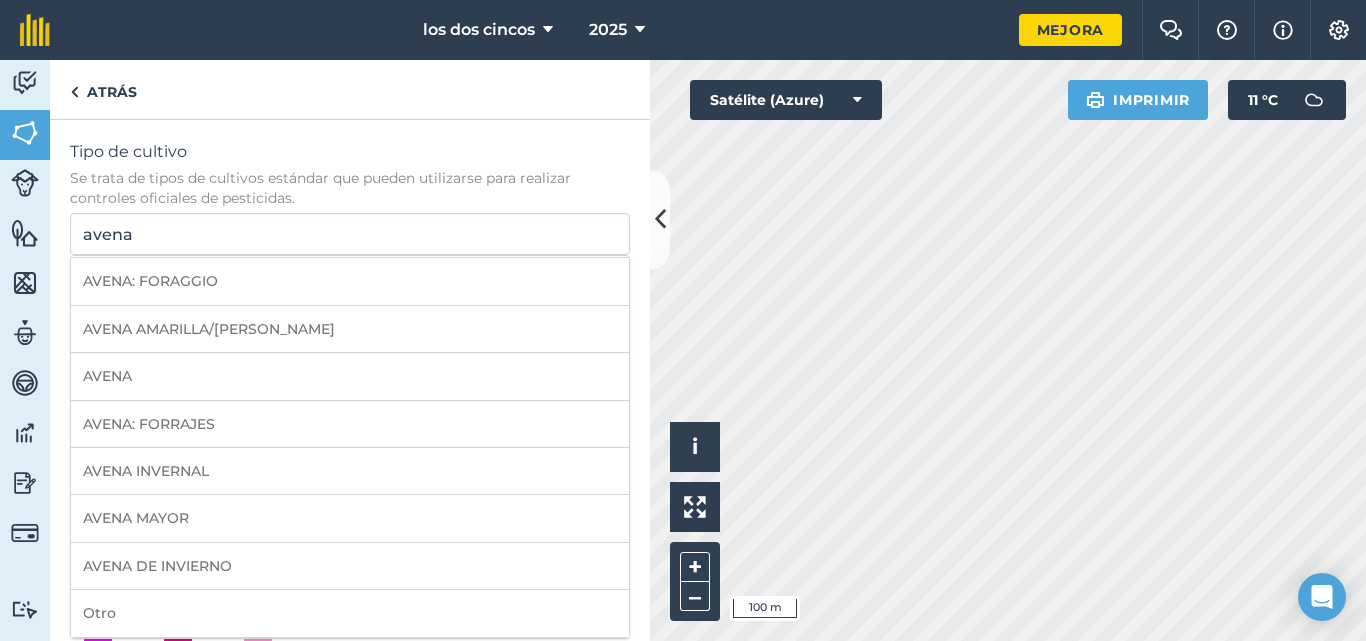 click on "AVENA: FORRAJES" at bounding box center [350, 424] 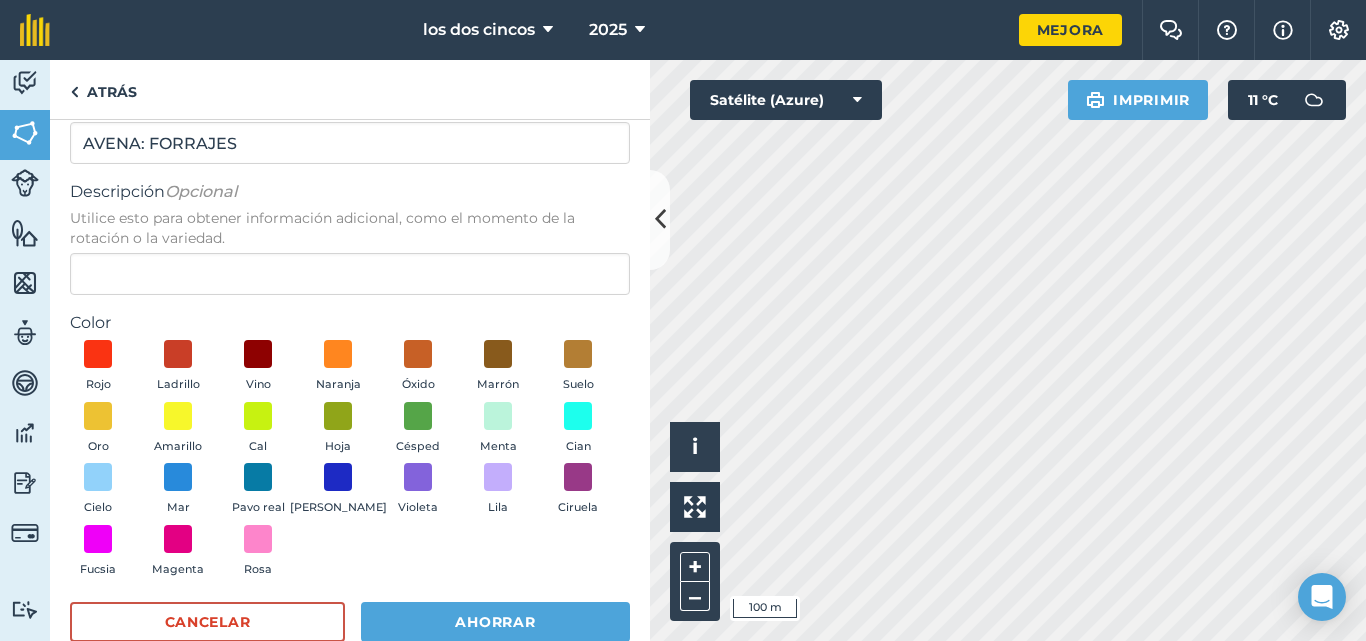 scroll, scrollTop: 133, scrollLeft: 0, axis: vertical 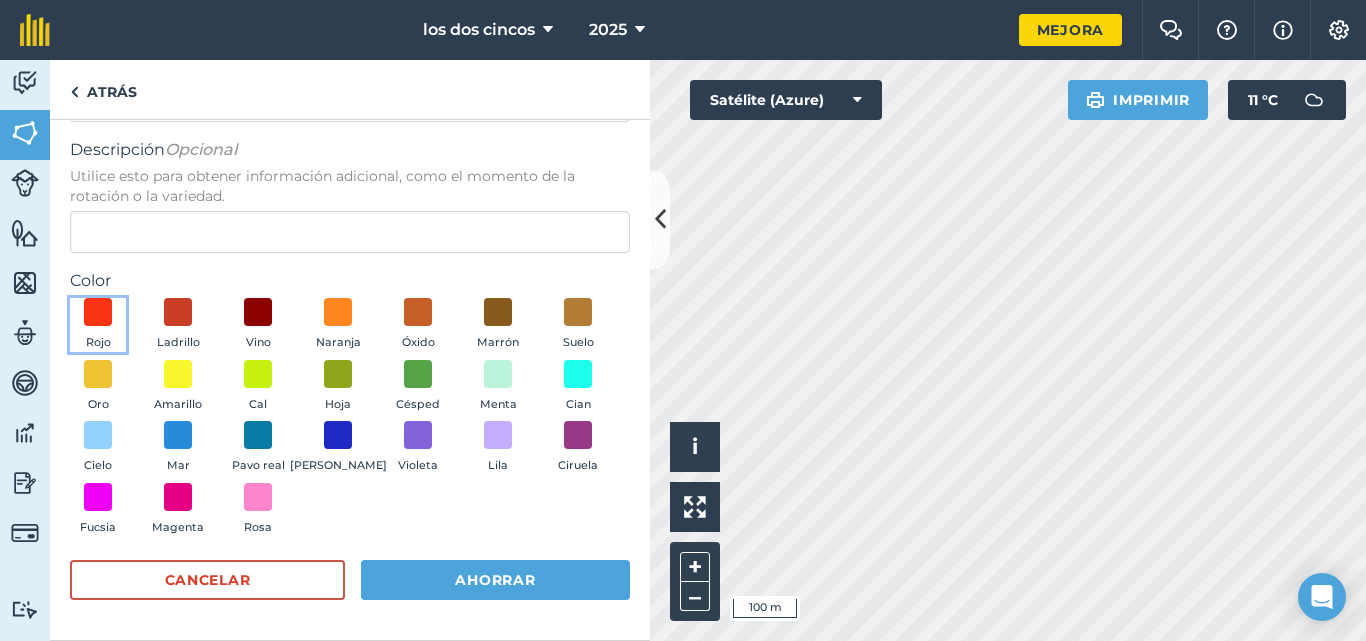 click at bounding box center [98, 312] 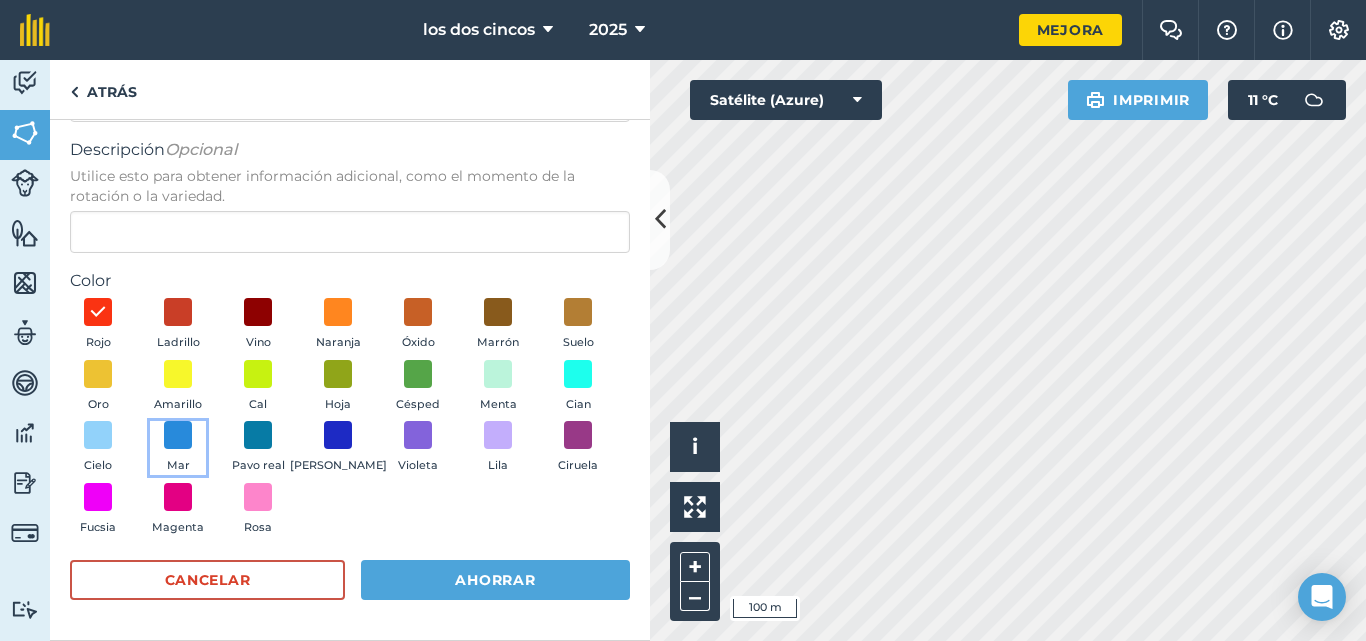 click at bounding box center (178, 435) 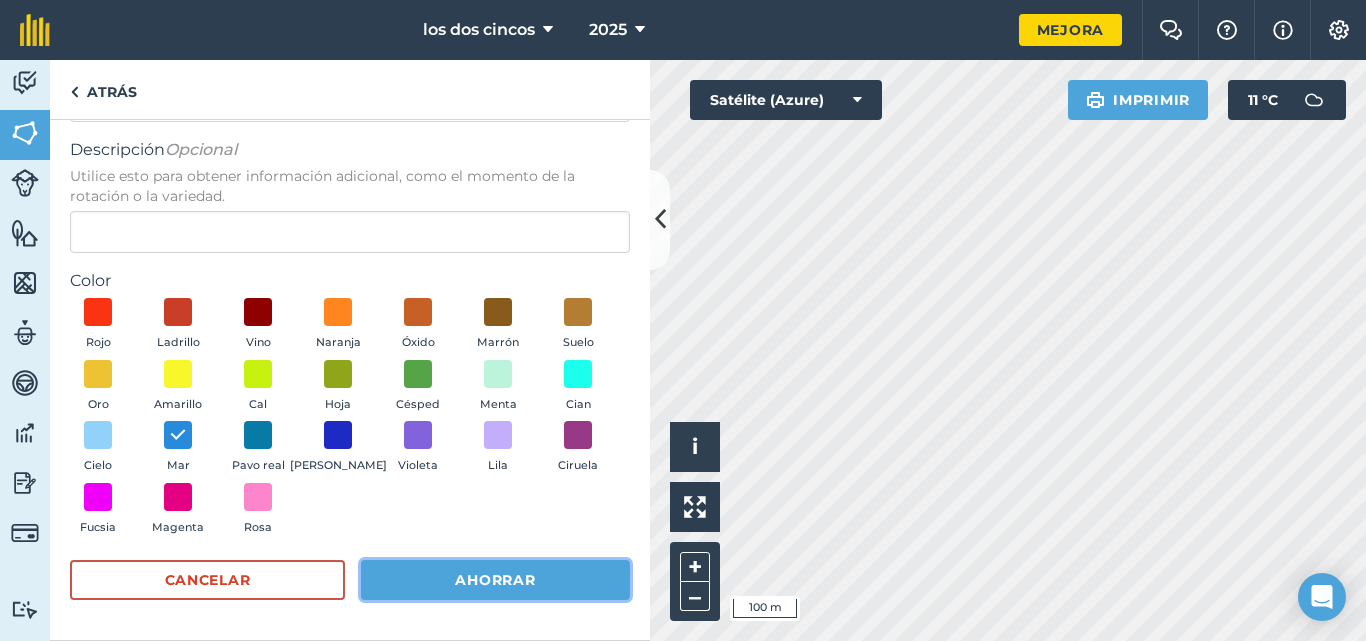 click on "Ahorrar" at bounding box center (495, 580) 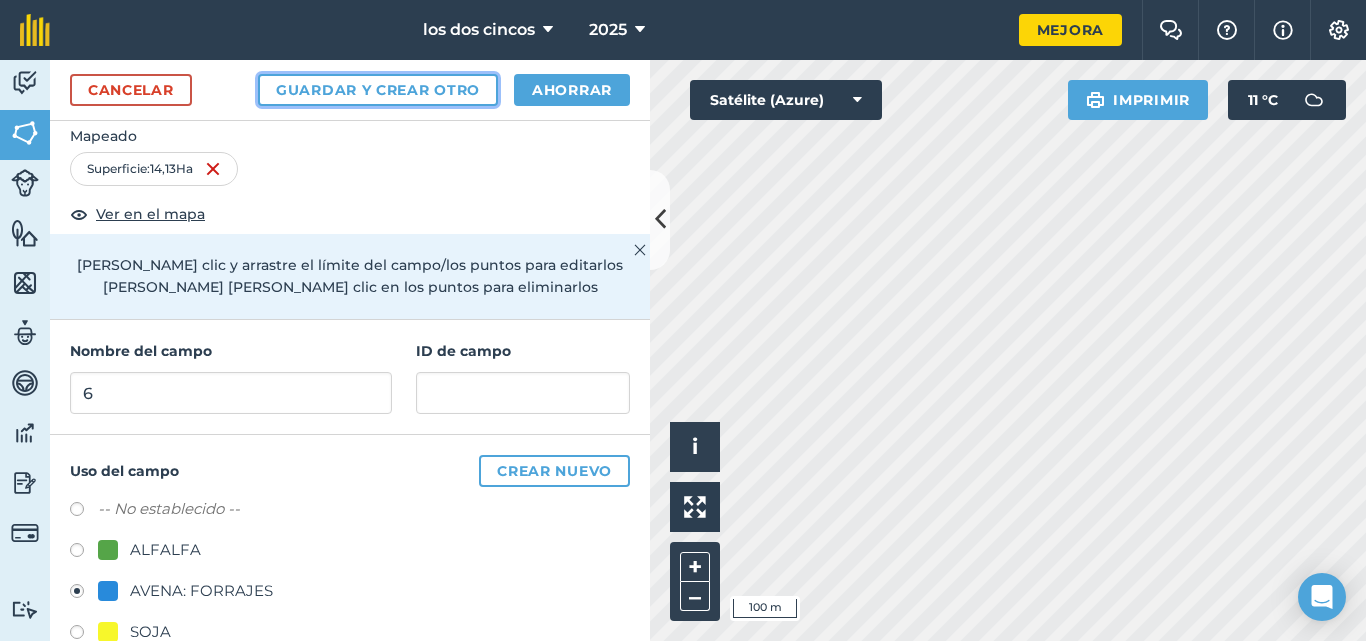 click on "Guardar y crear otro" at bounding box center (378, 90) 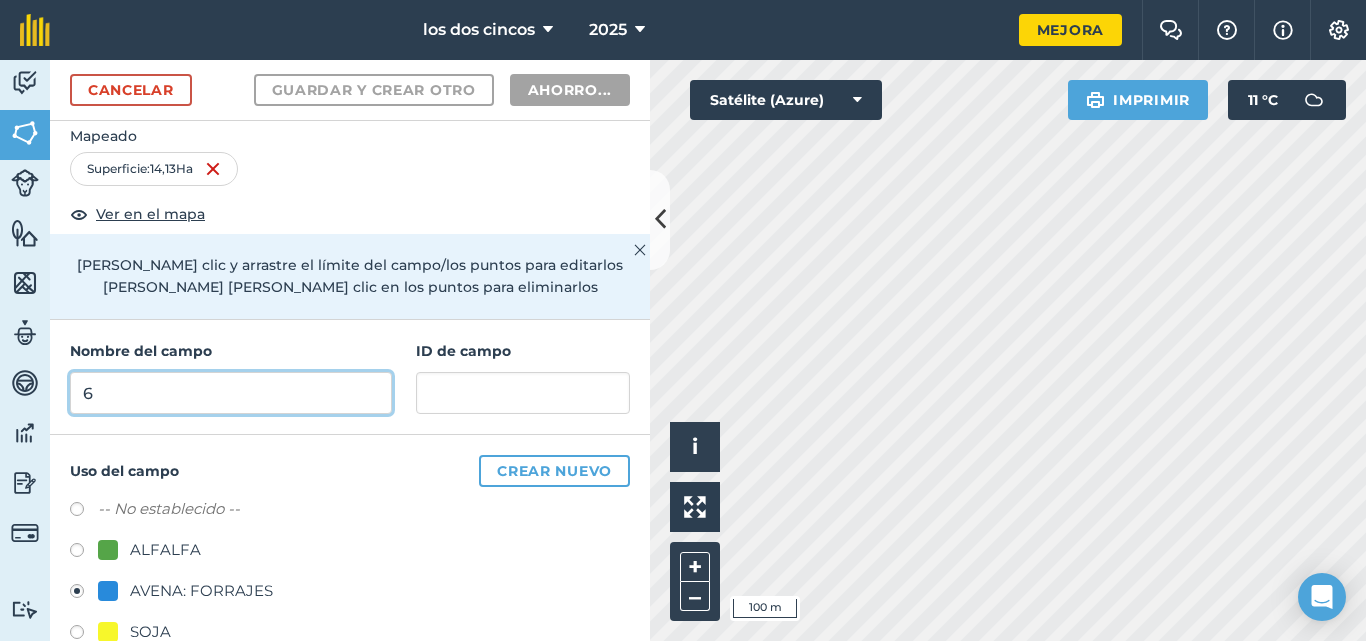 radio on "false" 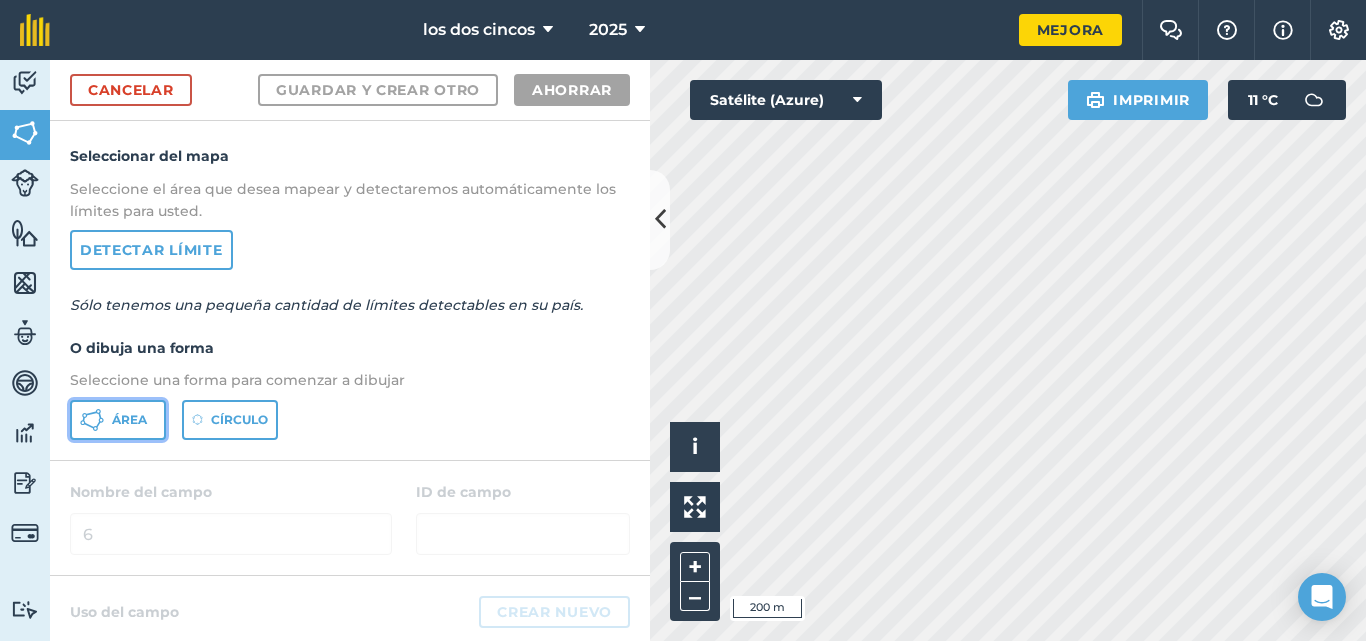 click on "Área" at bounding box center [118, 420] 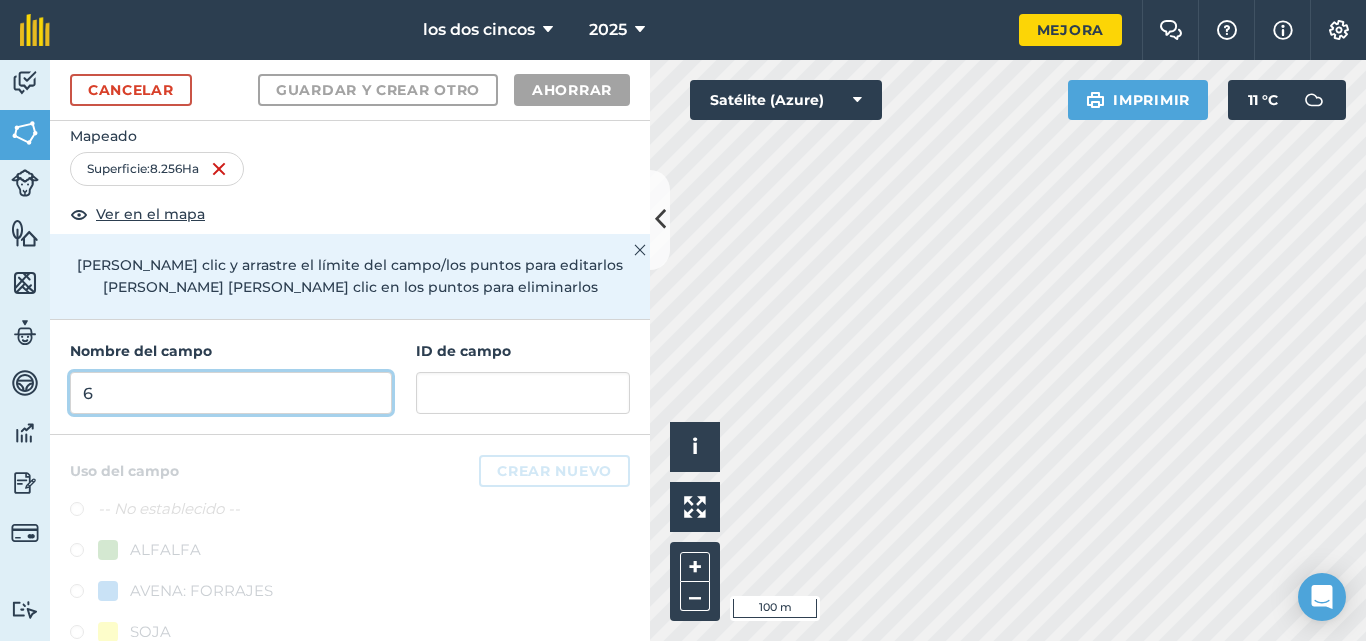 click on "6" at bounding box center [231, 393] 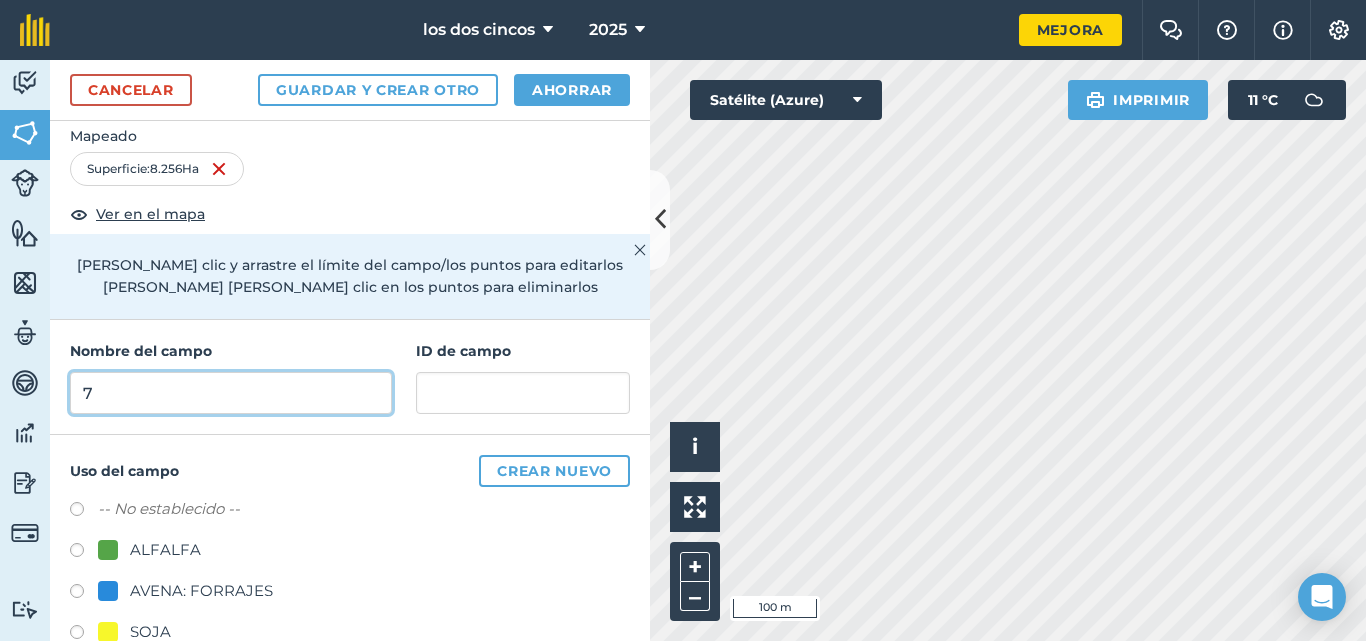 scroll, scrollTop: 81, scrollLeft: 0, axis: vertical 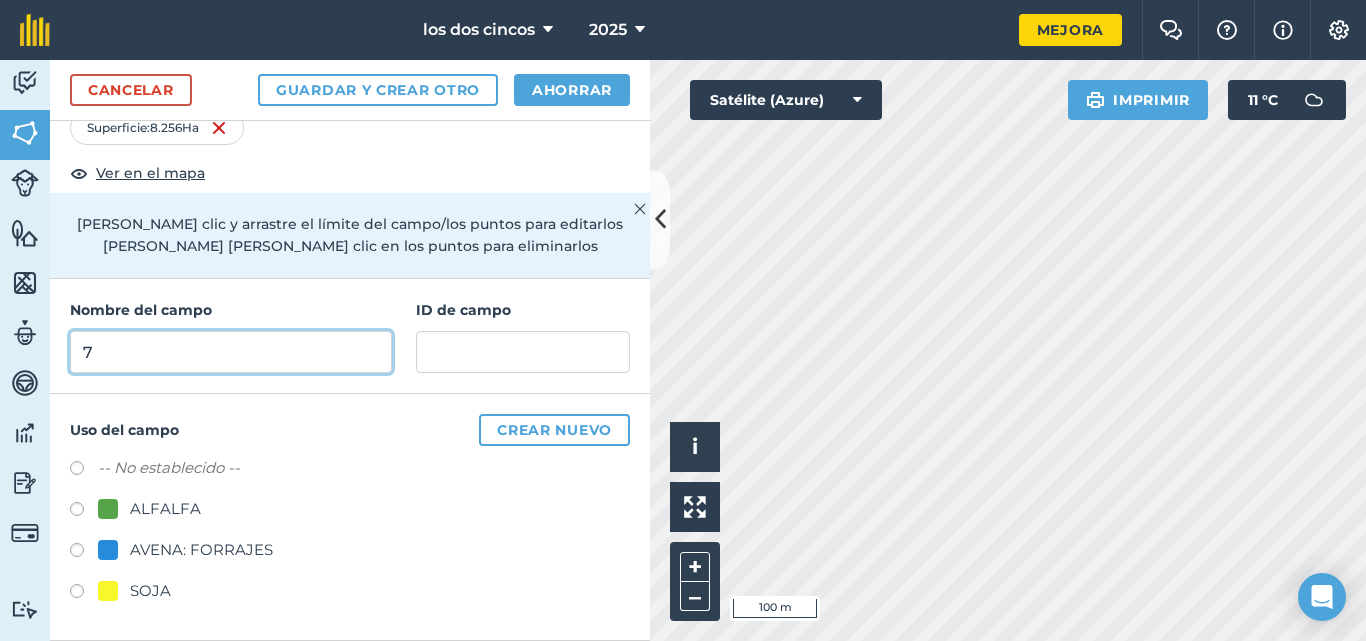 type on "7" 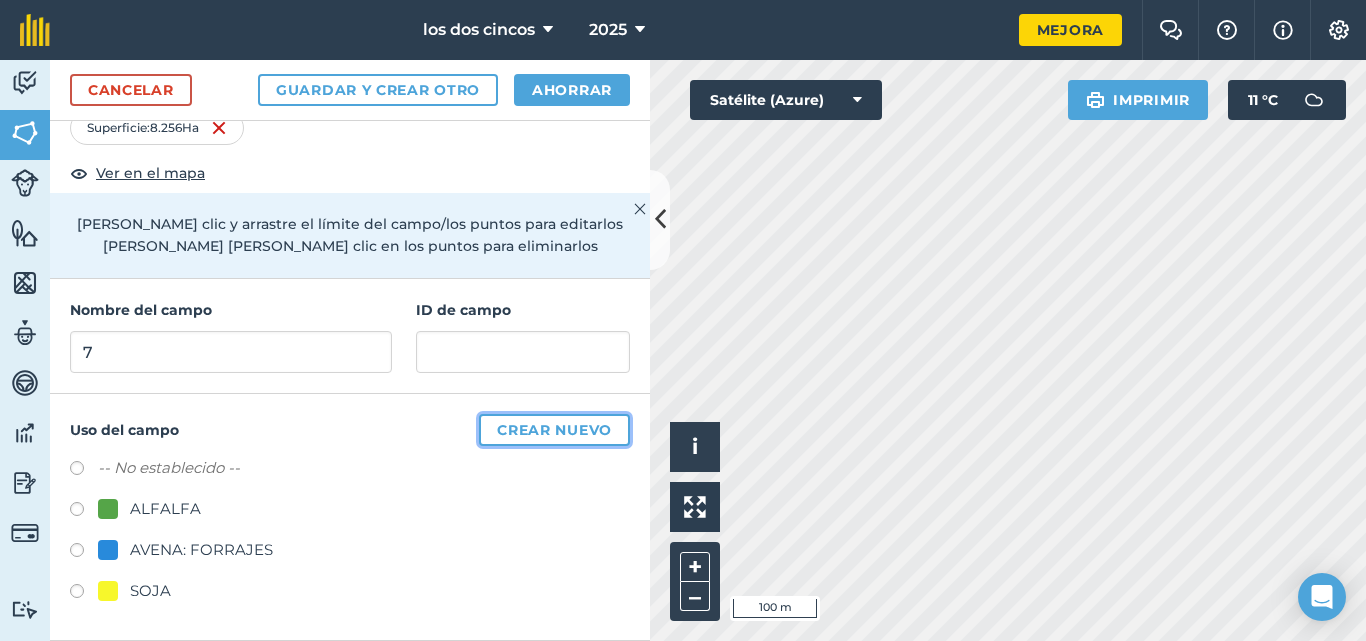 click on "Crear nuevo" at bounding box center (554, 430) 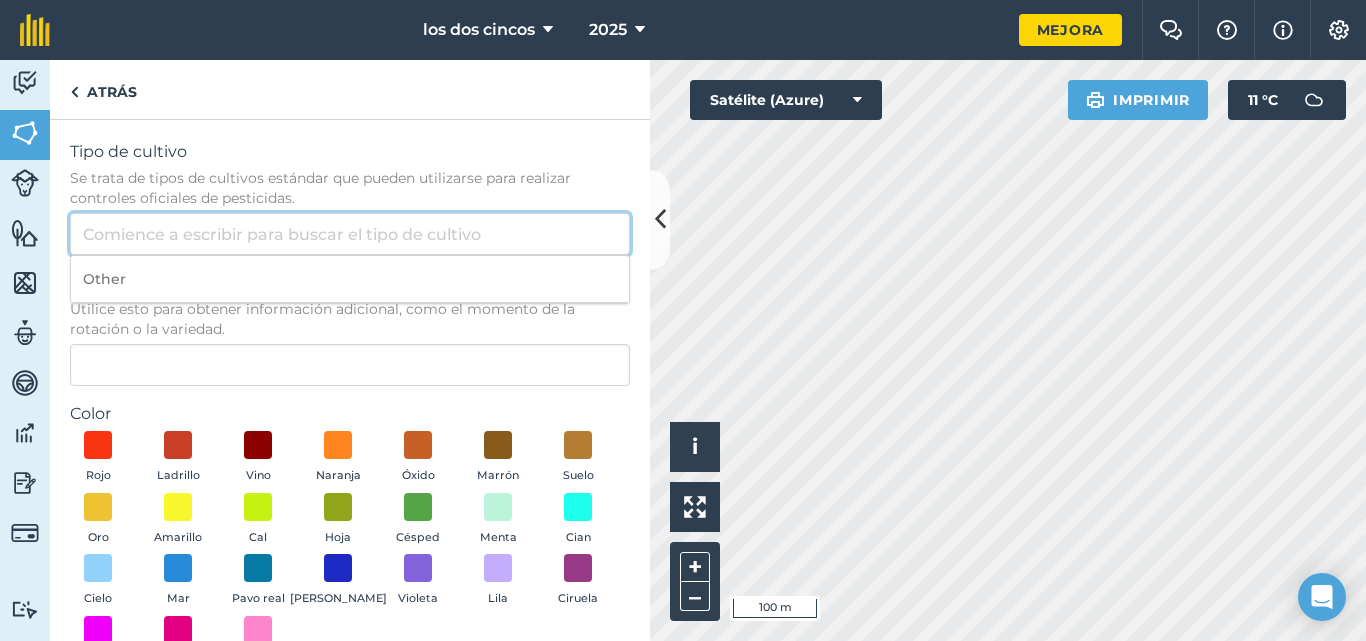 click on "Tipo de cultivo Se trata de tipos de cultivos estándar que pueden utilizarse para realizar controles oficiales de pesticidas." at bounding box center (350, 234) 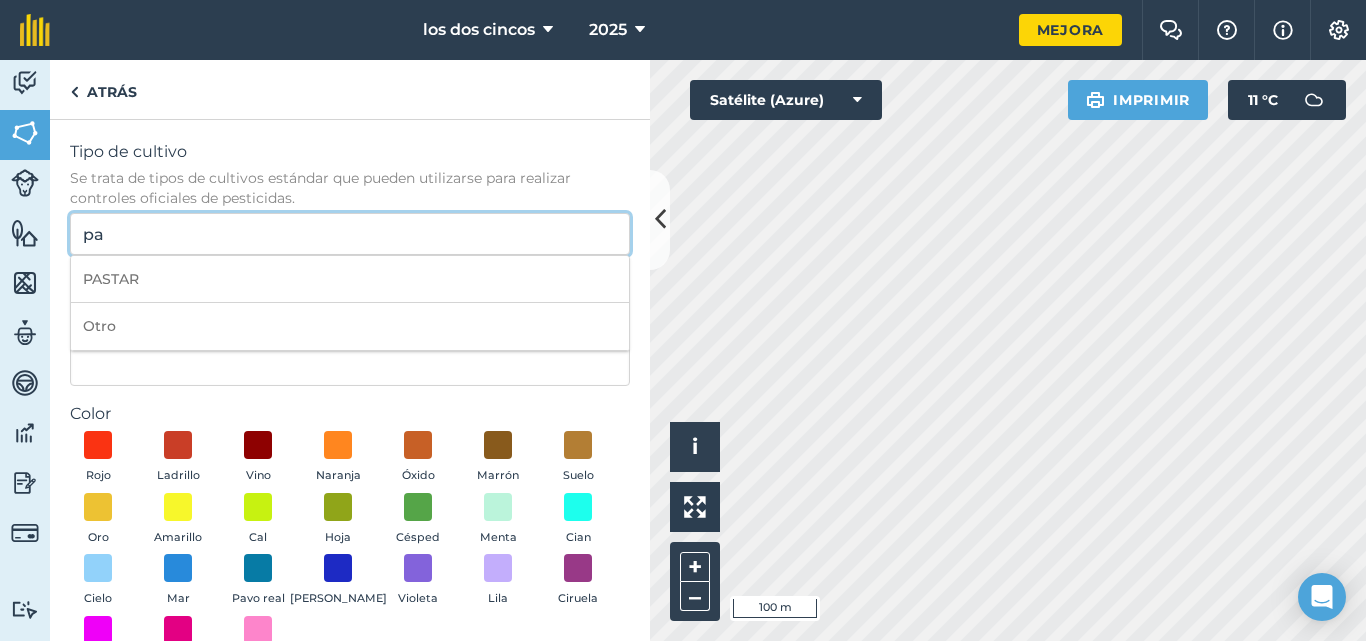 type on "p" 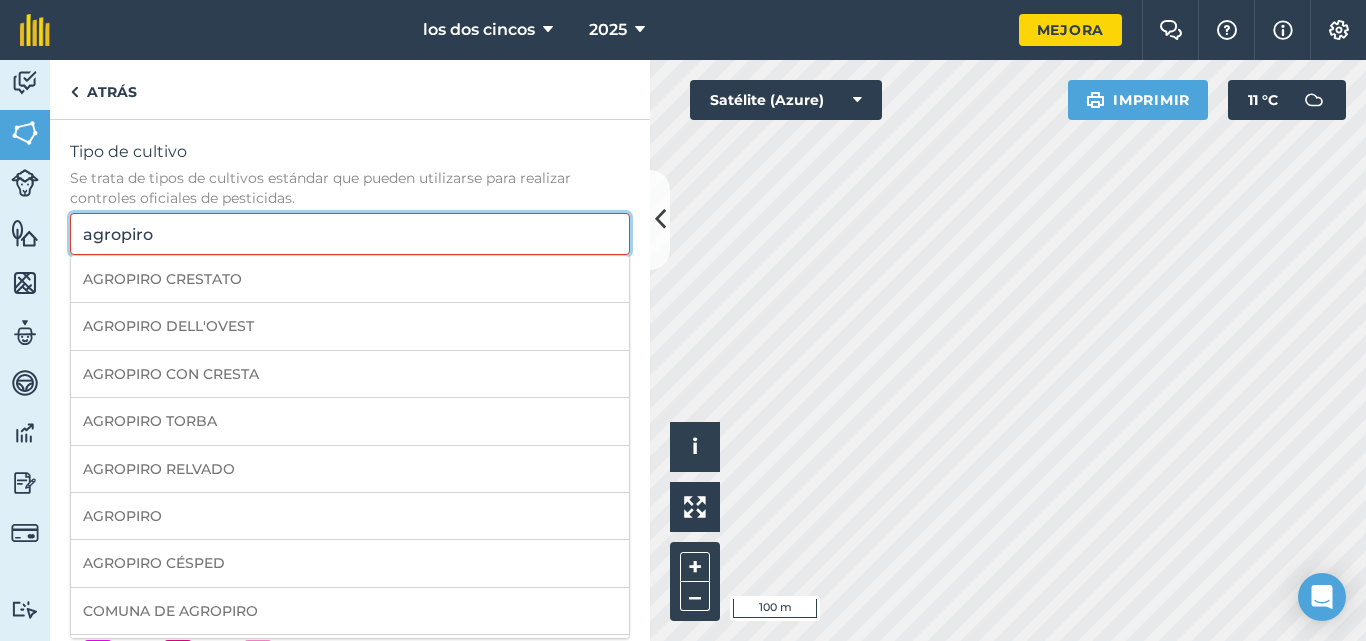 scroll, scrollTop: 45, scrollLeft: 0, axis: vertical 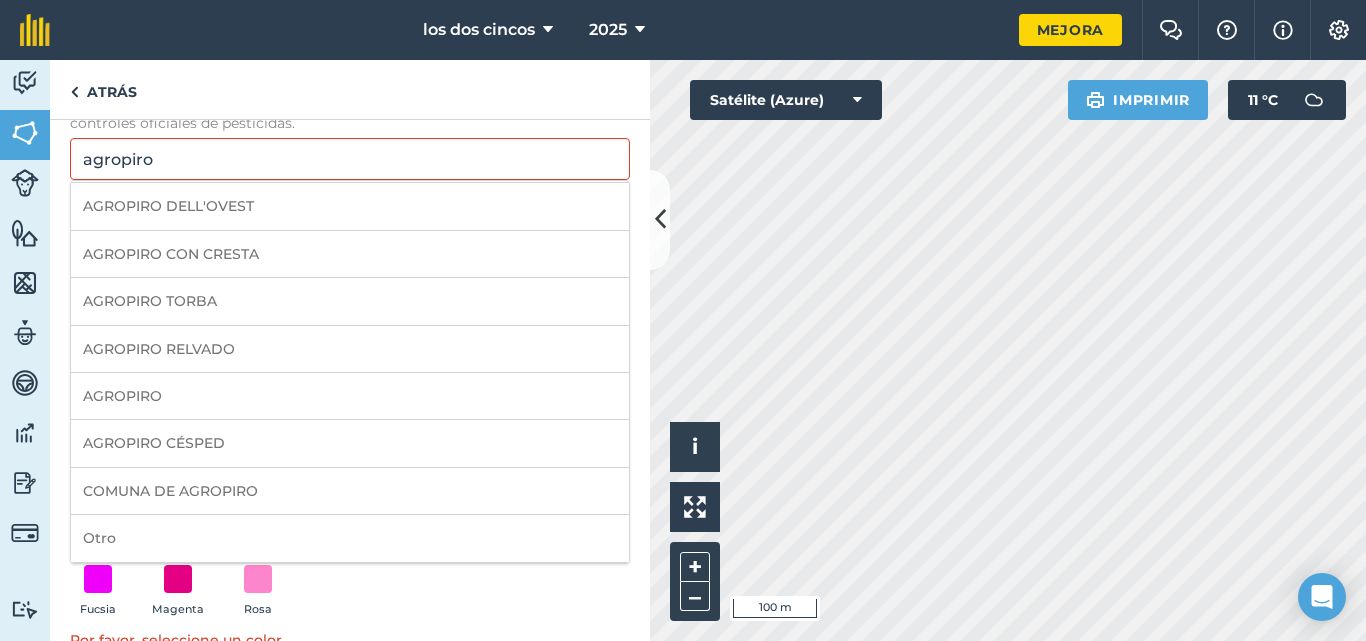 click on "AGROPIRO" at bounding box center [350, 396] 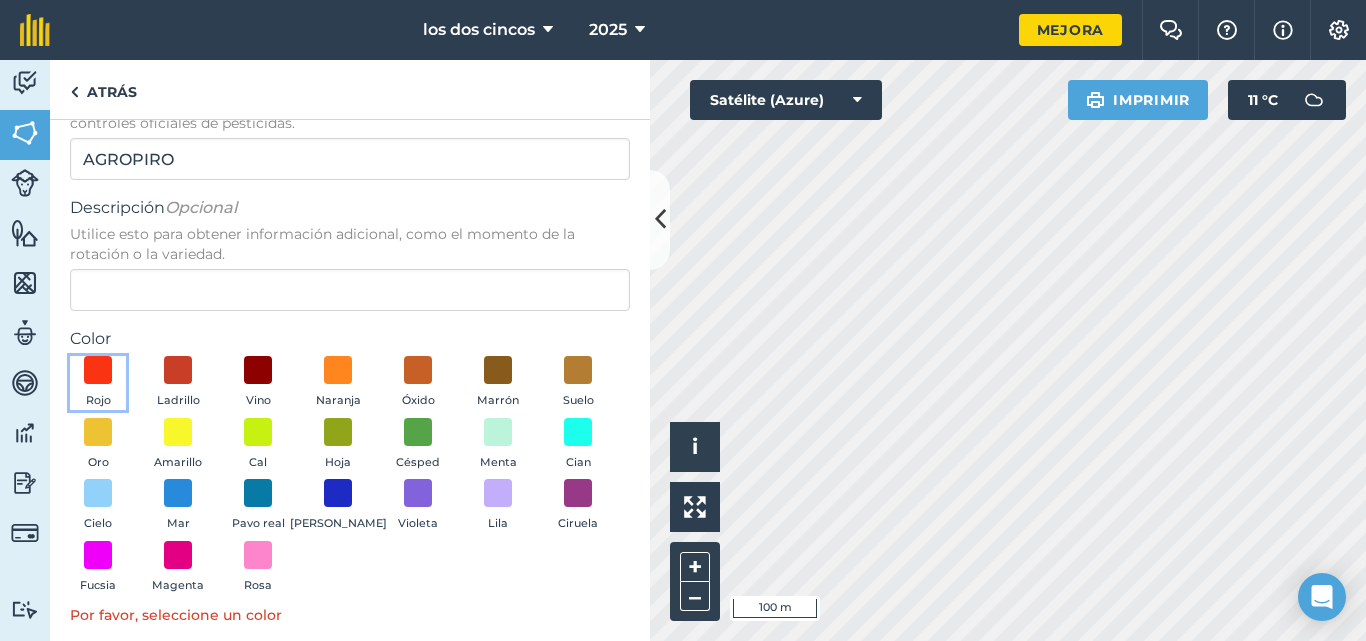 click at bounding box center (98, 370) 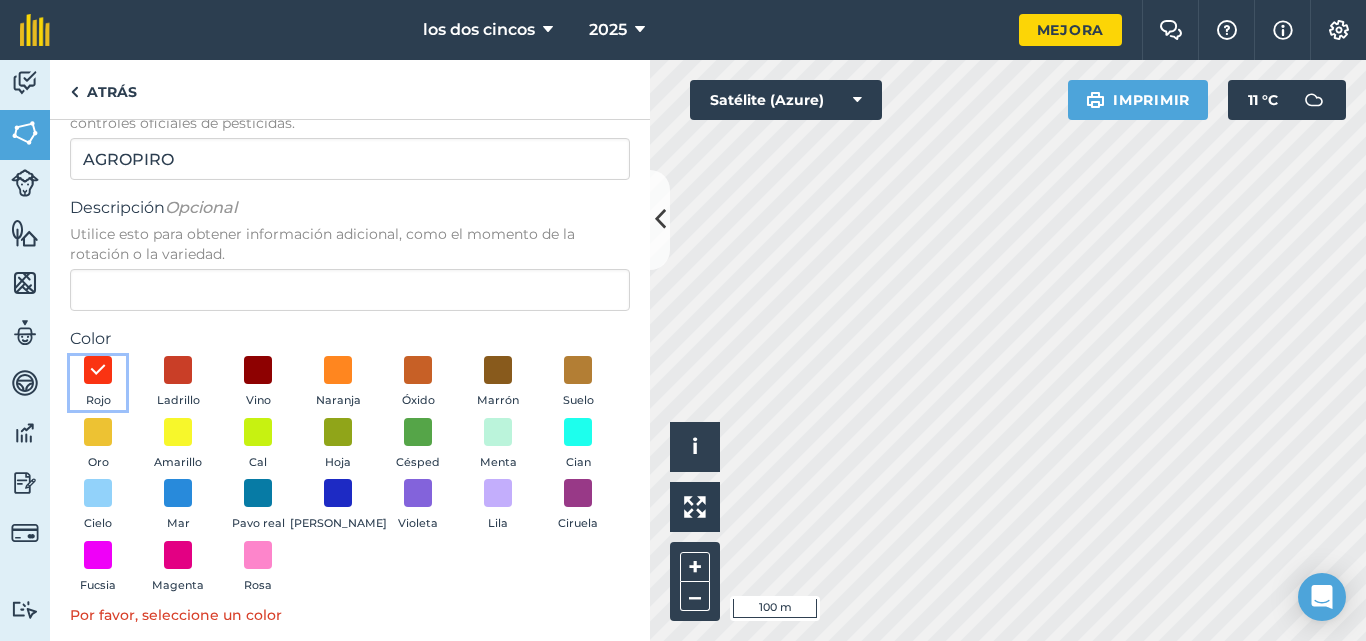 scroll, scrollTop: 158, scrollLeft: 0, axis: vertical 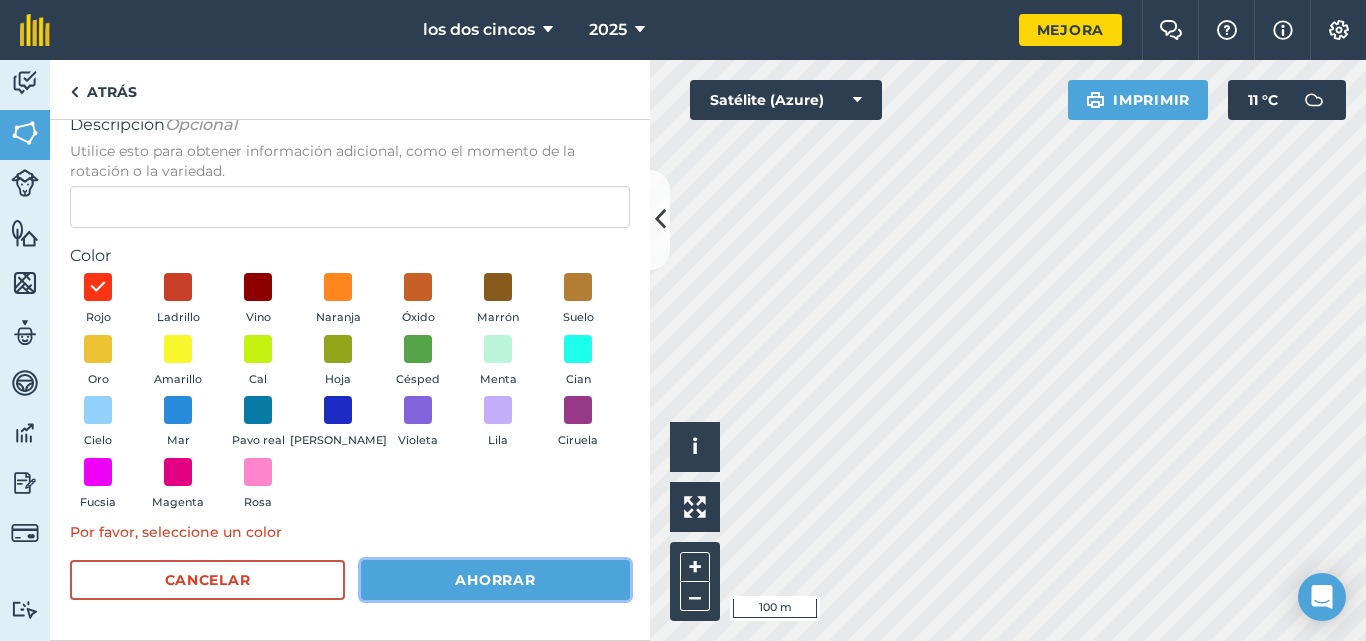 click on "Ahorrar" at bounding box center [495, 580] 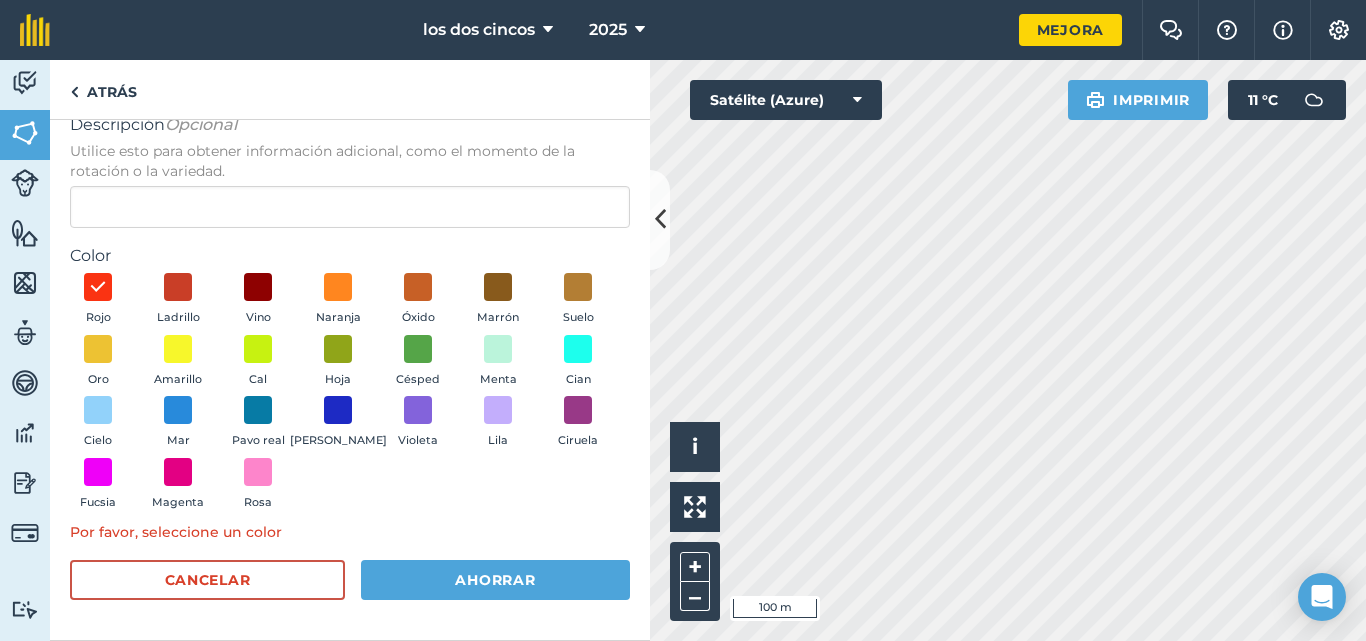 scroll, scrollTop: 133, scrollLeft: 0, axis: vertical 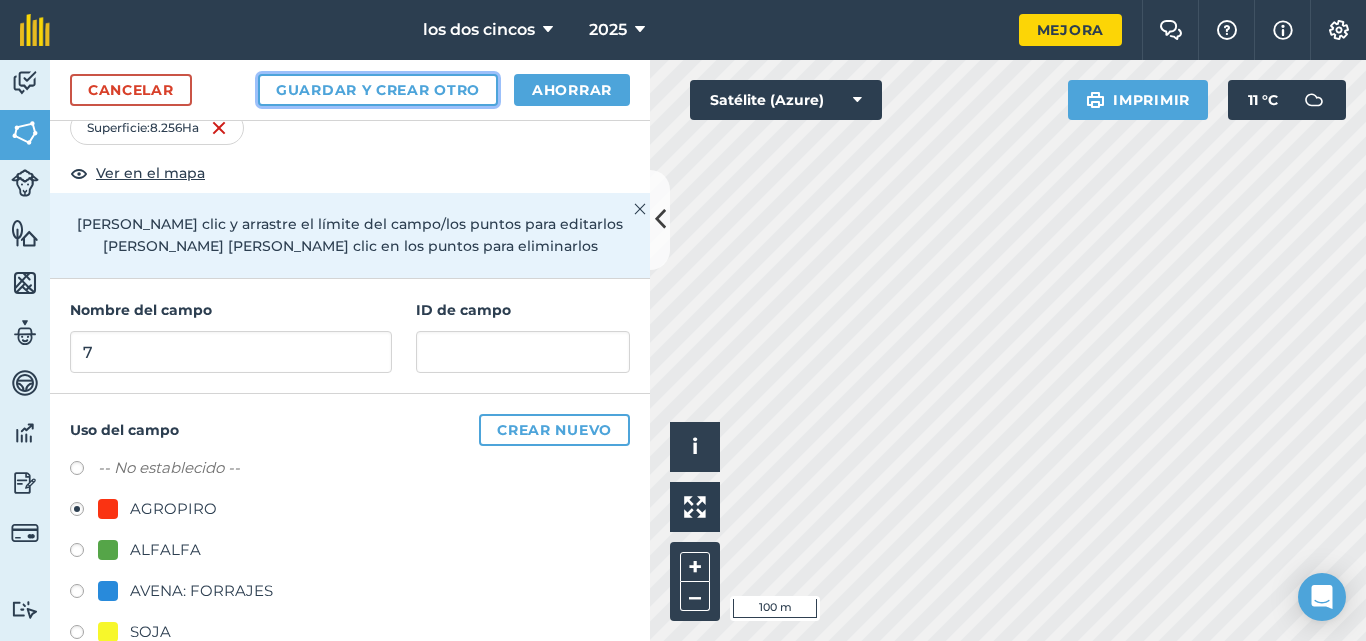 click on "Guardar y crear otro" at bounding box center [378, 90] 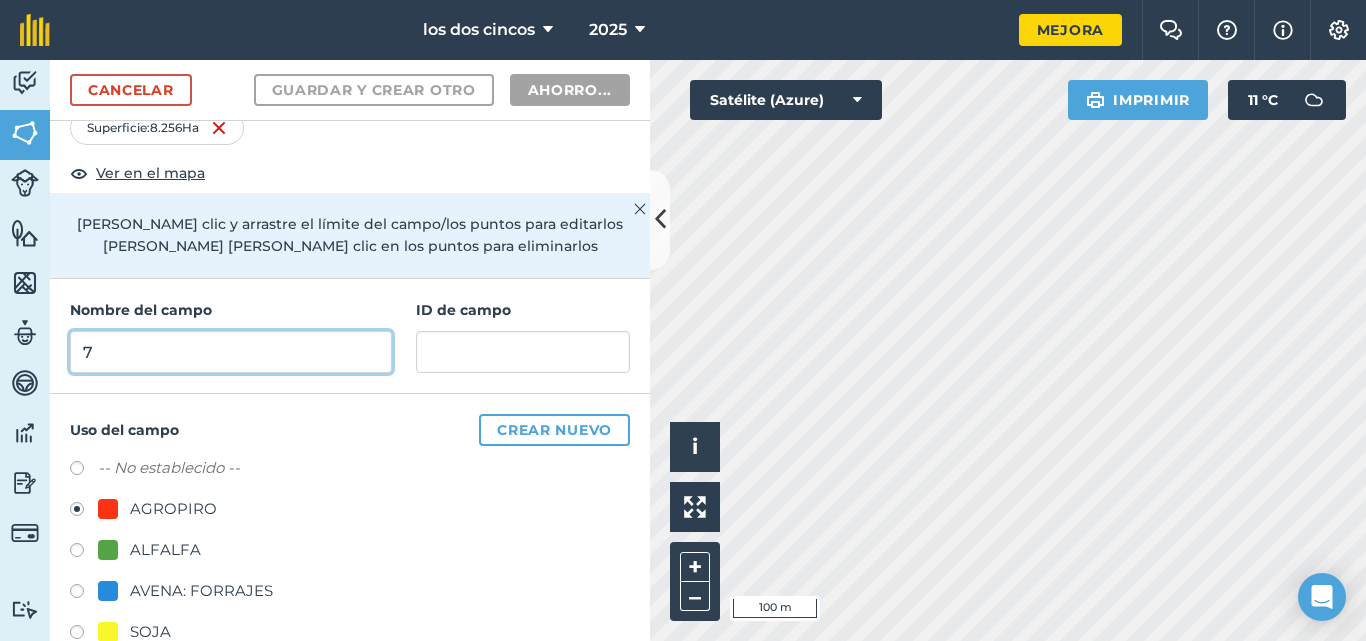 radio on "false" 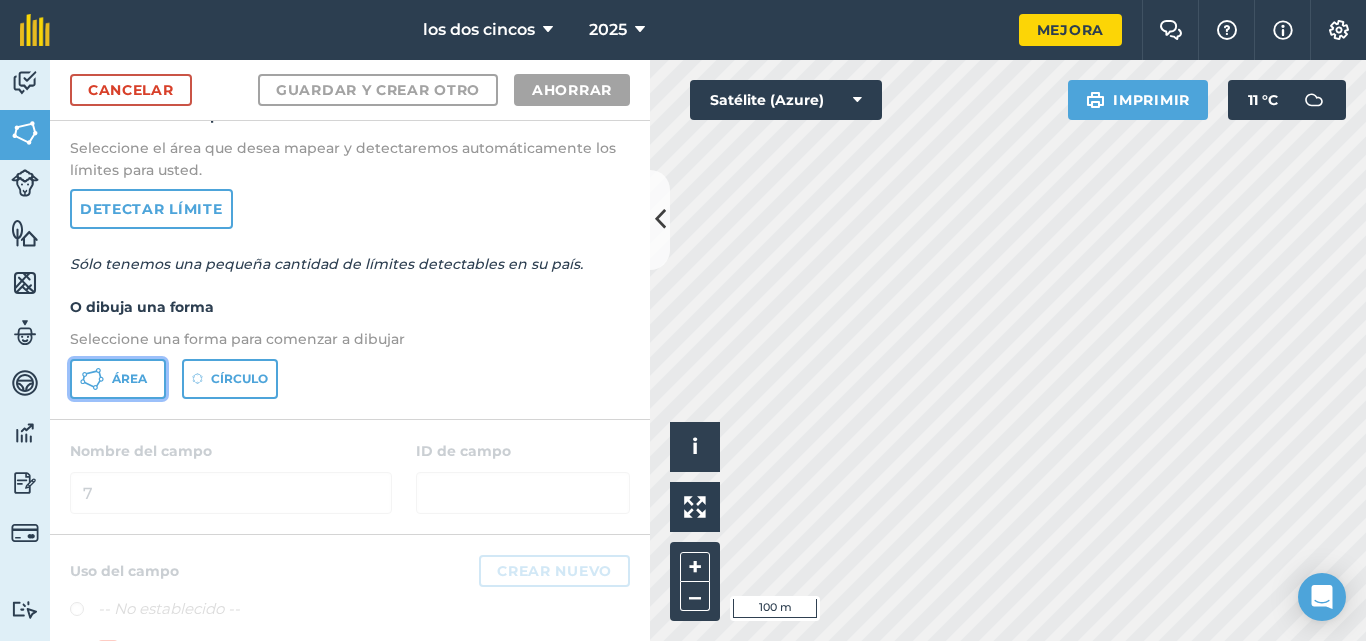 click on "Área" at bounding box center [129, 378] 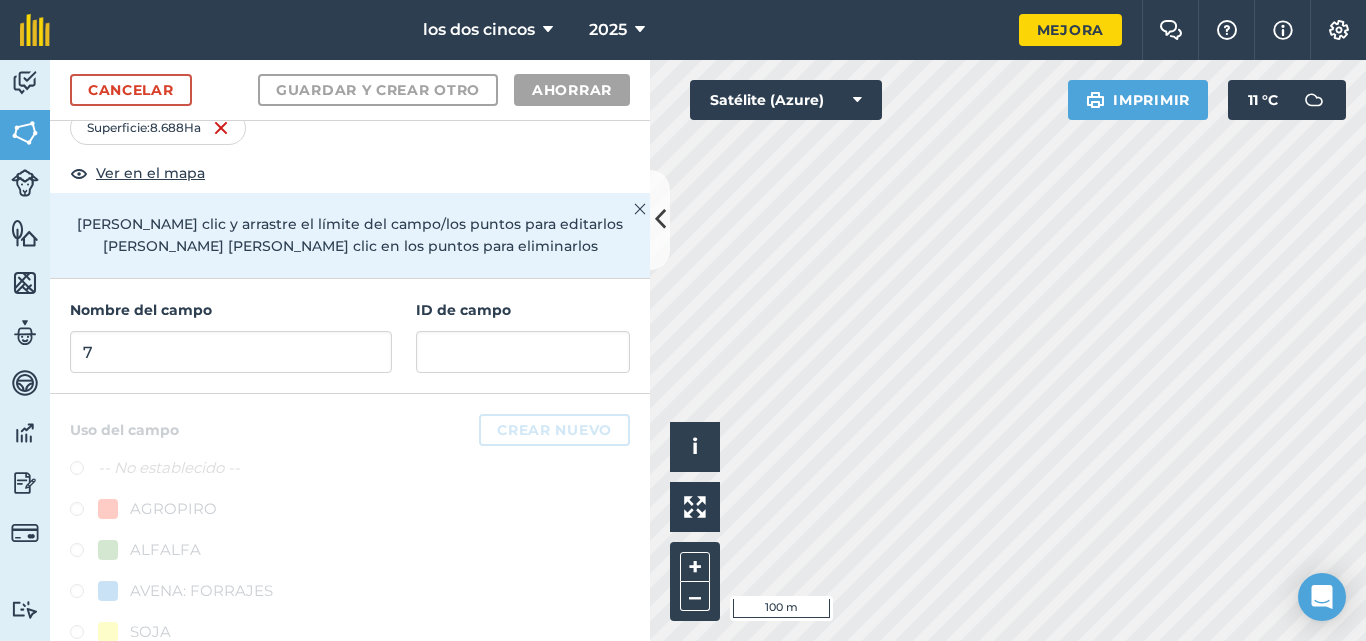 click on "Nombre del campo 7" at bounding box center (231, 336) 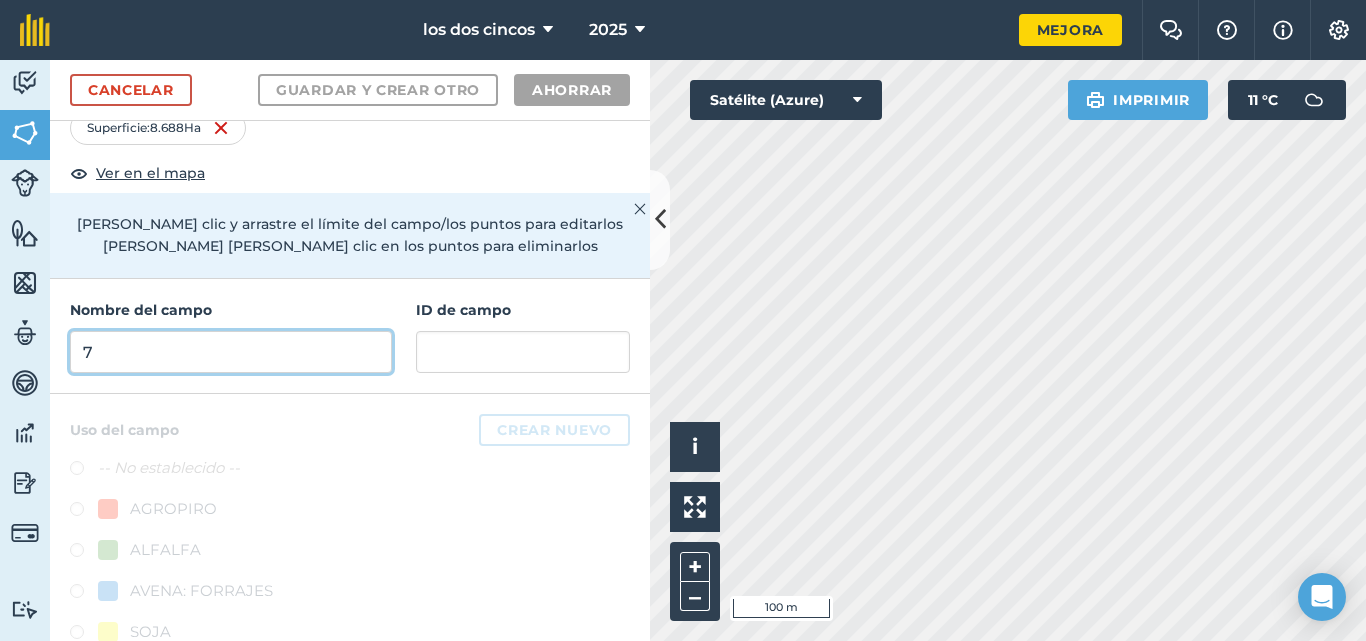 click on "7" at bounding box center [231, 352] 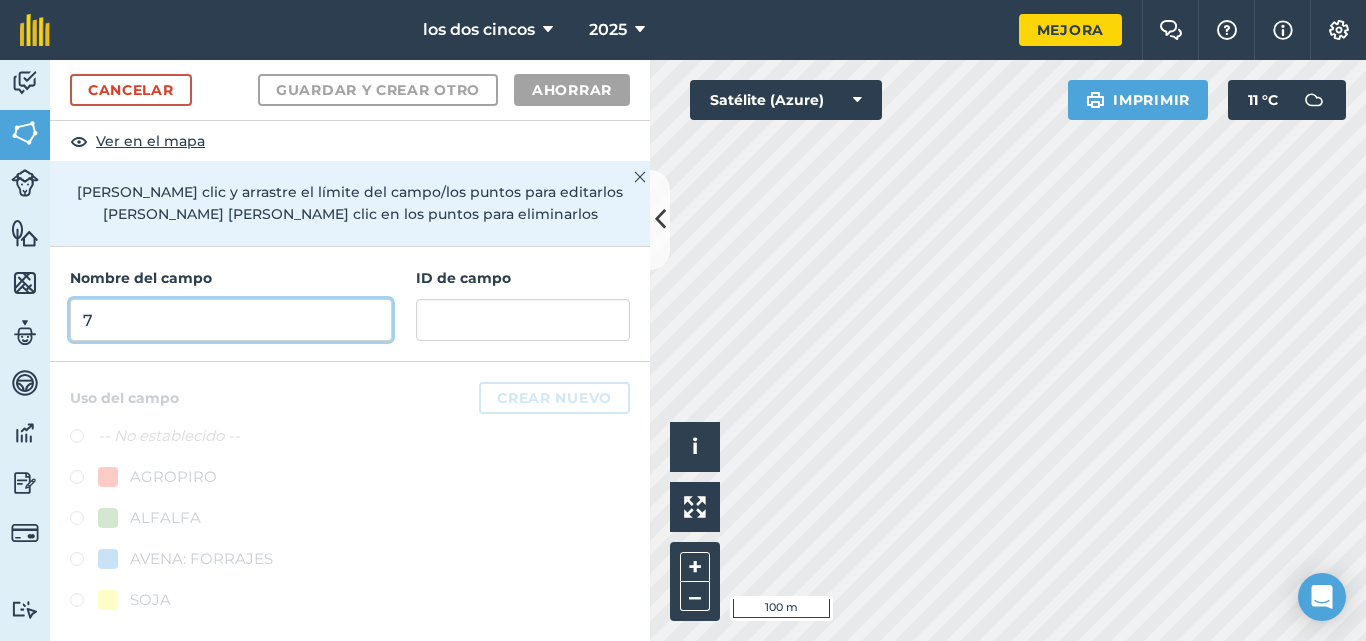 scroll, scrollTop: 115, scrollLeft: 0, axis: vertical 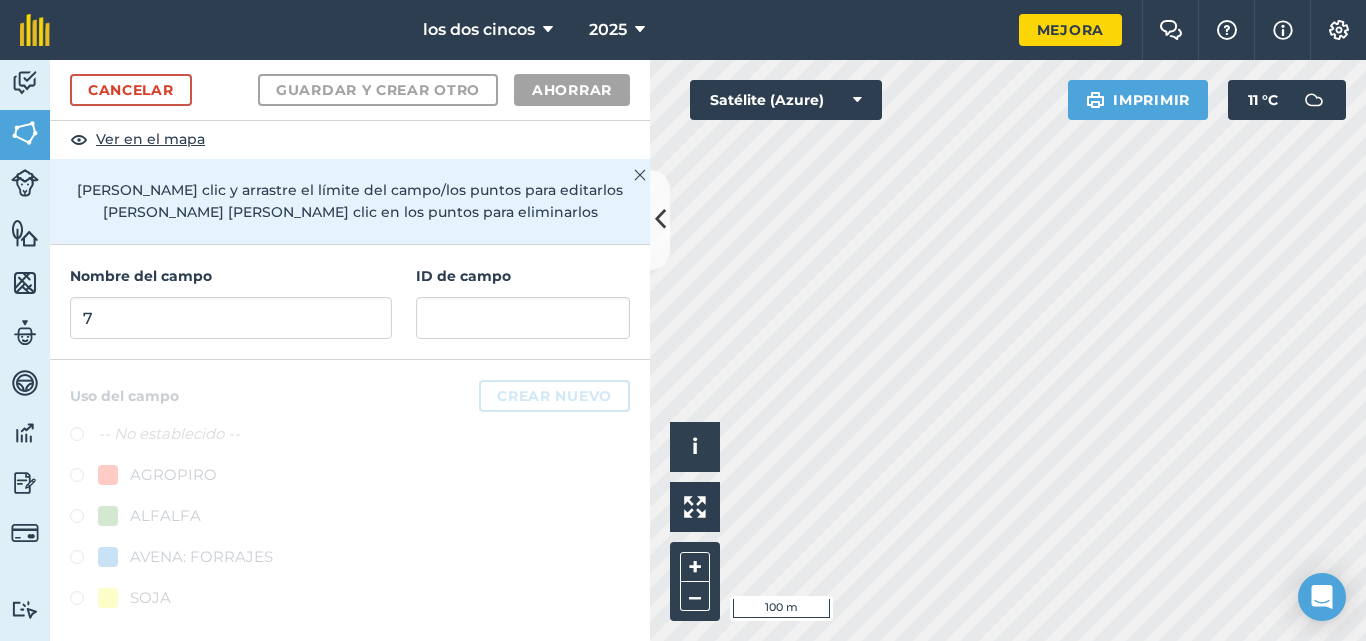 click at bounding box center (640, 175) 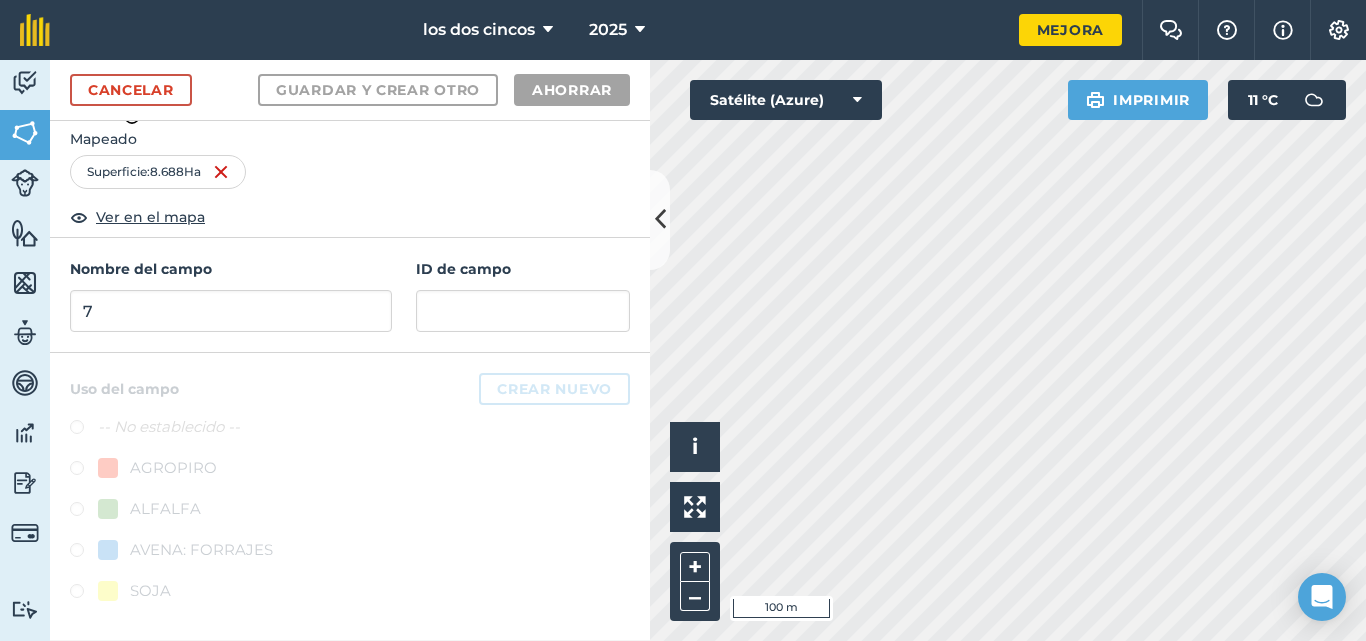 scroll, scrollTop: 0, scrollLeft: 0, axis: both 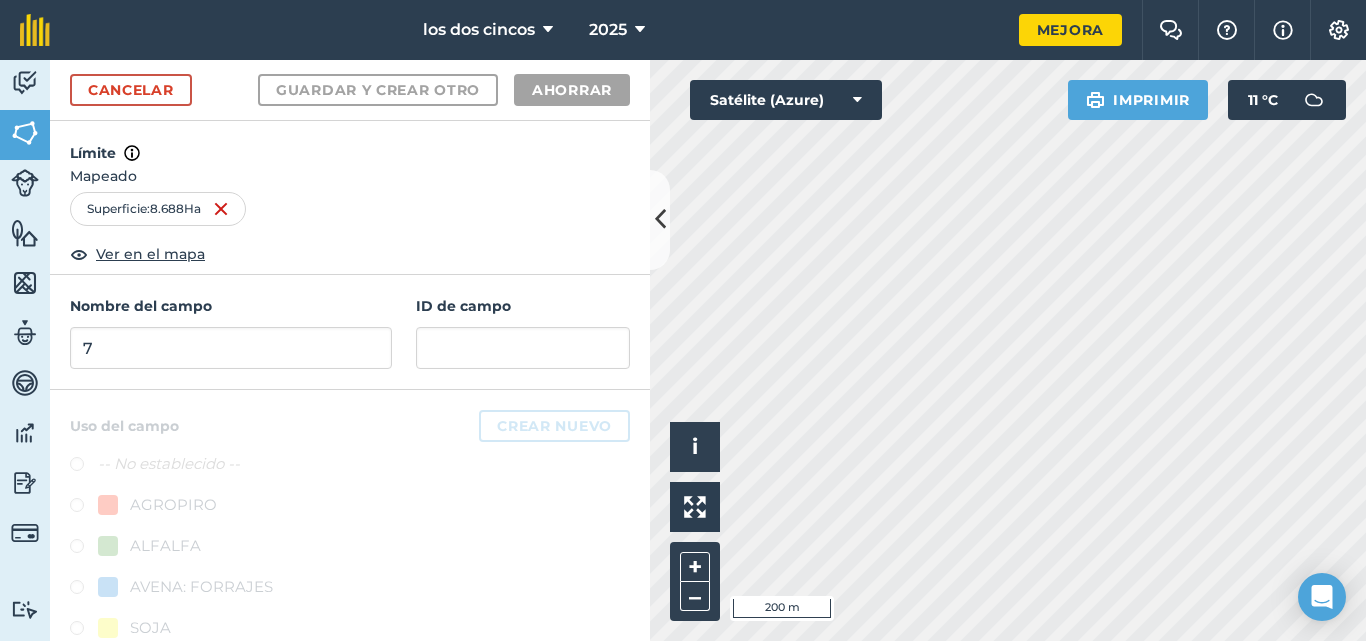 click on "Superficie  :  8.688    Ha" at bounding box center (350, 209) 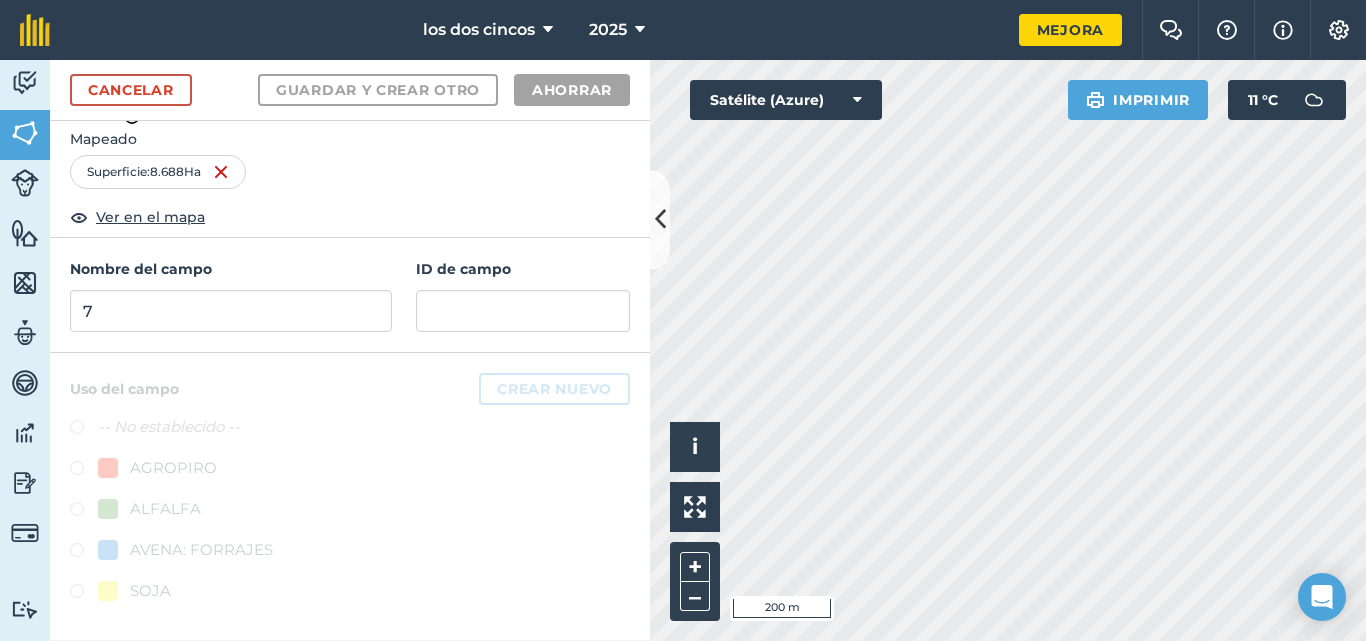 click on "Nombre del campo 7 ID [PERSON_NAME]" at bounding box center [350, 295] 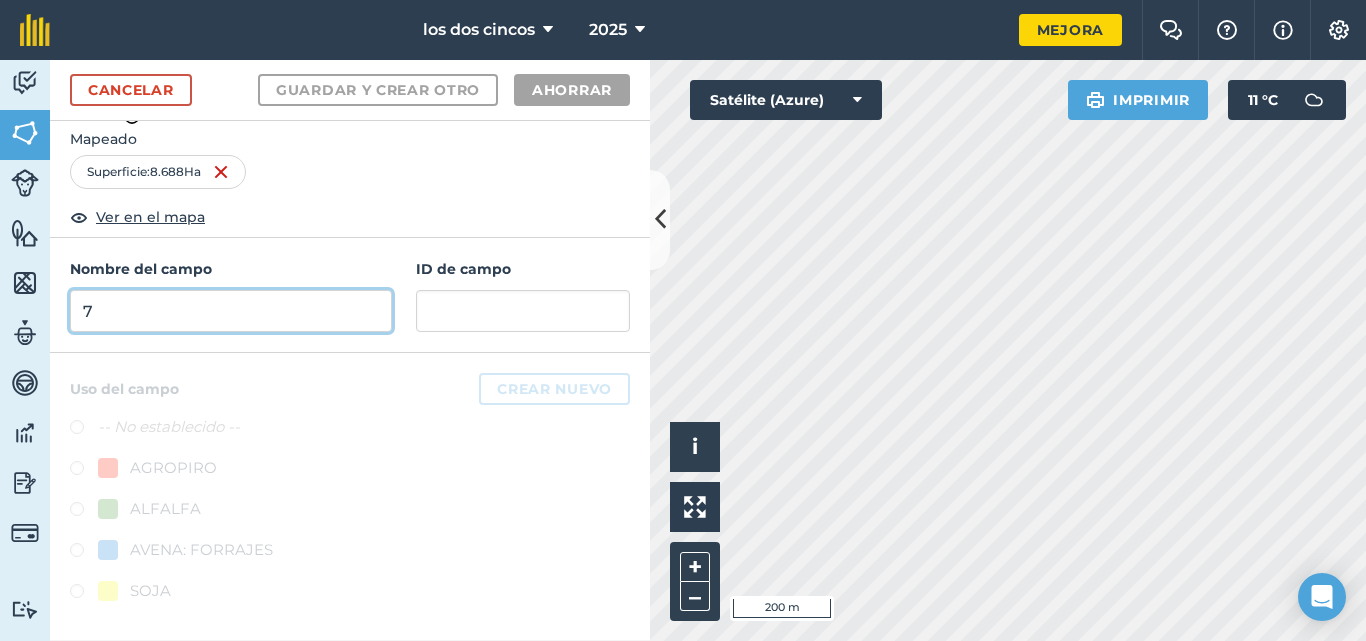 click on "7" at bounding box center [231, 311] 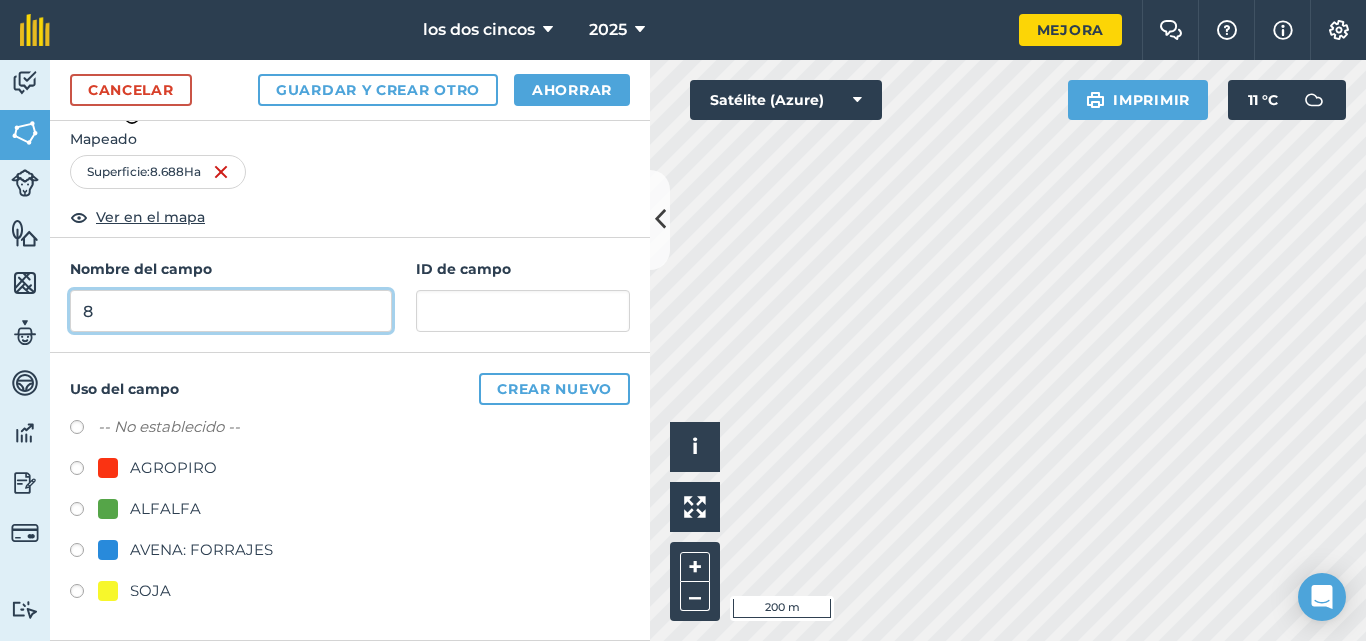 type on "8" 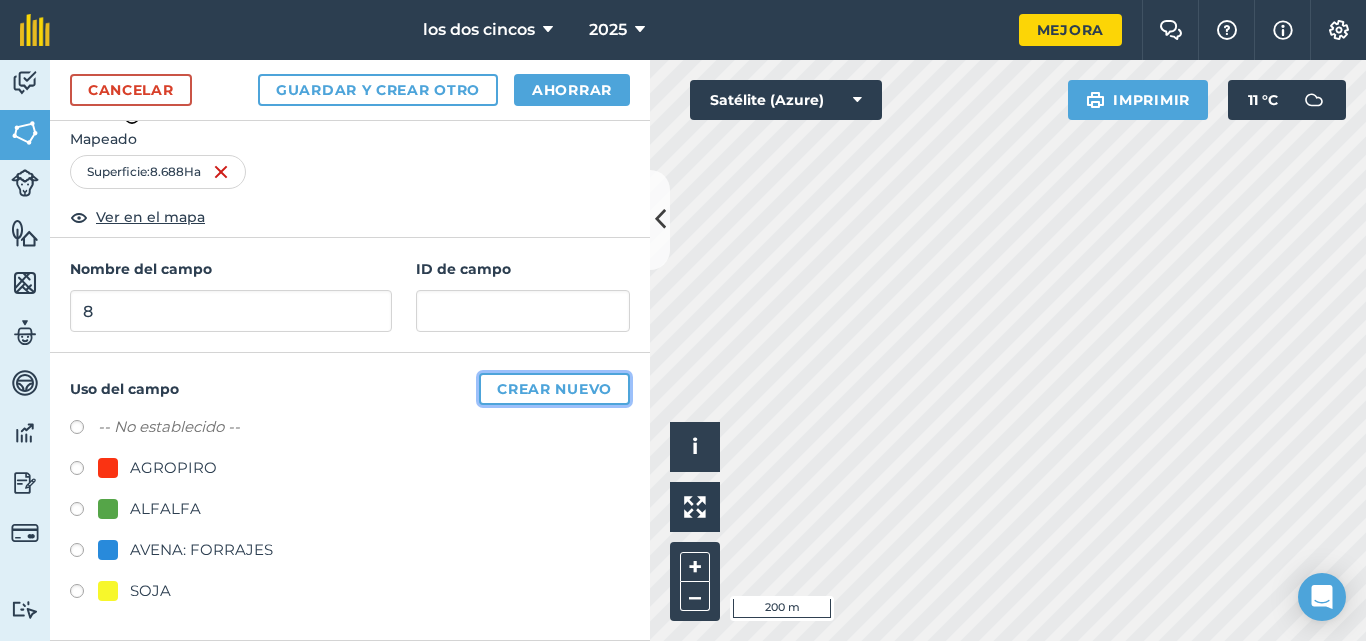 click on "Crear nuevo" at bounding box center (554, 389) 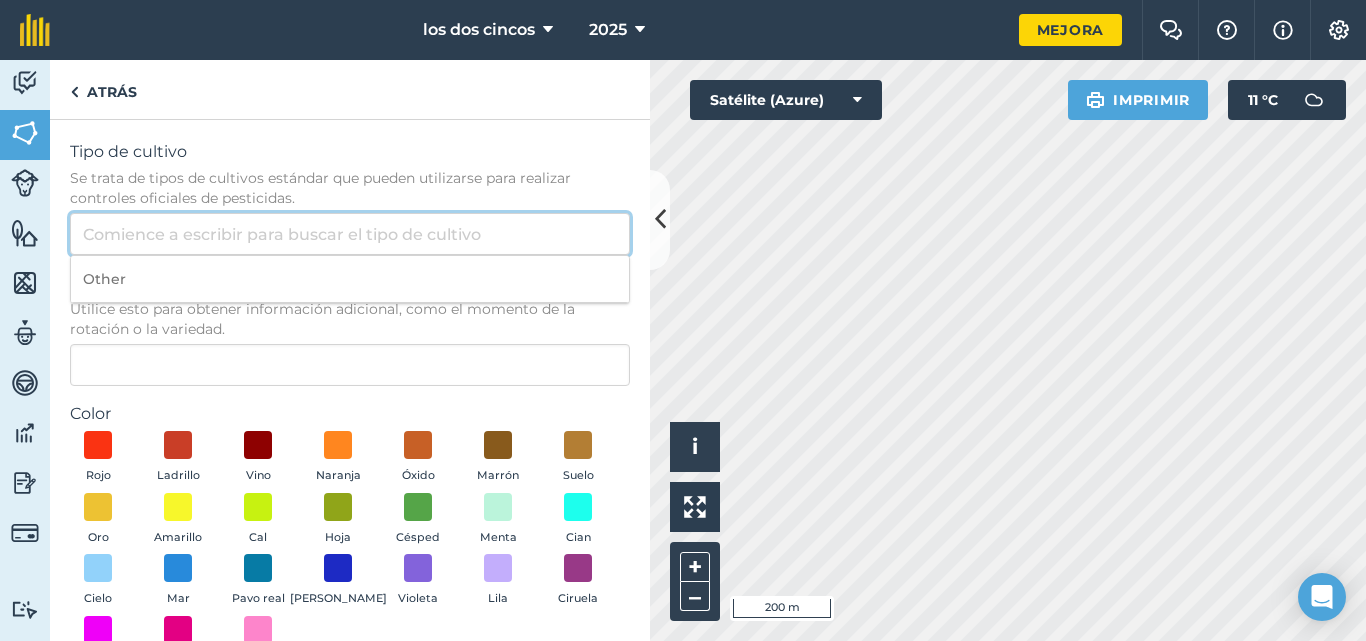 click on "Tipo de cultivo Se trata de tipos de cultivos estándar que pueden utilizarse para realizar controles oficiales de pesticidas." at bounding box center (350, 234) 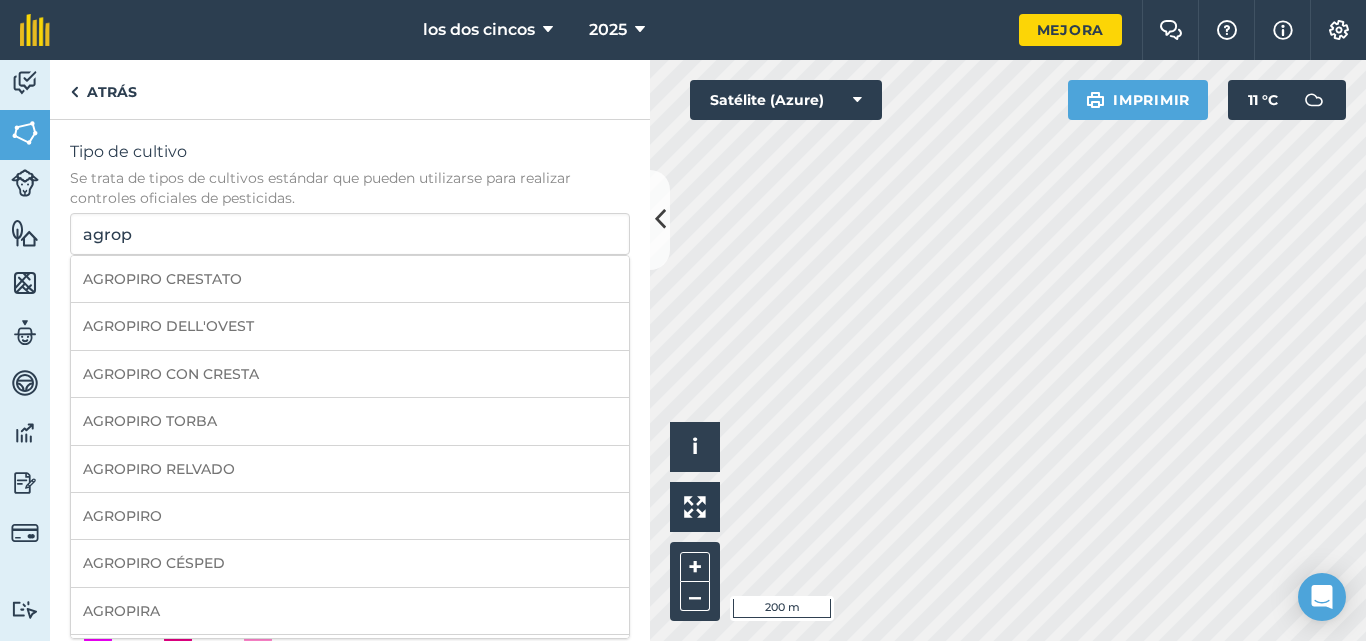 click on "AGROPIRO" at bounding box center (350, 516) 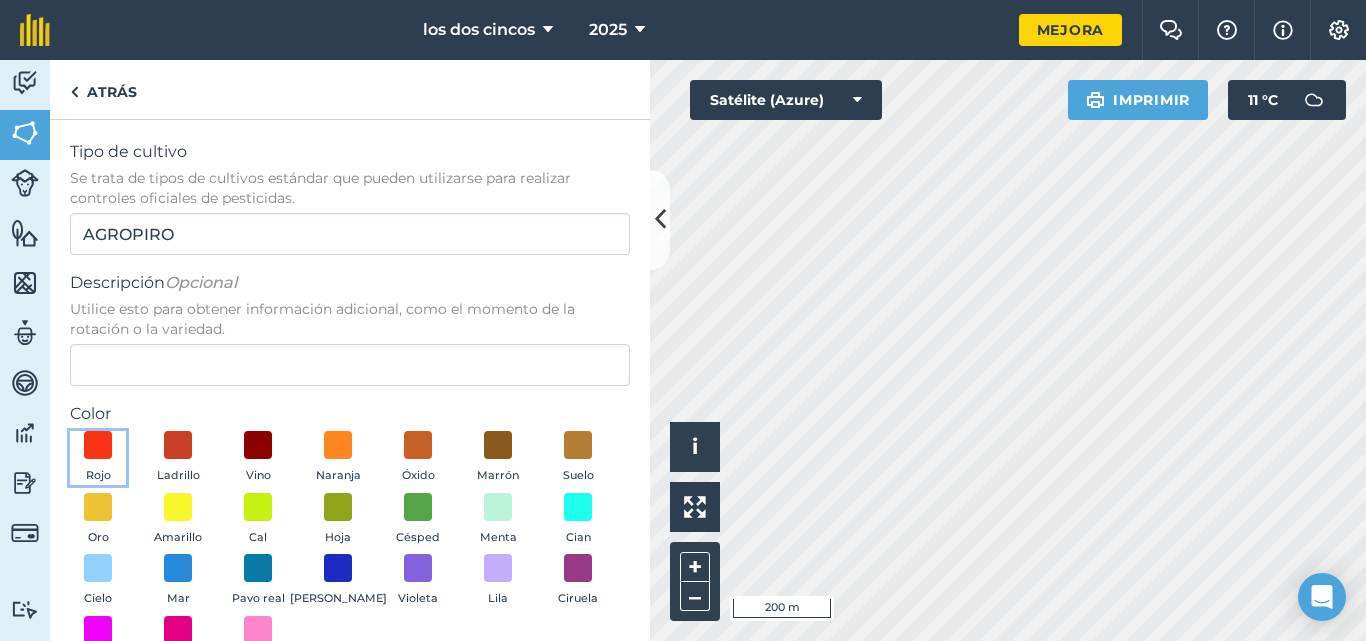 click on "Rojo" at bounding box center (98, 458) 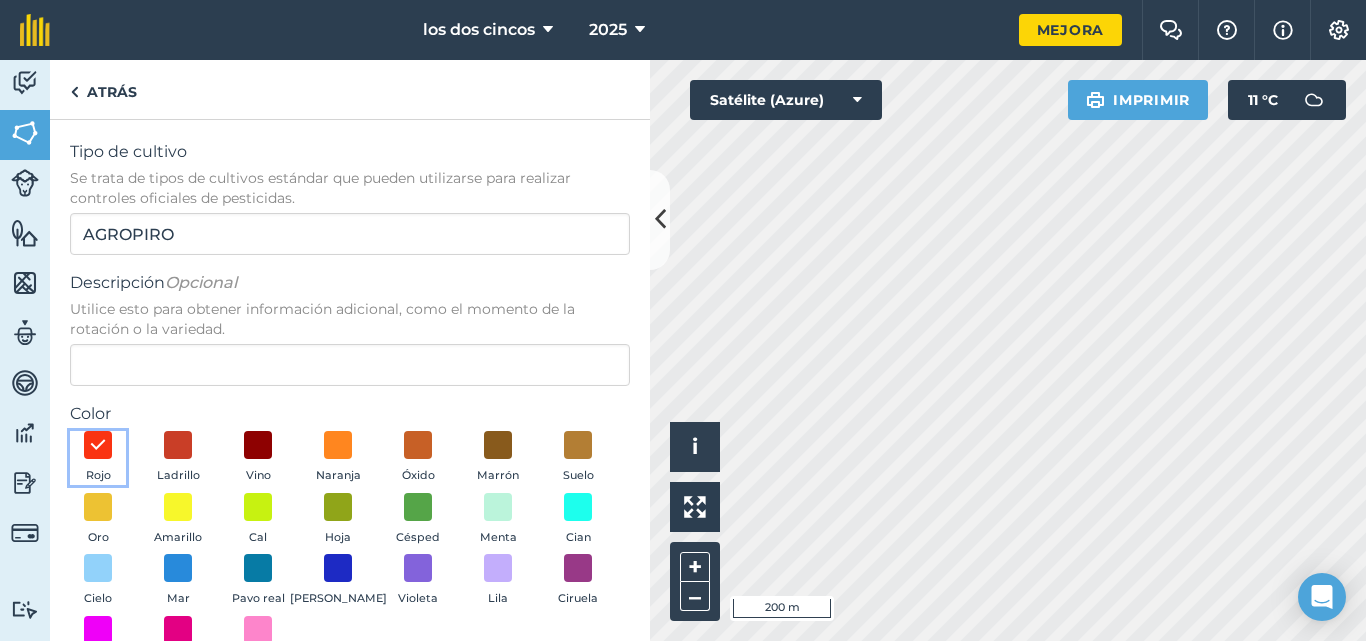 scroll, scrollTop: 133, scrollLeft: 0, axis: vertical 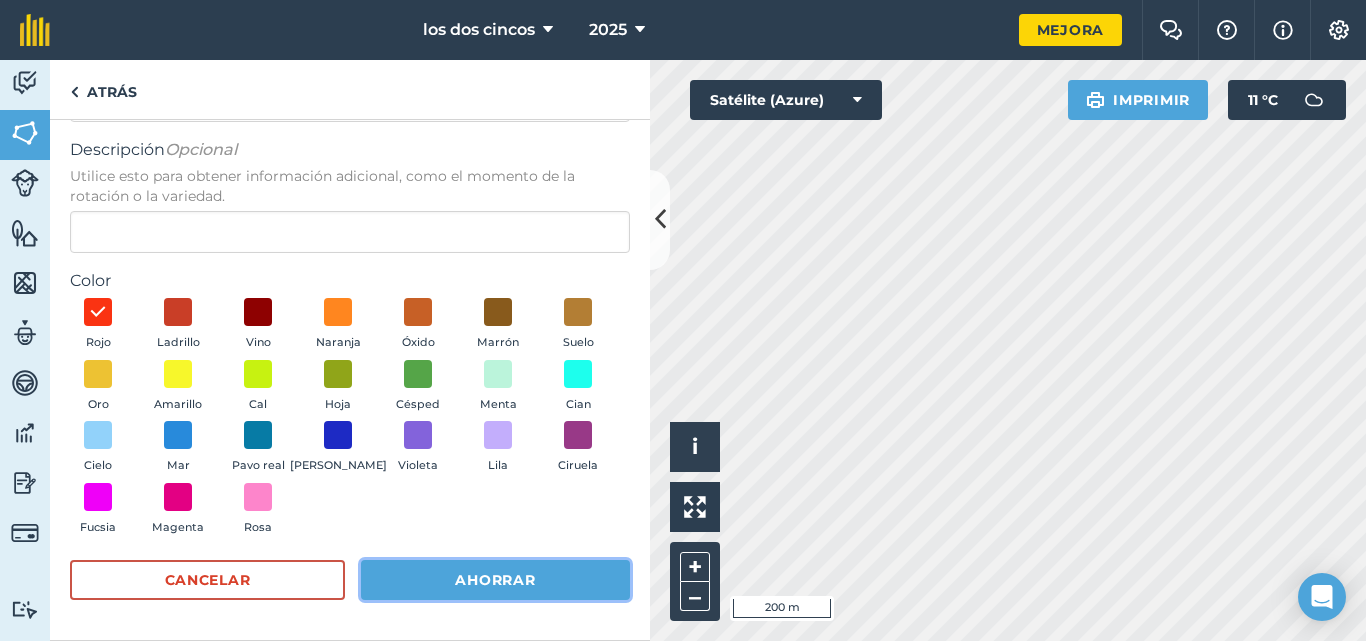 click on "Ahorrar" at bounding box center (495, 580) 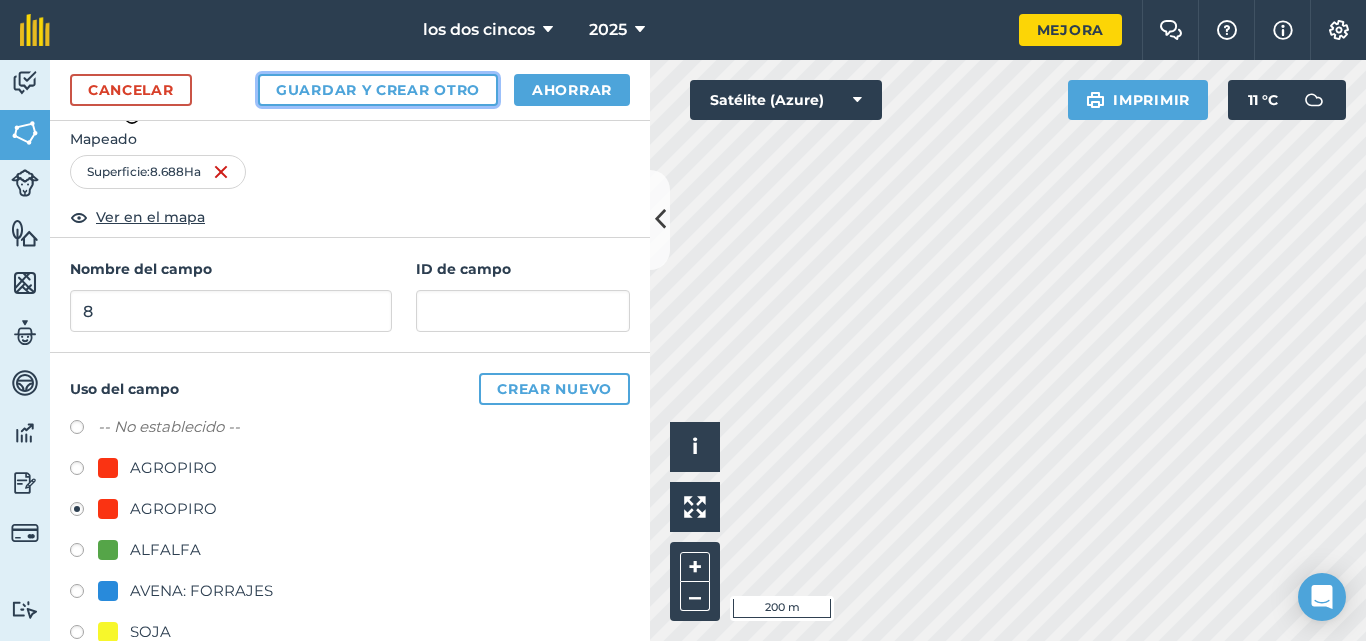 click on "Guardar y crear otro" at bounding box center (378, 90) 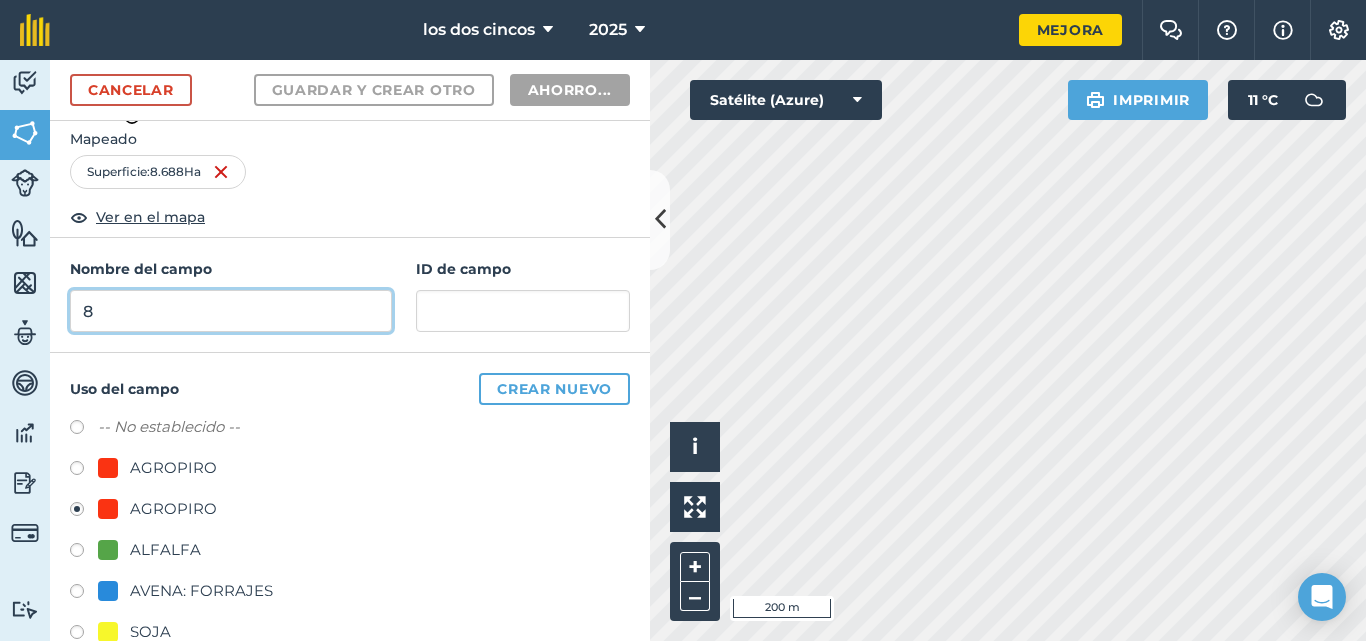 radio on "false" 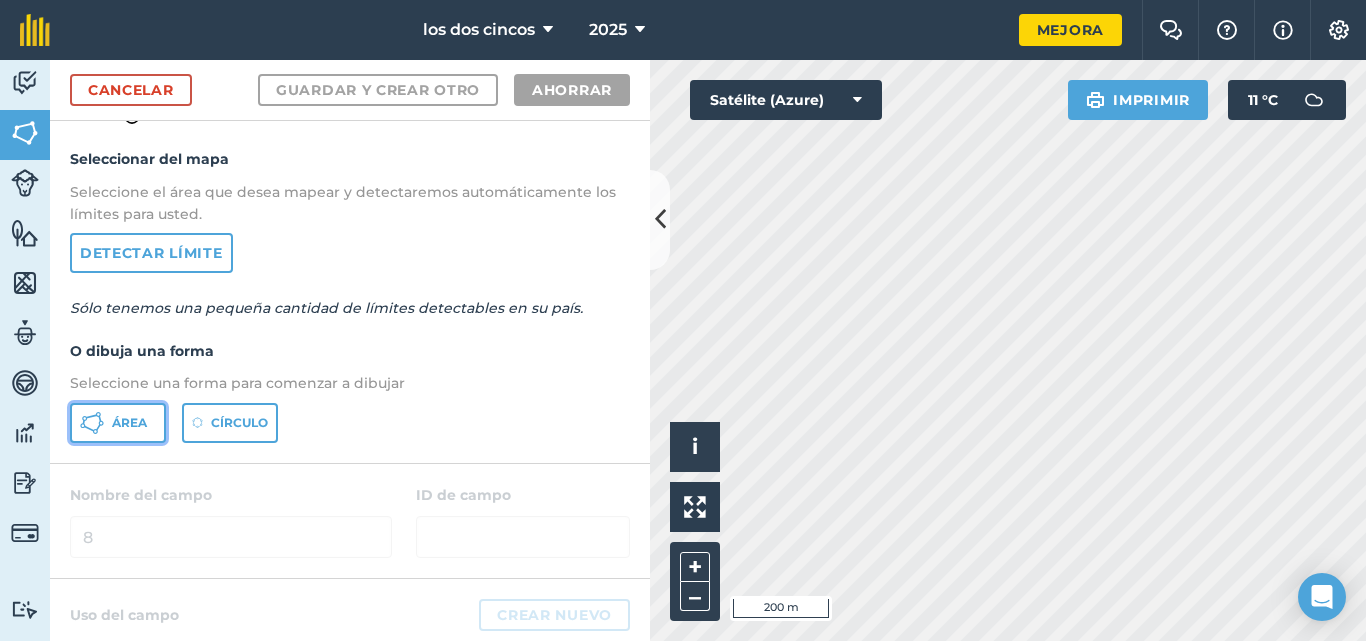 click on "Área" at bounding box center (129, 422) 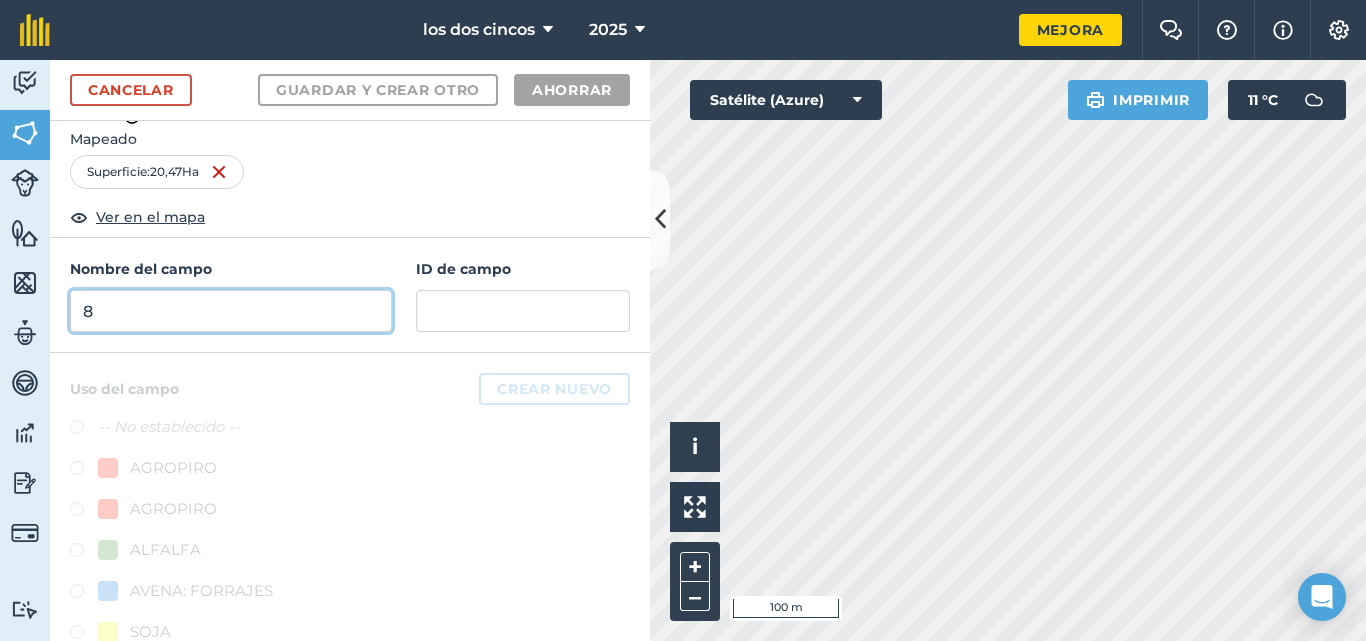 click on "8" at bounding box center [231, 311] 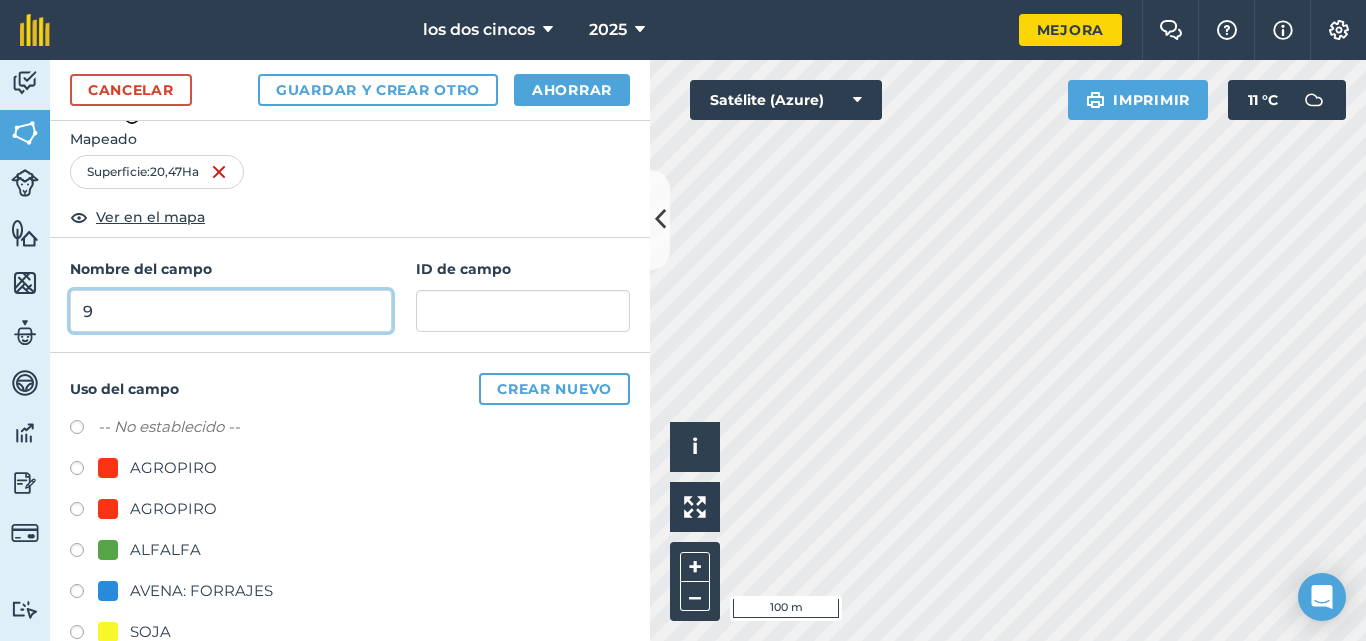 type on "9" 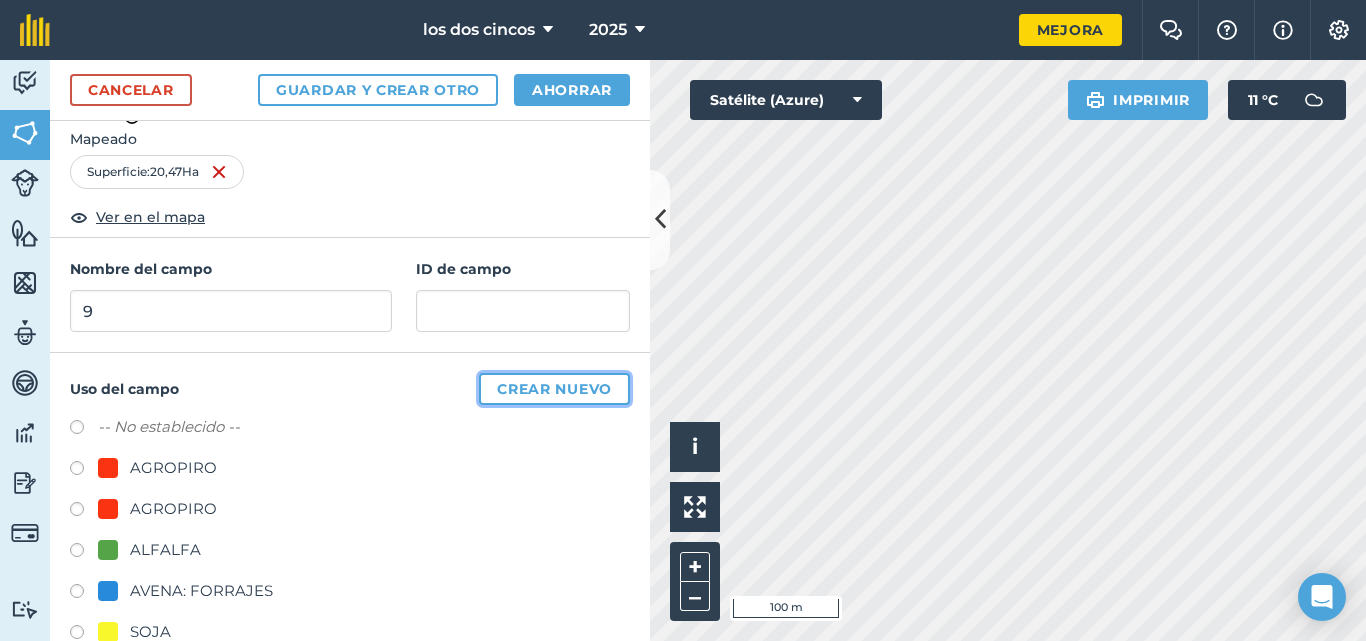 click on "Crear nuevo" at bounding box center [554, 389] 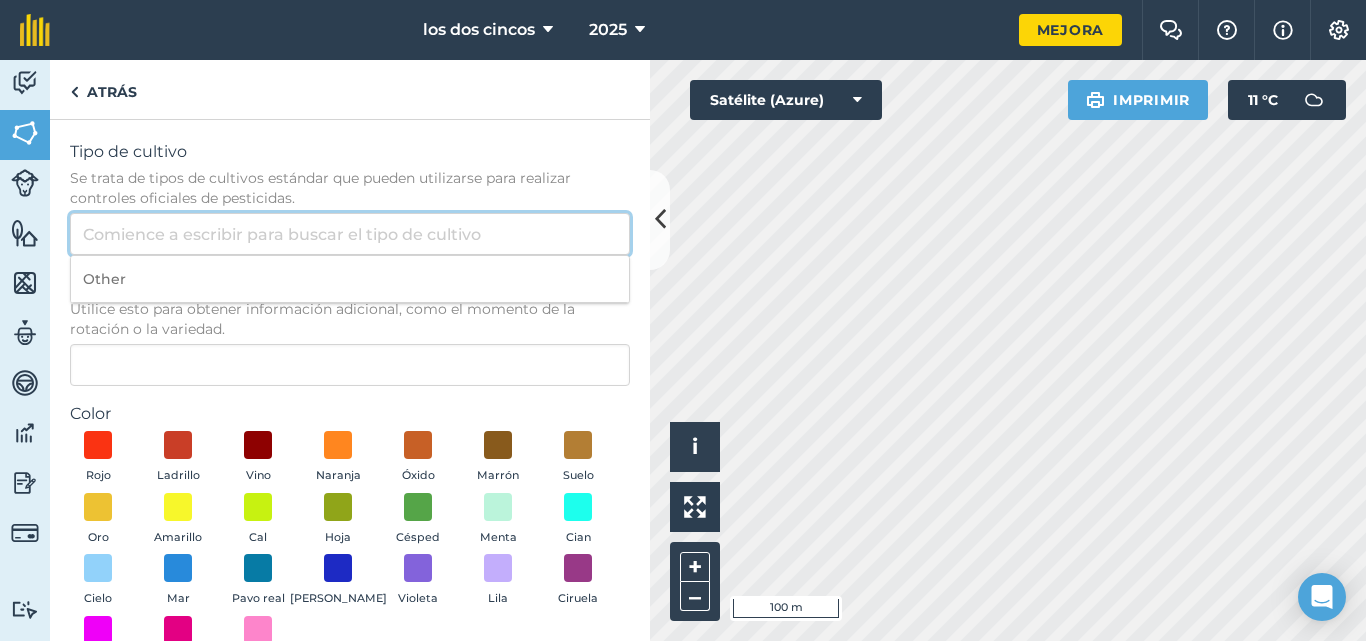 click on "Tipo de cultivo Se trata de tipos de cultivos estándar que pueden utilizarse para realizar controles oficiales de pesticidas." at bounding box center (350, 234) 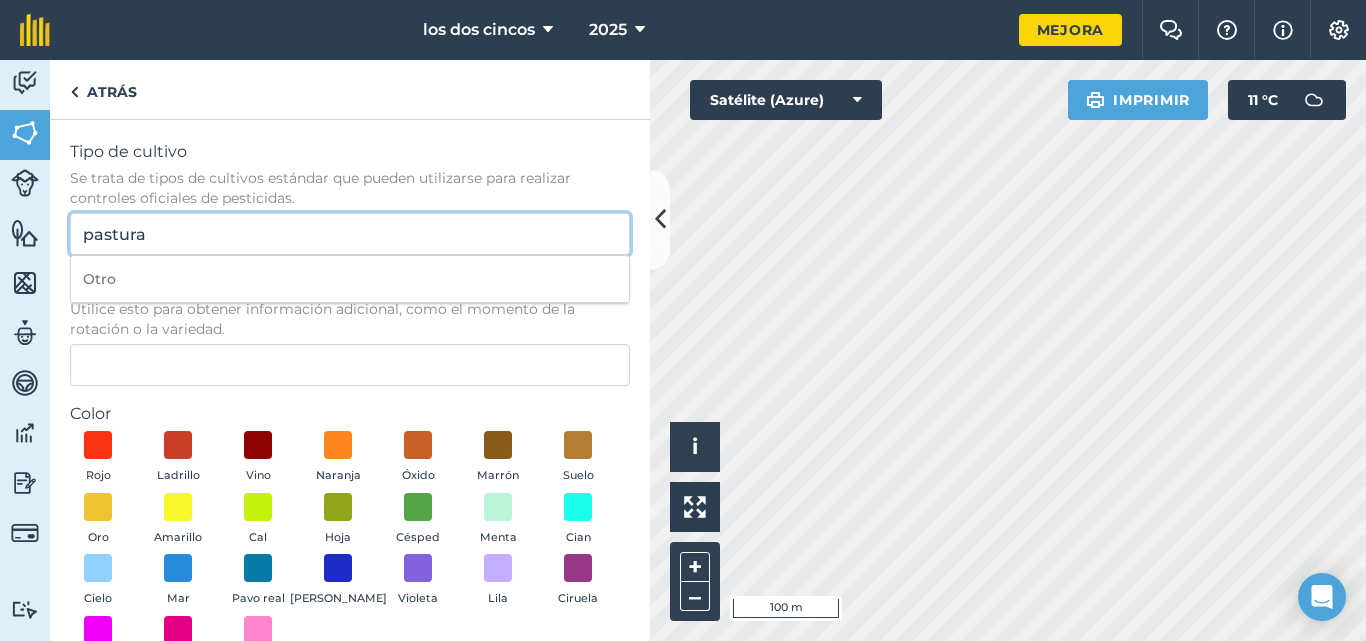 click on "pastura" at bounding box center [350, 234] 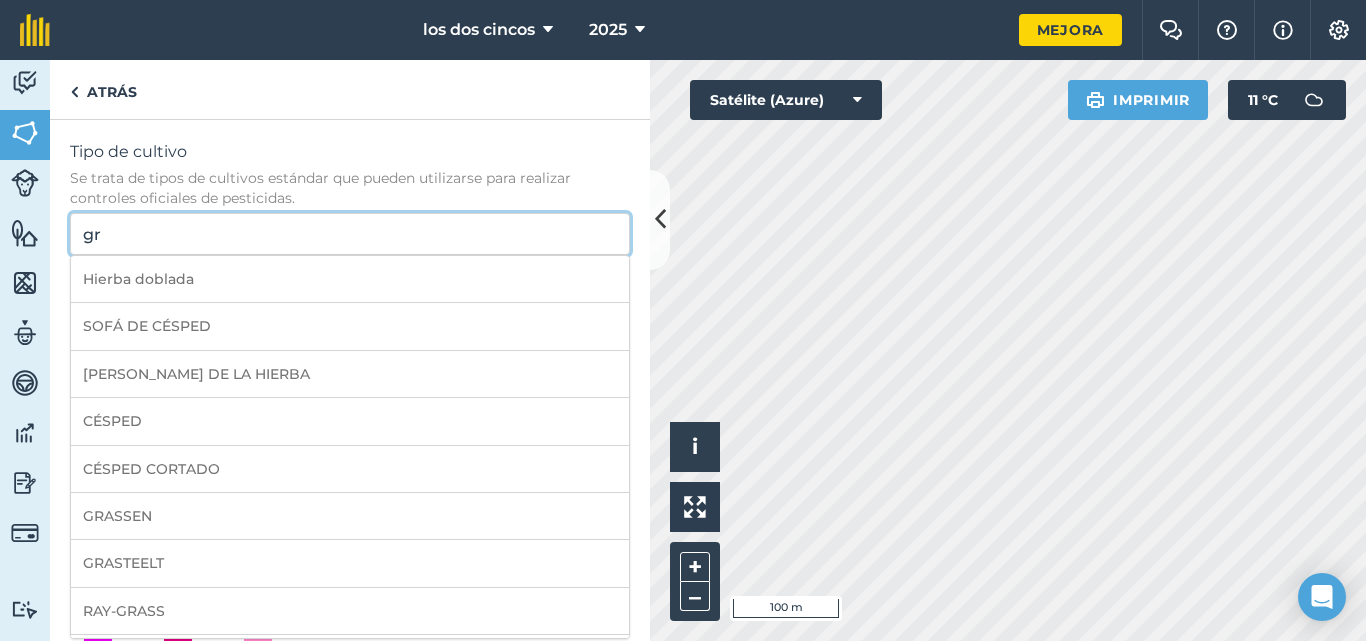 type on "g" 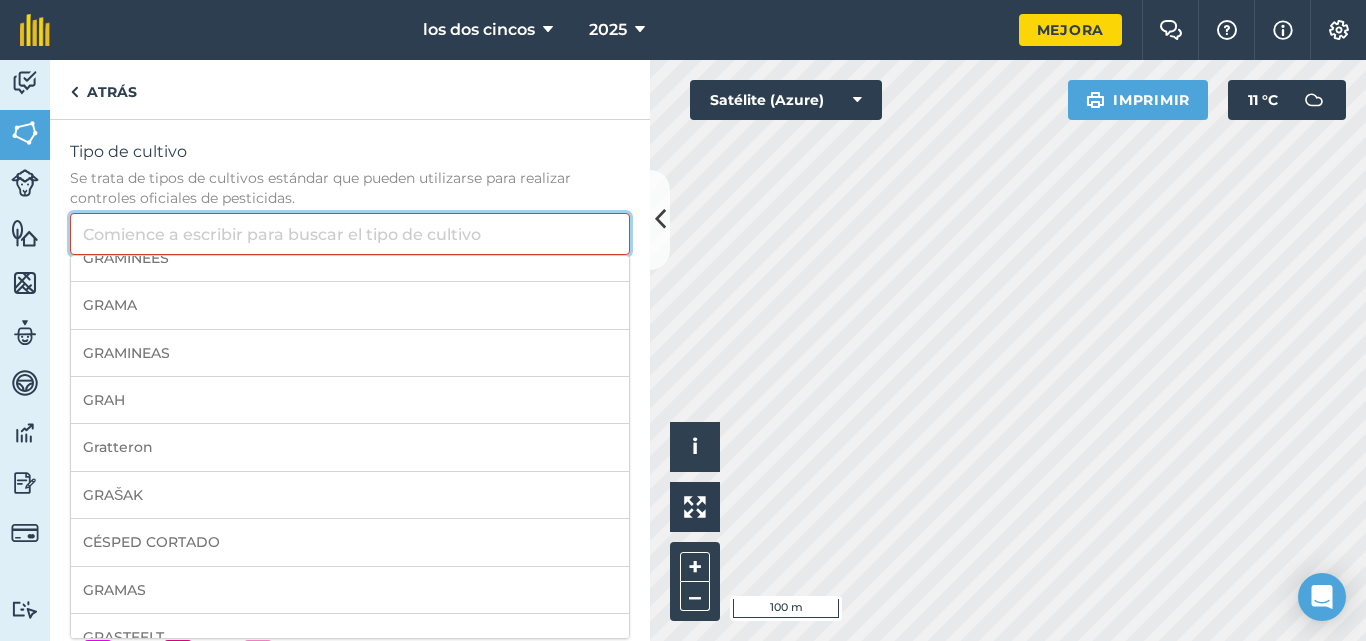 scroll, scrollTop: 613, scrollLeft: 0, axis: vertical 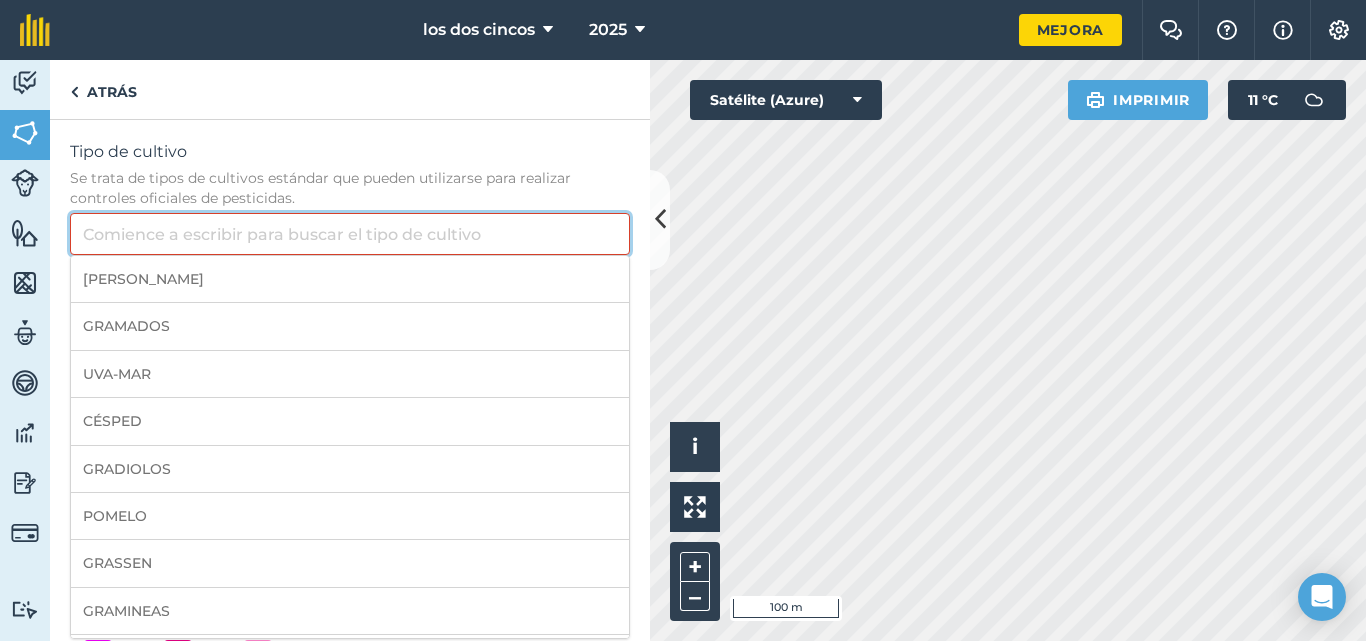 click on "Tipo de cultivo Se trata de tipos de cultivos estándar que pueden utilizarse para realizar controles oficiales de pesticidas." at bounding box center [350, 234] 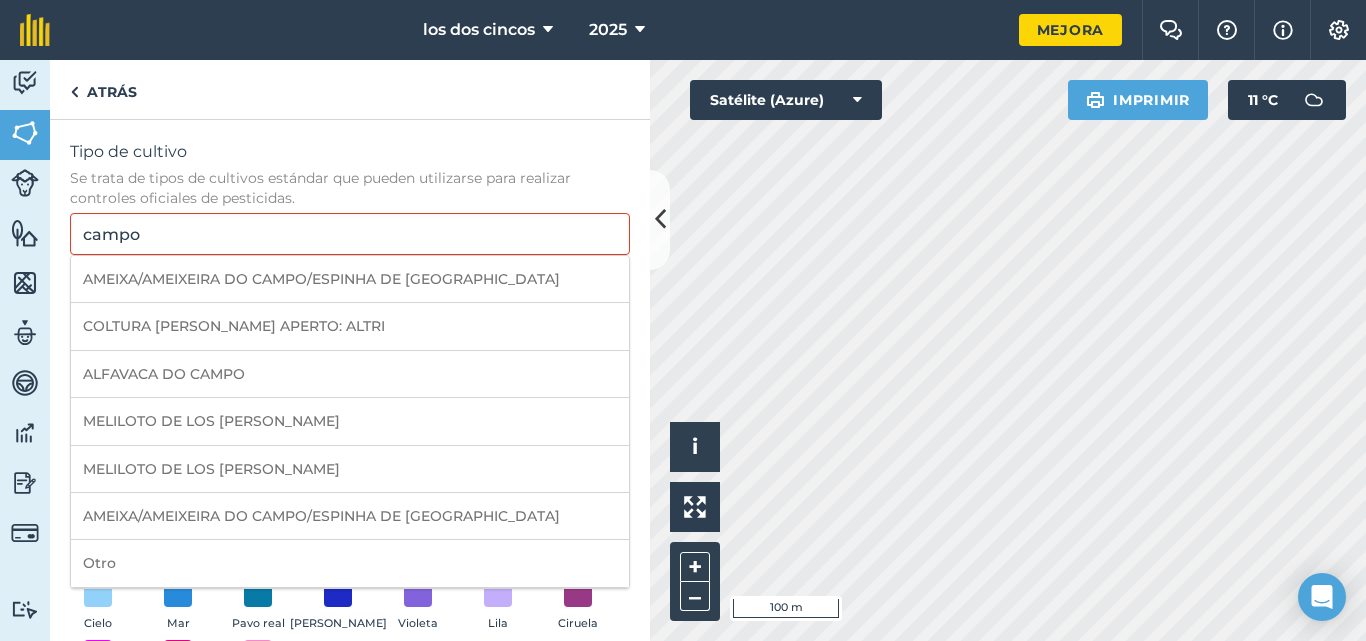 click on "Otro" at bounding box center [350, 563] 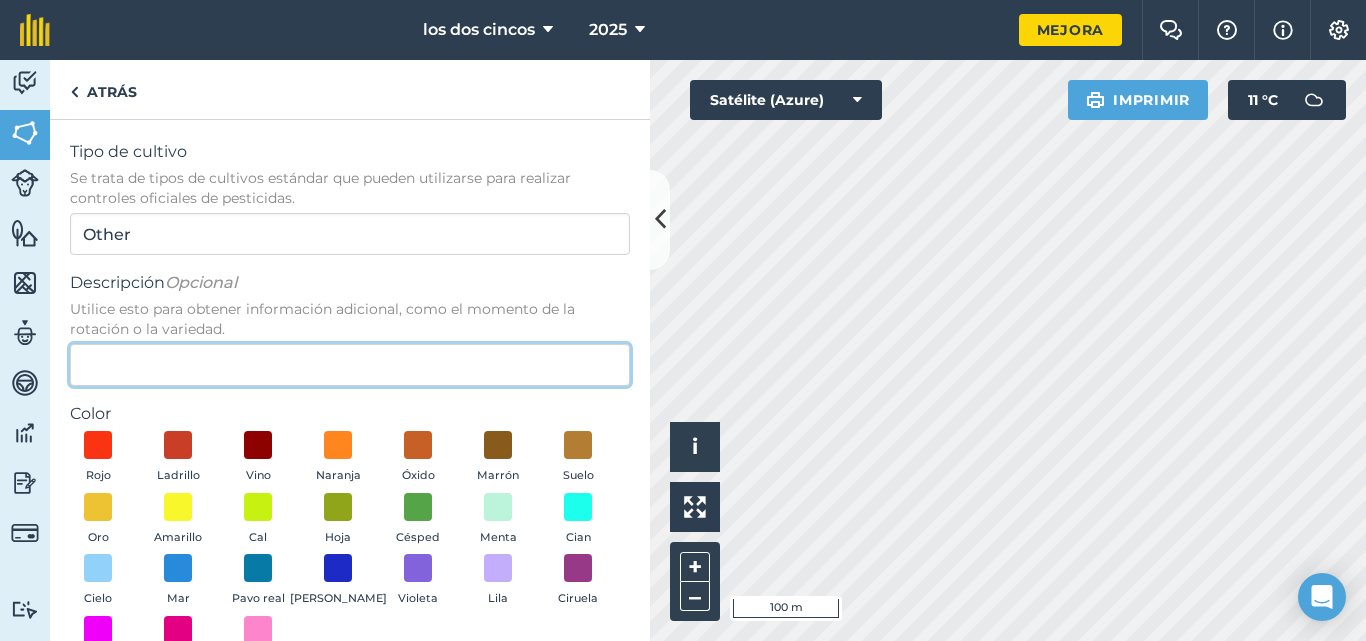 click on "Descripción  Opcional   Utilice esto para obtener información adicional, como el momento de la rotación o la variedad." at bounding box center [350, 365] 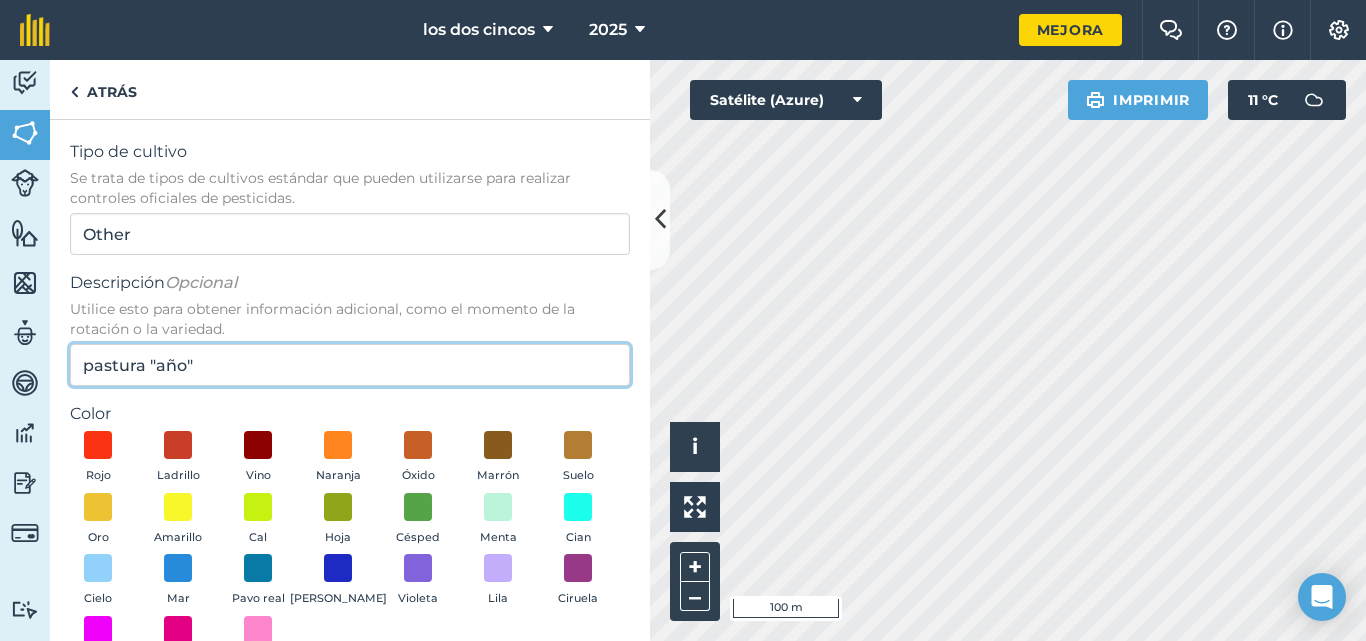 scroll, scrollTop: 93, scrollLeft: 0, axis: vertical 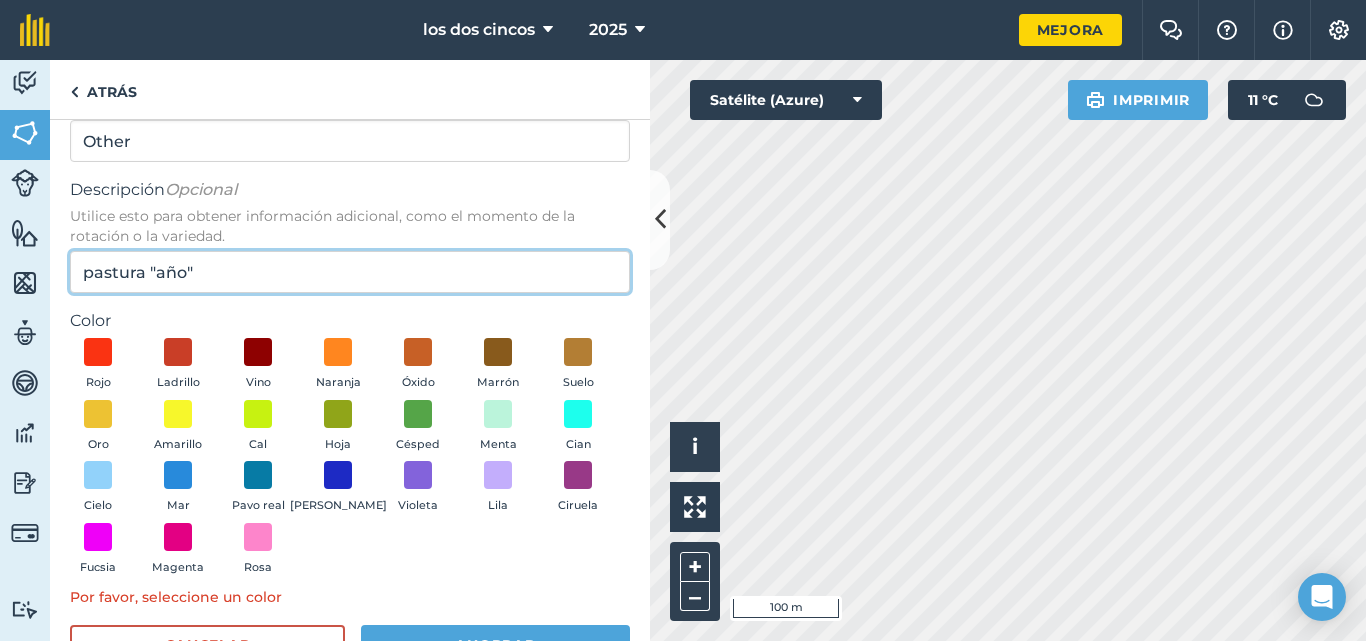 type on "pastura "año"" 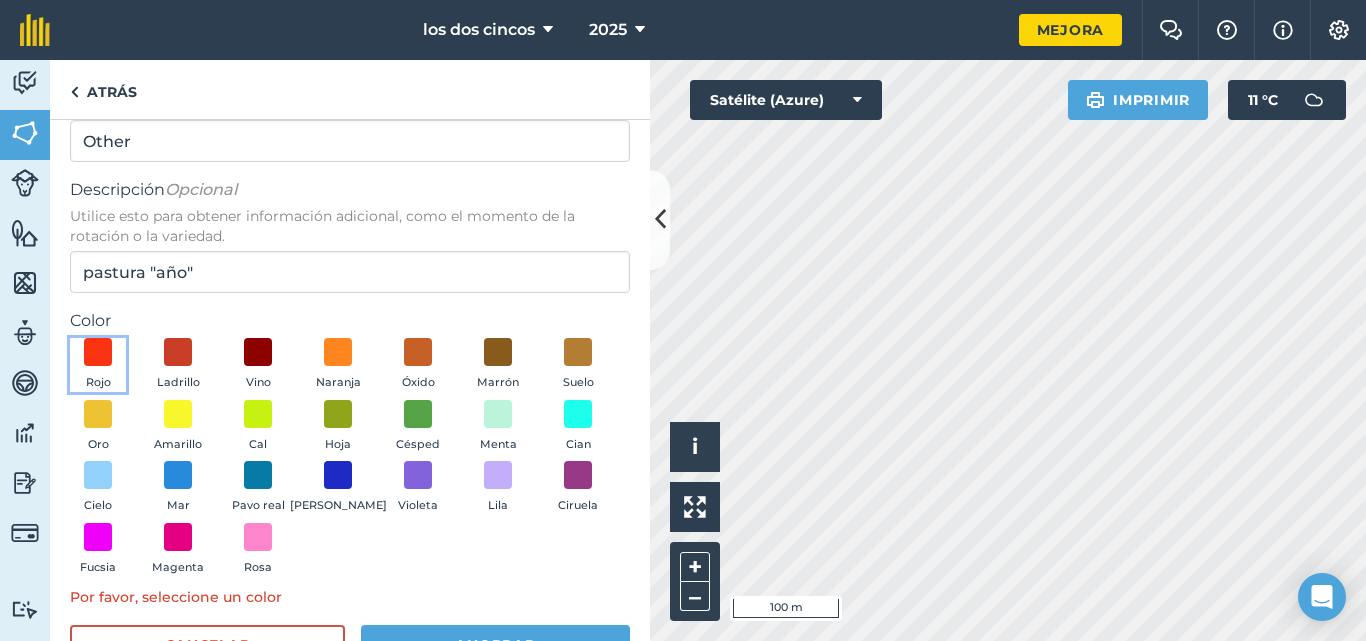 click at bounding box center (98, 352) 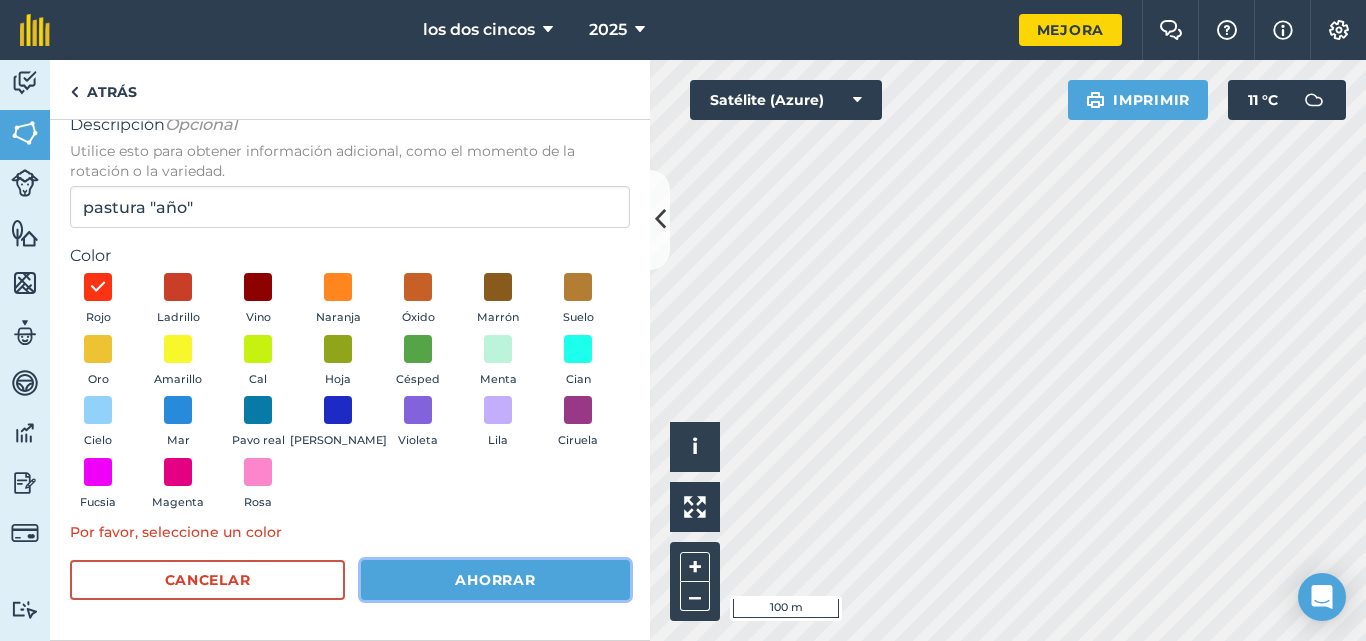 click on "Ahorrar" at bounding box center [495, 580] 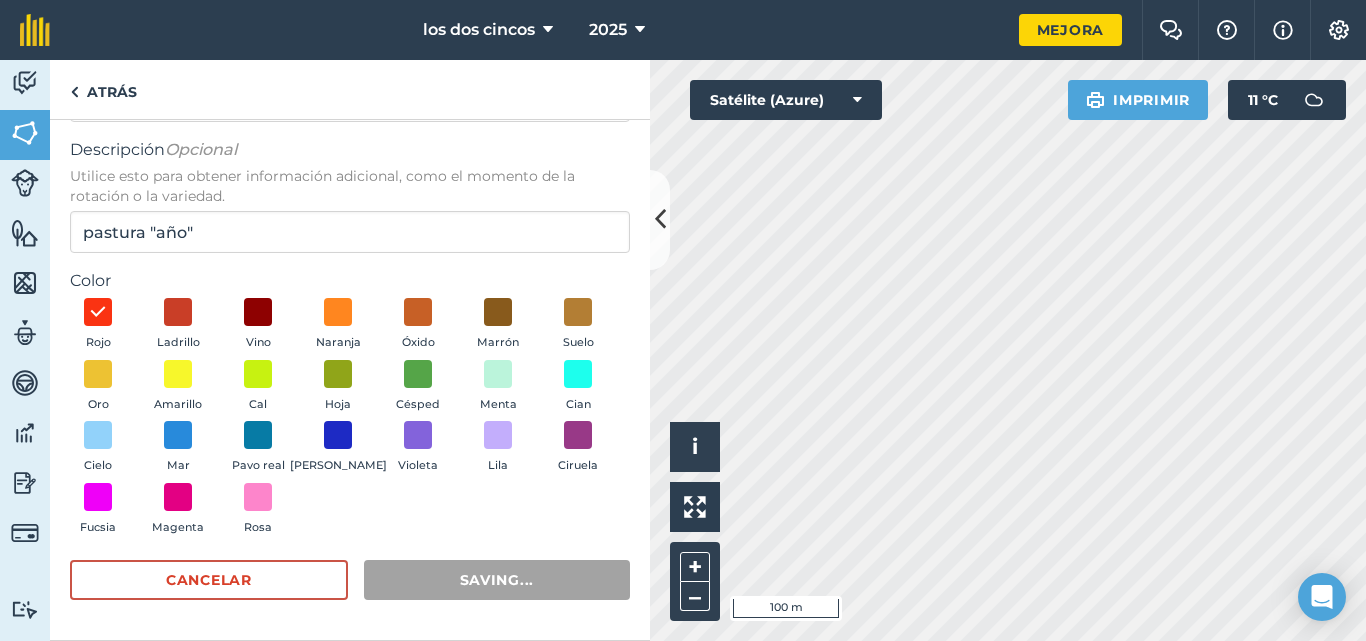 scroll, scrollTop: 133, scrollLeft: 0, axis: vertical 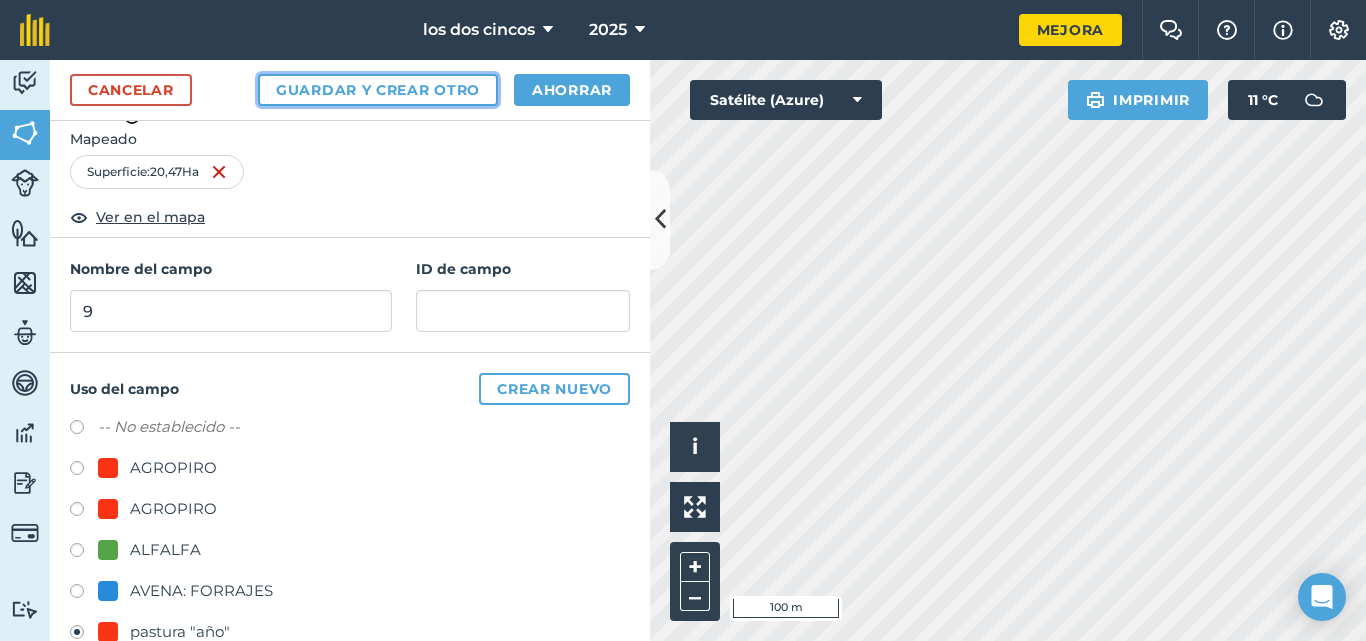 click on "Guardar y crear otro" at bounding box center (378, 90) 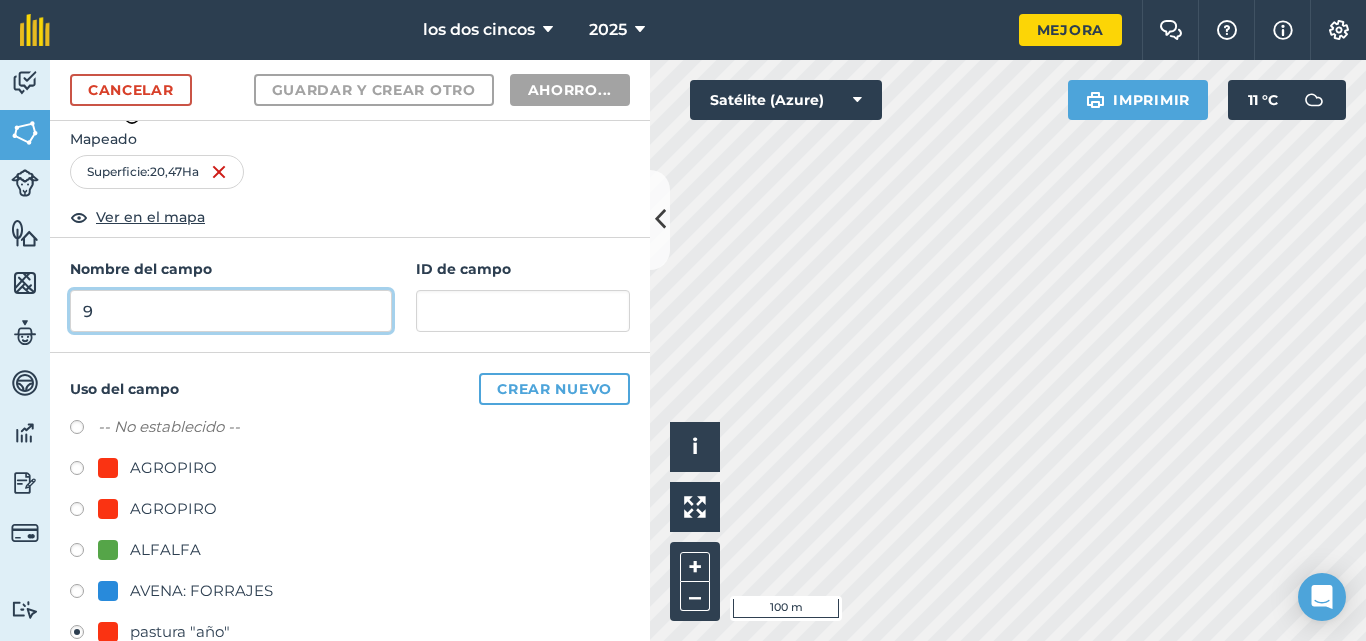 radio on "false" 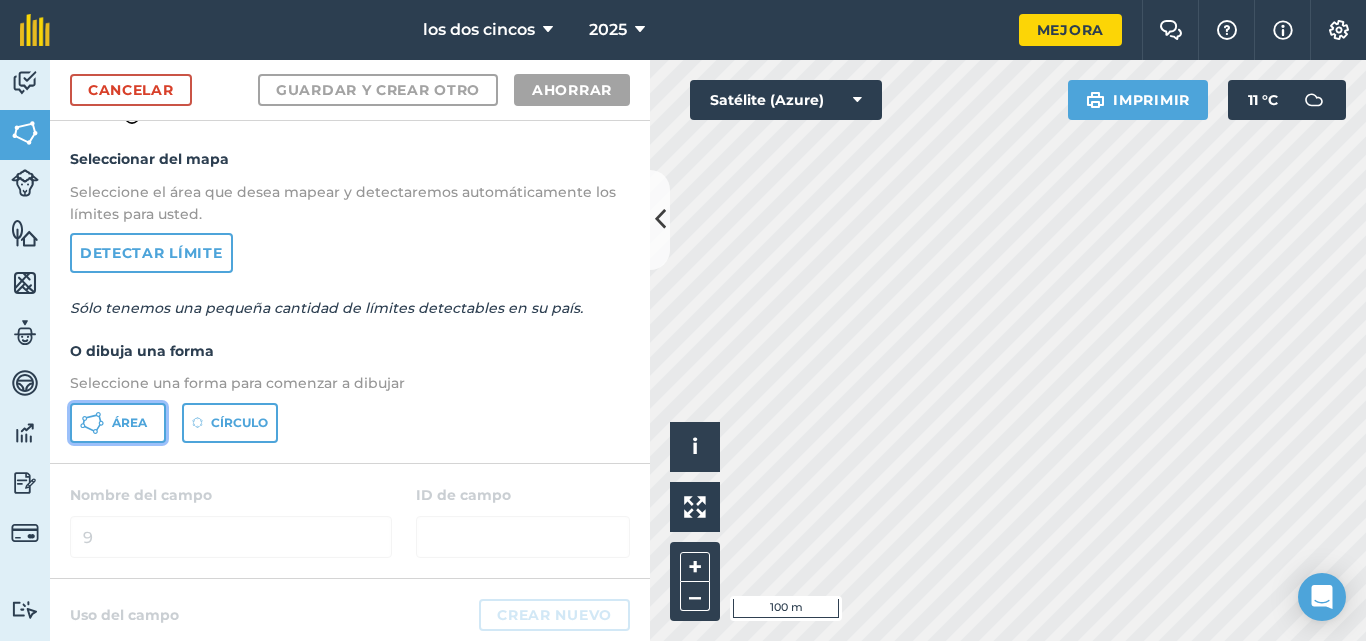 click on "Actividad [PERSON_NAME] Ganado Características Mapas Equipo Vehículos Datos Informes Facturación Tutoriales Tutoriales Cancelar Guardar y crear otro Ahorrar Límite   Seleccionar del mapa Seleccione el área que desea mapear y detectaremos automáticamente los límites para usted. Detectar límite Sólo tenemos una pequeña cantidad de límites detectables en su país. O dibuja una forma Seleccione una forma para comenzar a dibujar Área Círculo Nombre del campo 9 ID [PERSON_NAME] Uso del campo   Crear nuevo -- No establecido -- AGROPIRO AGROPIRO ALFALFA AVENA: FORRAJES pastura "año" SOJA Click to start drawing i © 2025 TomTom, Microsoft 100 m + – Satélite (Azure) Imprimir 11    °  C" at bounding box center (683, 350) 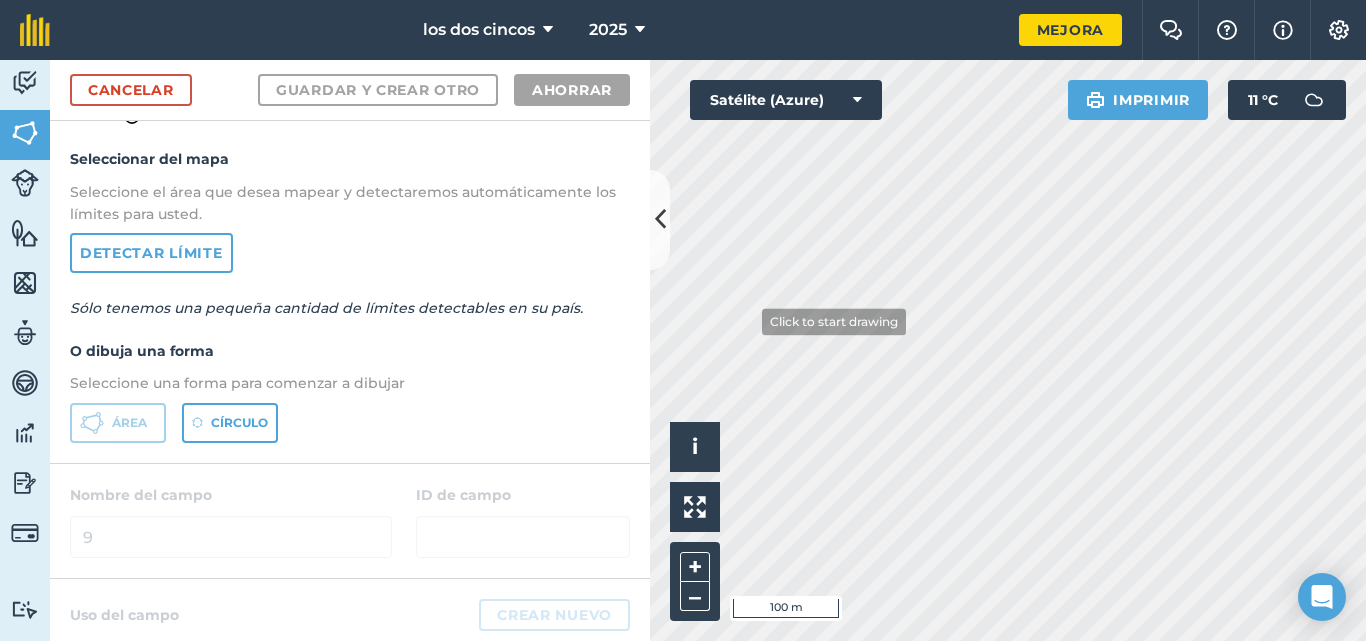 click on "los dos cincos 2025 Mejora Chat de la granja Ayuda Información Ajustes La impresión de mapas no está disponible en nuestro plan gratuito Actualice a nuestro plan Essentials, Plus o Pro para acceder a esta función. Actividad [PERSON_NAME] Ganado Características Mapas Equipo Vehículos Datos Informes Facturación Tutoriales Tutoriales Cancelar Guardar y crear otro Ahorrar Límite   Seleccionar del mapa Seleccione el área que desea mapear y detectaremos automáticamente los límites para usted. Detectar límite Sólo tenemos una pequeña cantidad de límites detectables en su país. O dibuja una forma Seleccione una forma para comenzar a dibujar Área Círculo Nombre del campo 9 ID [PERSON_NAME] Uso del campo   Crear nuevo -- No establecido -- AGROPIRO AGROPIRO ALFALFA AVENA: FORRAJES pastura "año" SOJA Click to start drawing i © 2025 TomTom, Microsoft 100 m + – Satélite (Azure) Imprimir 11    °  C" at bounding box center [683, 320] 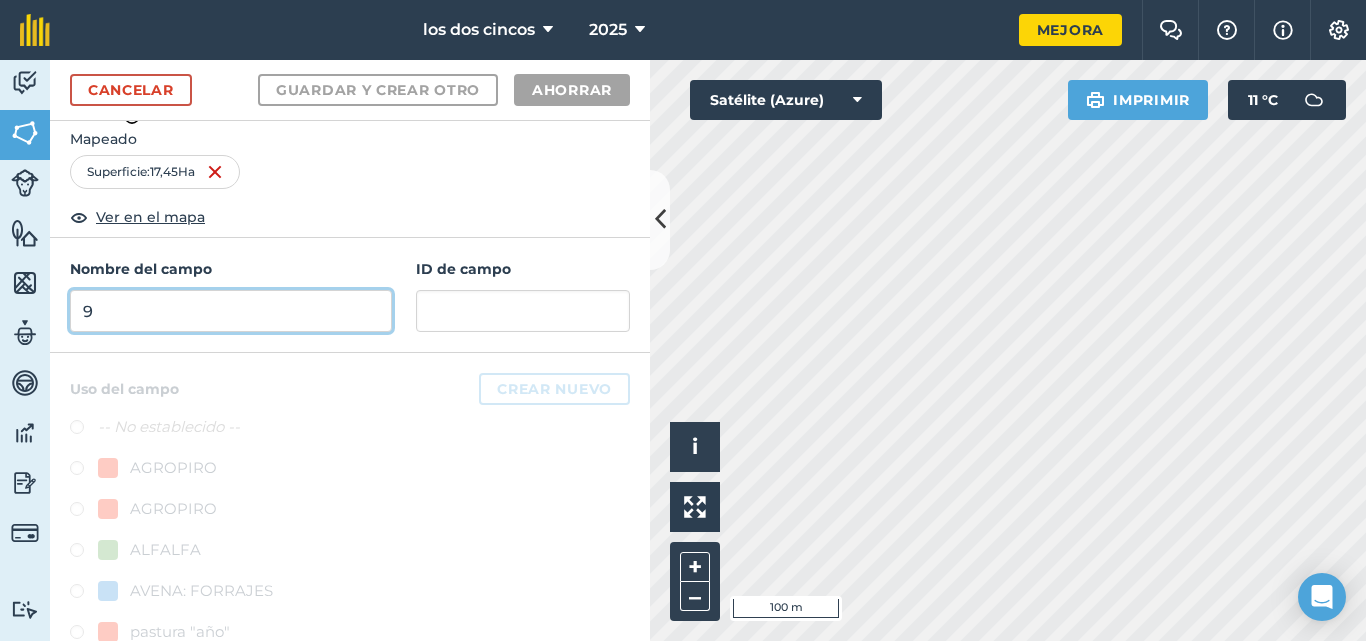 click on "9" at bounding box center [231, 311] 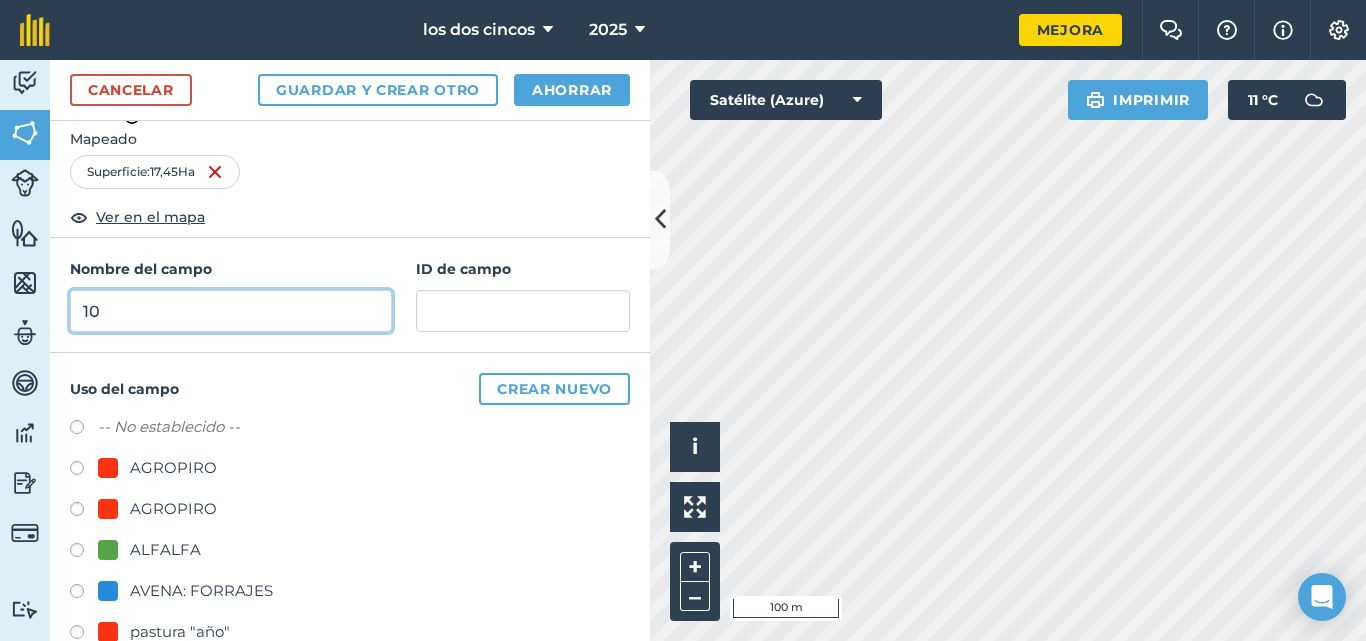 scroll, scrollTop: 119, scrollLeft: 0, axis: vertical 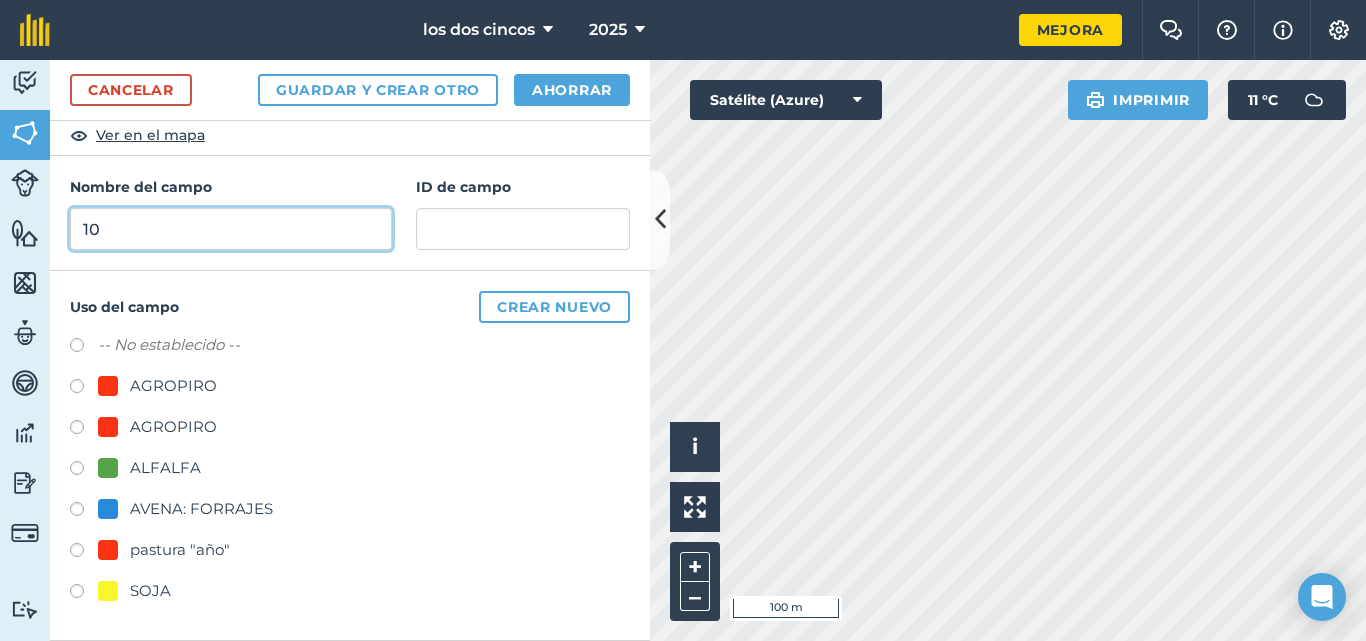 type on "10" 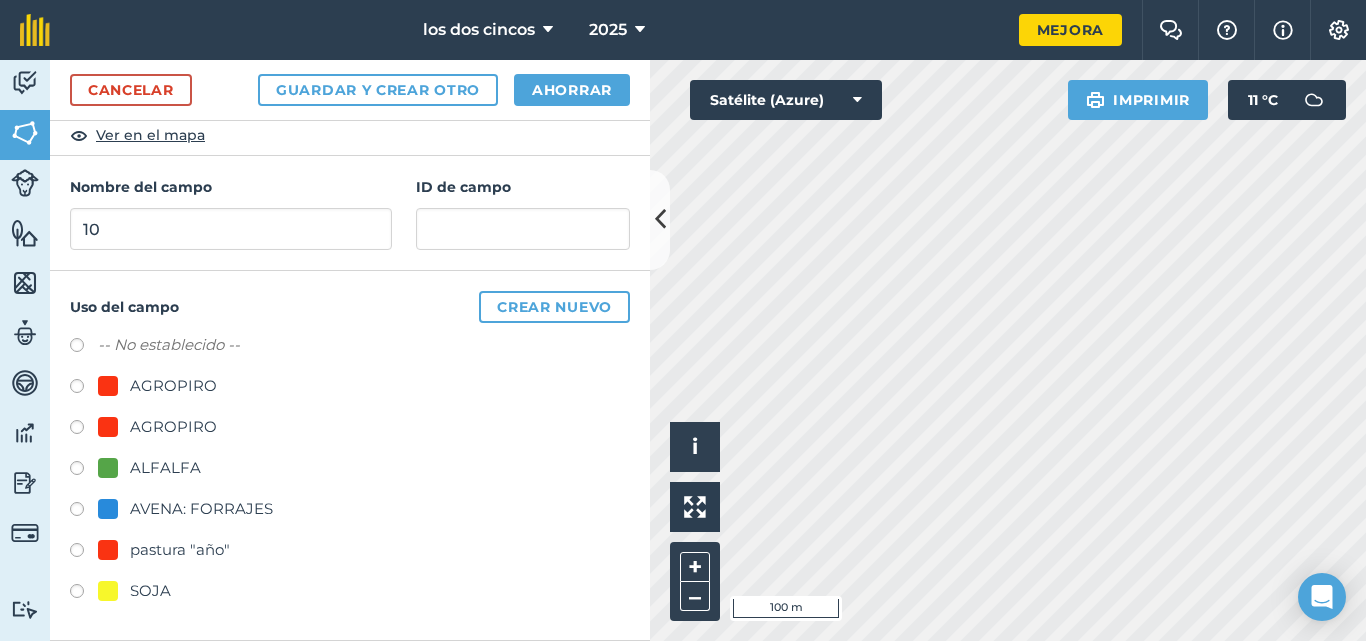 click at bounding box center (84, 553) 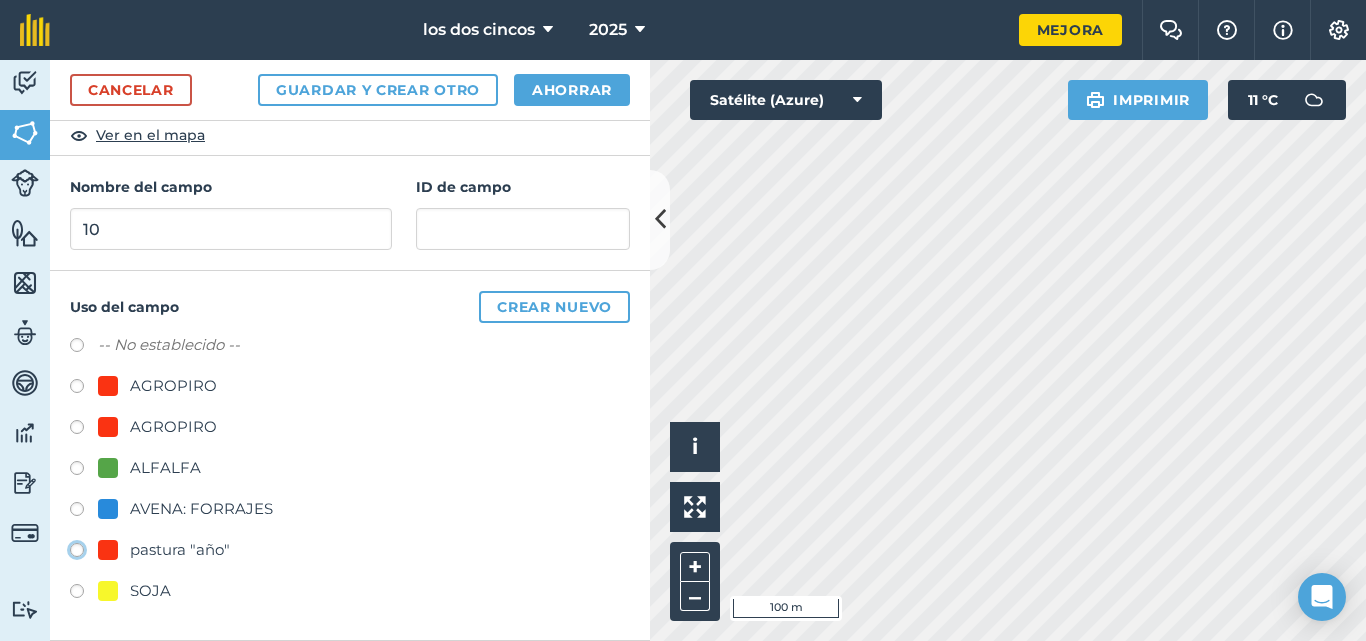 click on "pastura "año"" at bounding box center (-9923, 549) 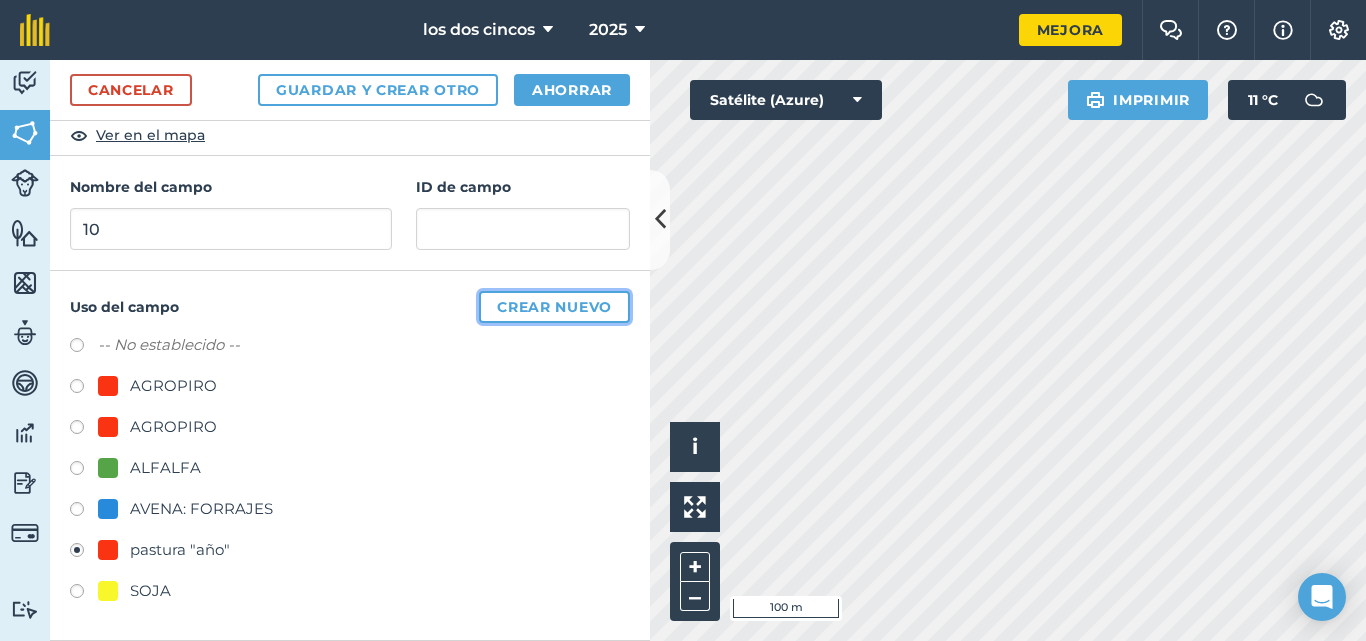 click on "Crear nuevo" at bounding box center (554, 307) 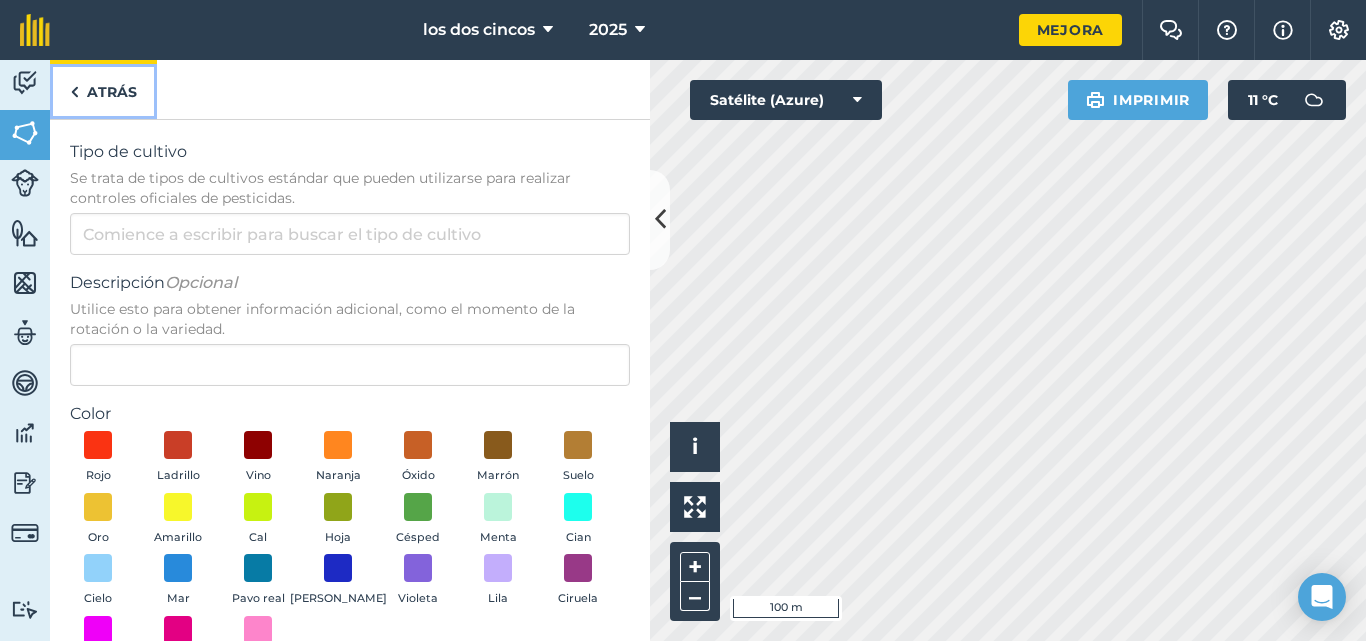 click on "Atrás" at bounding box center (103, 89) 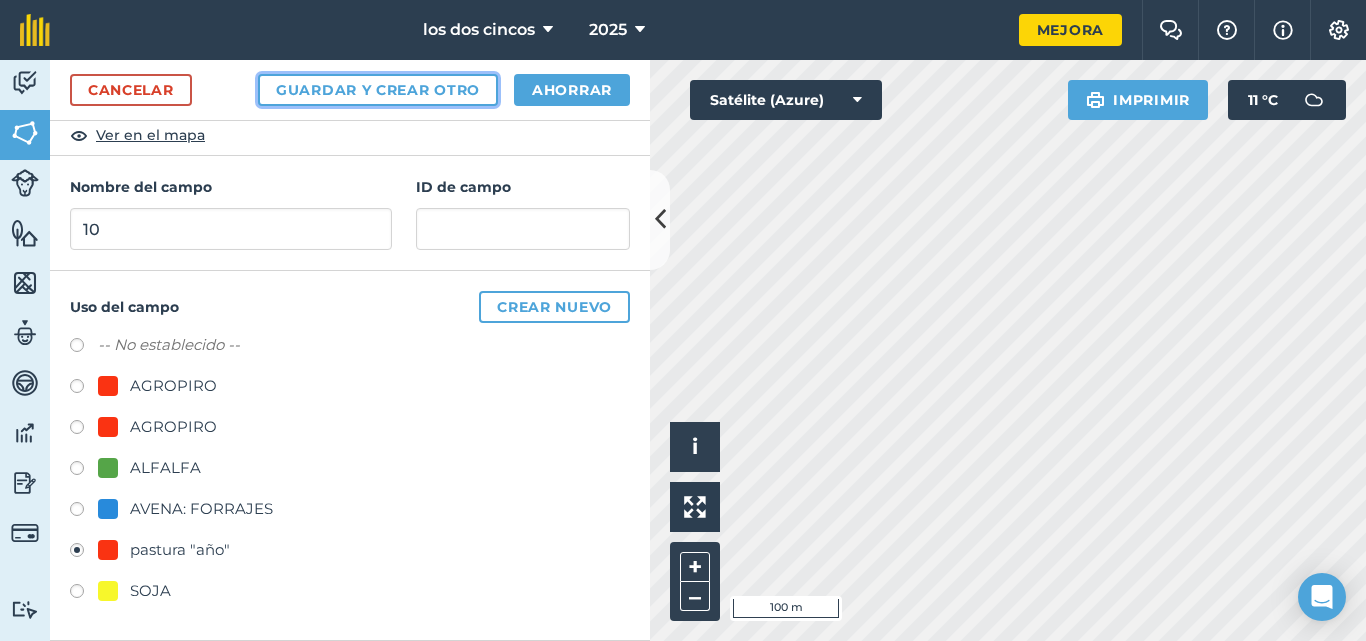 click on "Guardar y crear otro" at bounding box center [378, 90] 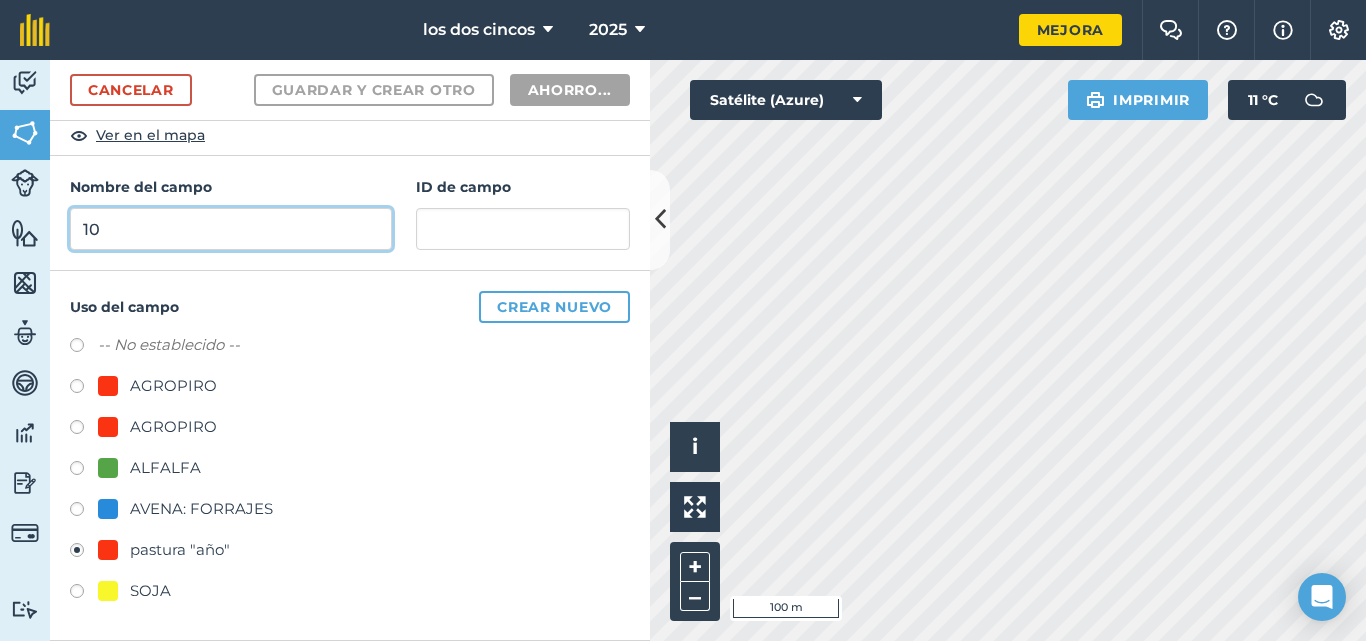 radio on "false" 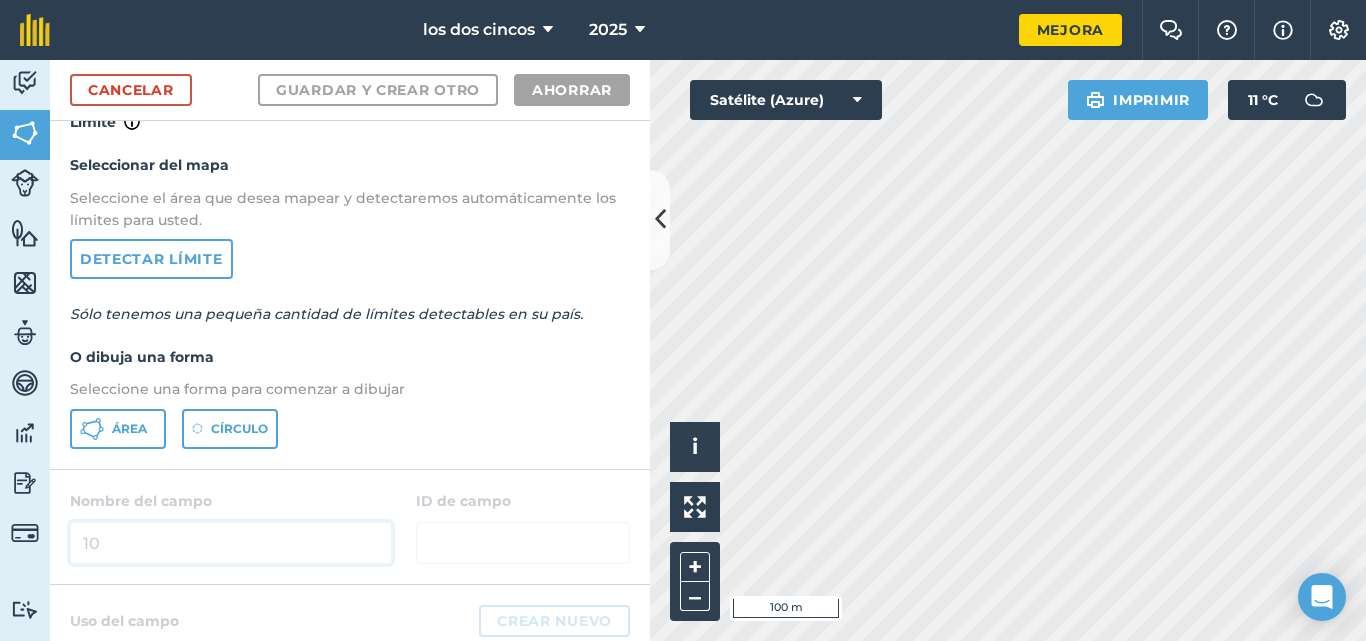 scroll, scrollTop: 0, scrollLeft: 0, axis: both 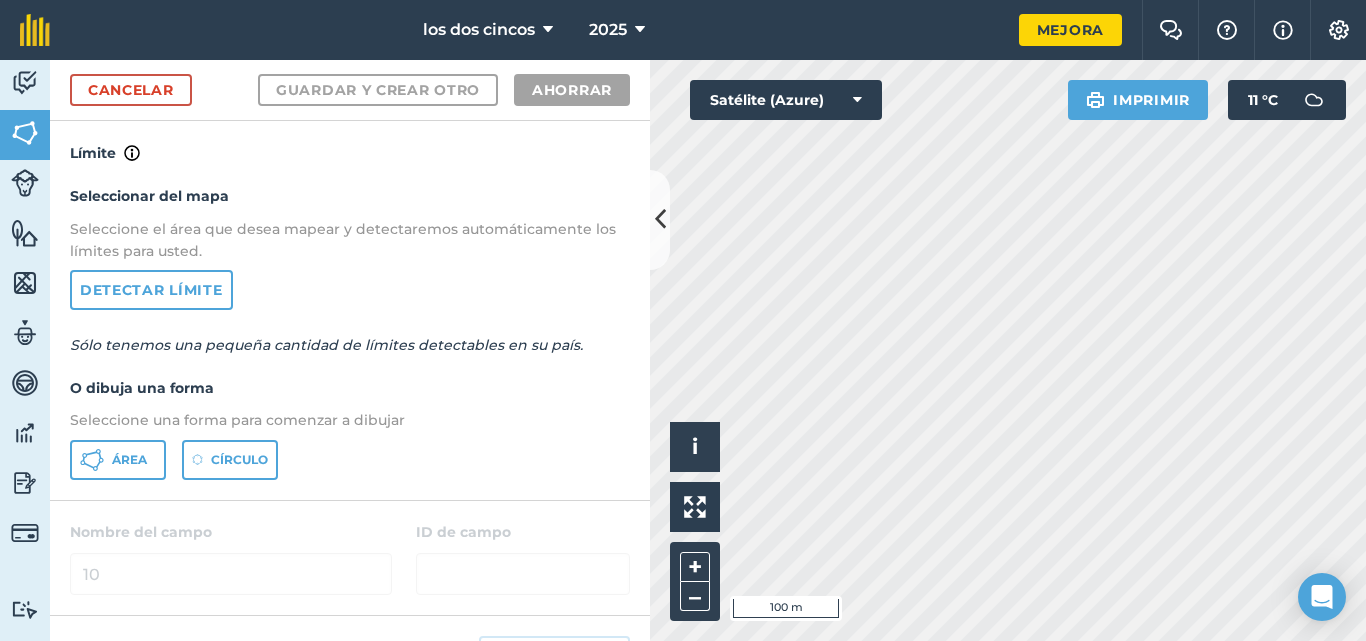 click on "Cancelar Guardar y crear otro Ahorrar" at bounding box center [350, 90] 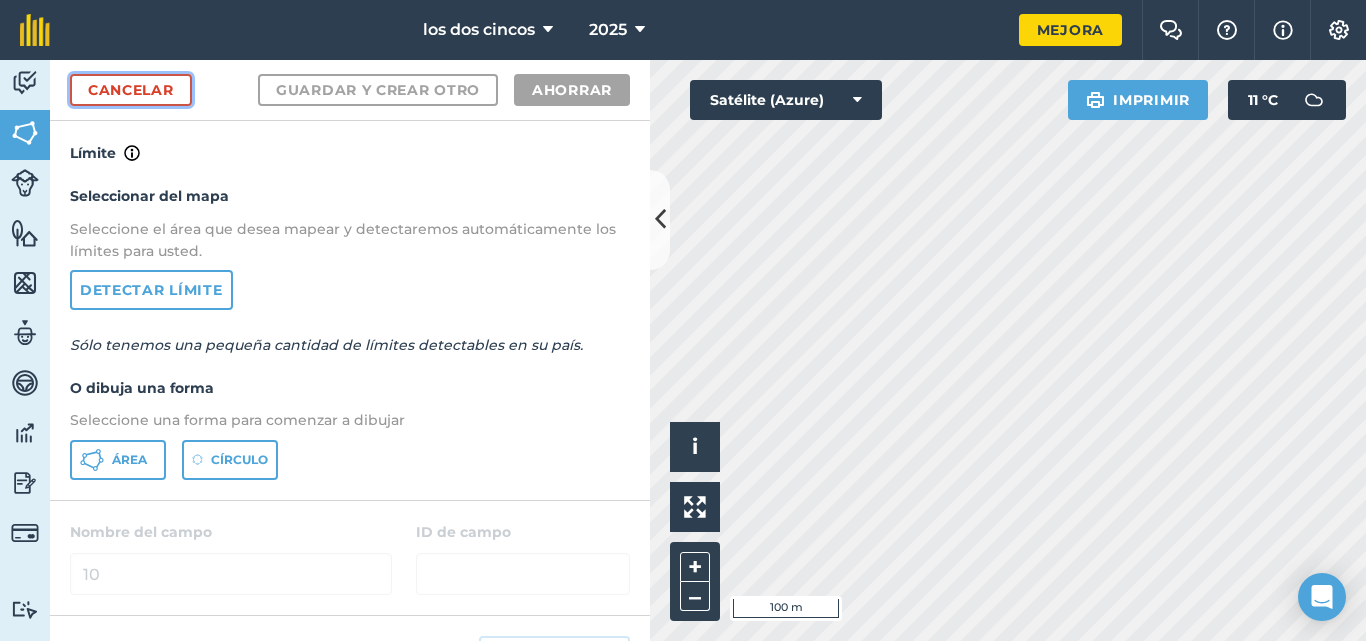 click on "Cancelar" at bounding box center [131, 90] 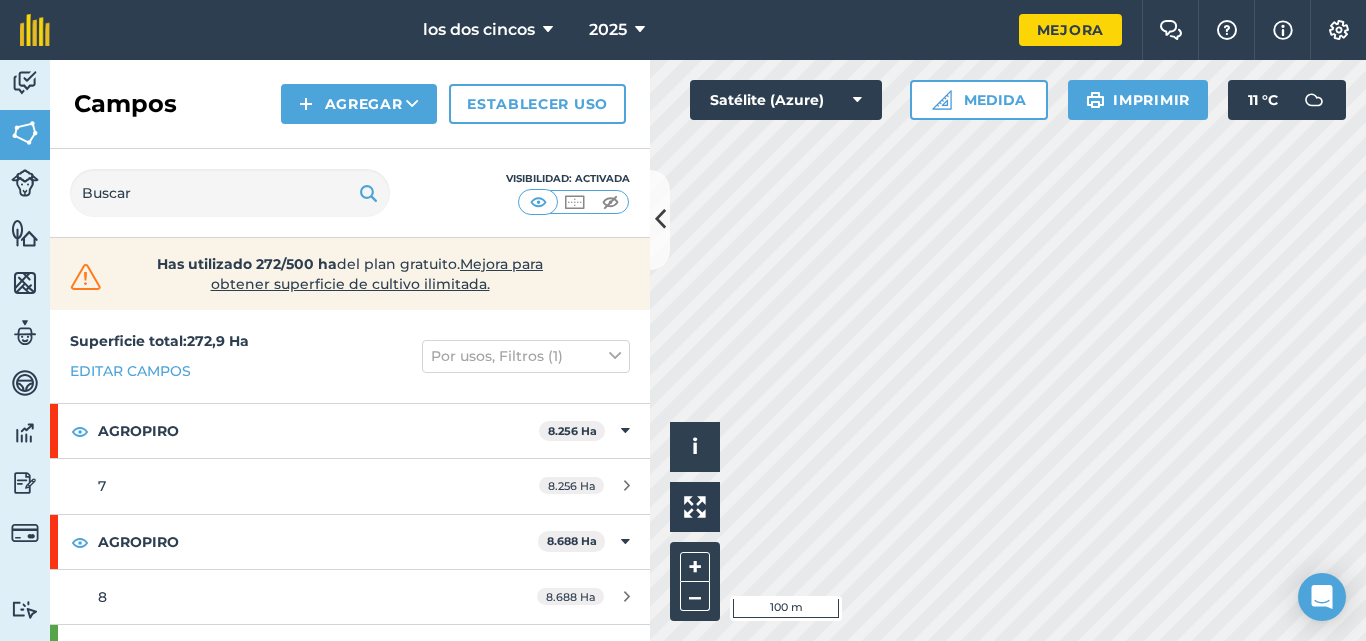 scroll, scrollTop: 42, scrollLeft: 0, axis: vertical 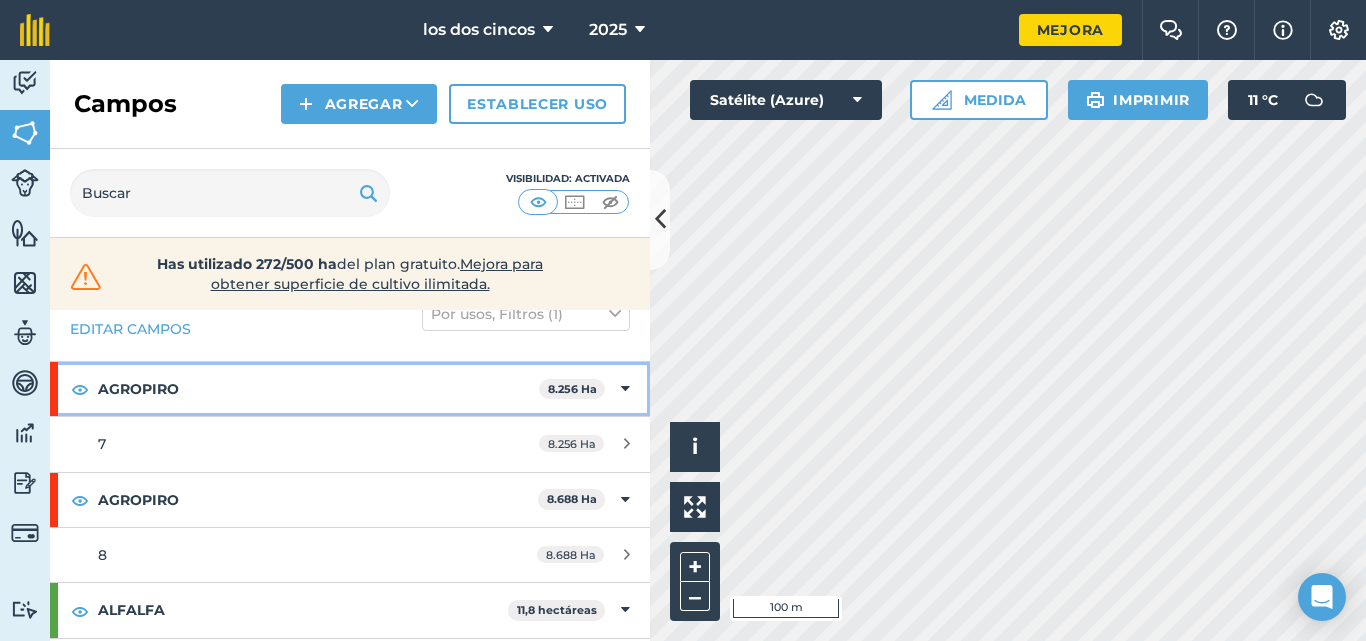 click on "AGROPIRO" at bounding box center (318, 389) 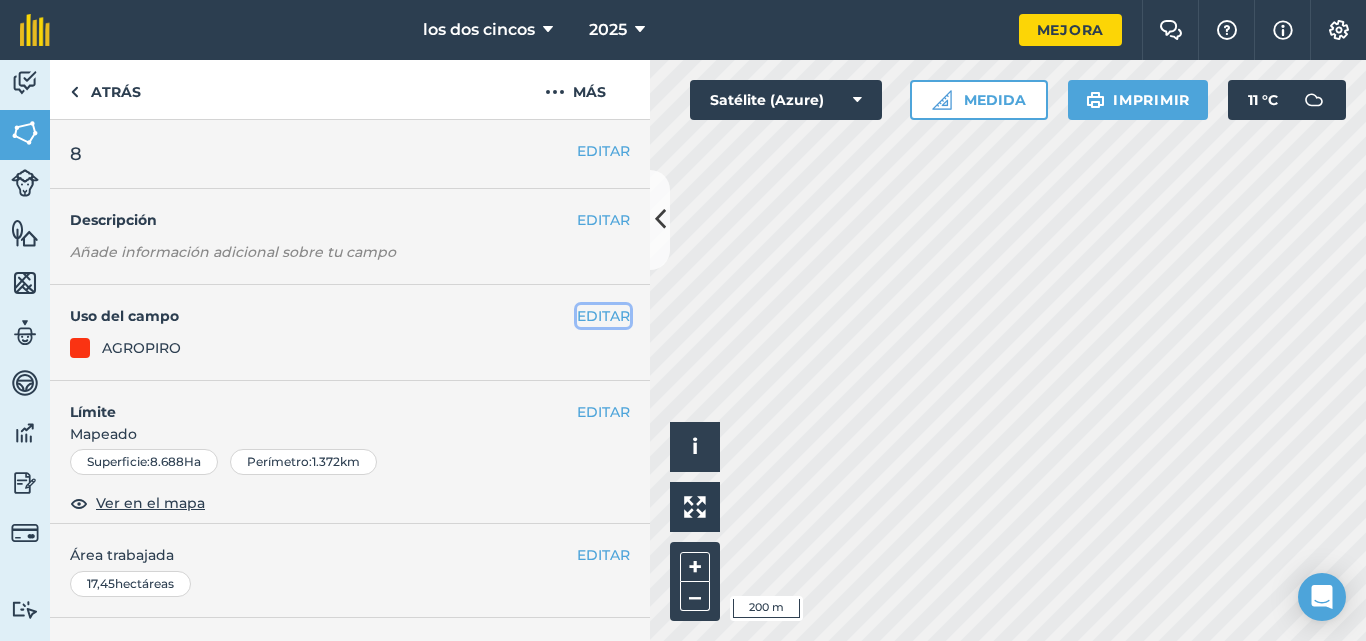 click on "EDITAR" at bounding box center [603, 316] 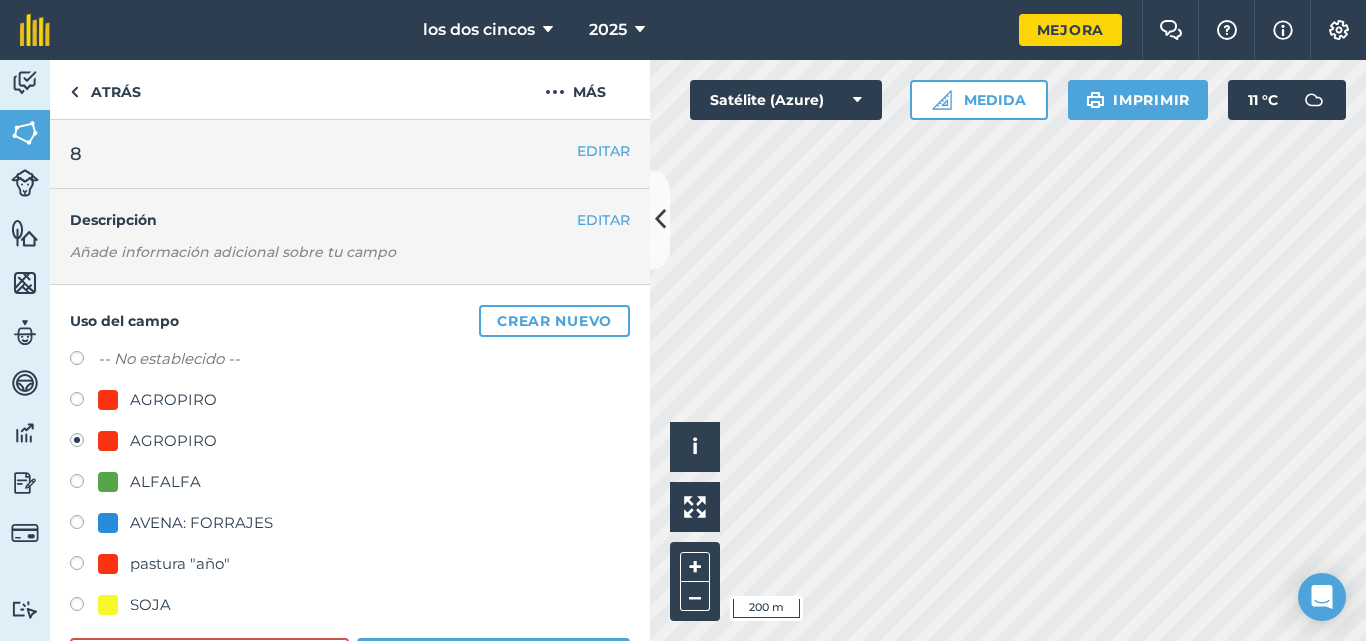click at bounding box center (84, 402) 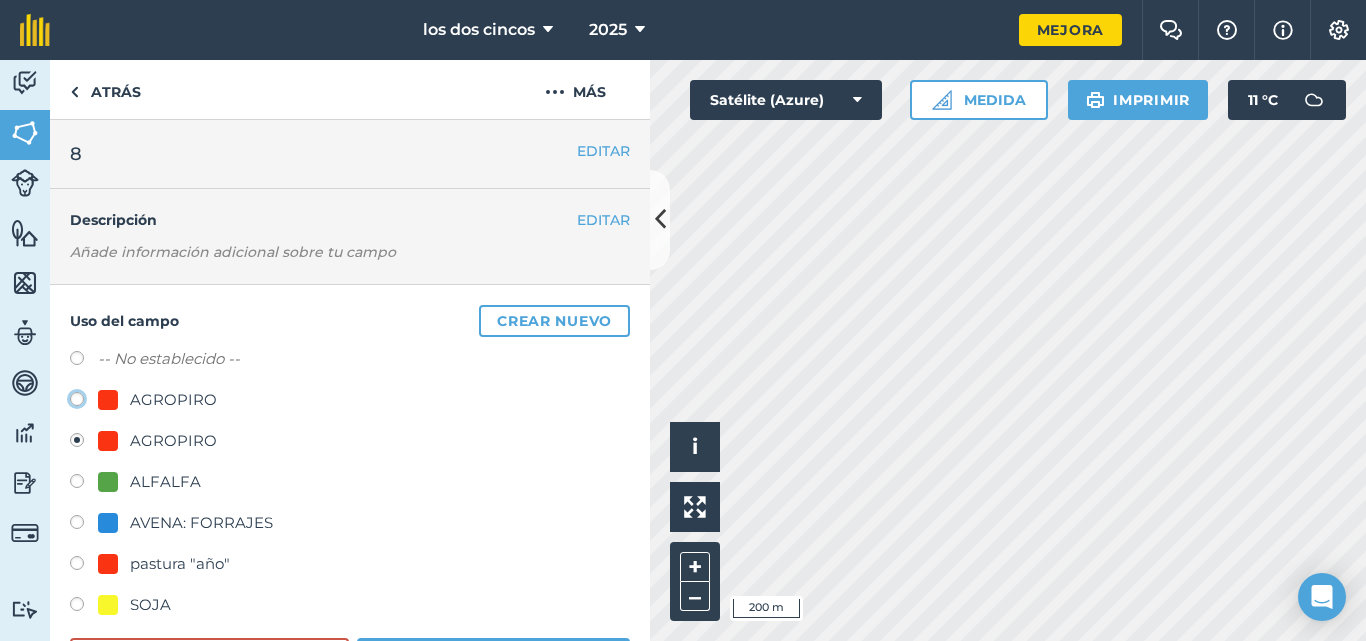 click on "AGROPIRO" at bounding box center [-9923, 398] 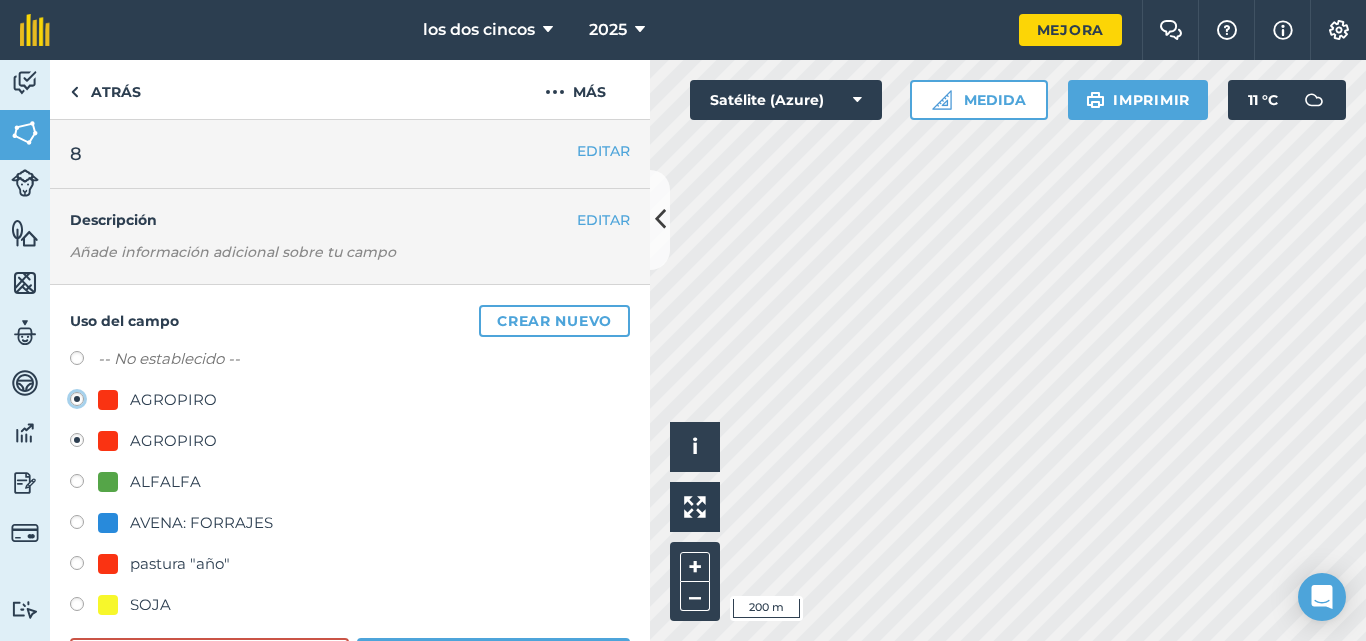 radio on "true" 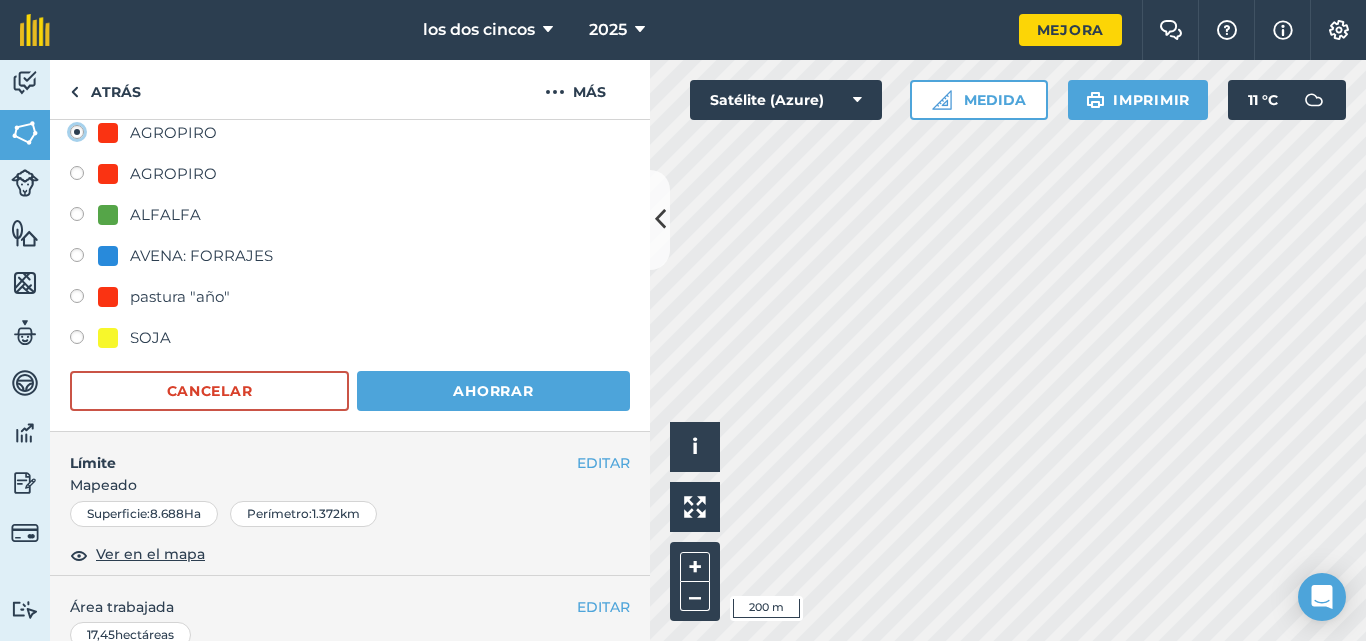 scroll, scrollTop: 306, scrollLeft: 0, axis: vertical 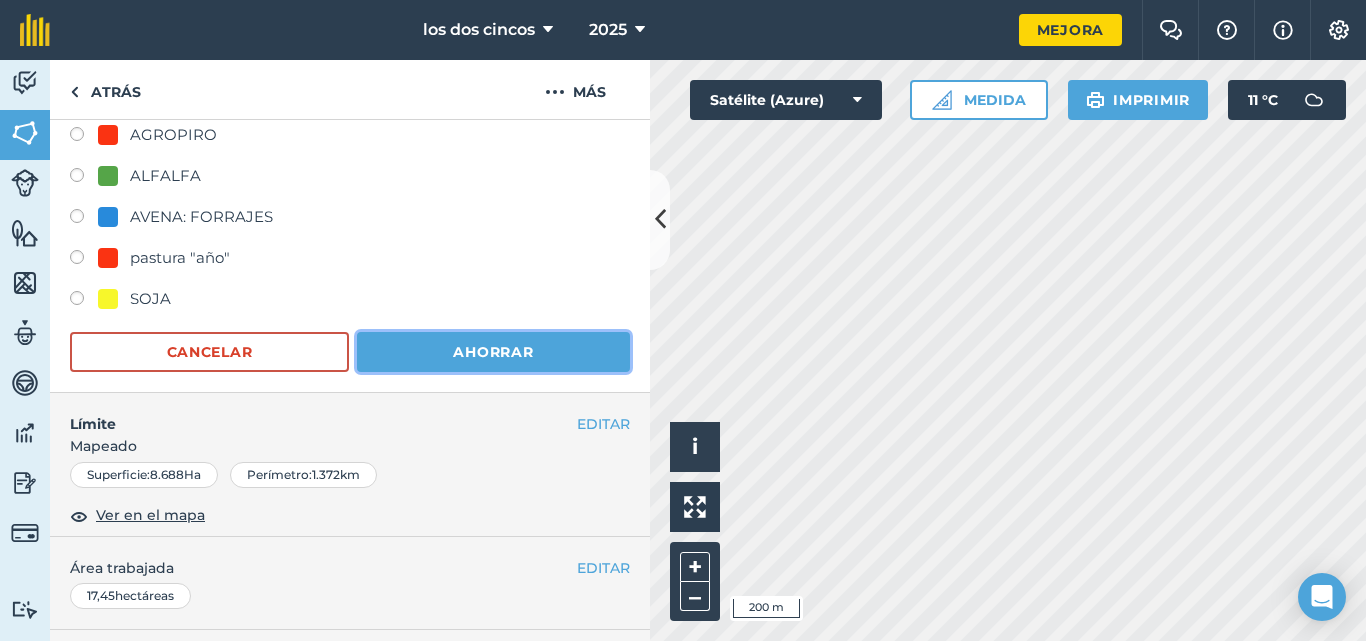 click on "Ahorrar" at bounding box center [493, 352] 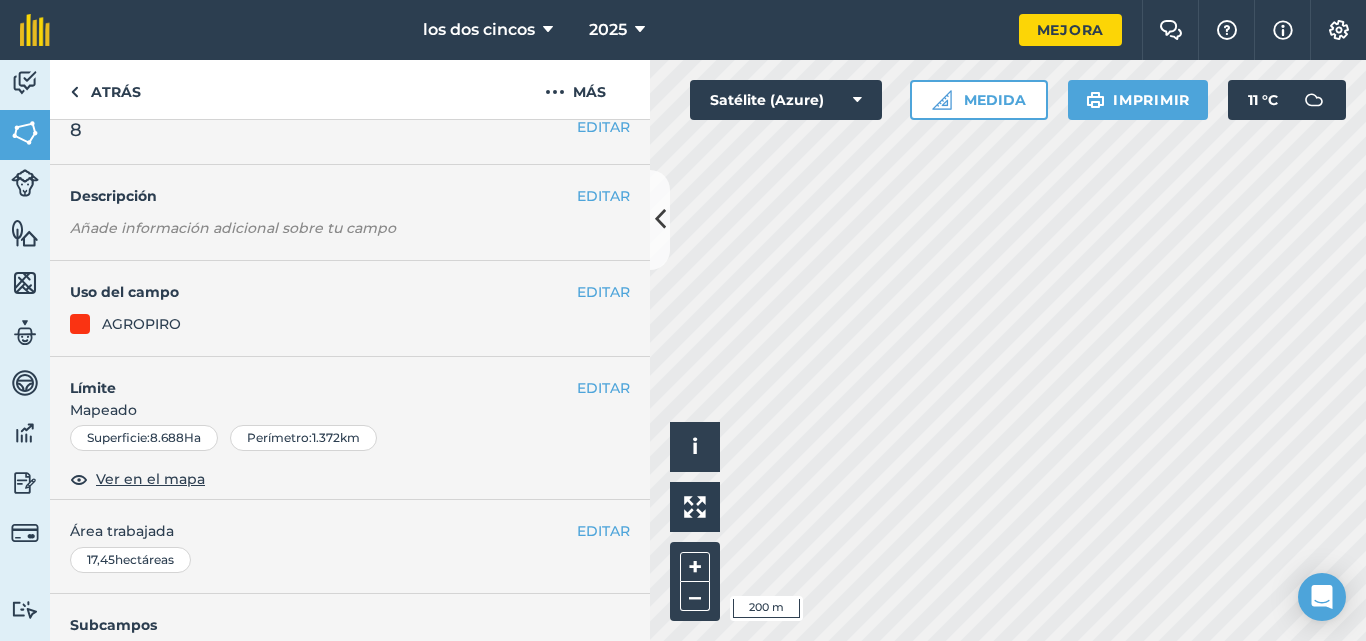 scroll, scrollTop: 0, scrollLeft: 0, axis: both 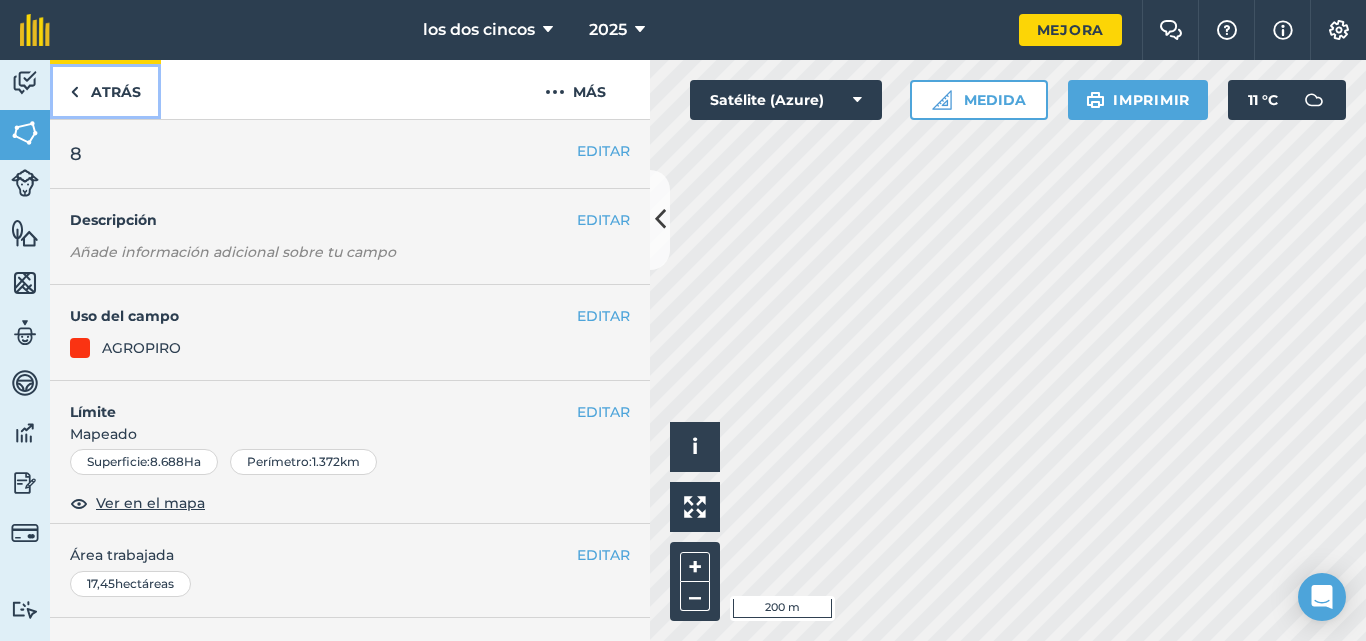 click on "Atrás" at bounding box center [116, 92] 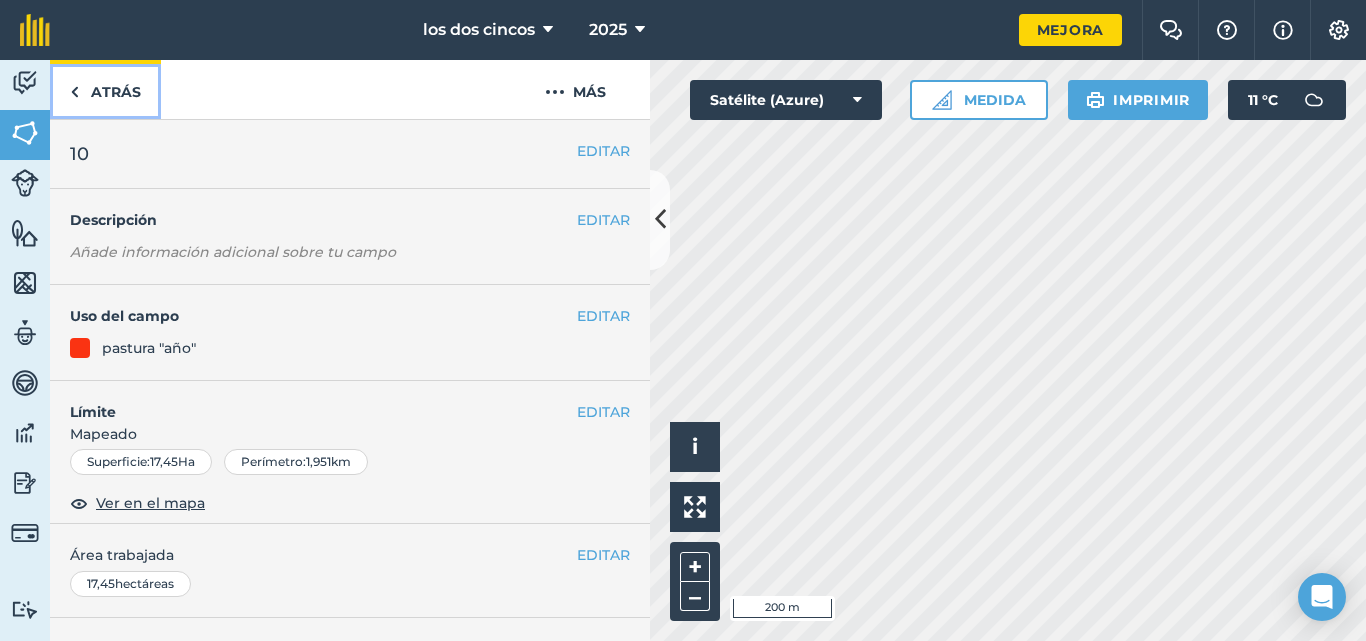click on "Atrás" at bounding box center (105, 89) 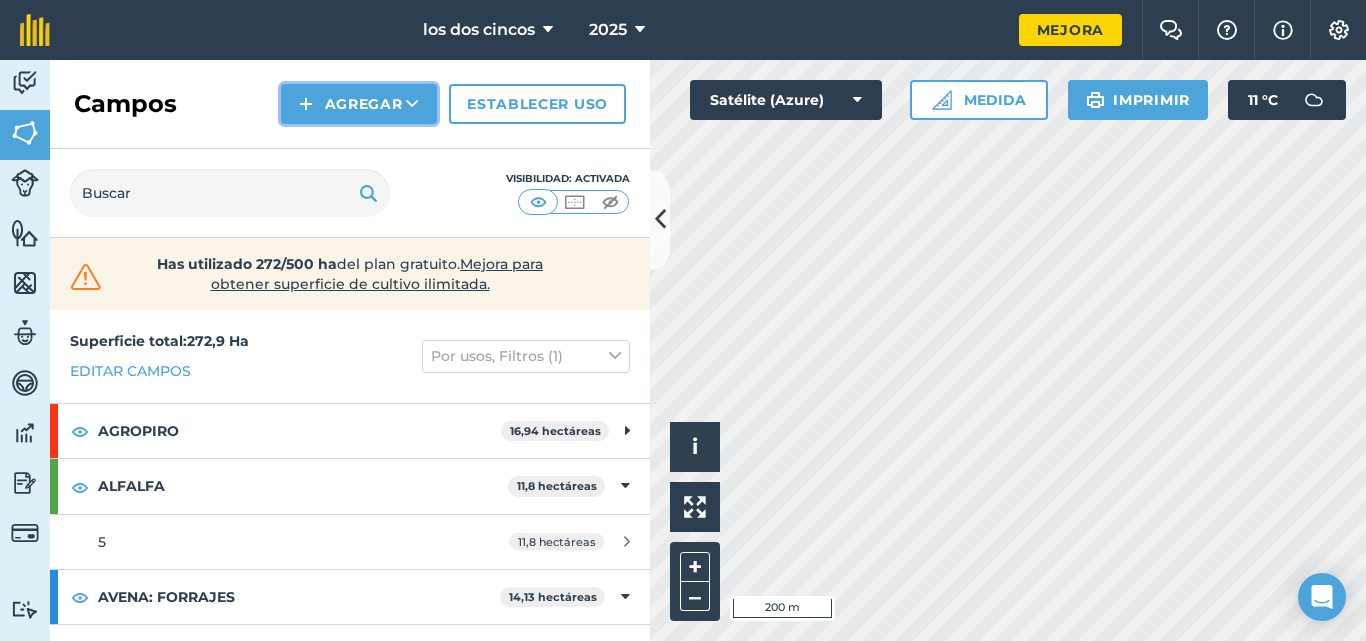 click on "Agregar" at bounding box center (364, 104) 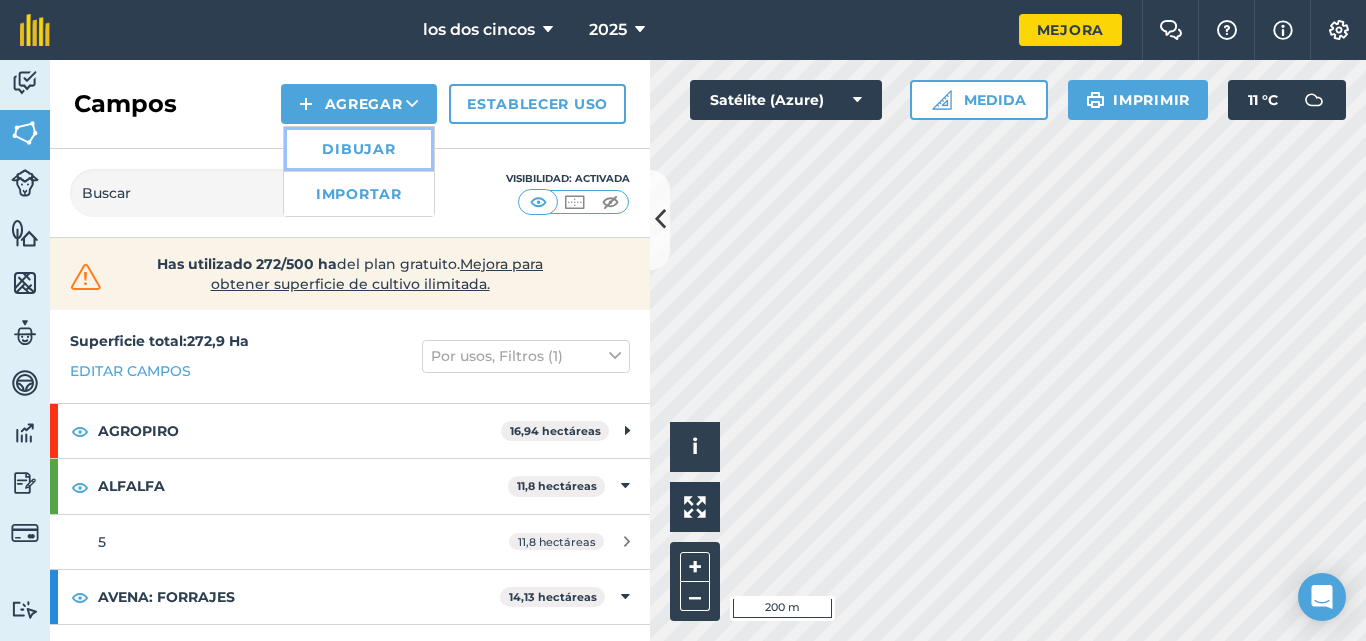 click on "Dibujar" at bounding box center (358, 149) 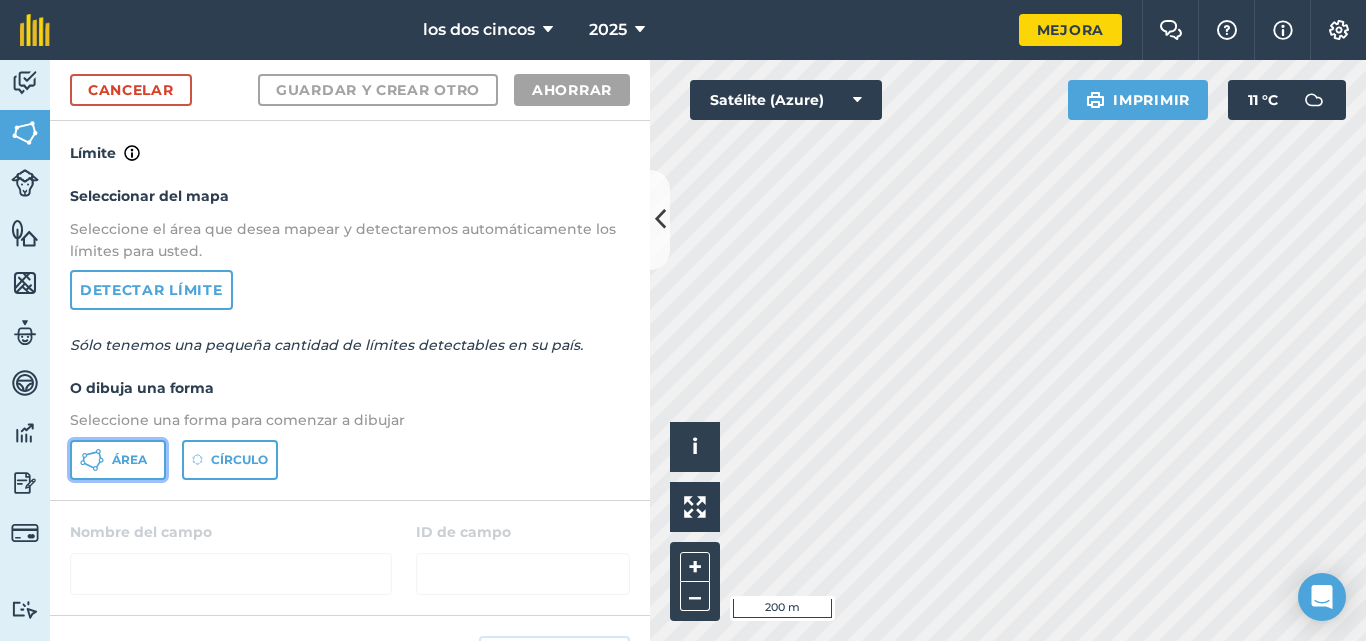 drag, startPoint x: 111, startPoint y: 463, endPoint x: 610, endPoint y: 416, distance: 501.20853 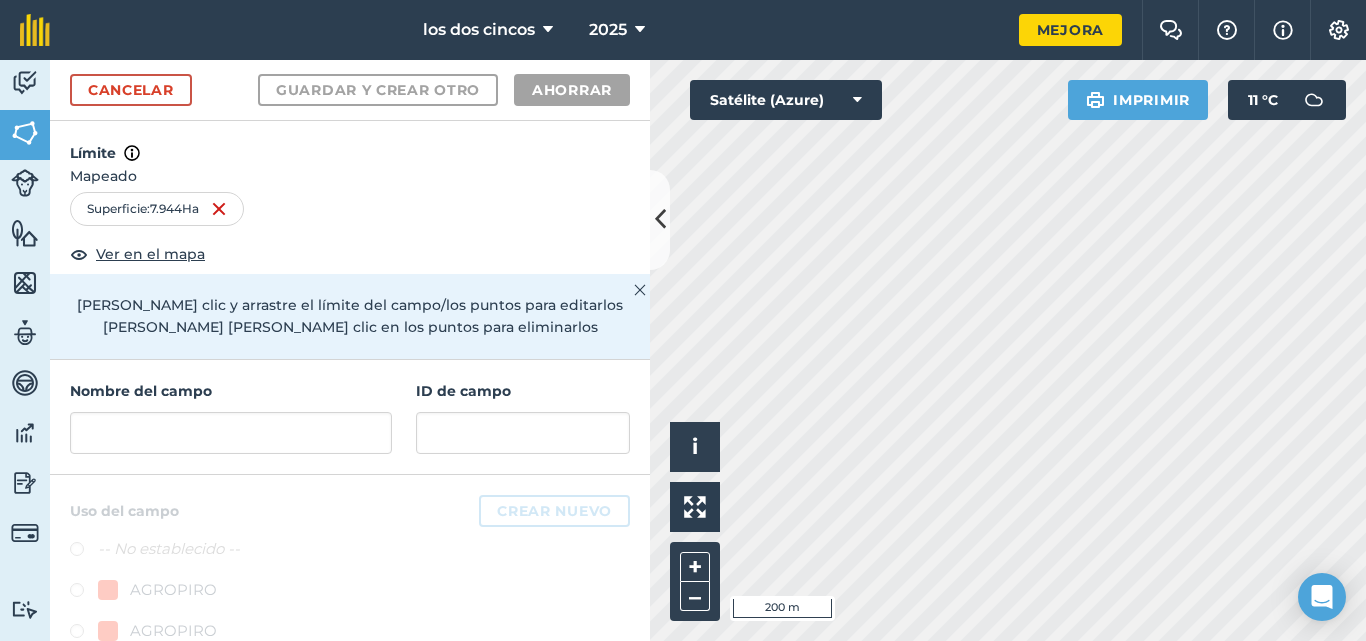 click on "Nombre del campo ID [PERSON_NAME]" at bounding box center [350, 417] 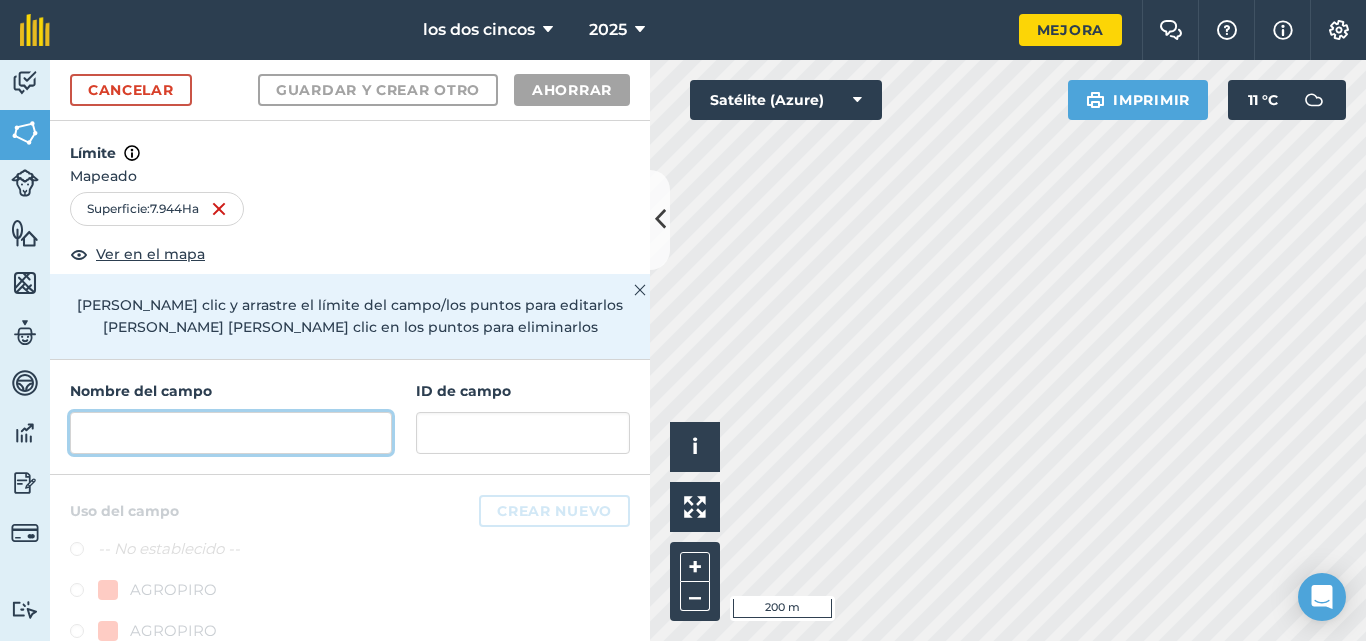 click at bounding box center [231, 433] 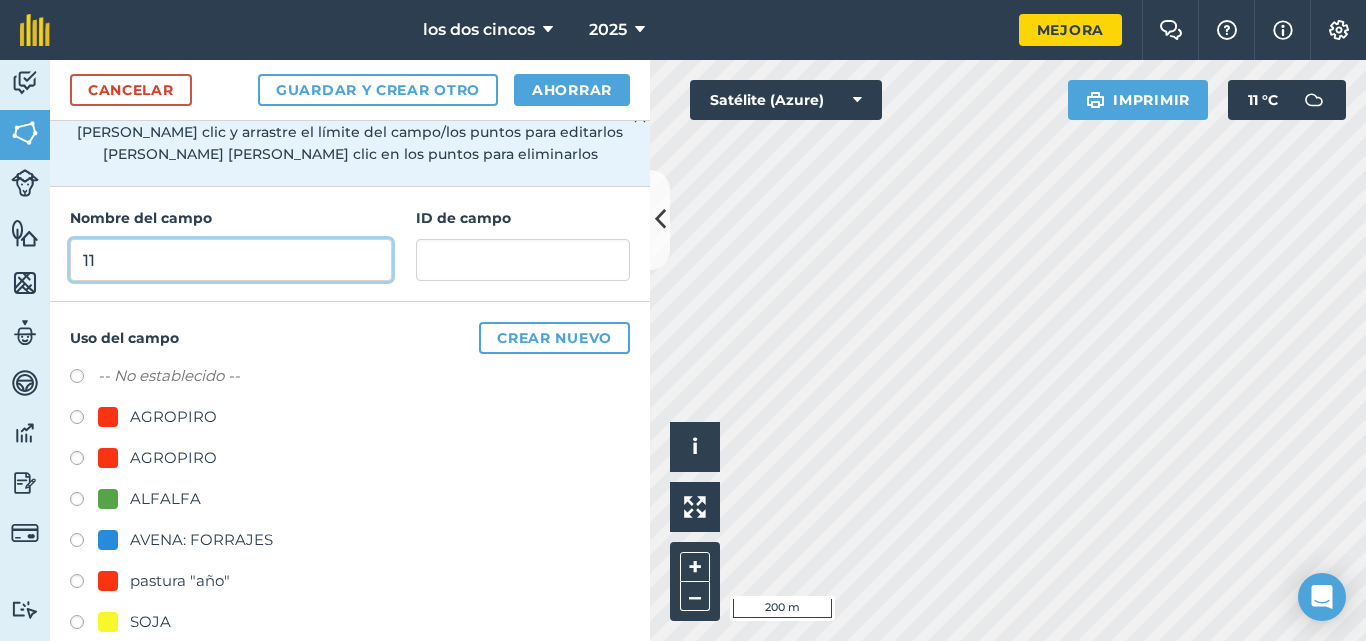 scroll, scrollTop: 204, scrollLeft: 0, axis: vertical 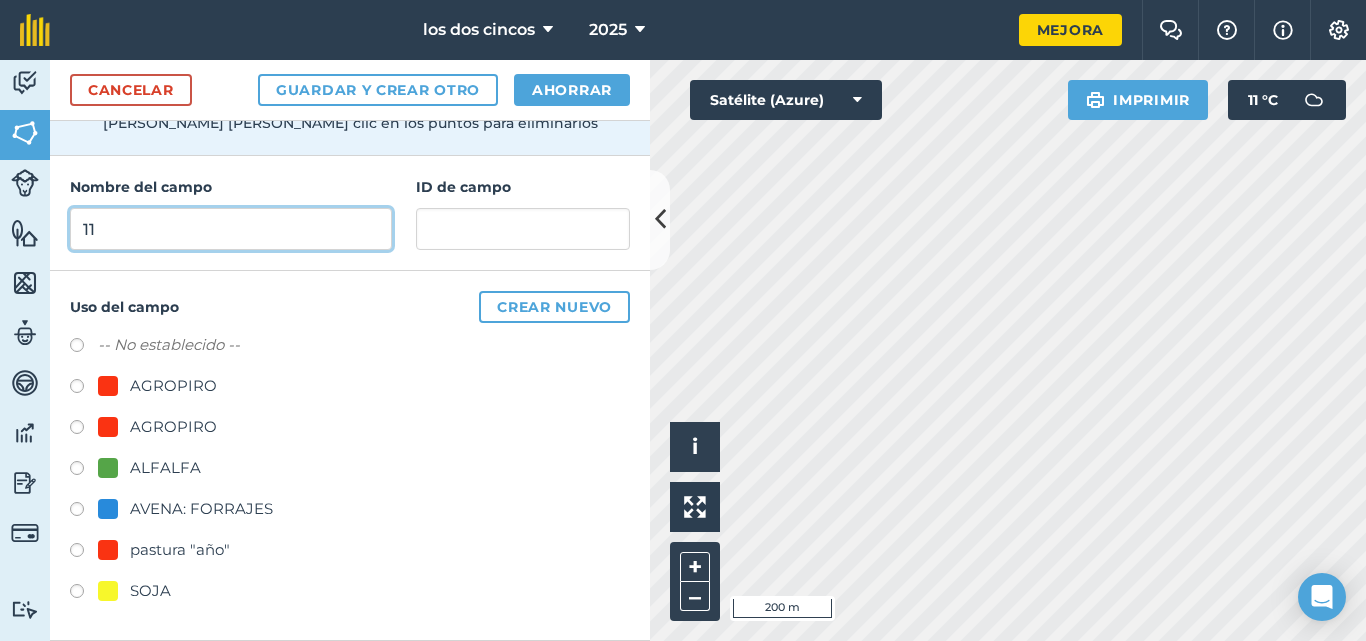 type on "11" 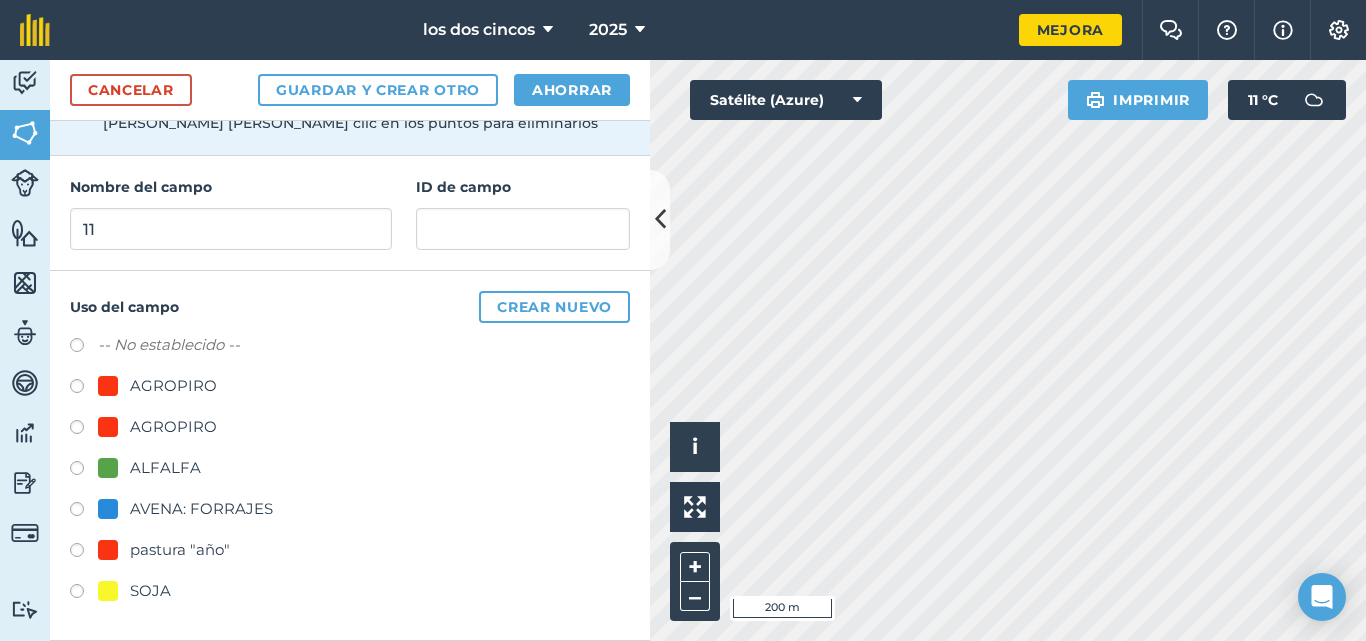 click on "pastura "año"" at bounding box center (180, 549) 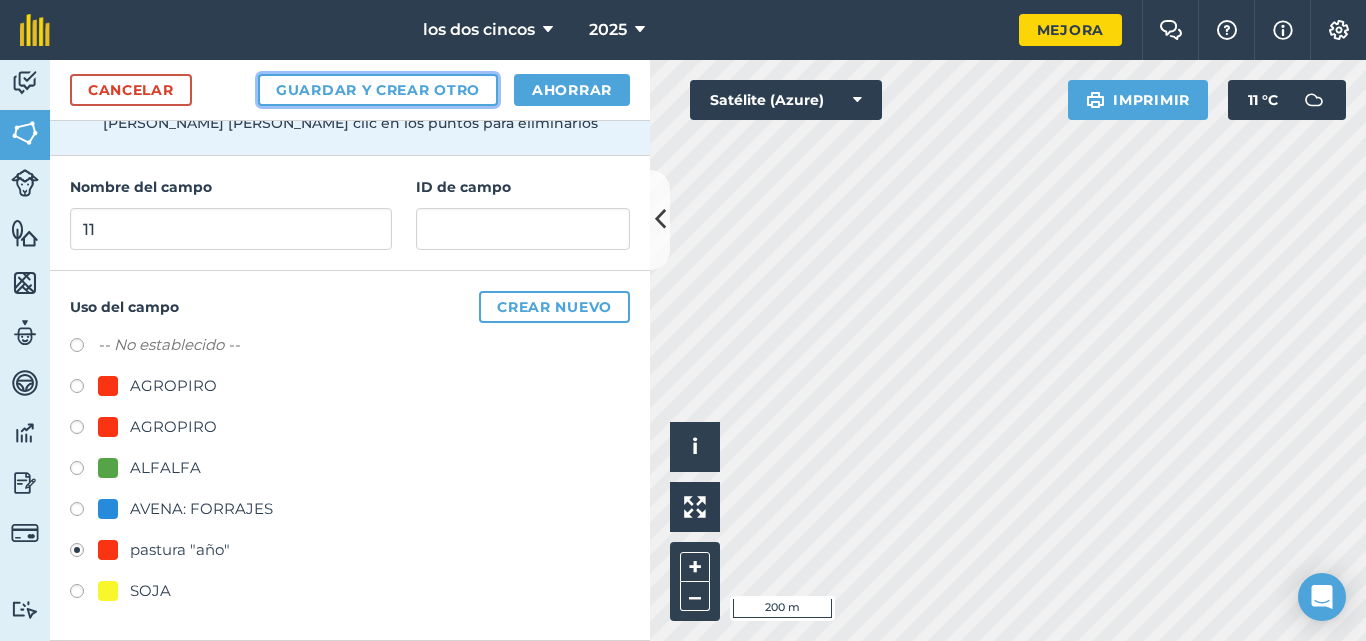 click on "Guardar y crear otro" at bounding box center (378, 90) 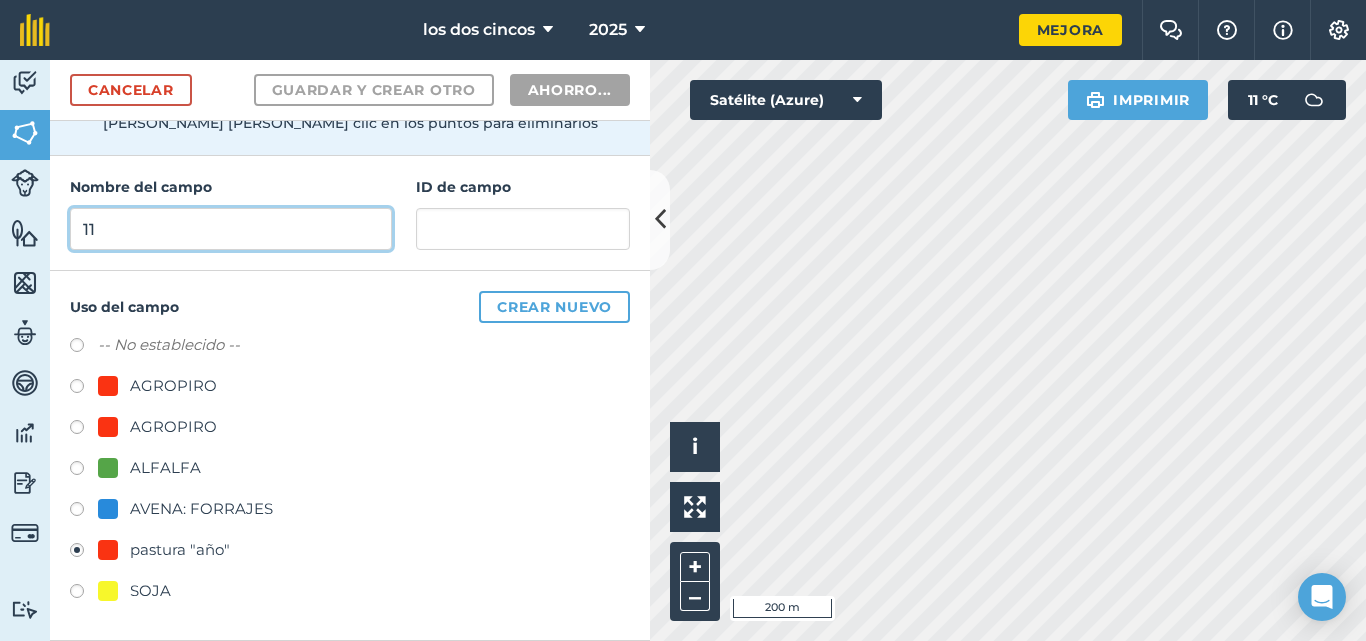radio on "false" 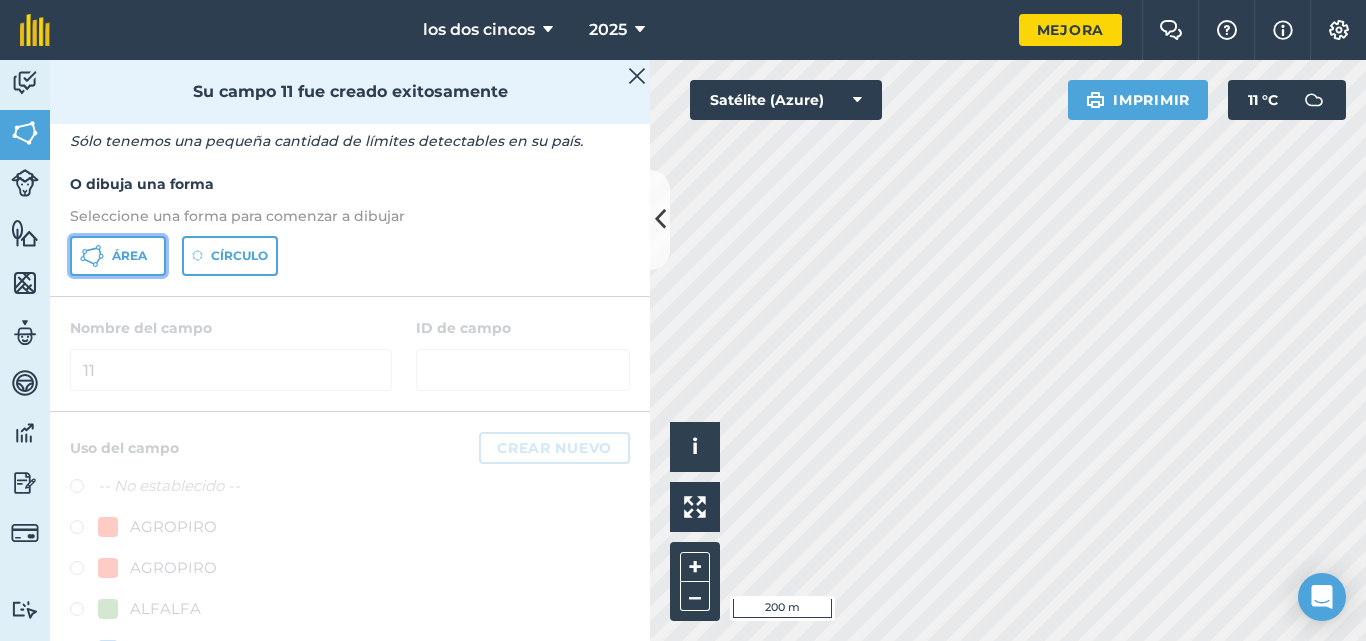 click on "Área" at bounding box center (129, 255) 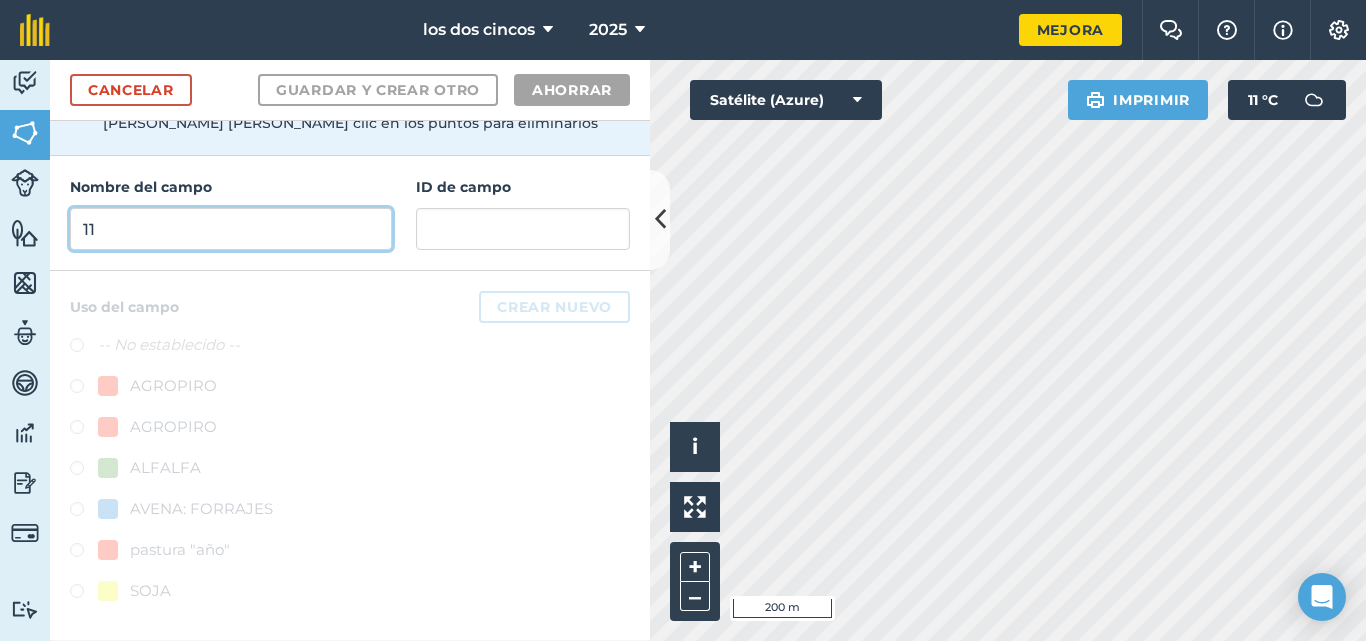 click on "11" at bounding box center (231, 229) 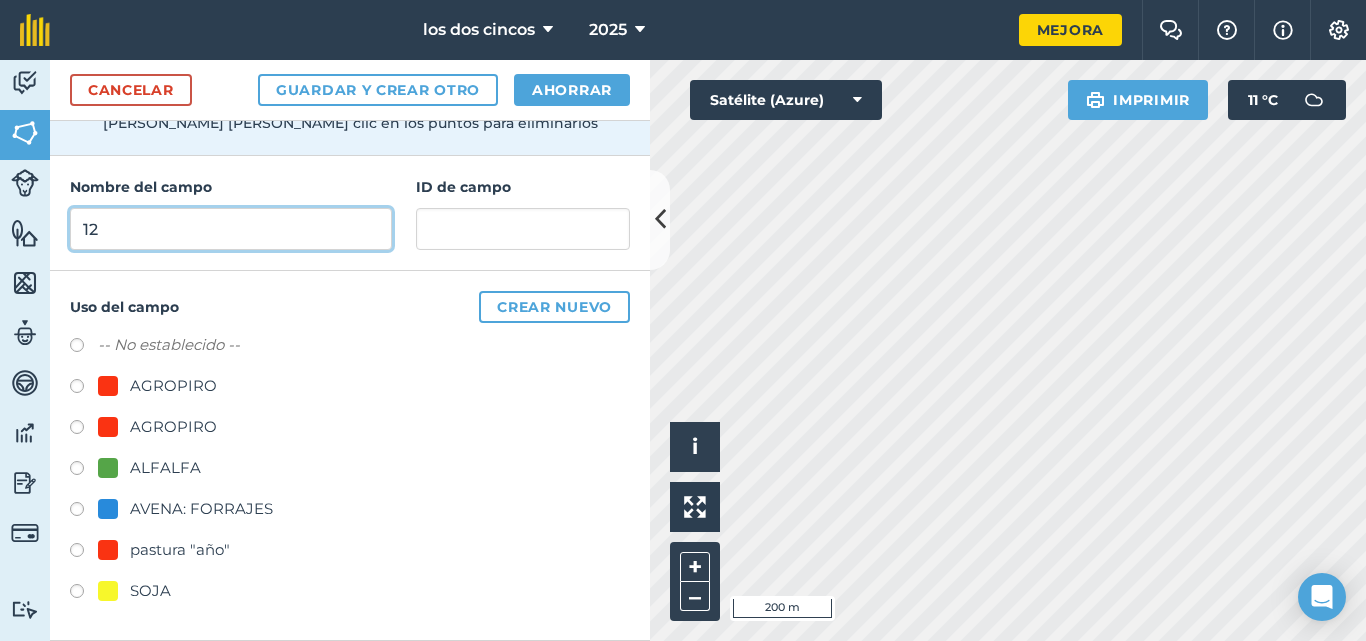 type on "12" 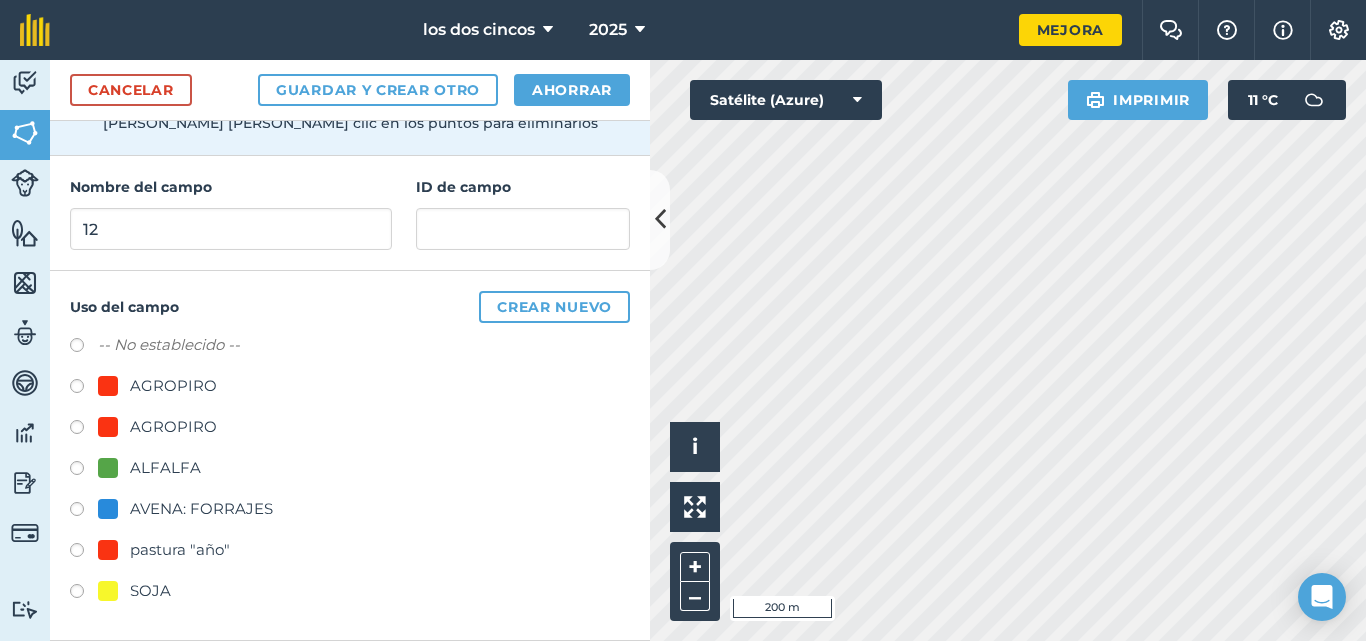 click on "pastura "año"" at bounding box center (180, 549) 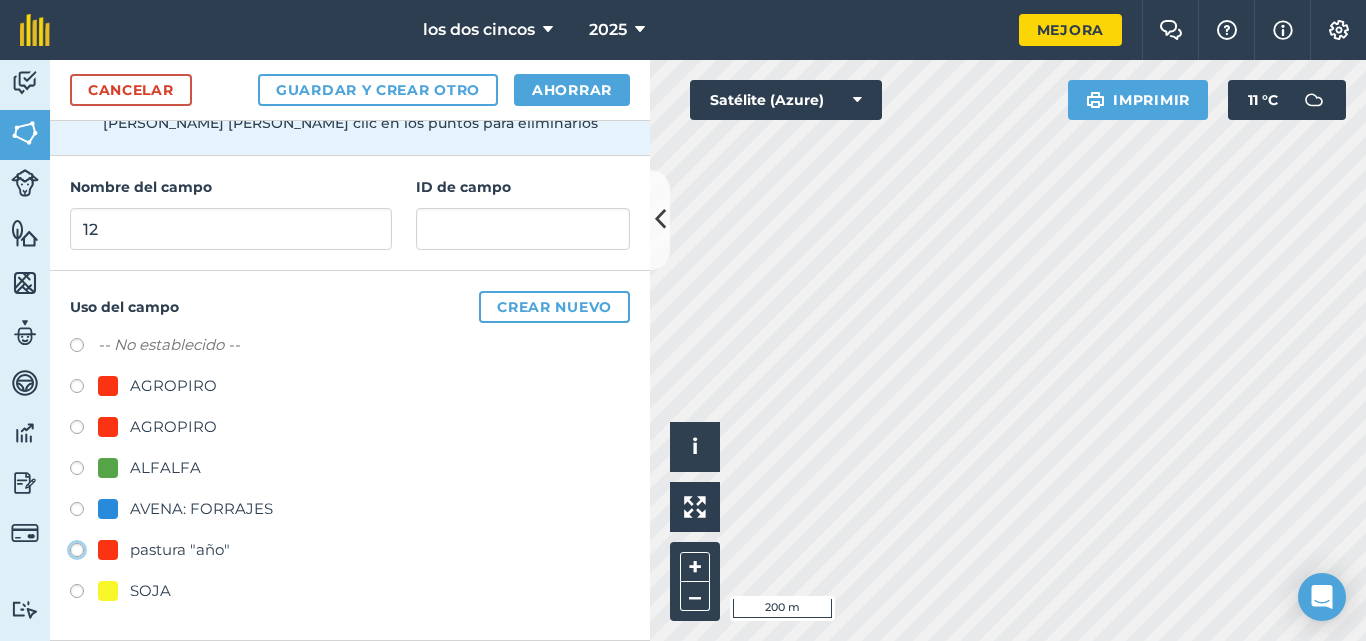 click on "pastura "año"" at bounding box center [-9923, 549] 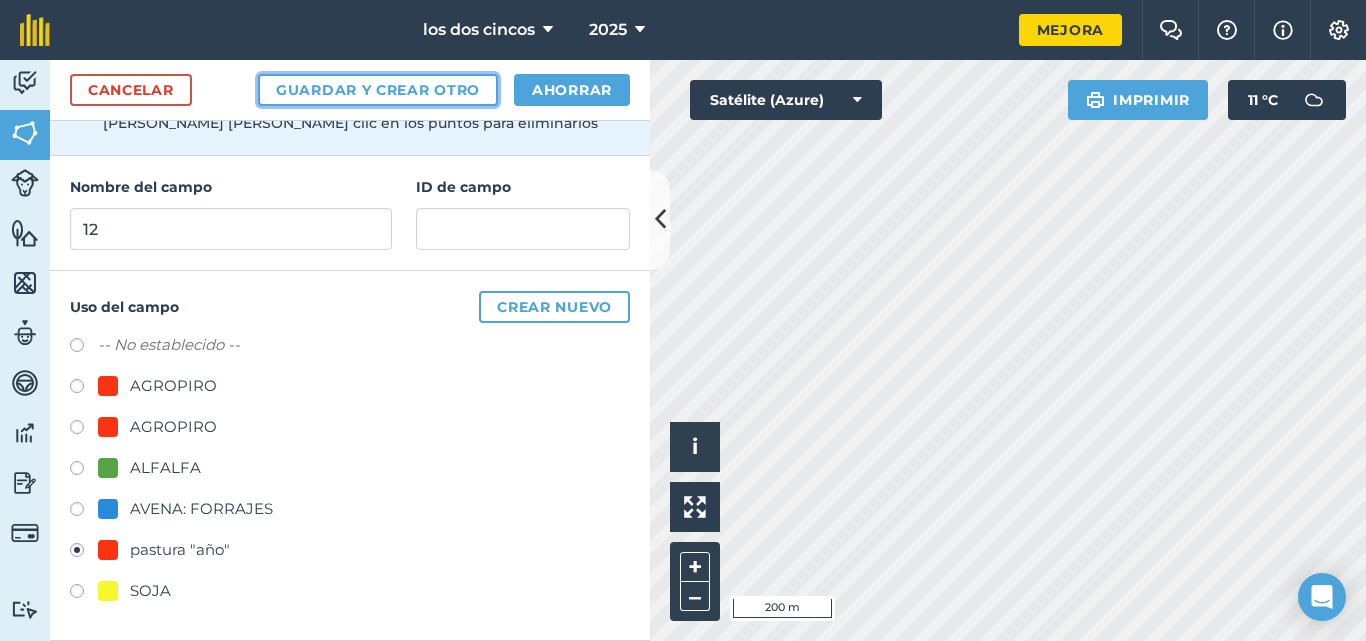 click on "Guardar y crear otro" at bounding box center (378, 90) 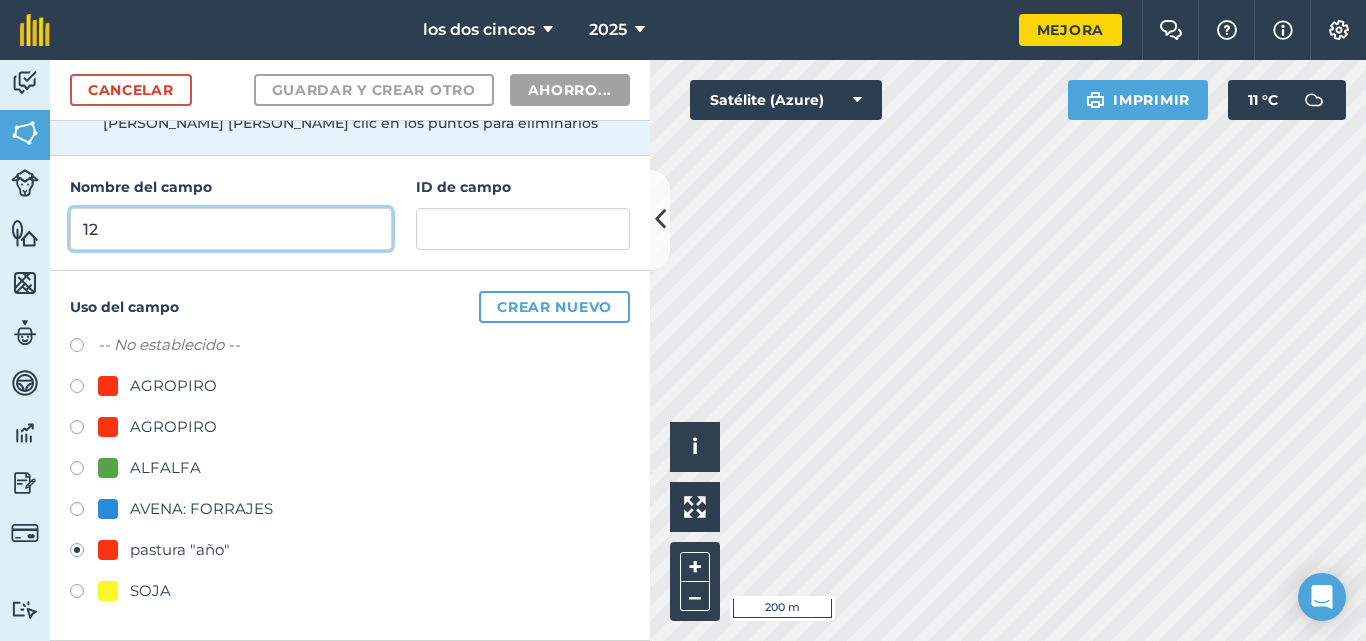 radio on "false" 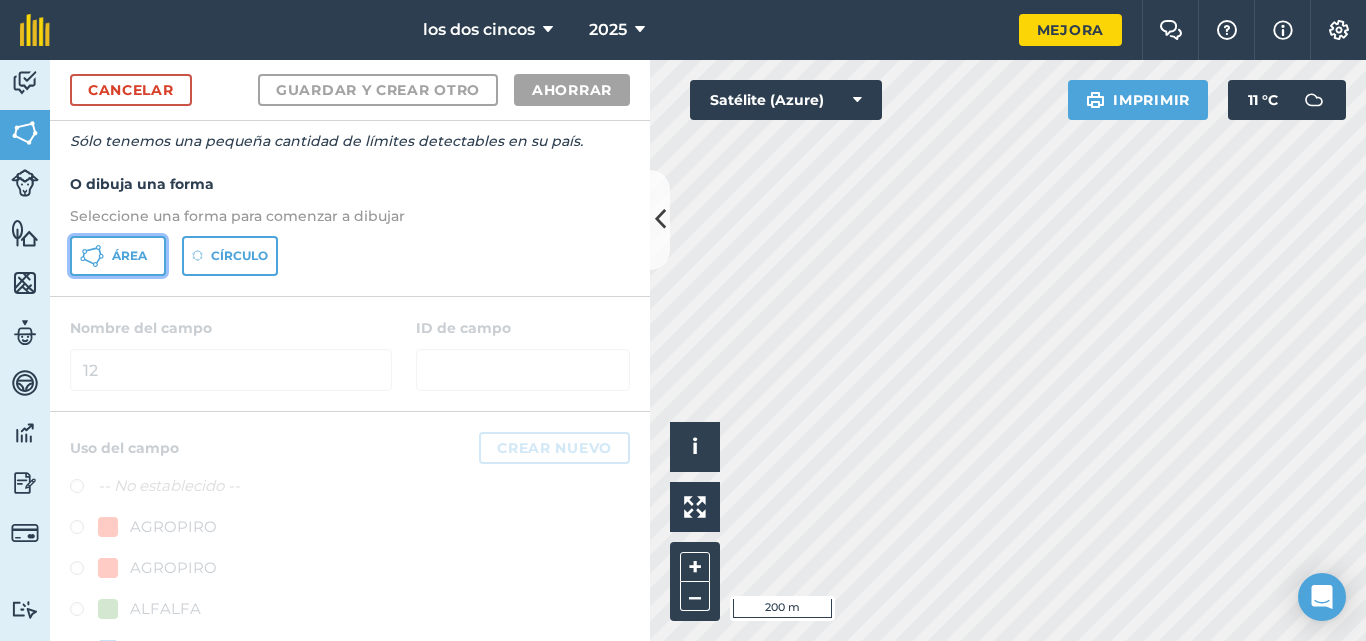 click on "Área" at bounding box center [129, 255] 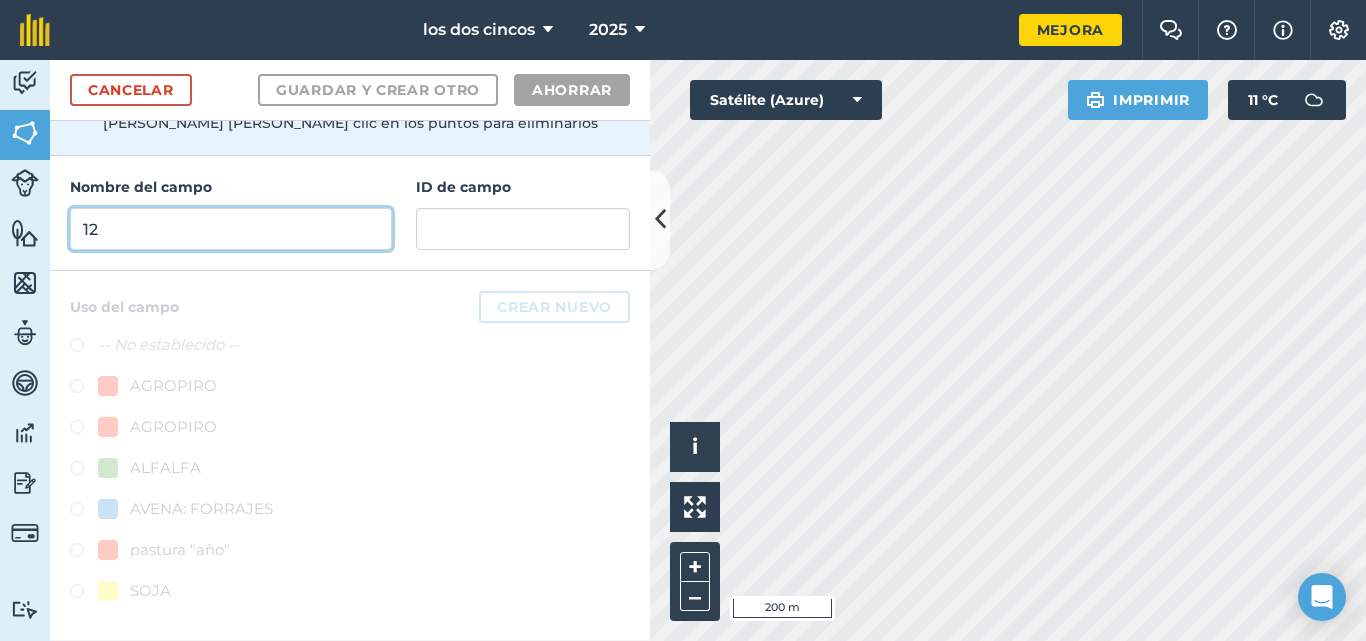 click on "12" at bounding box center [231, 229] 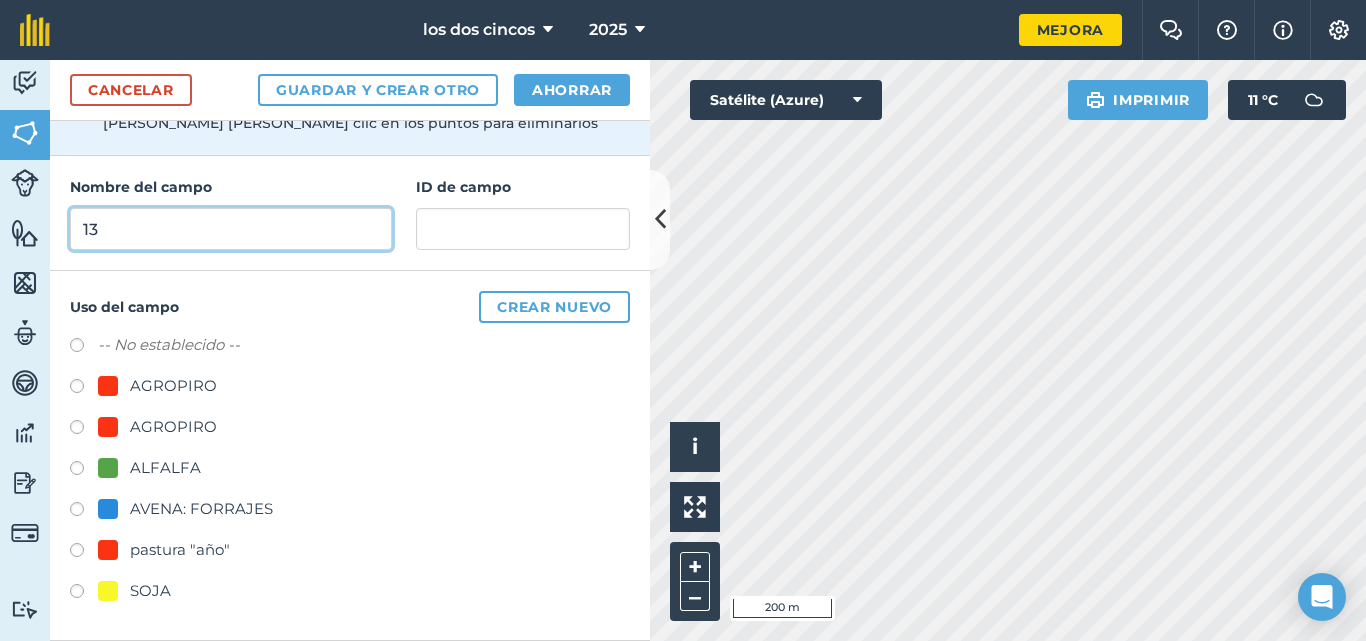 type on "13" 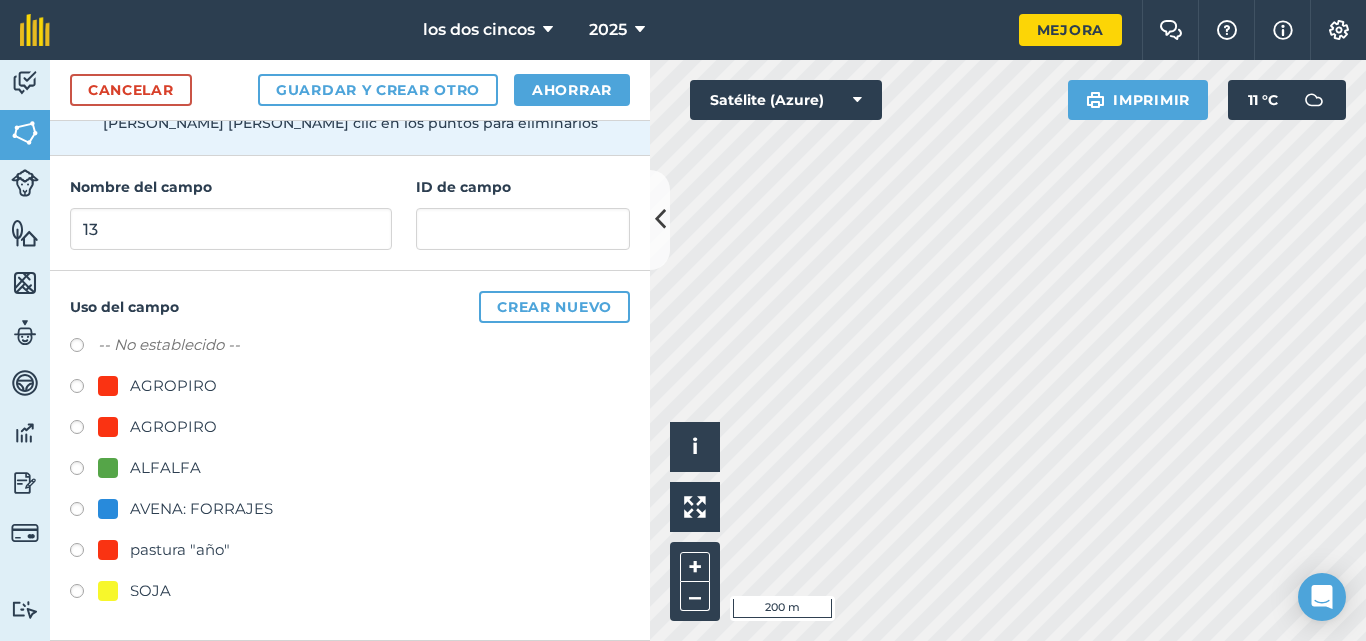 click at bounding box center [84, 553] 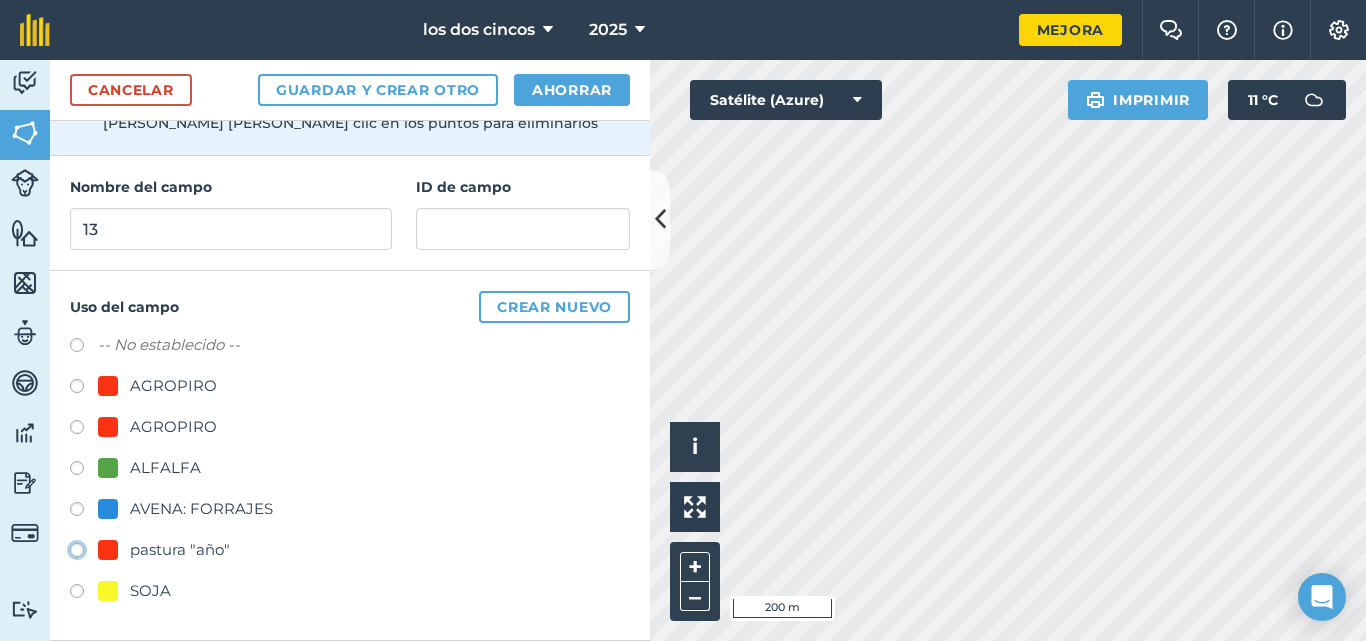 click on "pastura "año"" at bounding box center [-9923, 549] 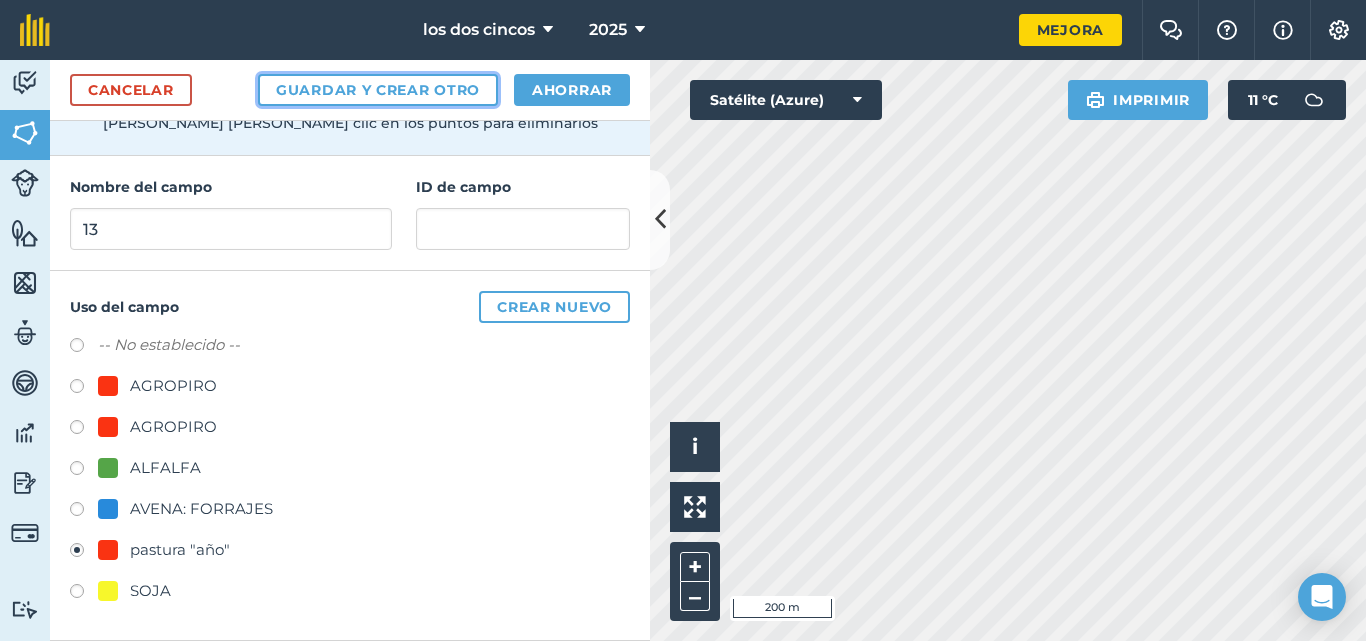 click on "Guardar y crear otro" at bounding box center (378, 90) 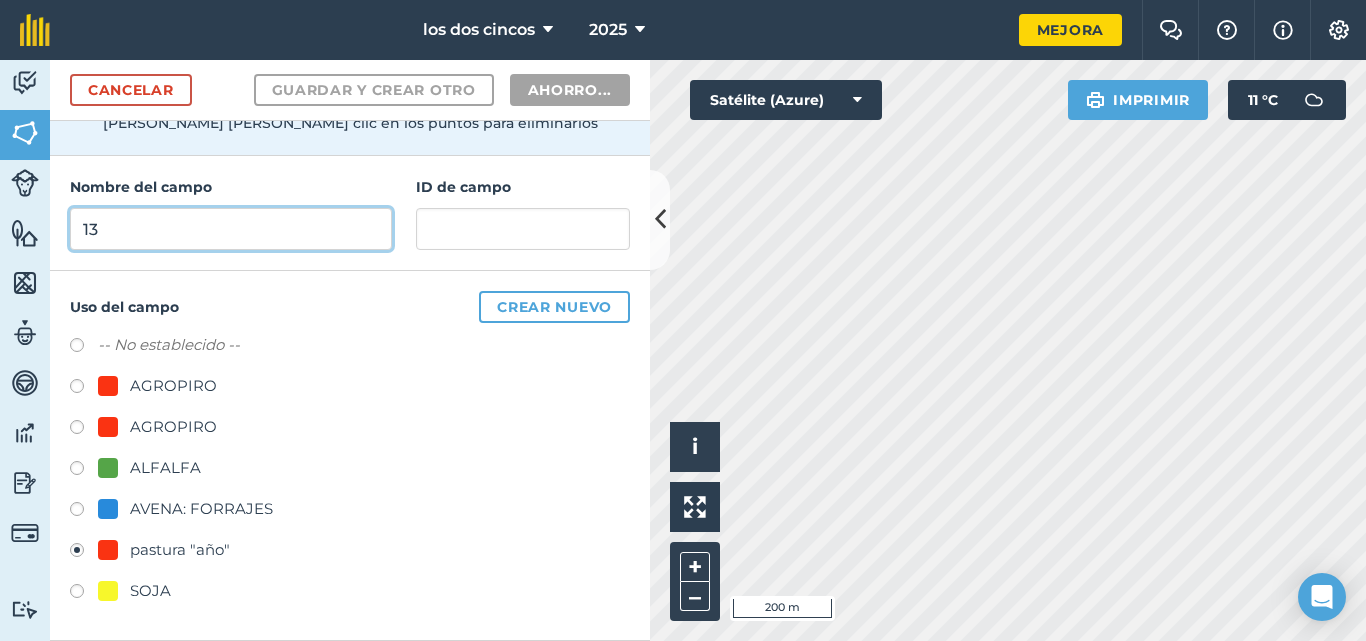 radio on "false" 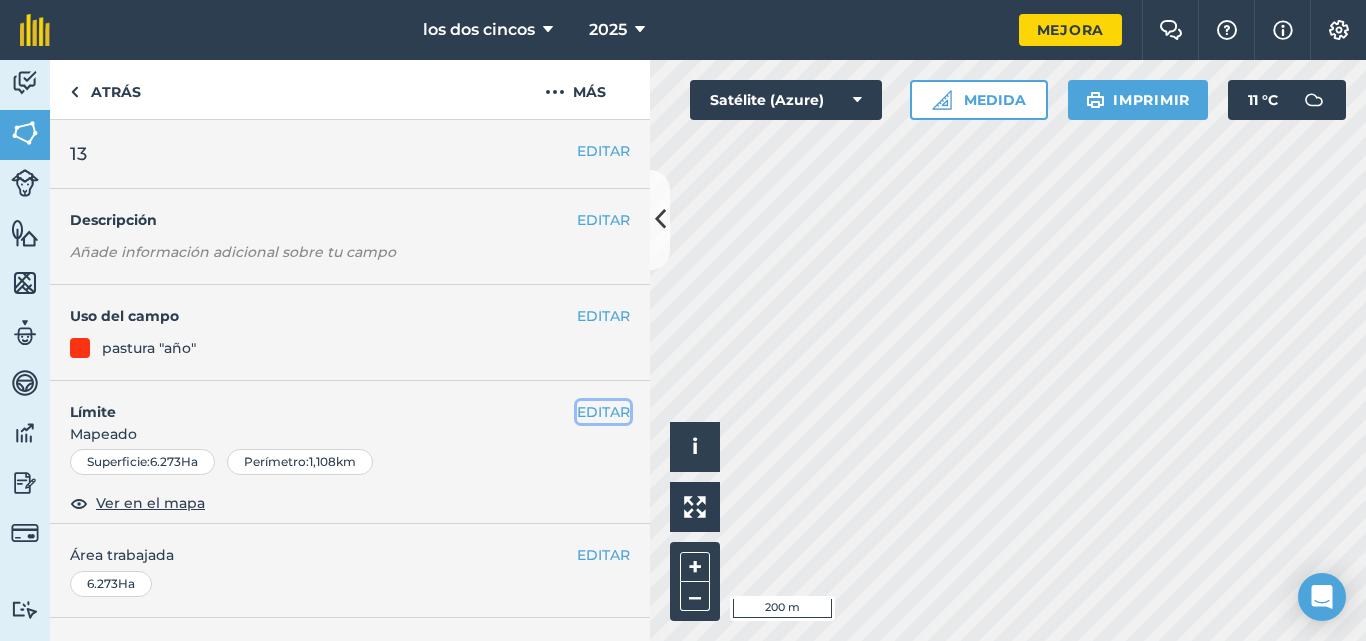 click on "EDITAR" at bounding box center (603, 412) 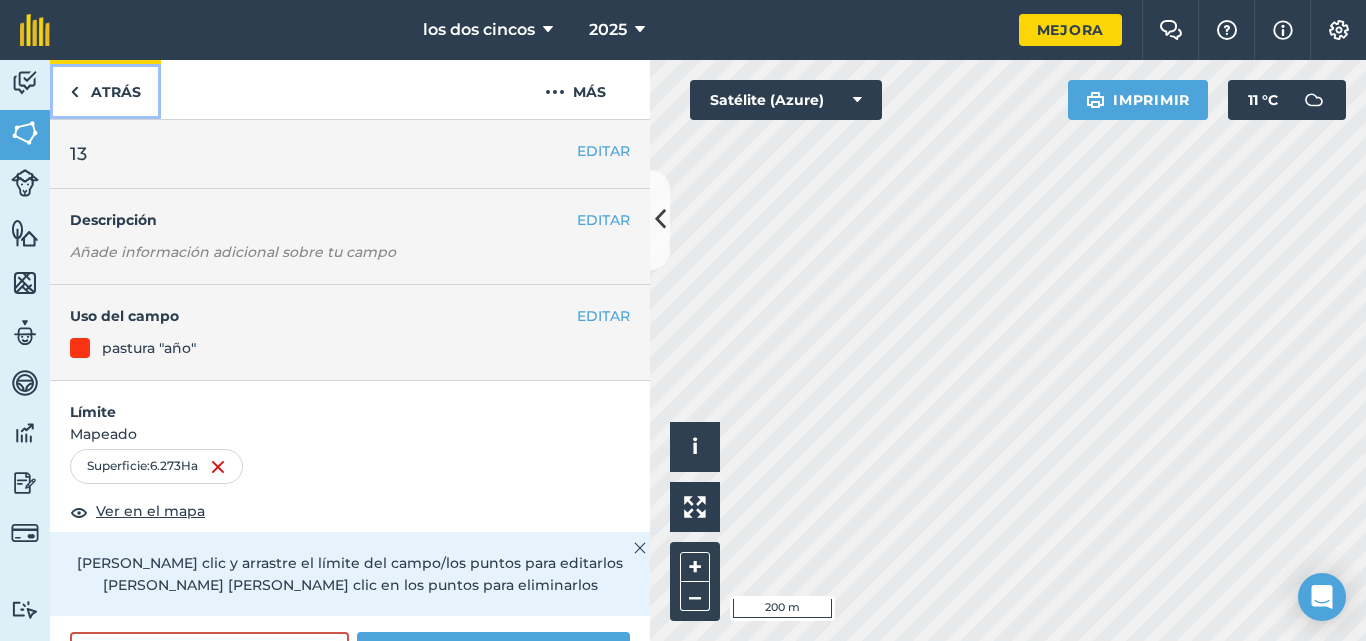 click on "Atrás" at bounding box center [105, 89] 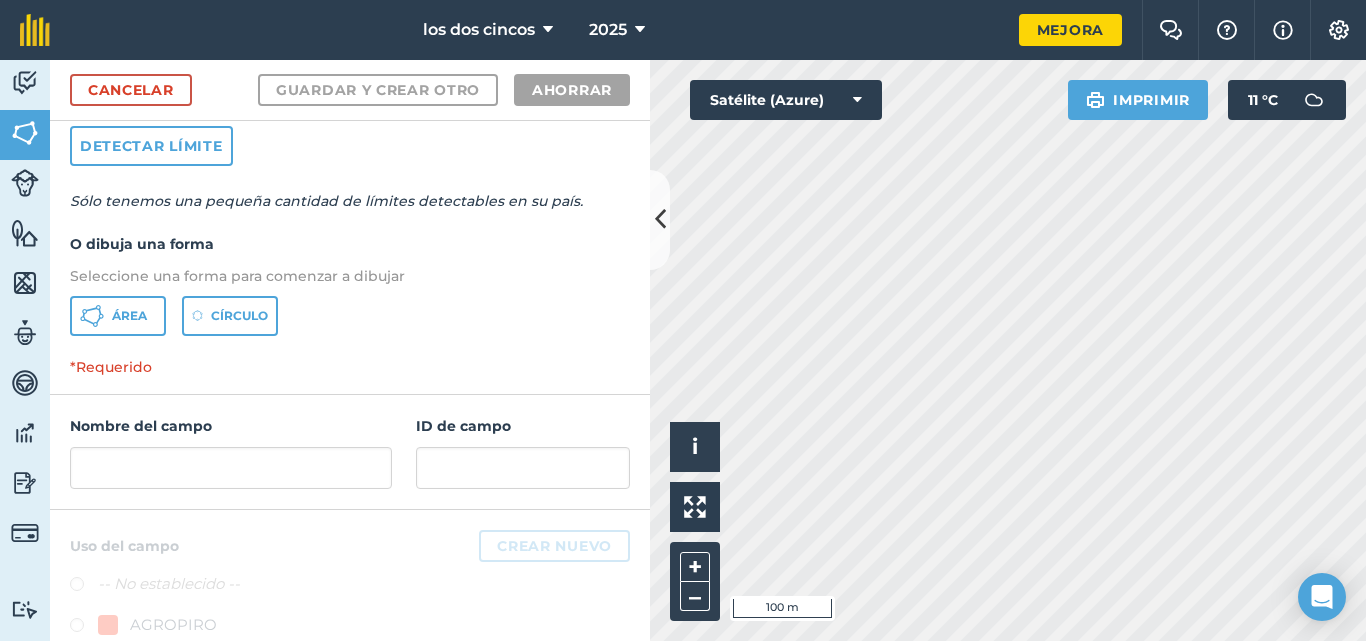 scroll, scrollTop: 0, scrollLeft: 0, axis: both 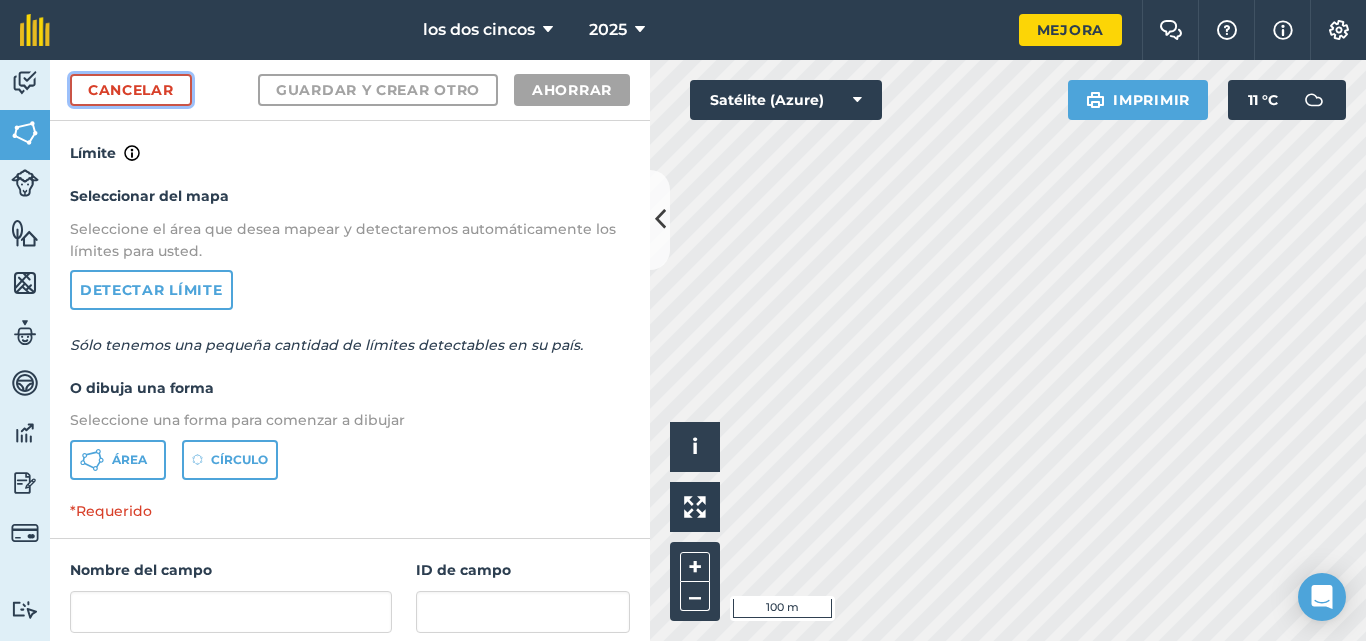 click on "Cancelar" at bounding box center (131, 90) 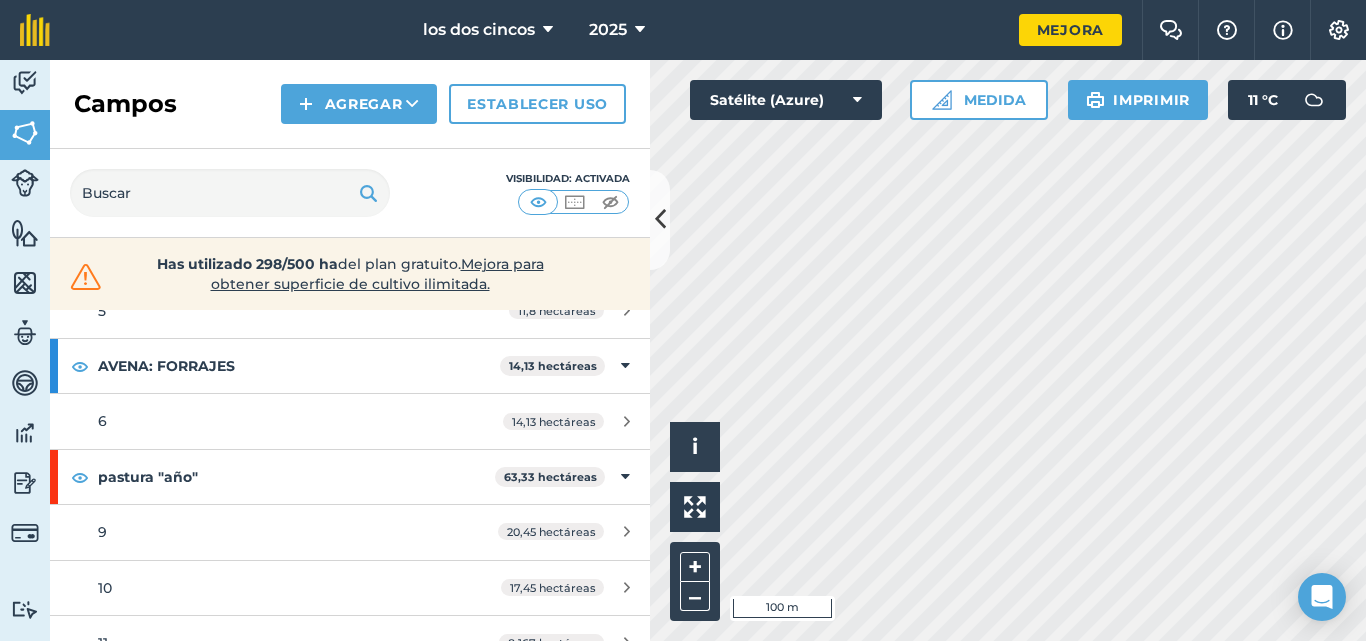 scroll, scrollTop: 253, scrollLeft: 0, axis: vertical 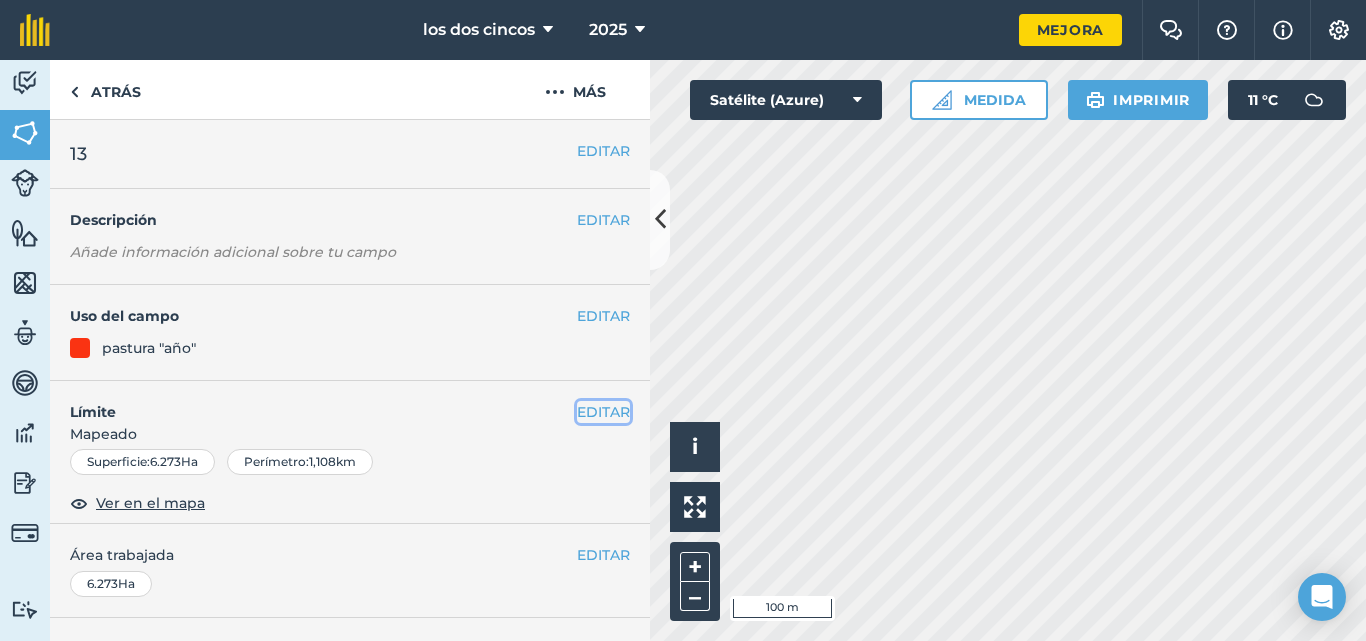 click on "EDITAR" at bounding box center [603, 412] 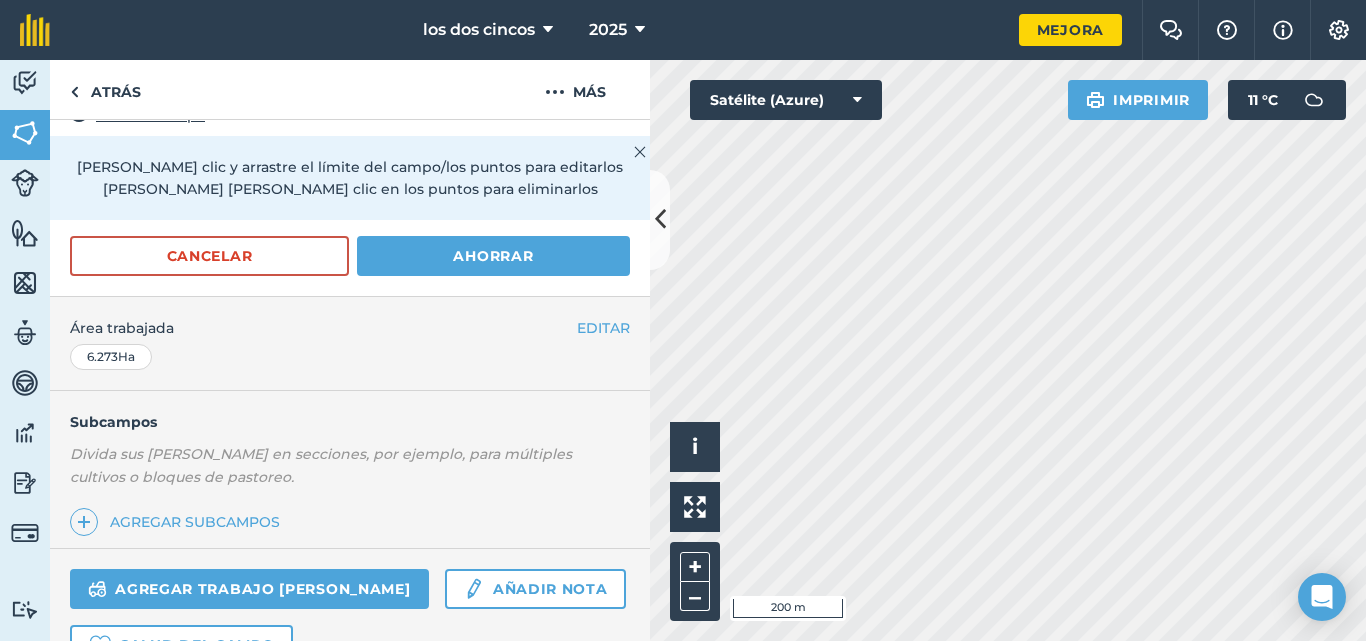 scroll, scrollTop: 453, scrollLeft: 0, axis: vertical 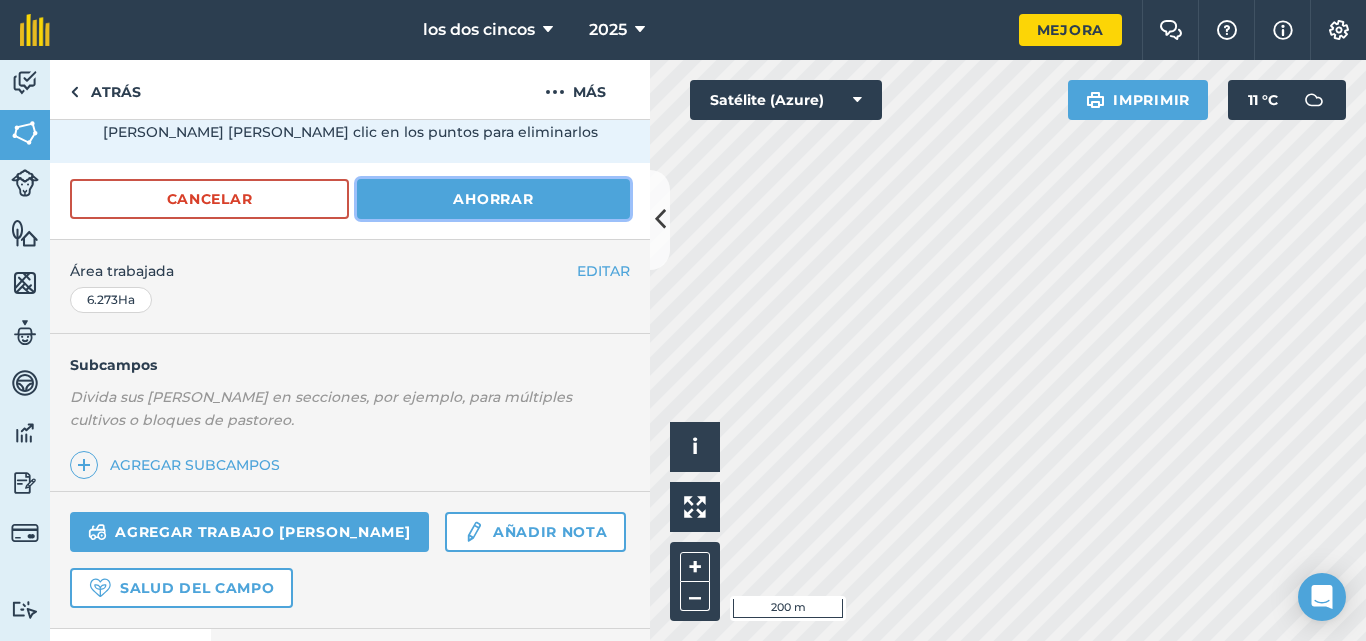 click on "Ahorrar" at bounding box center [493, 199] 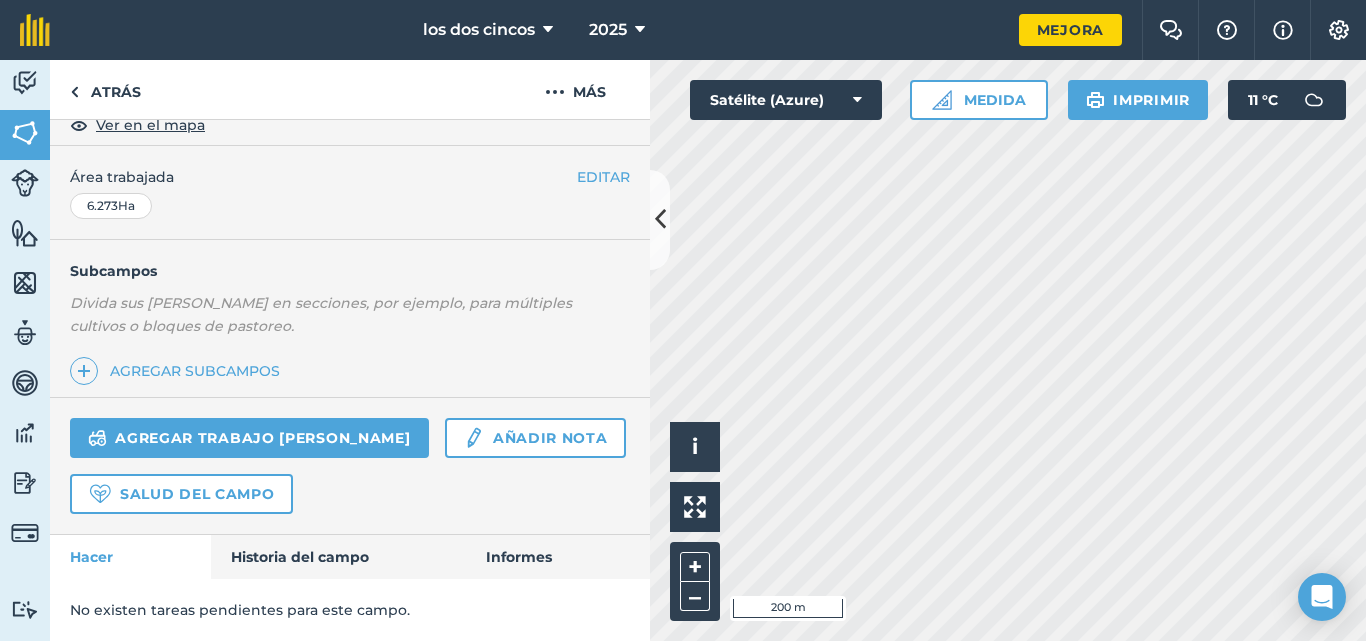 scroll, scrollTop: 148, scrollLeft: 0, axis: vertical 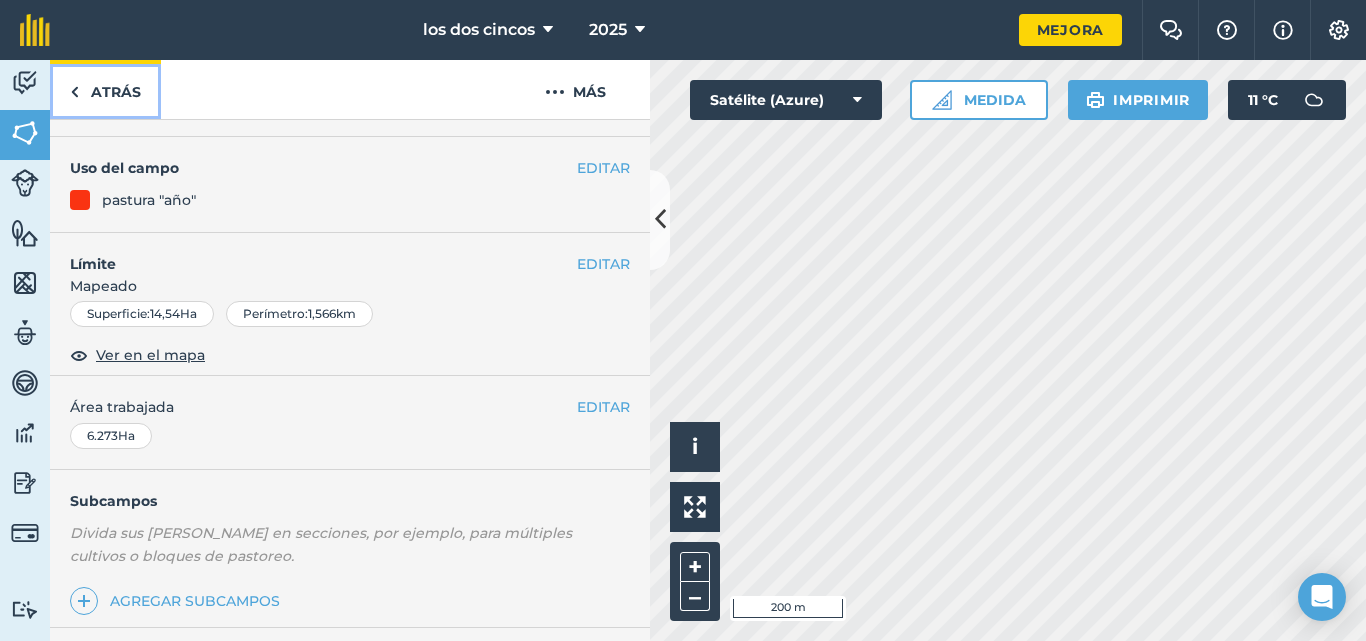 click on "Atrás" at bounding box center [105, 89] 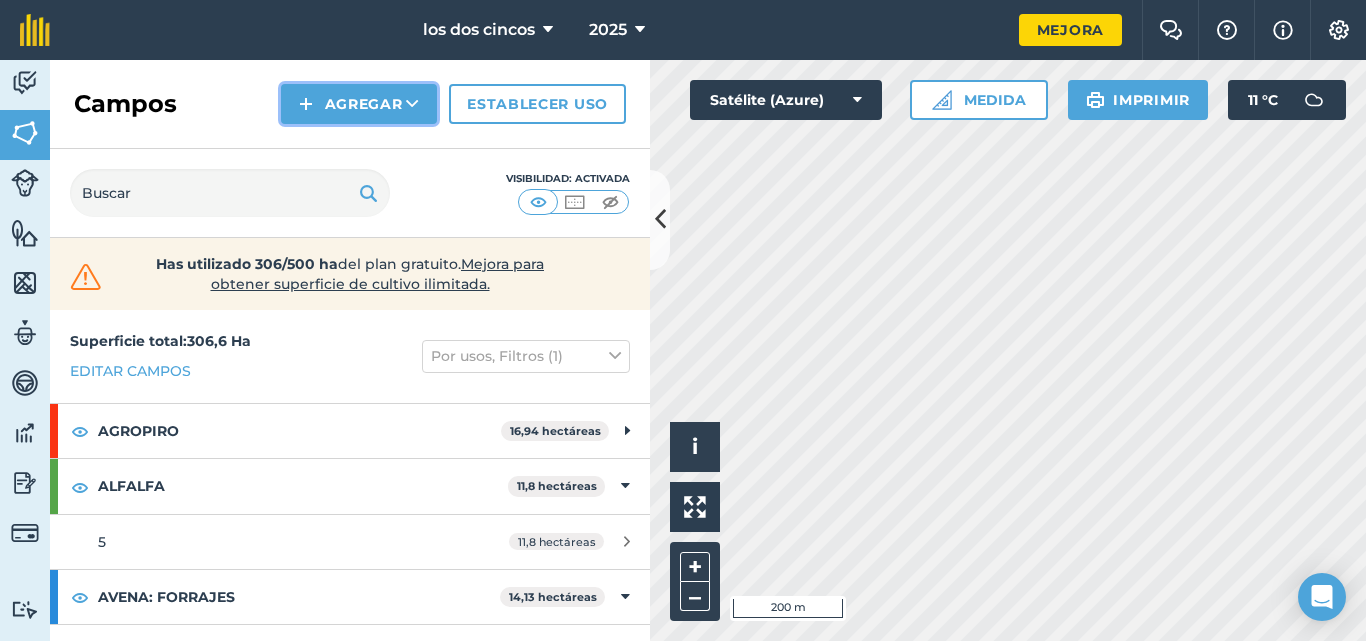 click on "Agregar" at bounding box center (364, 104) 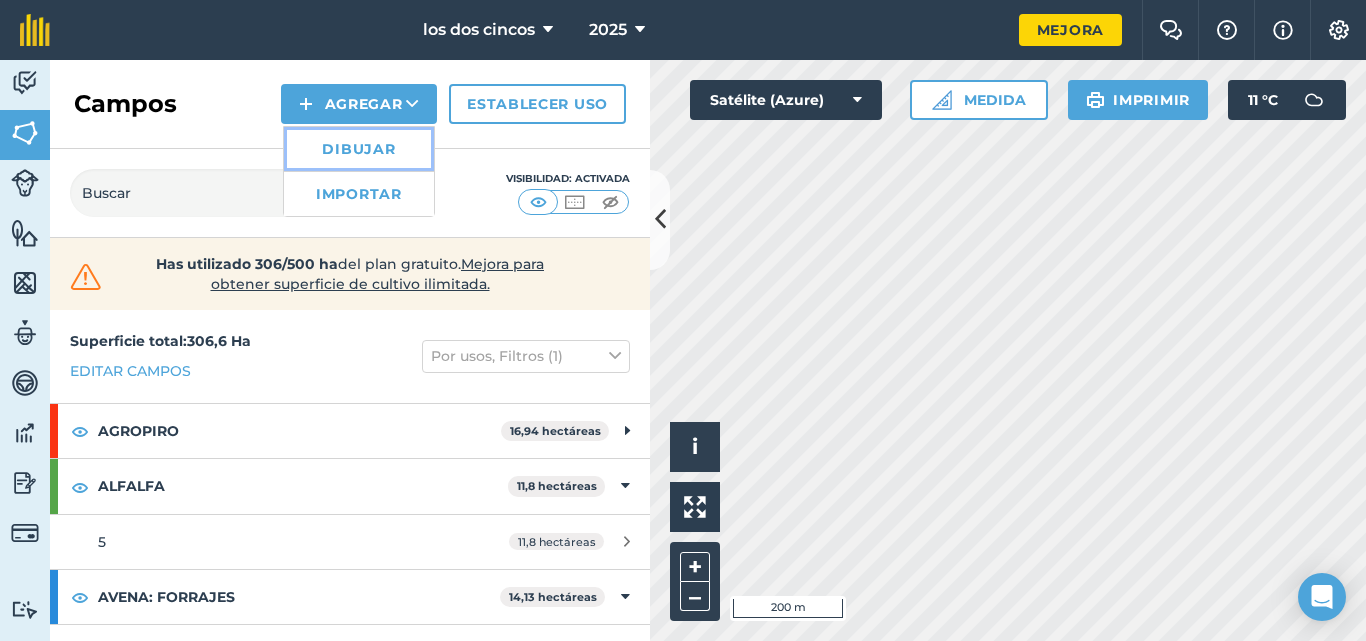 click on "Dibujar" at bounding box center [358, 149] 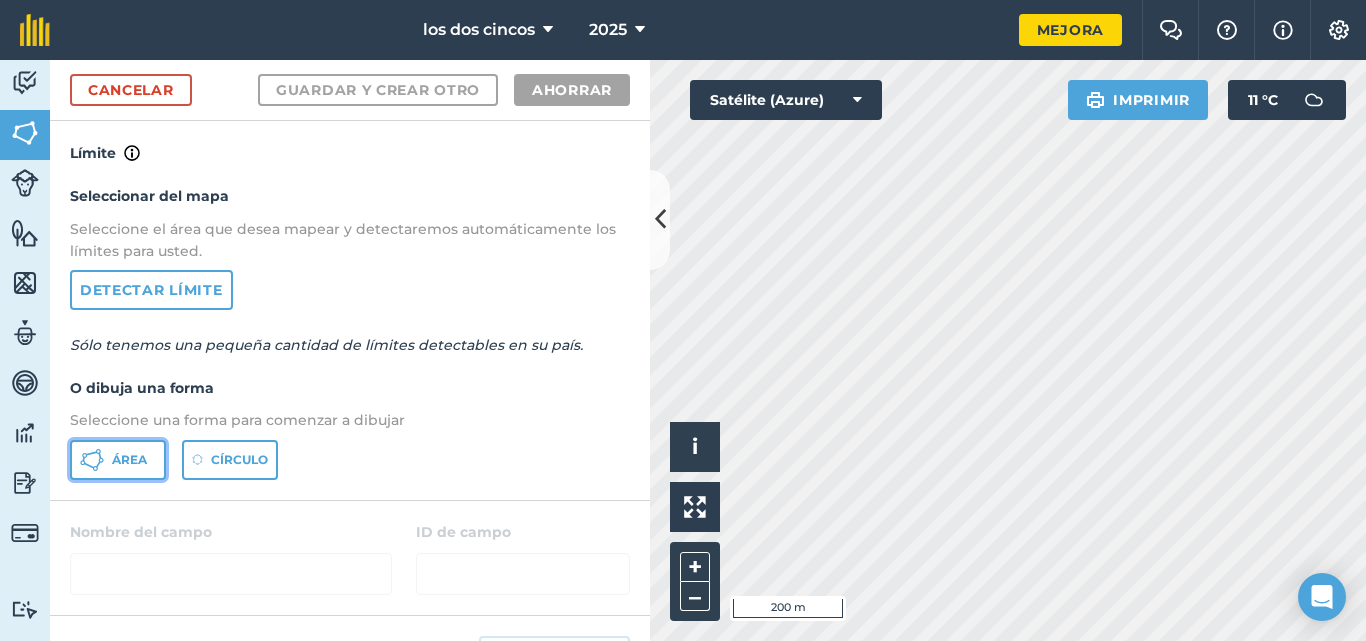 click on "Área" at bounding box center (118, 460) 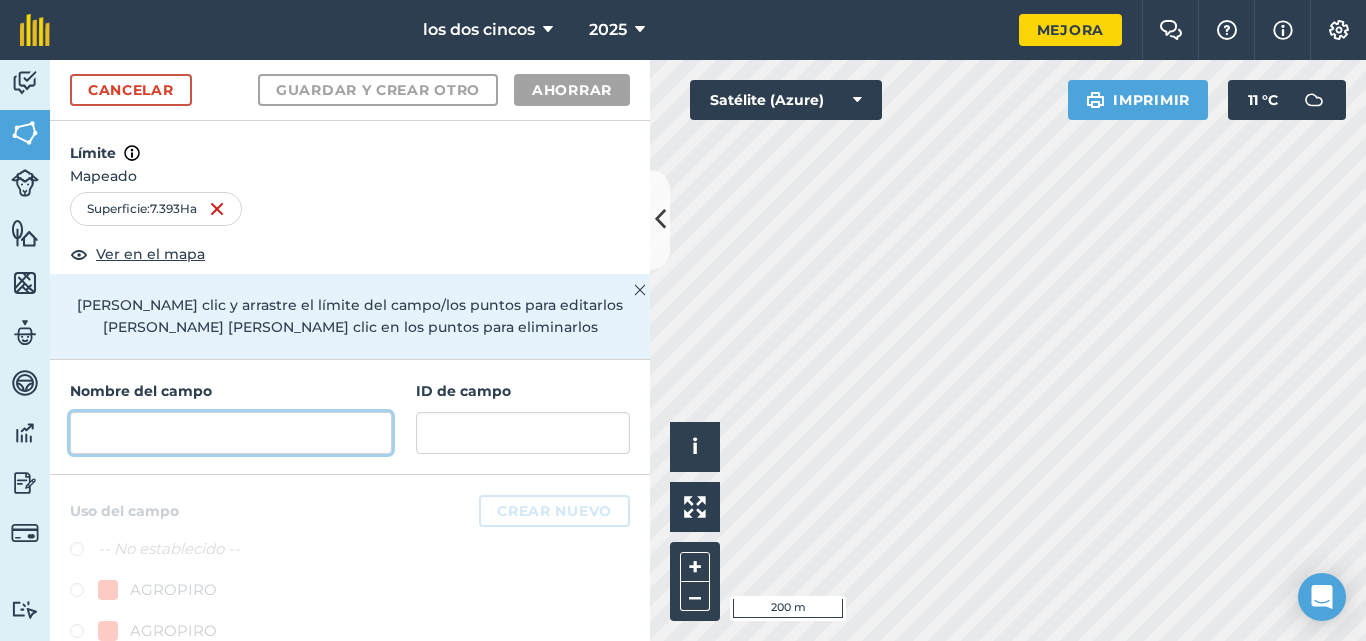 click at bounding box center [231, 433] 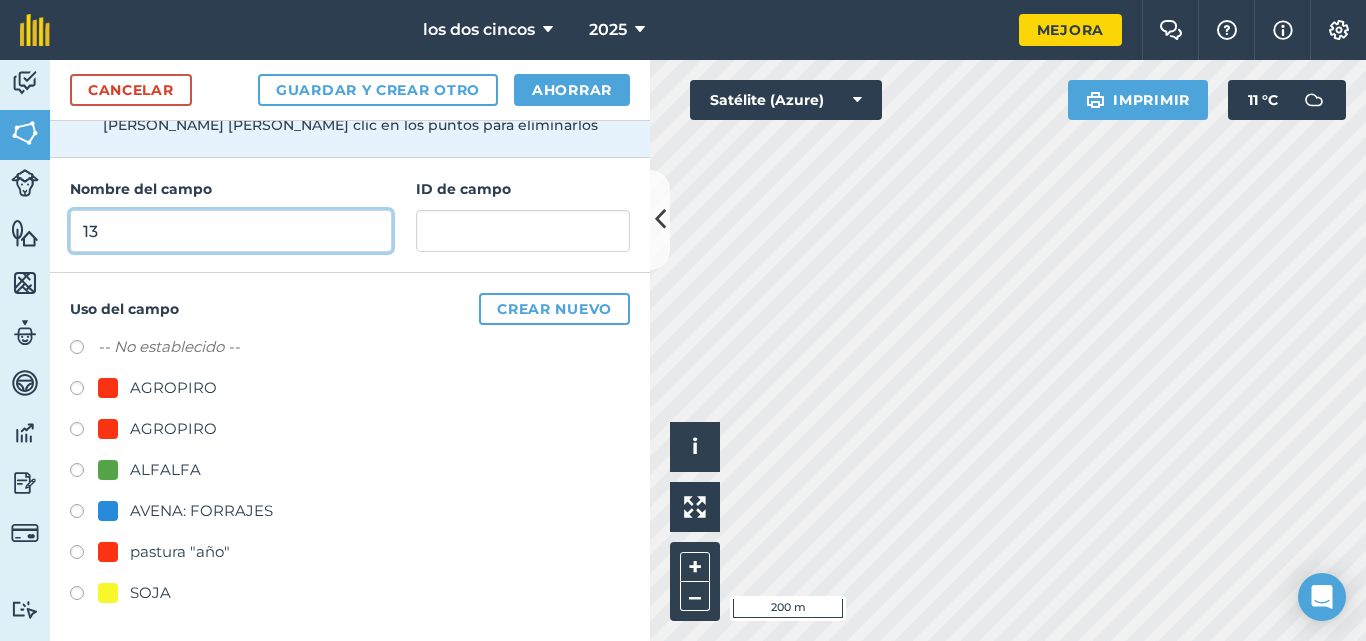 scroll, scrollTop: 204, scrollLeft: 0, axis: vertical 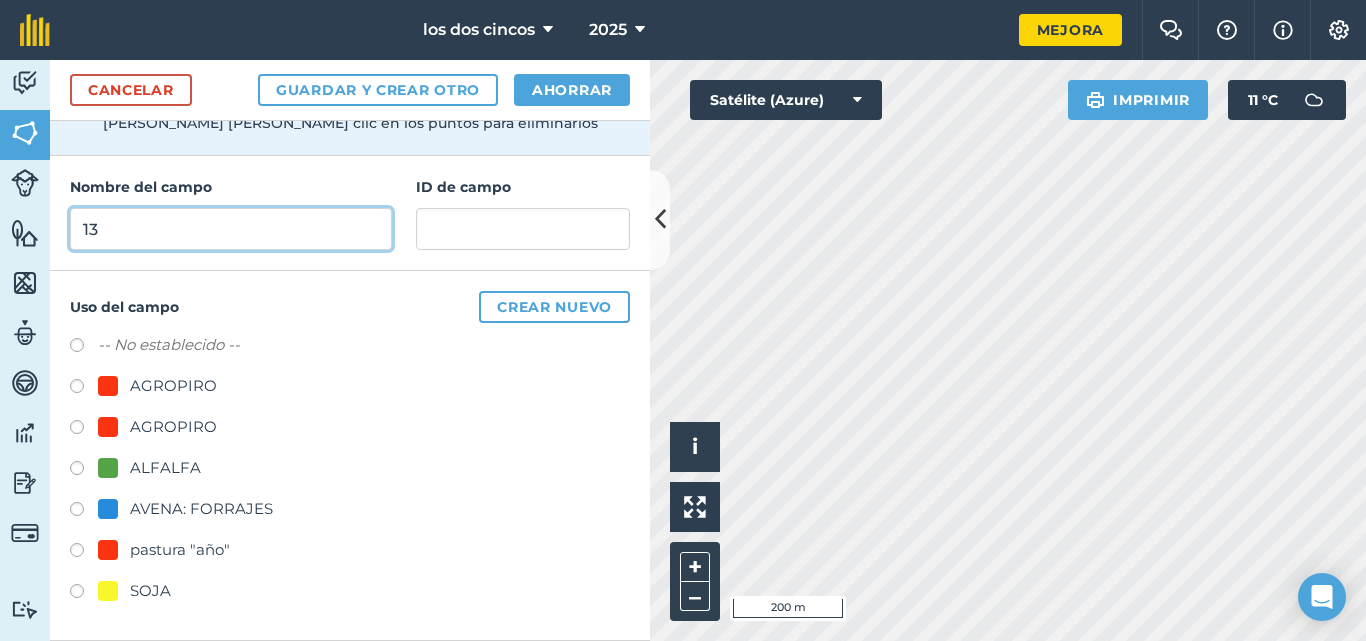 type on "13" 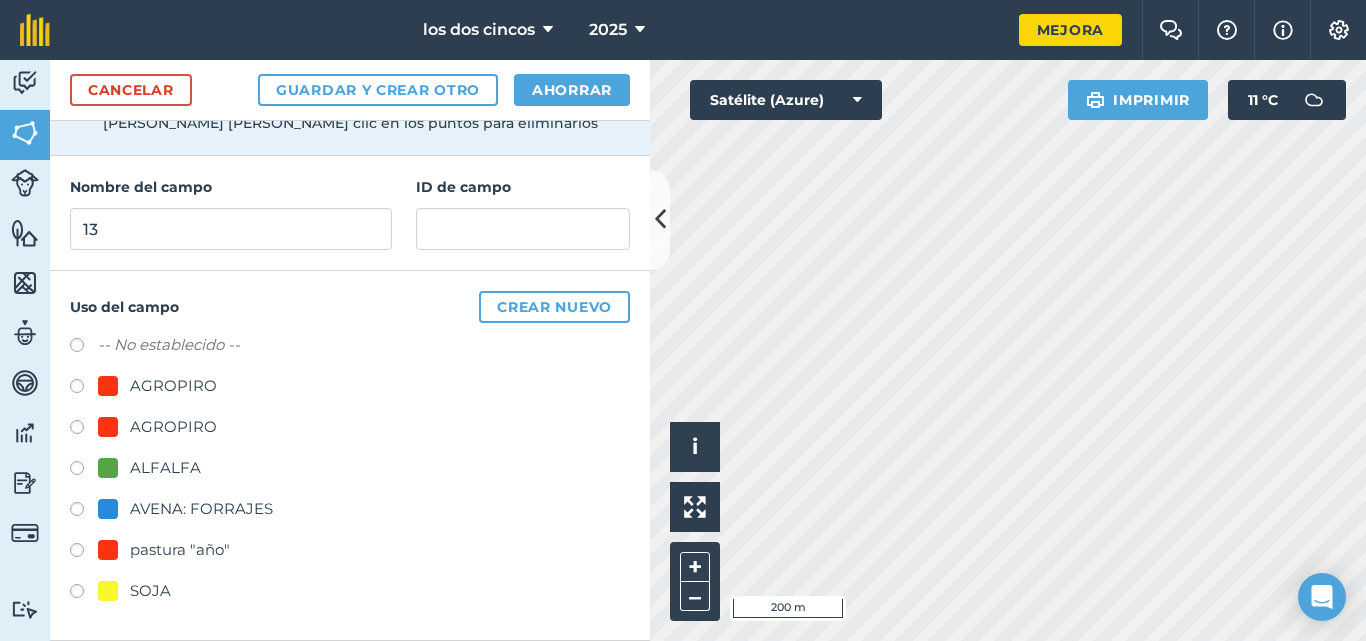click at bounding box center (108, 550) 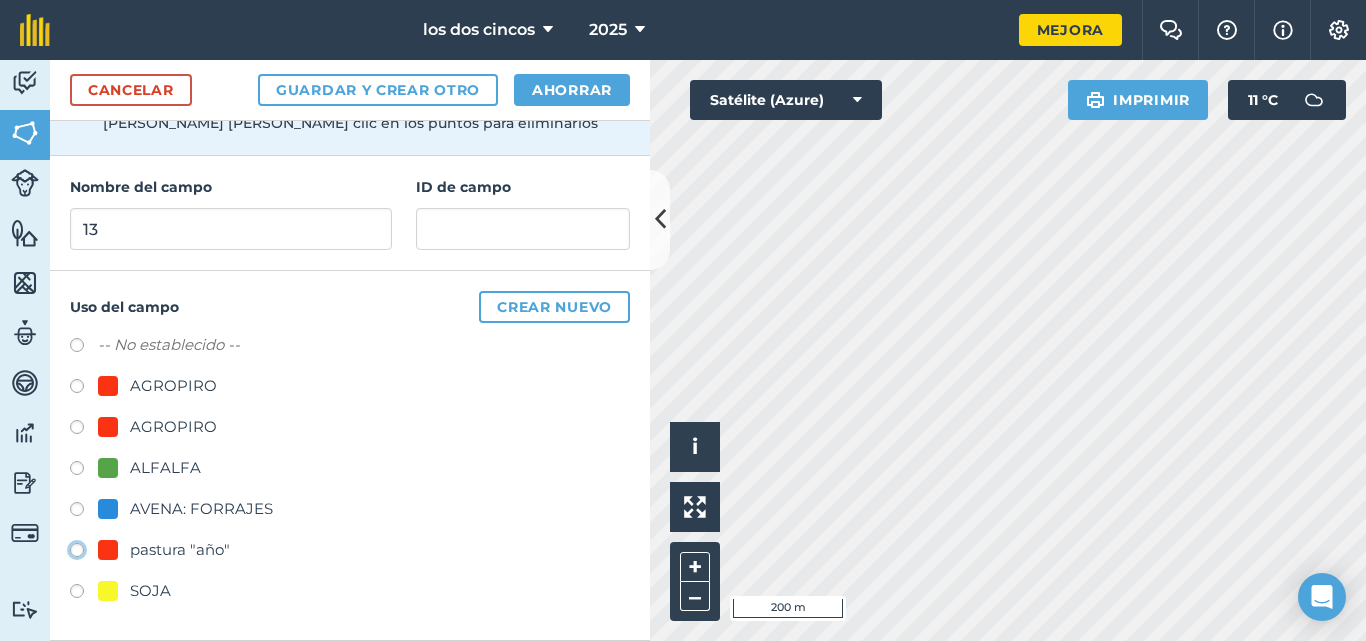 click on "pastura "año"" at bounding box center [-9923, 549] 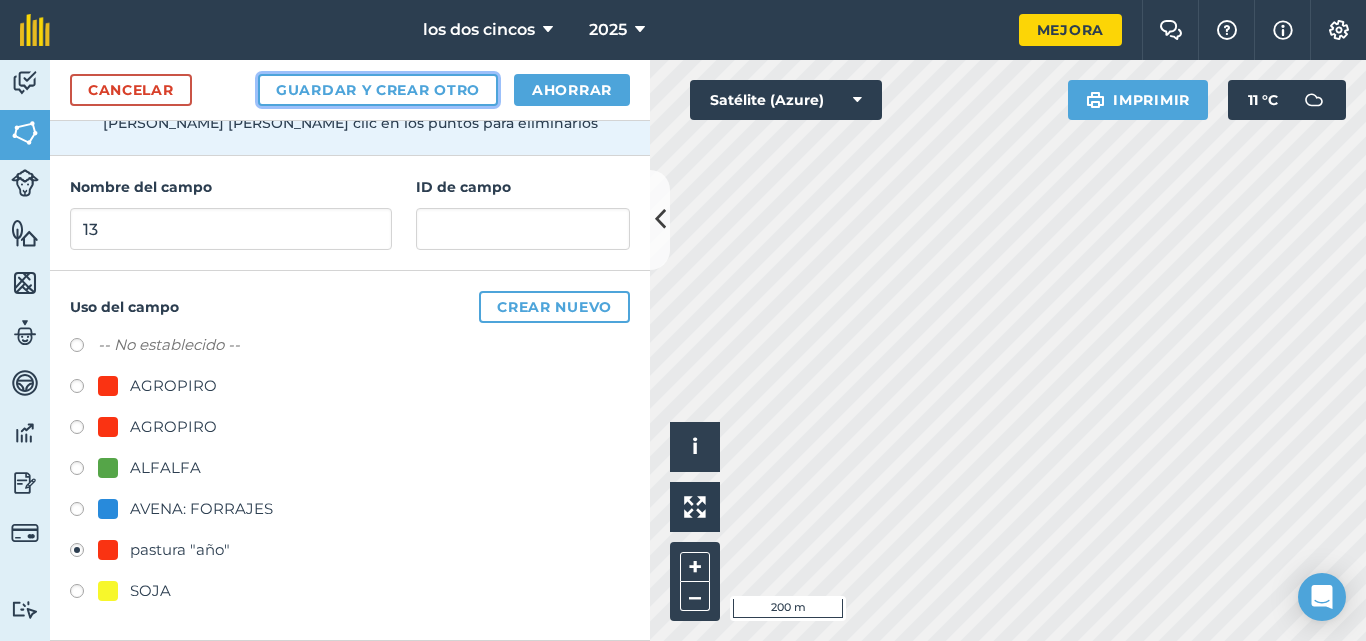 click on "Guardar y crear otro" at bounding box center (378, 90) 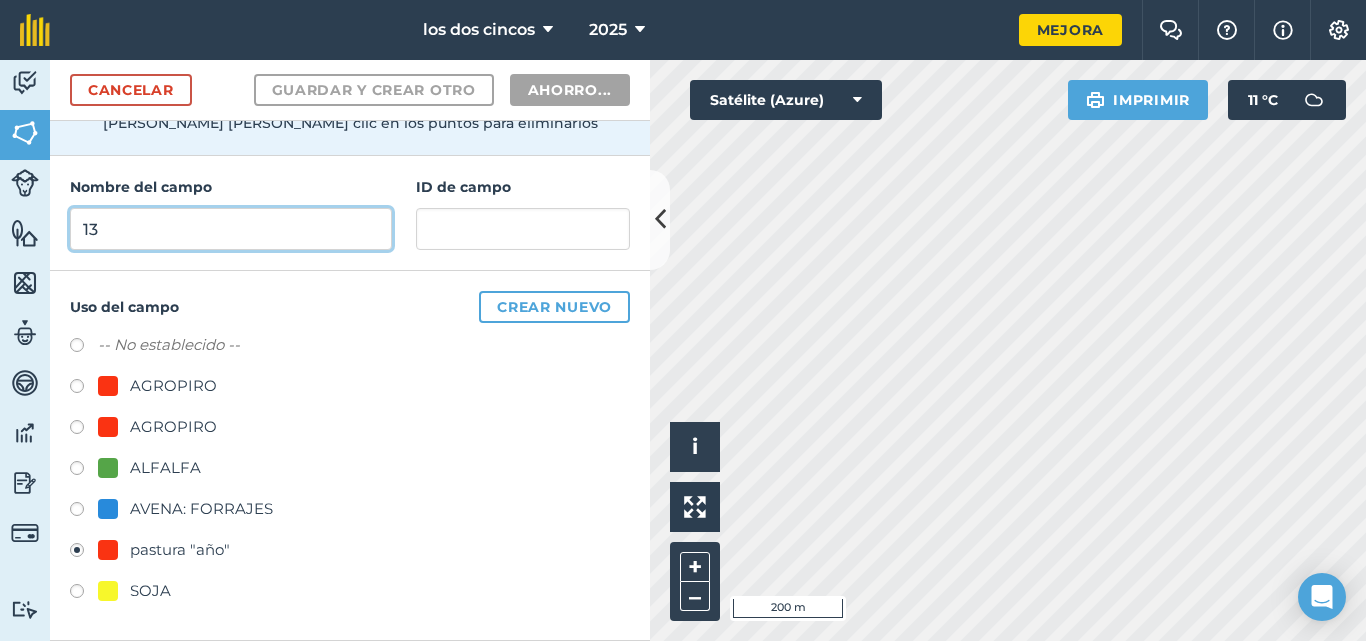 radio on "false" 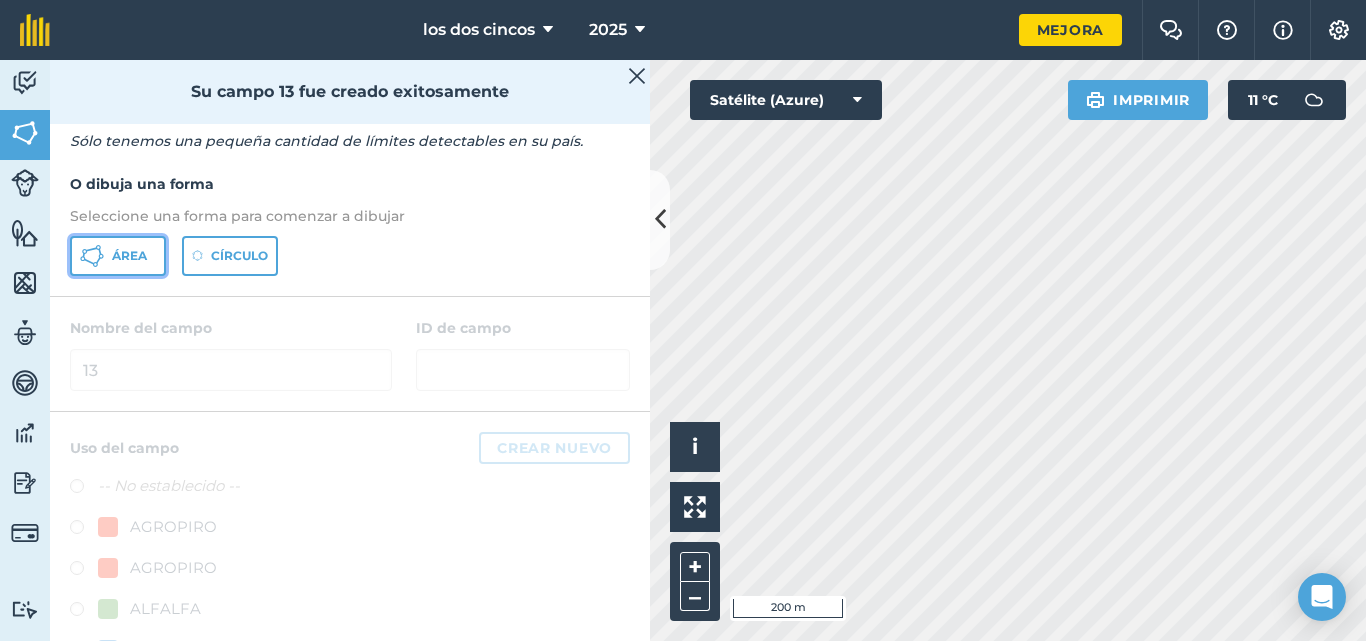 click on "Área" at bounding box center [129, 255] 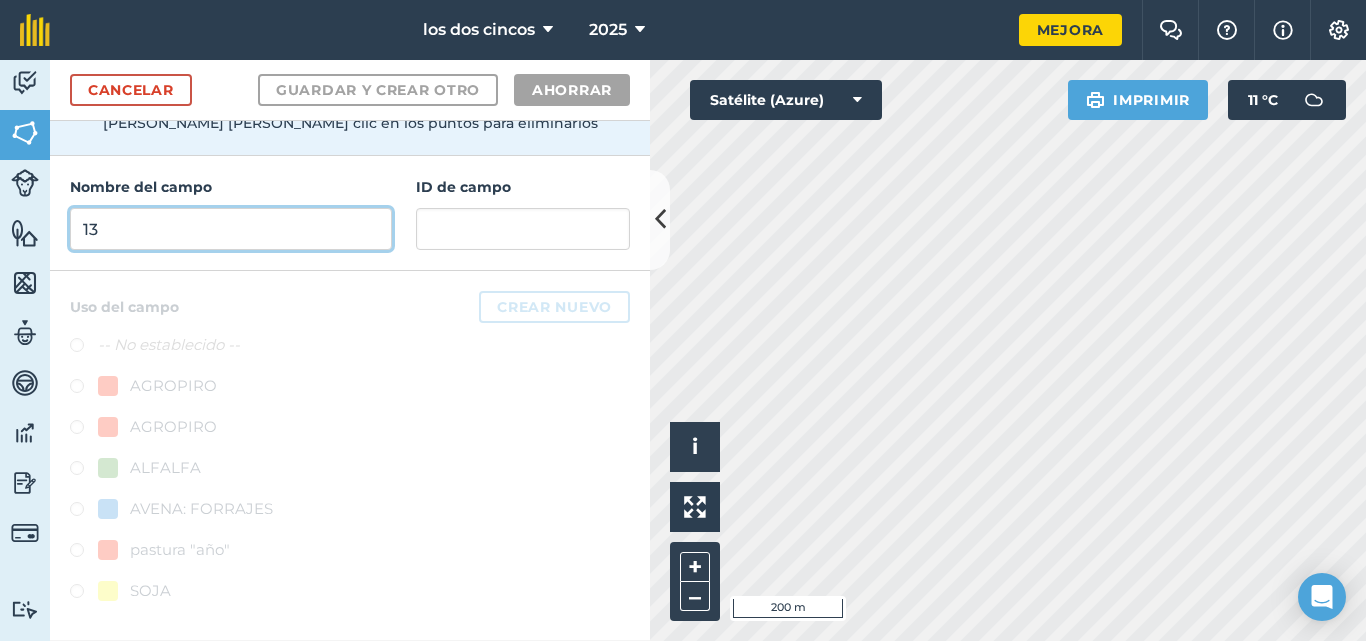 click on "13" at bounding box center (231, 229) 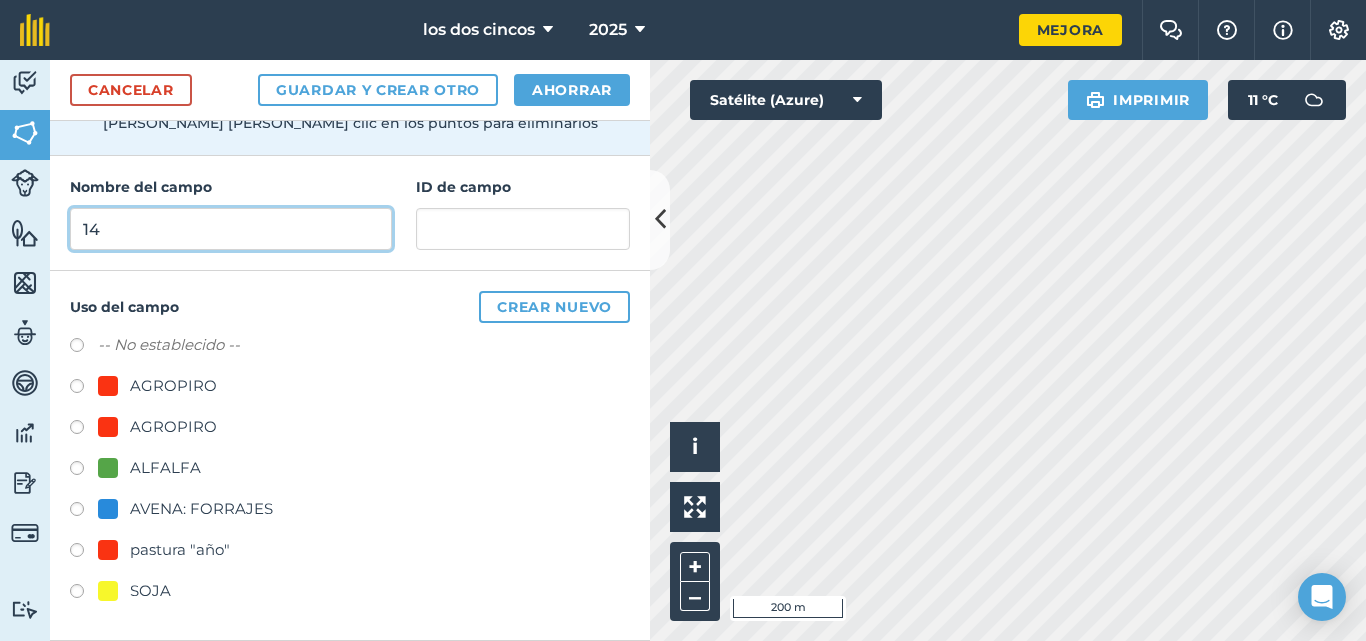 type on "14" 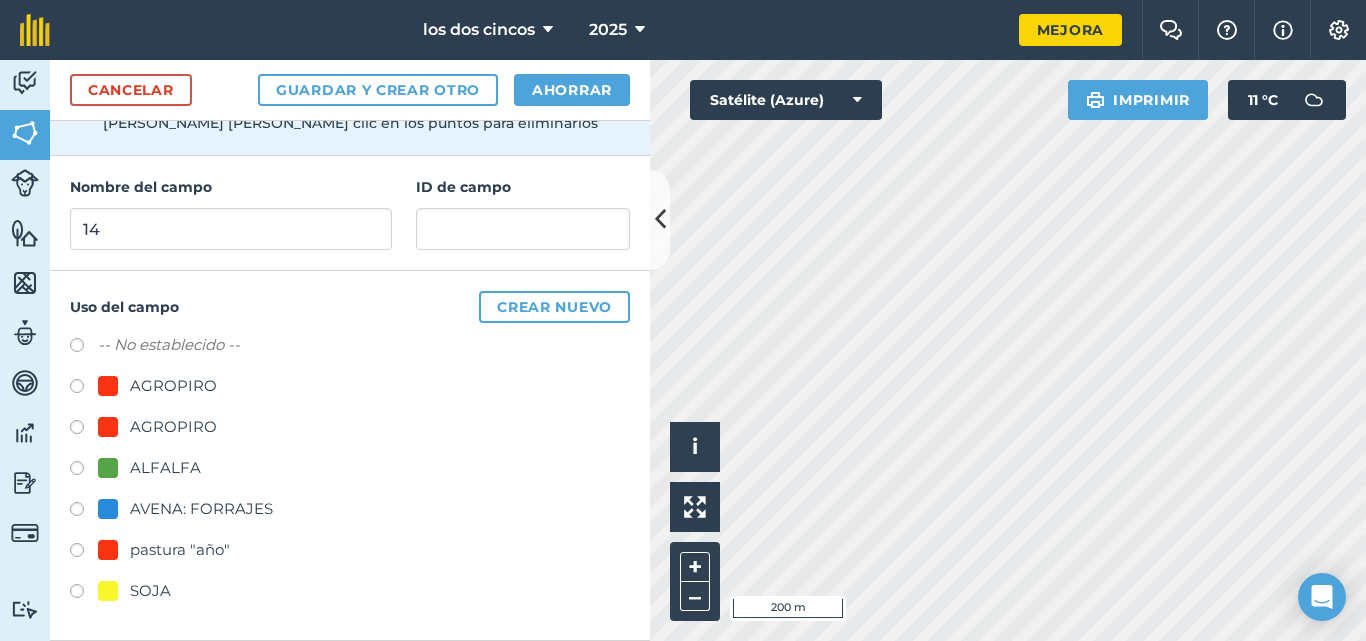 click at bounding box center (108, 550) 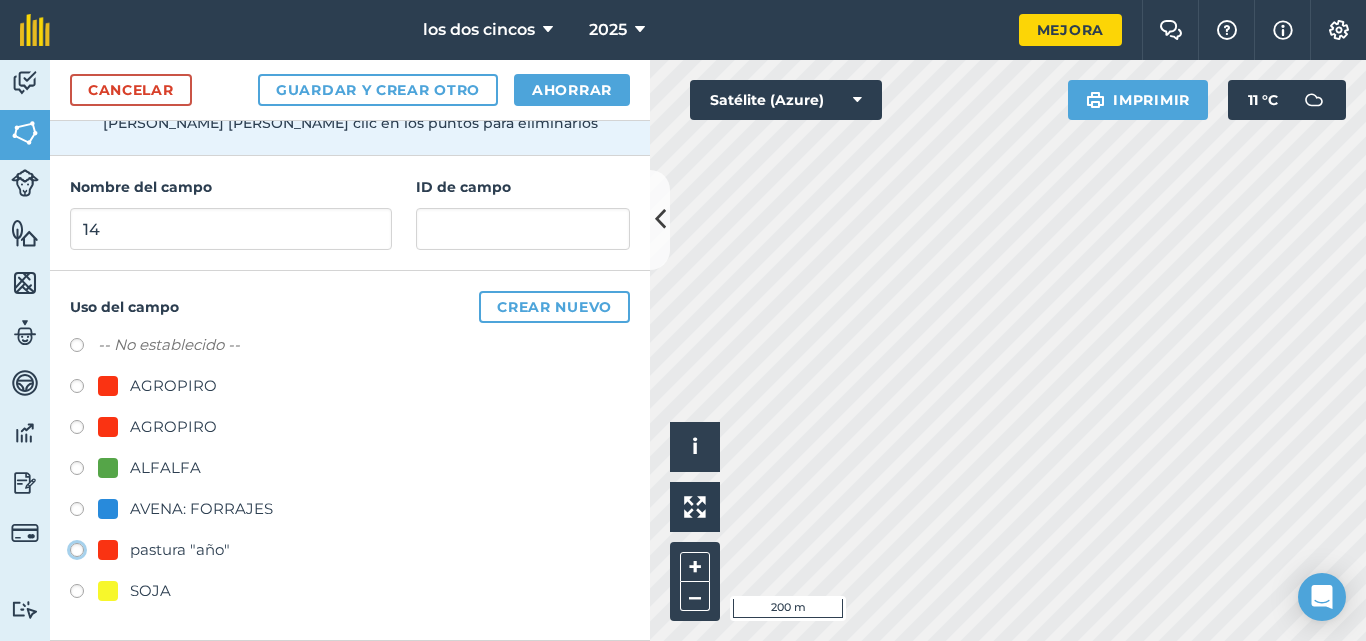 click on "pastura "año"" at bounding box center [-9923, 549] 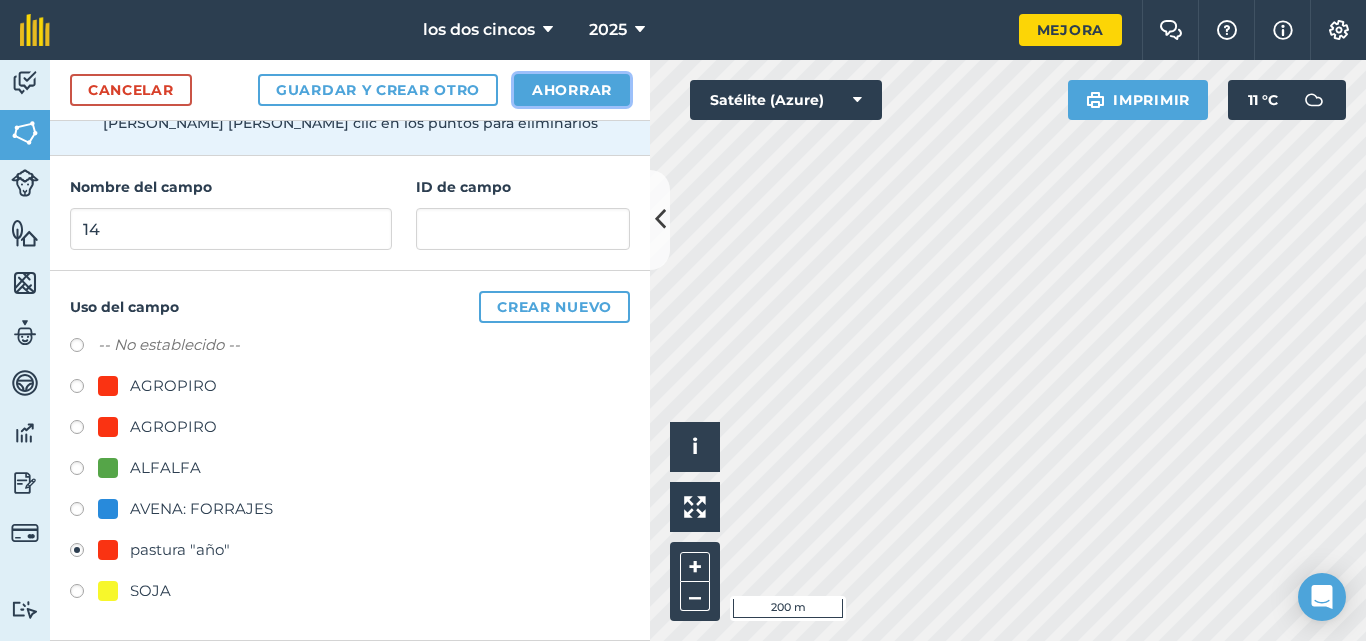 click on "Ahorrar" at bounding box center (572, 90) 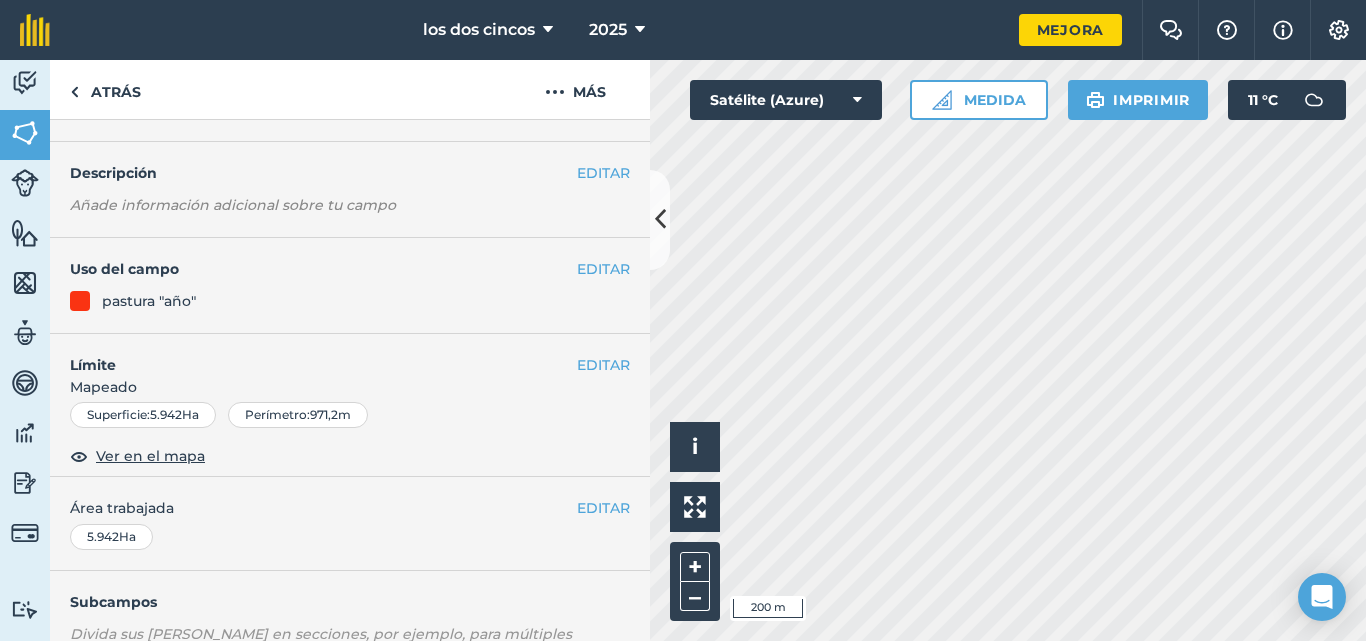 scroll, scrollTop: 0, scrollLeft: 0, axis: both 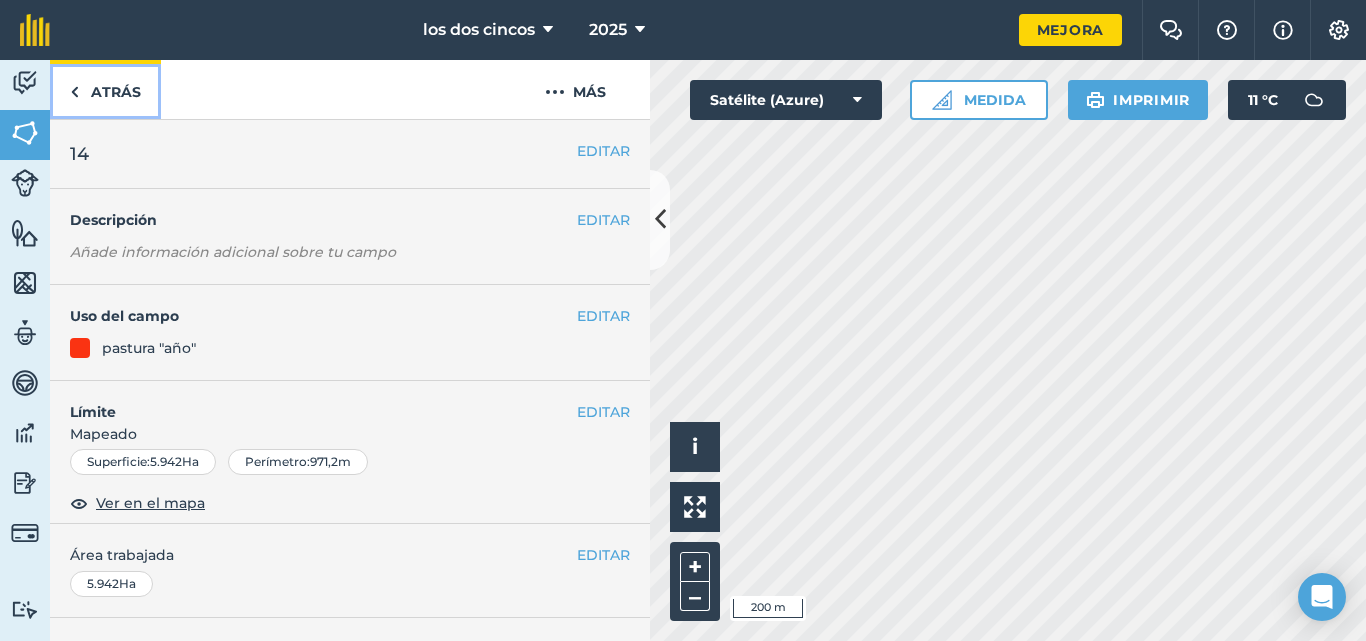 click on "Atrás" at bounding box center (105, 89) 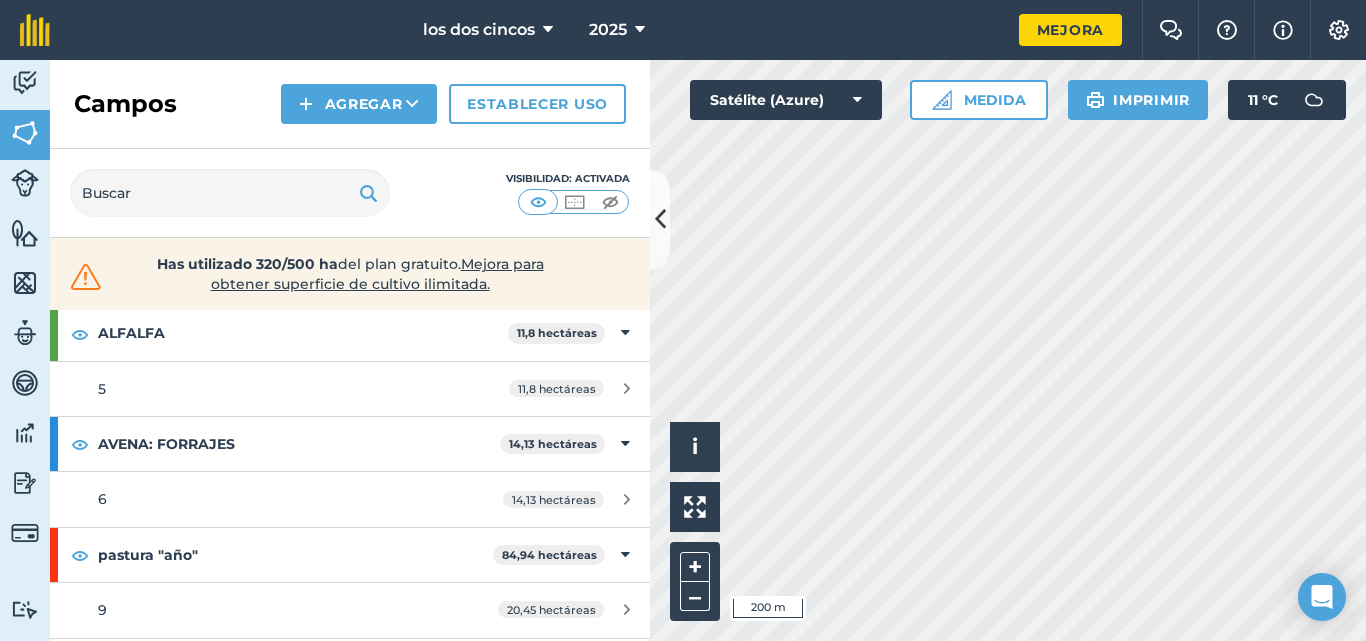 scroll, scrollTop: 170, scrollLeft: 0, axis: vertical 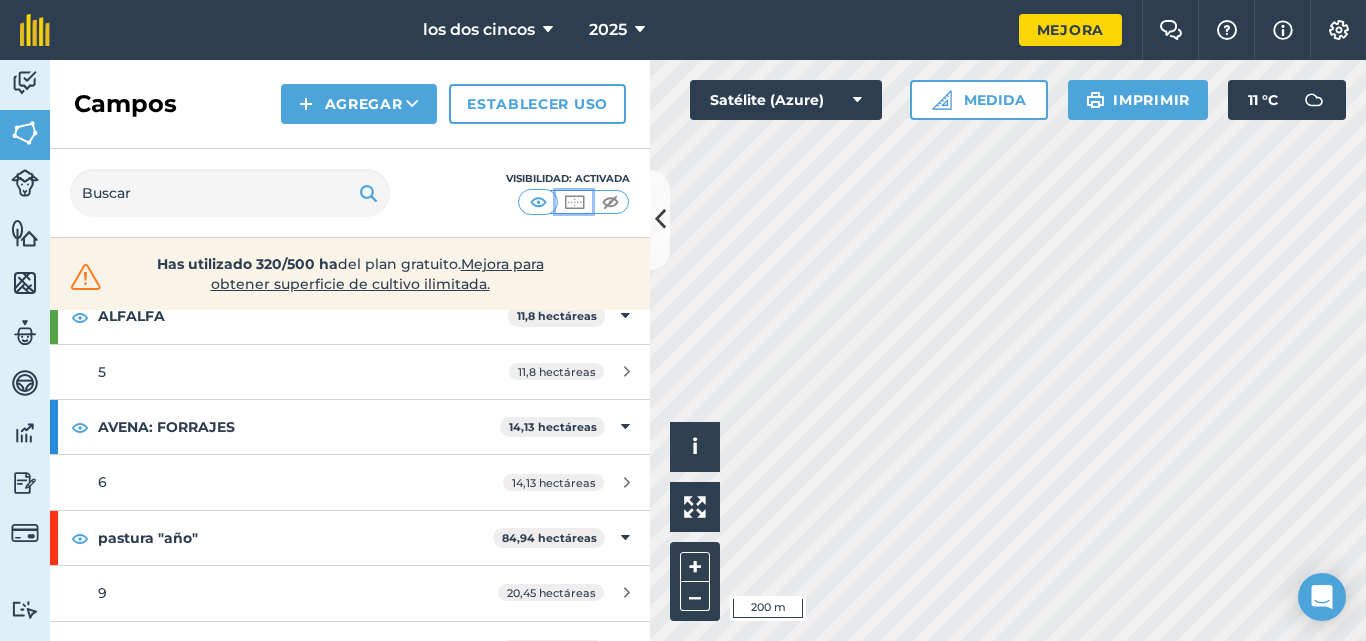 click at bounding box center [574, 202] 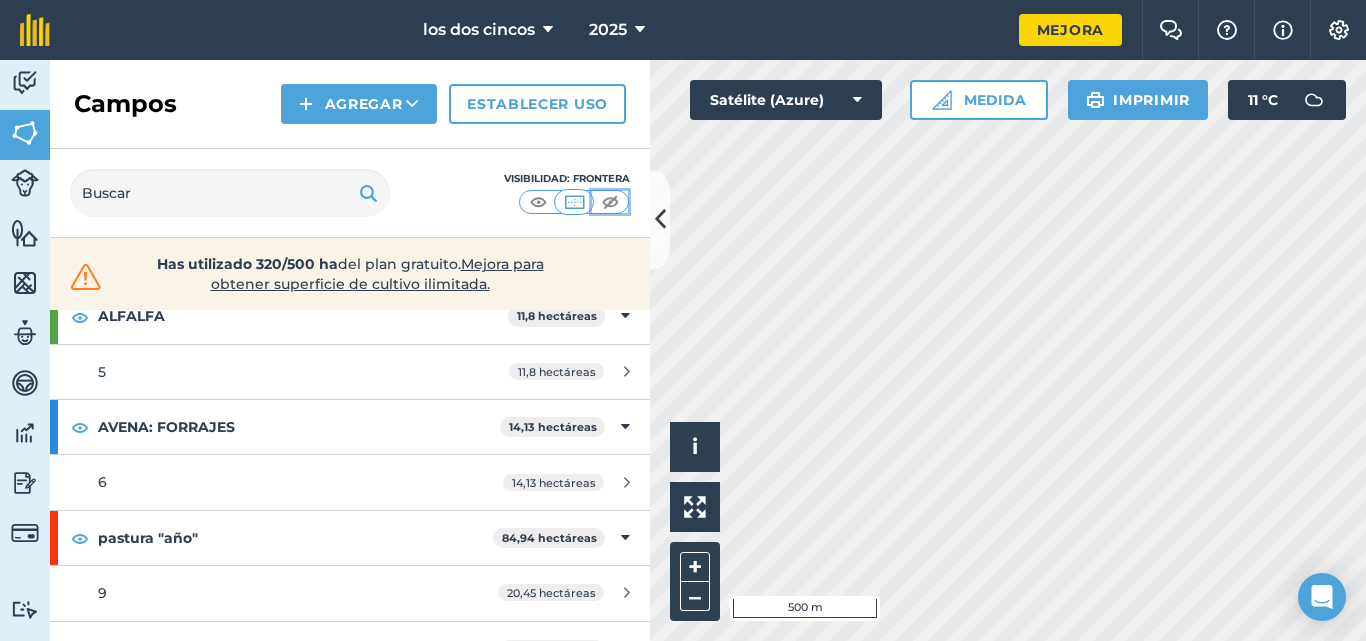 click at bounding box center [610, 202] 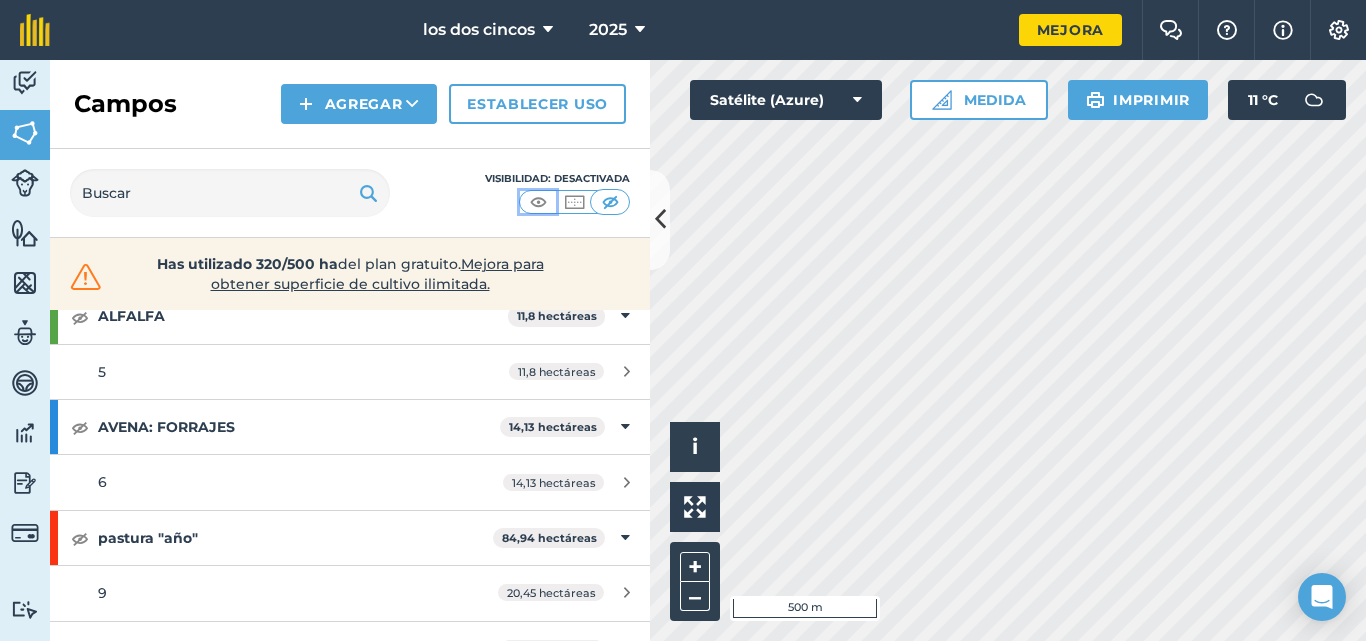click at bounding box center (538, 202) 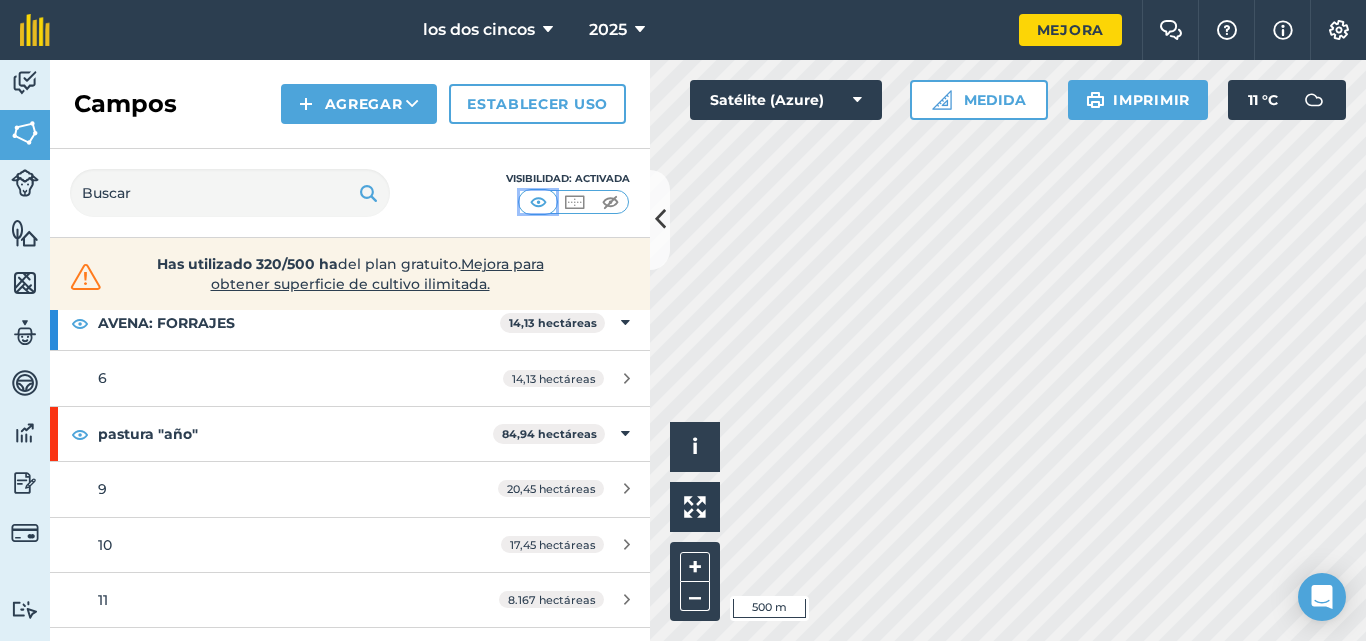 scroll, scrollTop: 0, scrollLeft: 0, axis: both 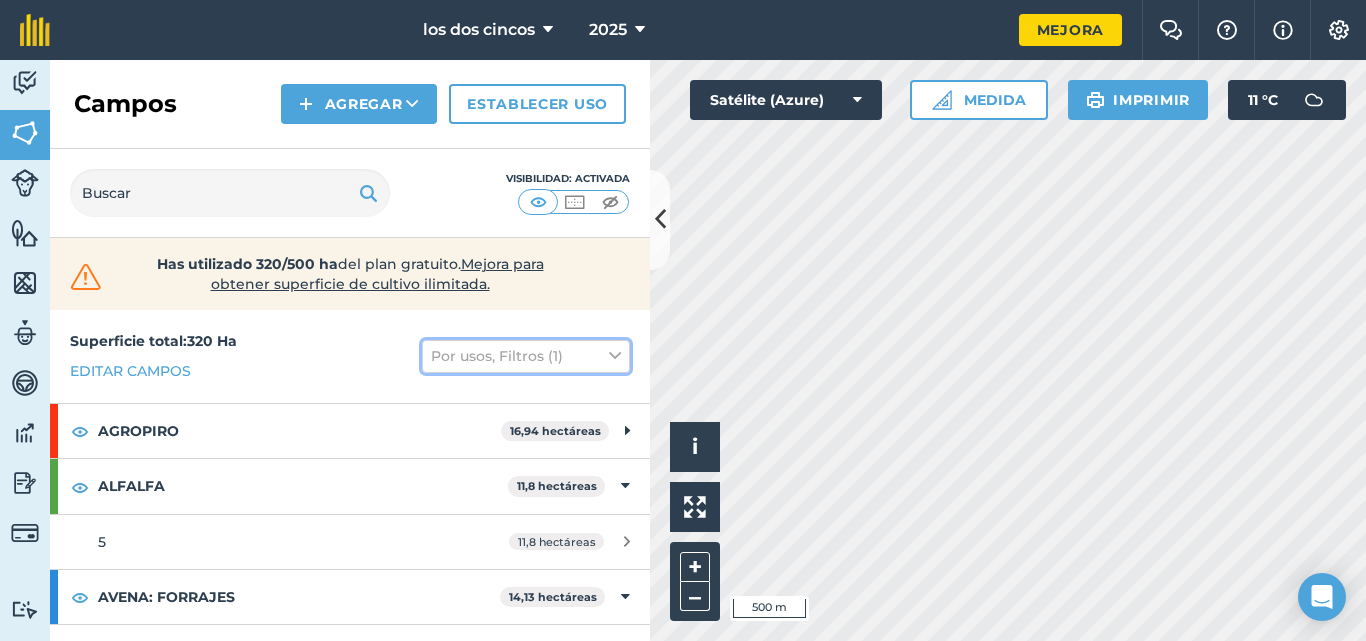 click on "Por usos, Filtros (1)" at bounding box center (526, 356) 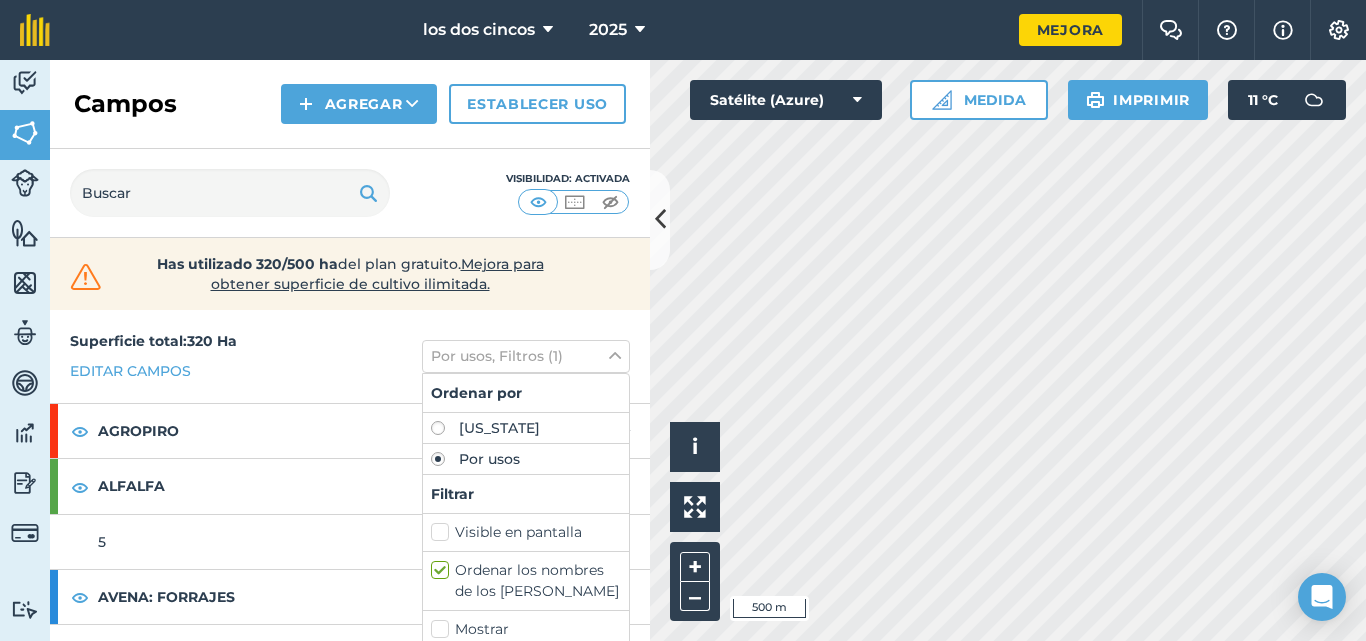 click on "Por usos" at bounding box center (526, 459) 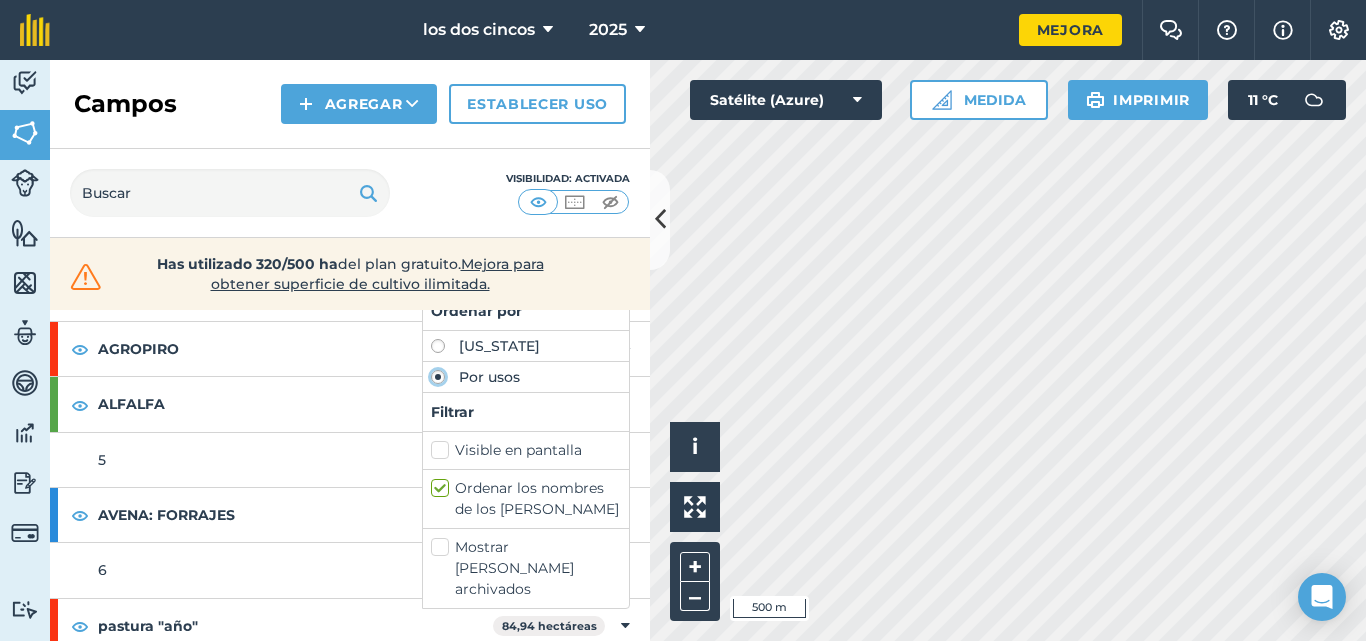 scroll, scrollTop: 0, scrollLeft: 0, axis: both 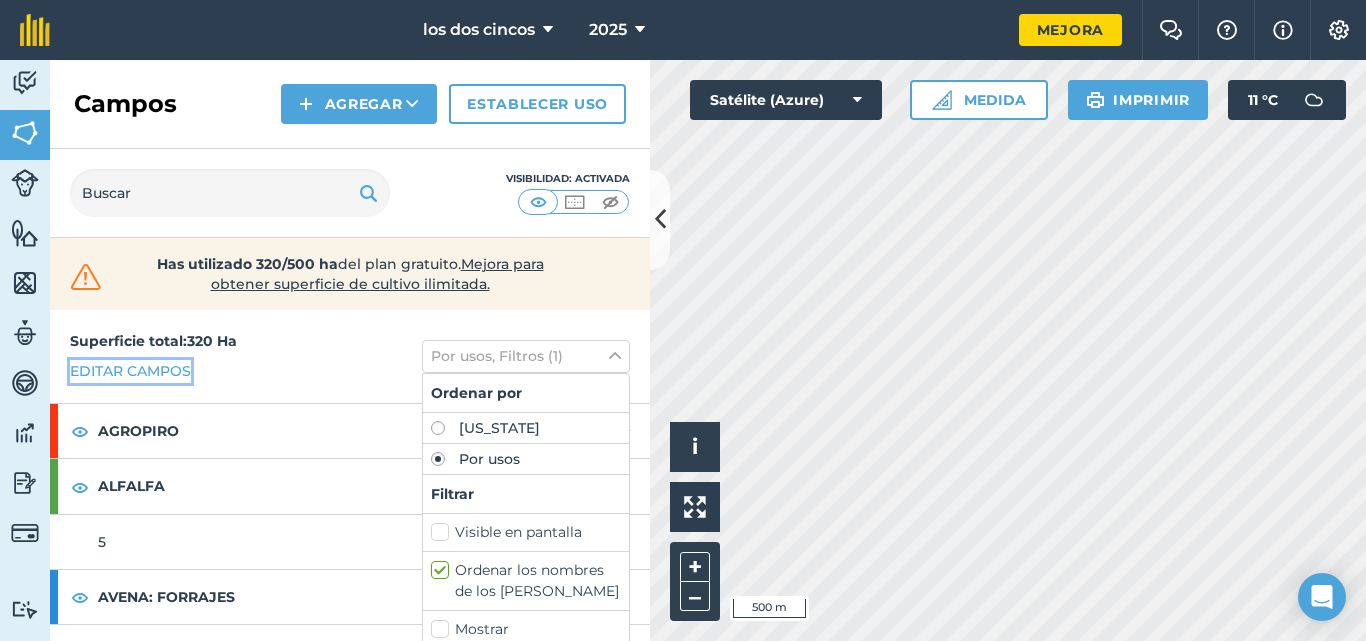 click on "Editar campos" at bounding box center (130, 371) 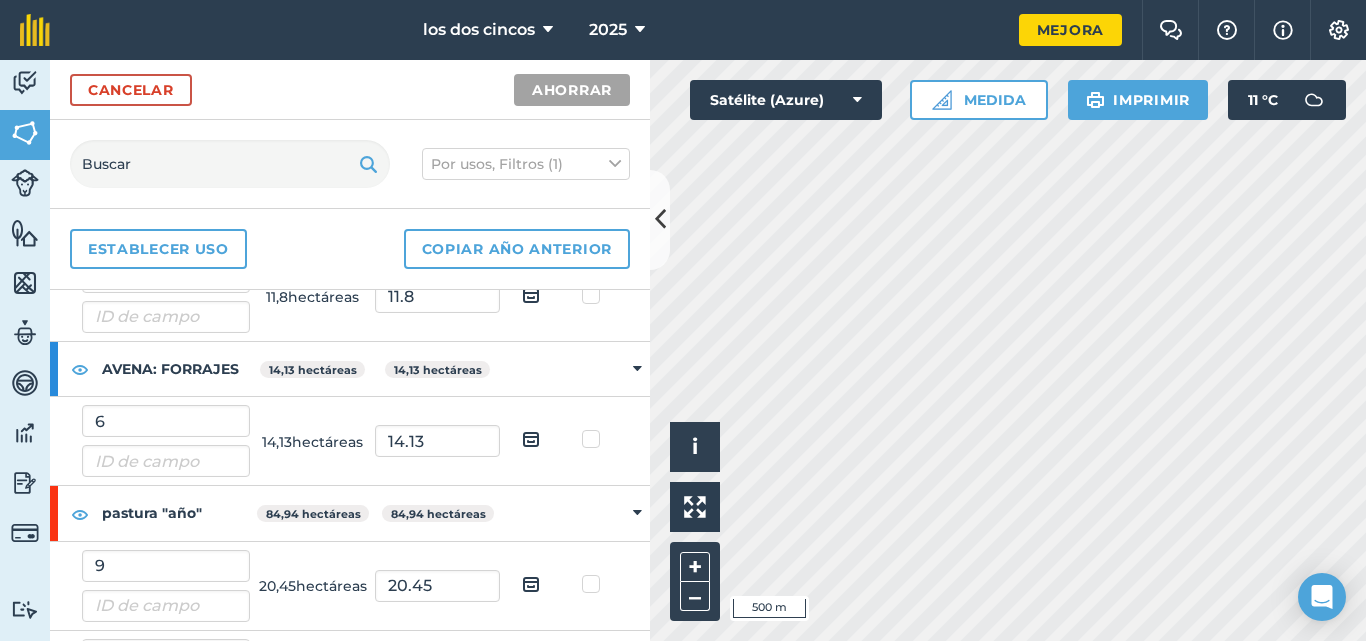 scroll, scrollTop: 0, scrollLeft: 0, axis: both 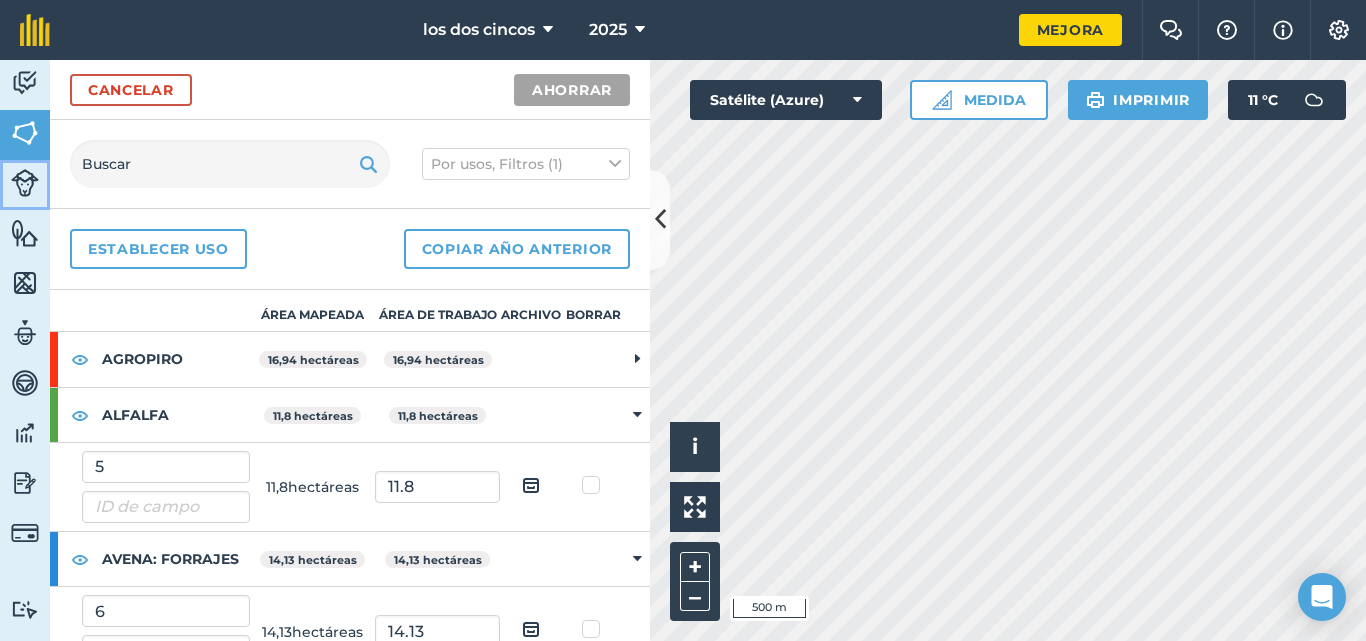 click at bounding box center (25, 183) 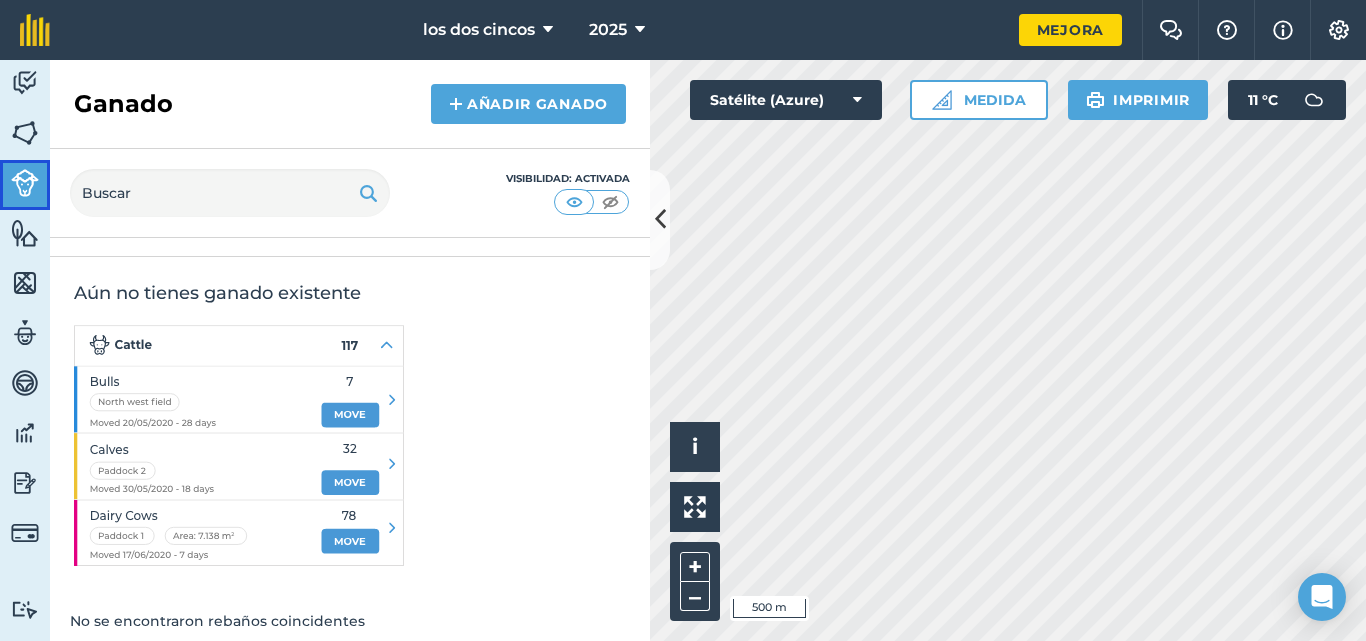 scroll, scrollTop: 54, scrollLeft: 0, axis: vertical 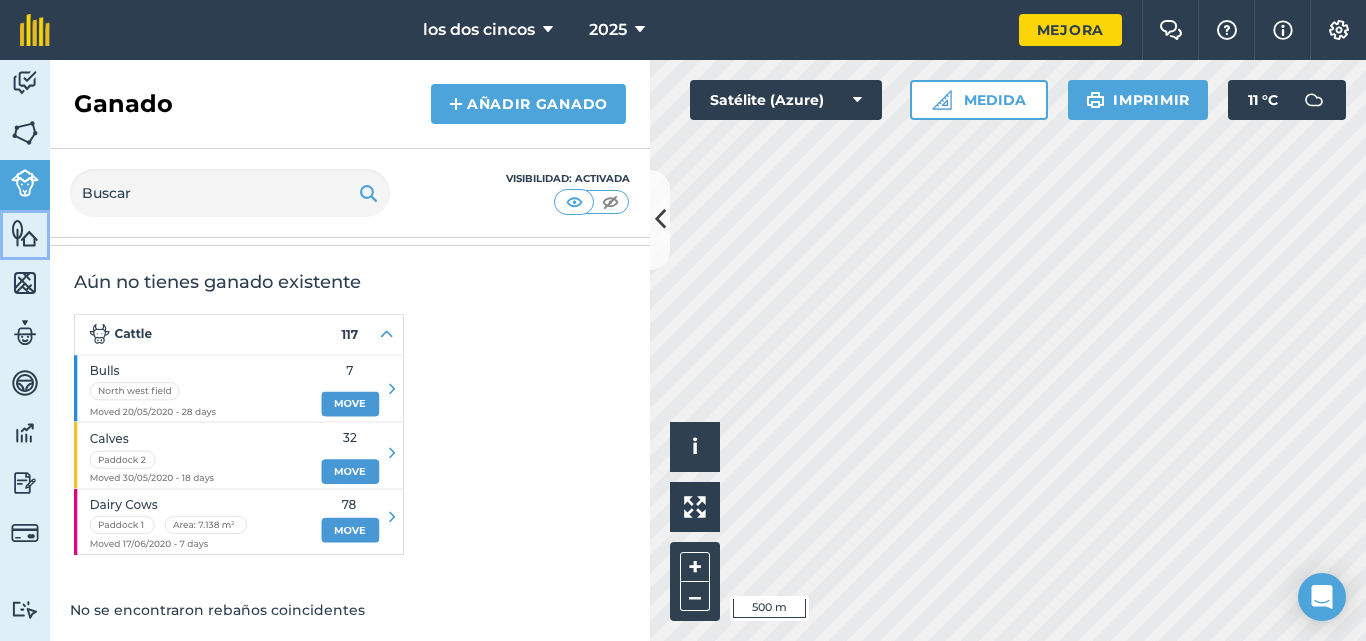 click at bounding box center (25, 233) 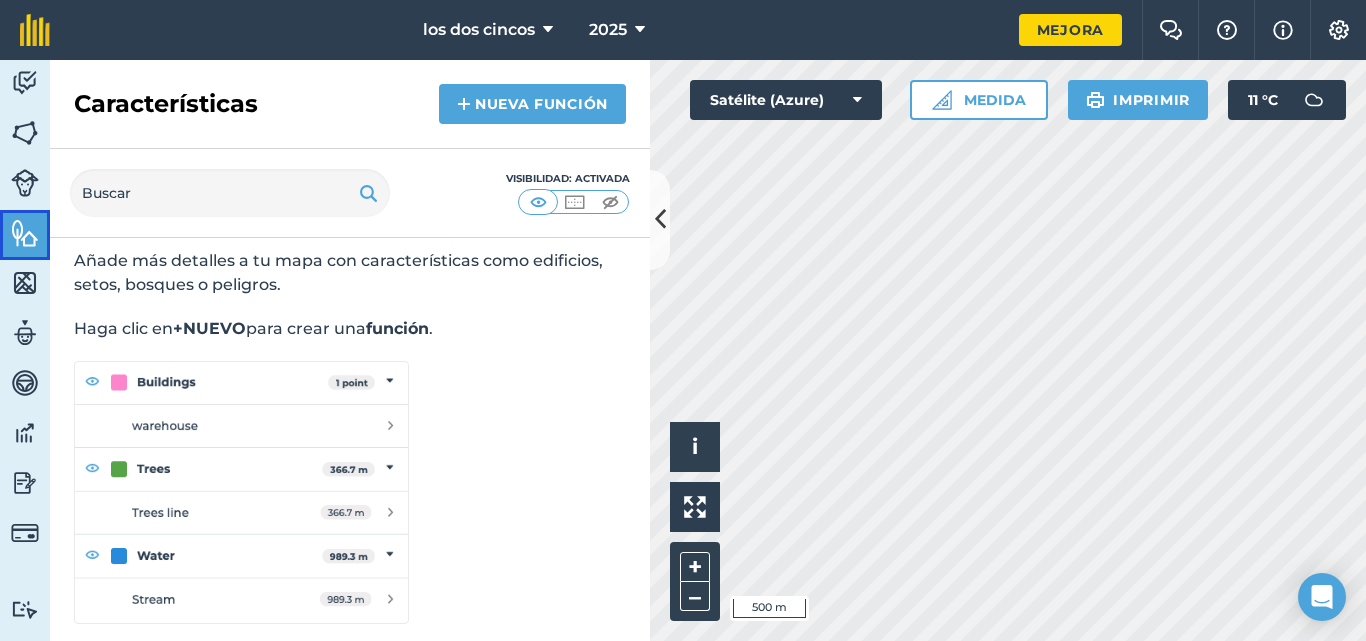 scroll, scrollTop: 64, scrollLeft: 0, axis: vertical 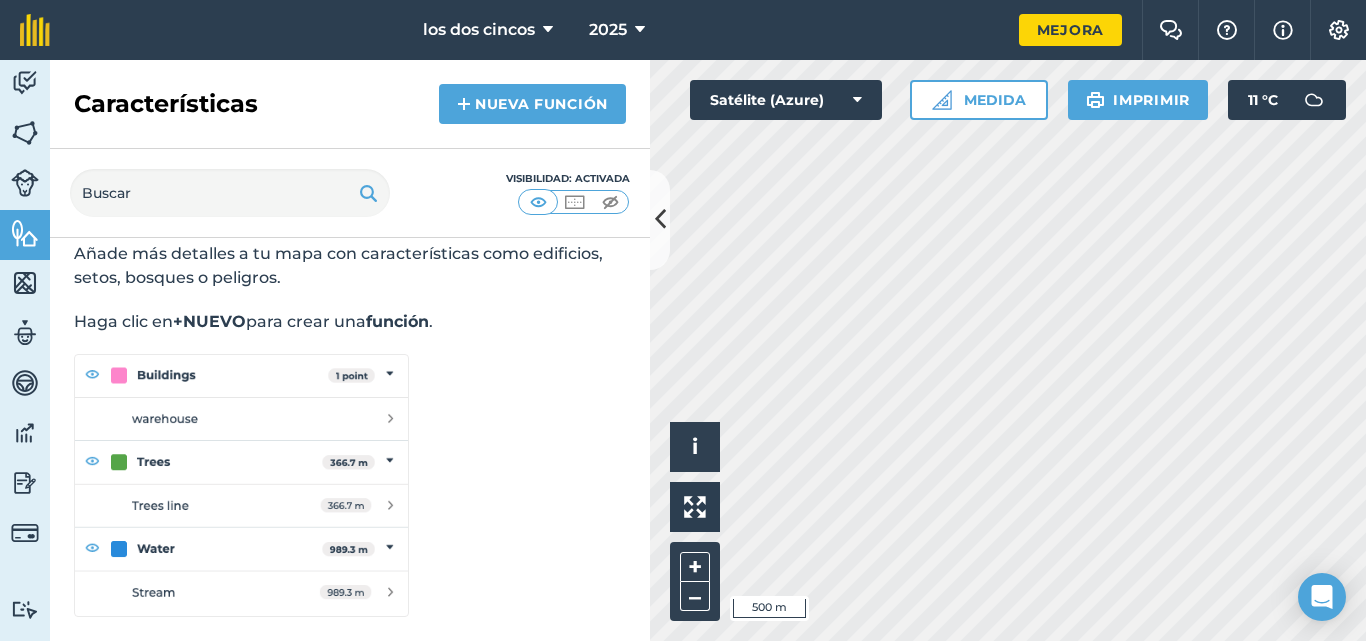 click at bounding box center (241, 485) 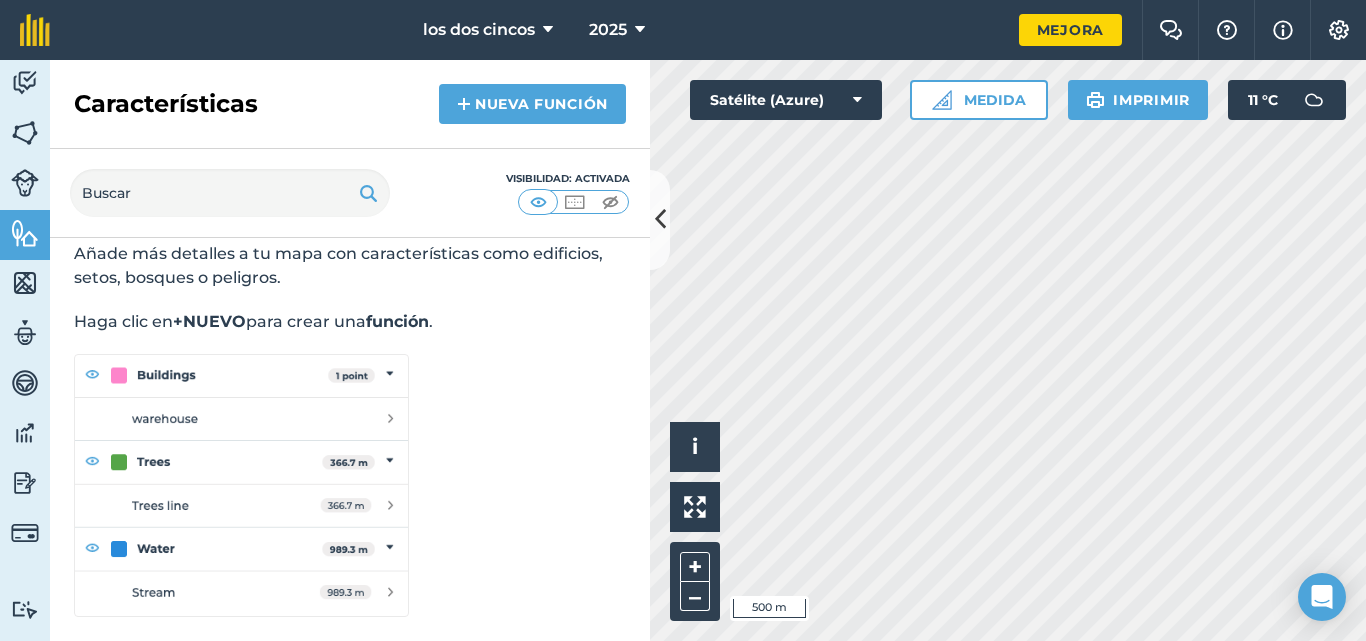 click at bounding box center [241, 485] 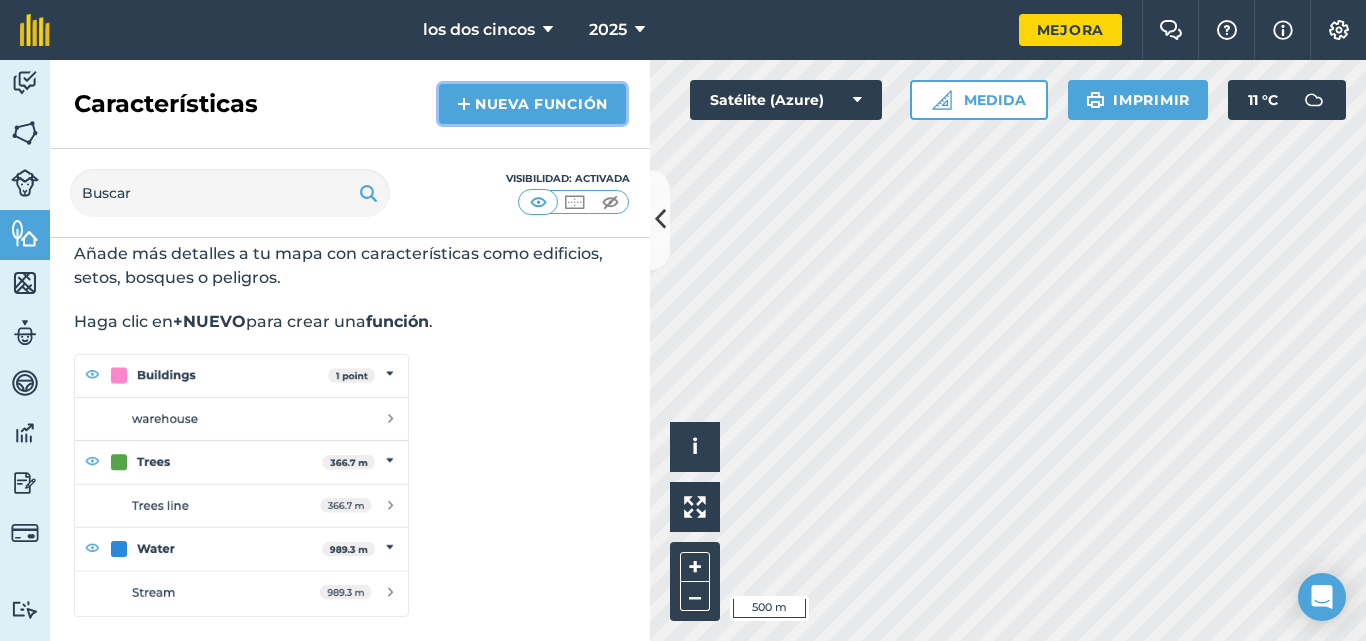click on "Nueva función" at bounding box center [541, 104] 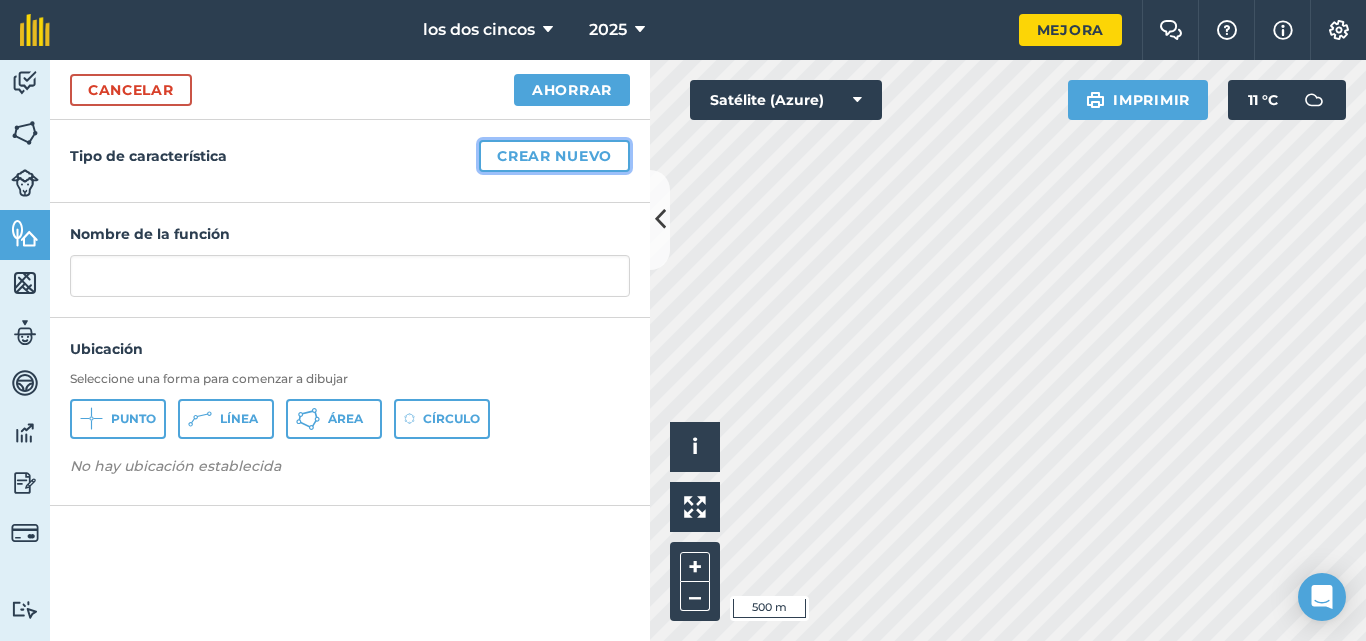 click on "Crear nuevo" at bounding box center [554, 156] 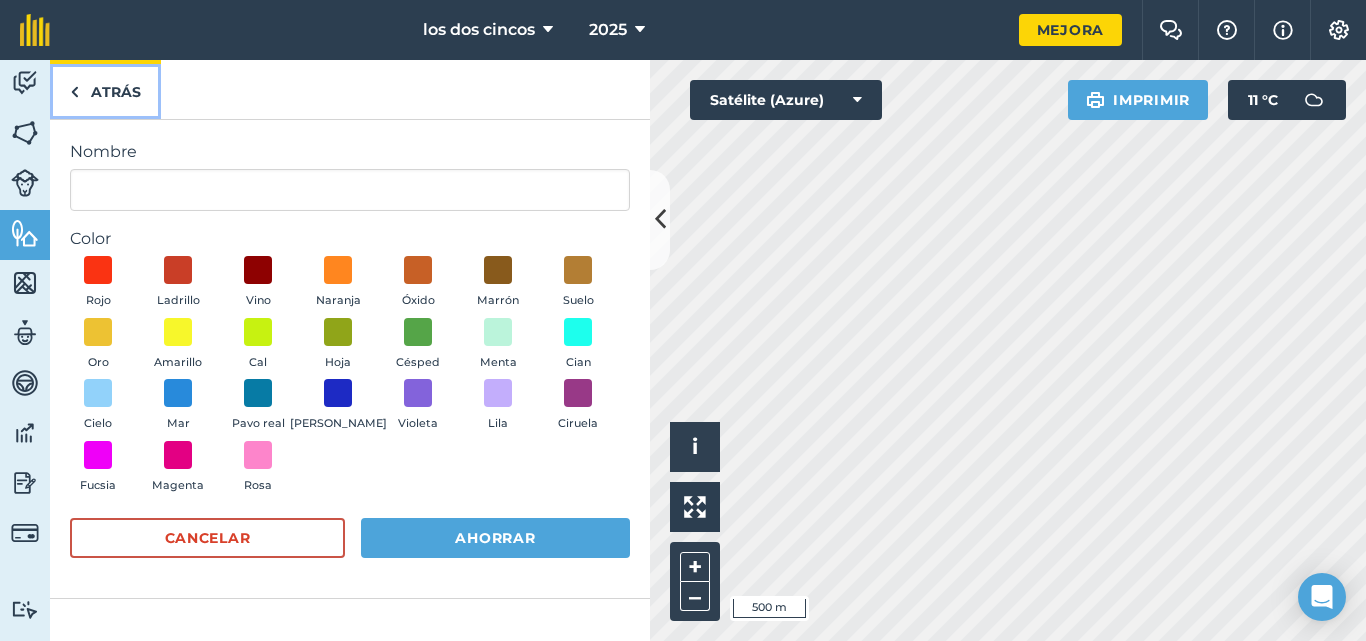 click on "Atrás" at bounding box center (105, 89) 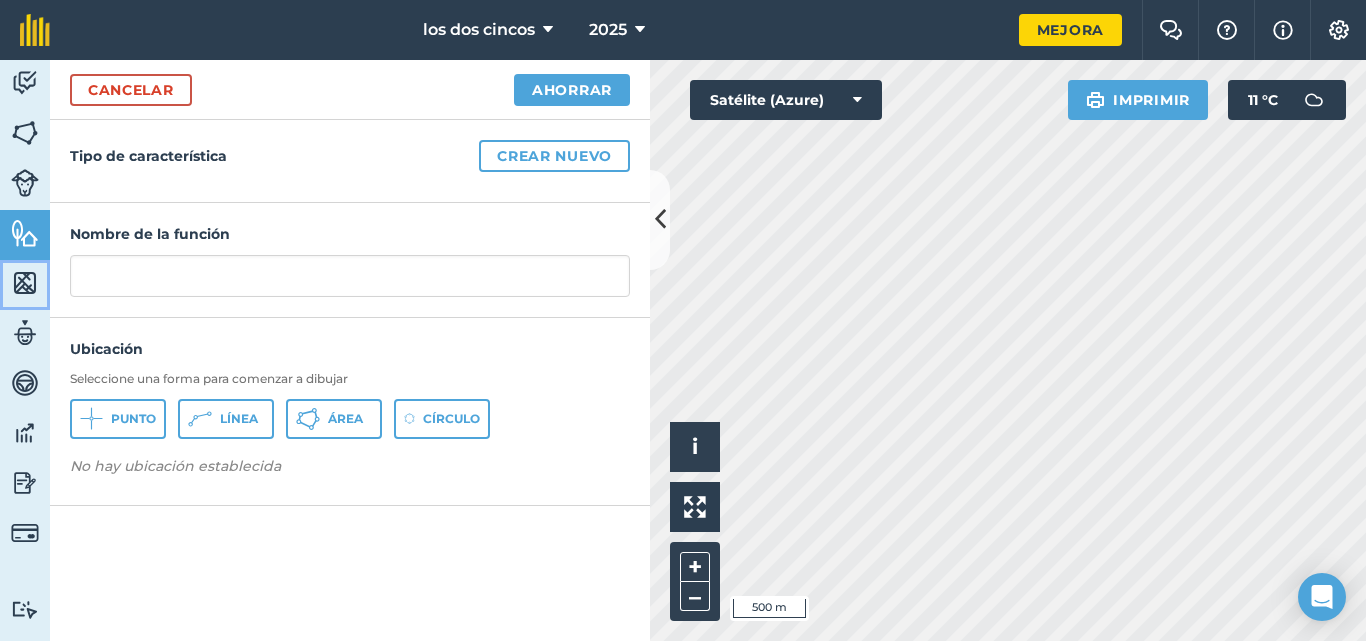 click at bounding box center [25, 283] 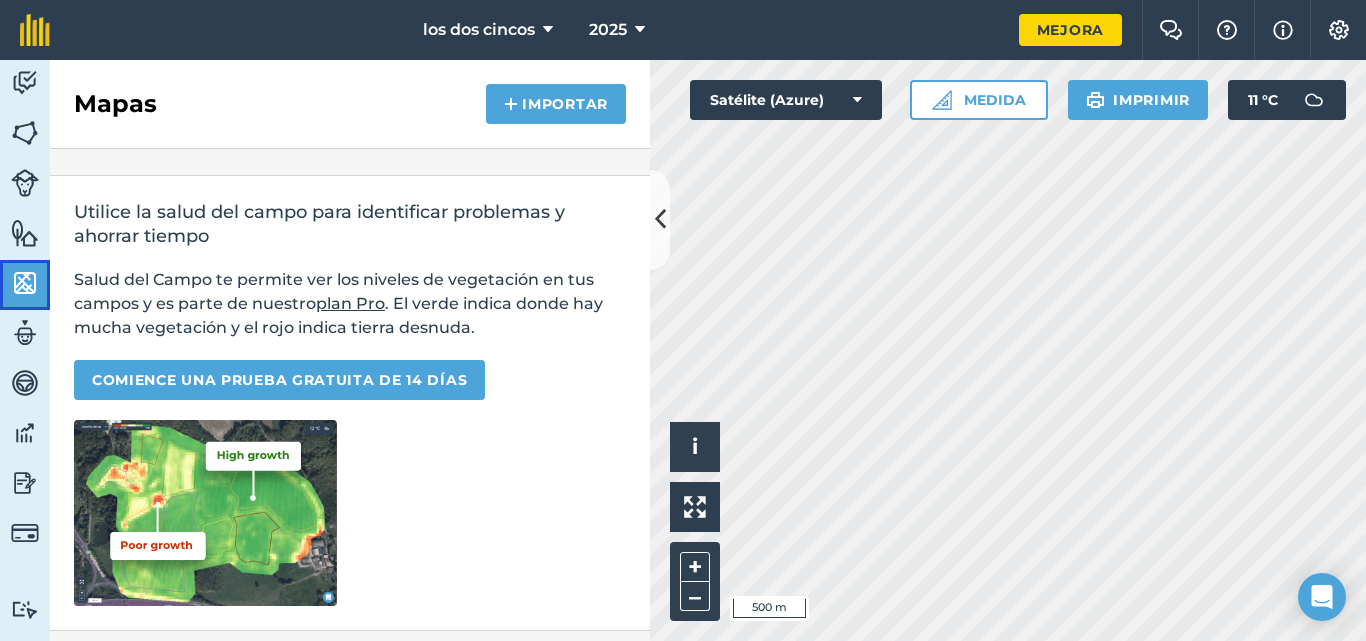 scroll, scrollTop: 58, scrollLeft: 0, axis: vertical 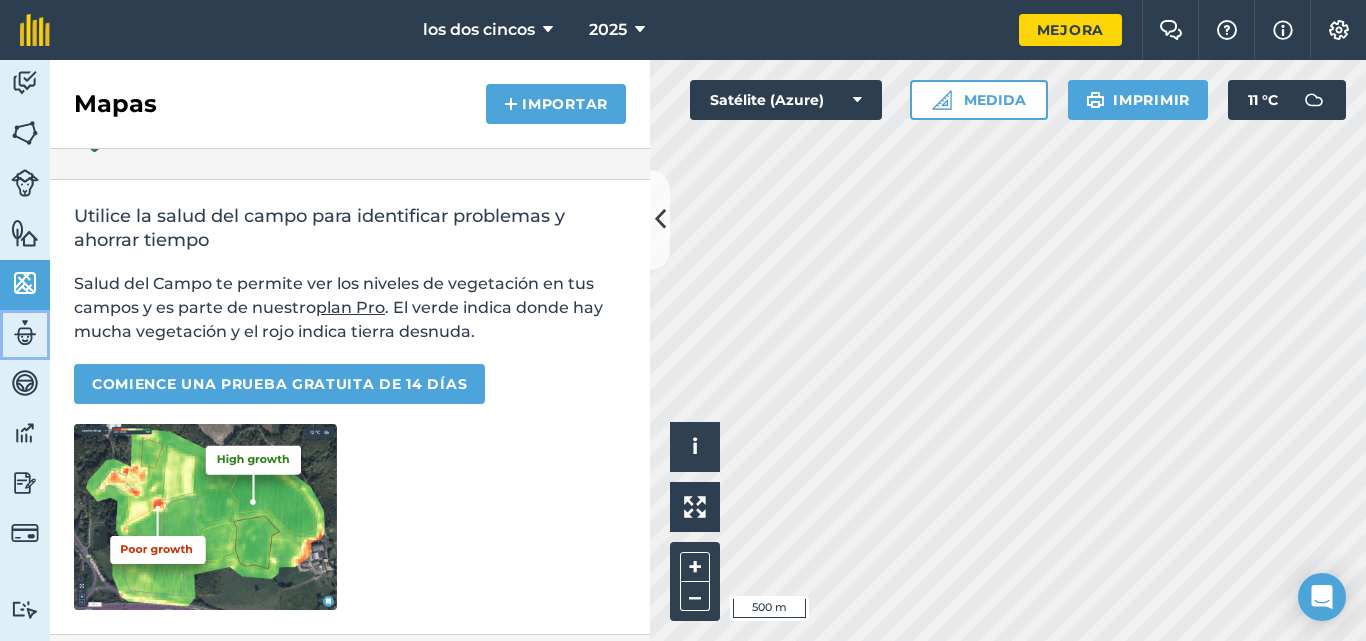 click at bounding box center (25, 333) 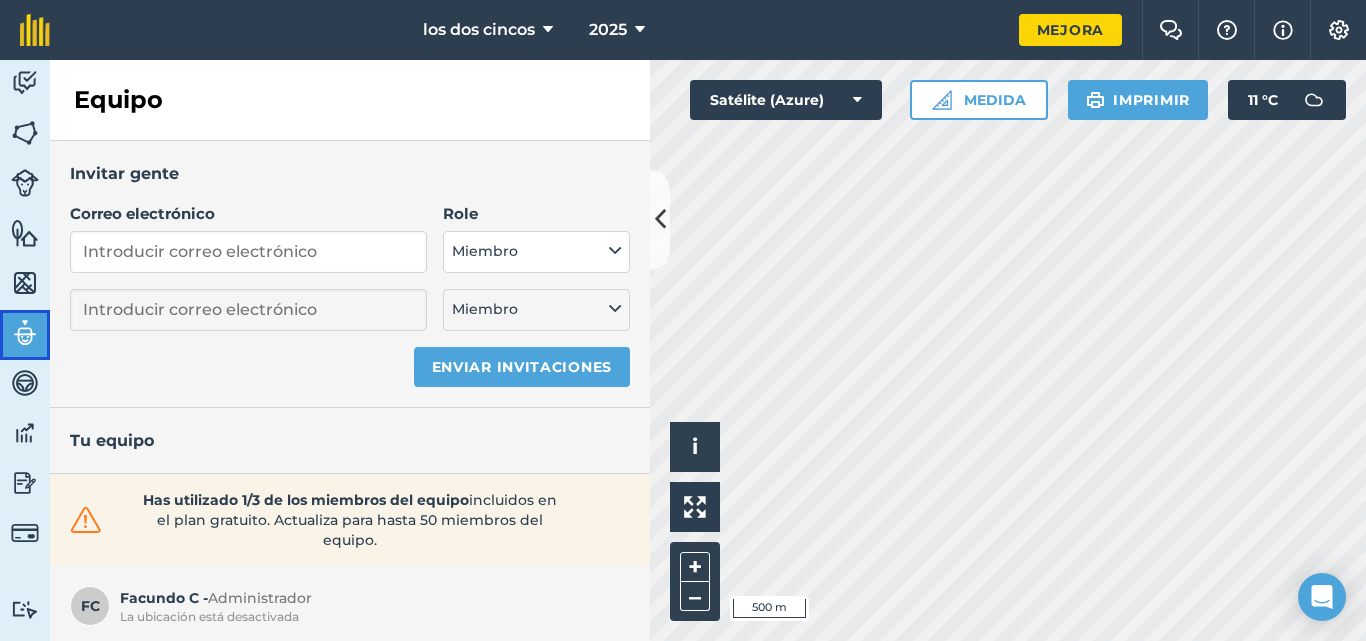 scroll, scrollTop: 6, scrollLeft: 0, axis: vertical 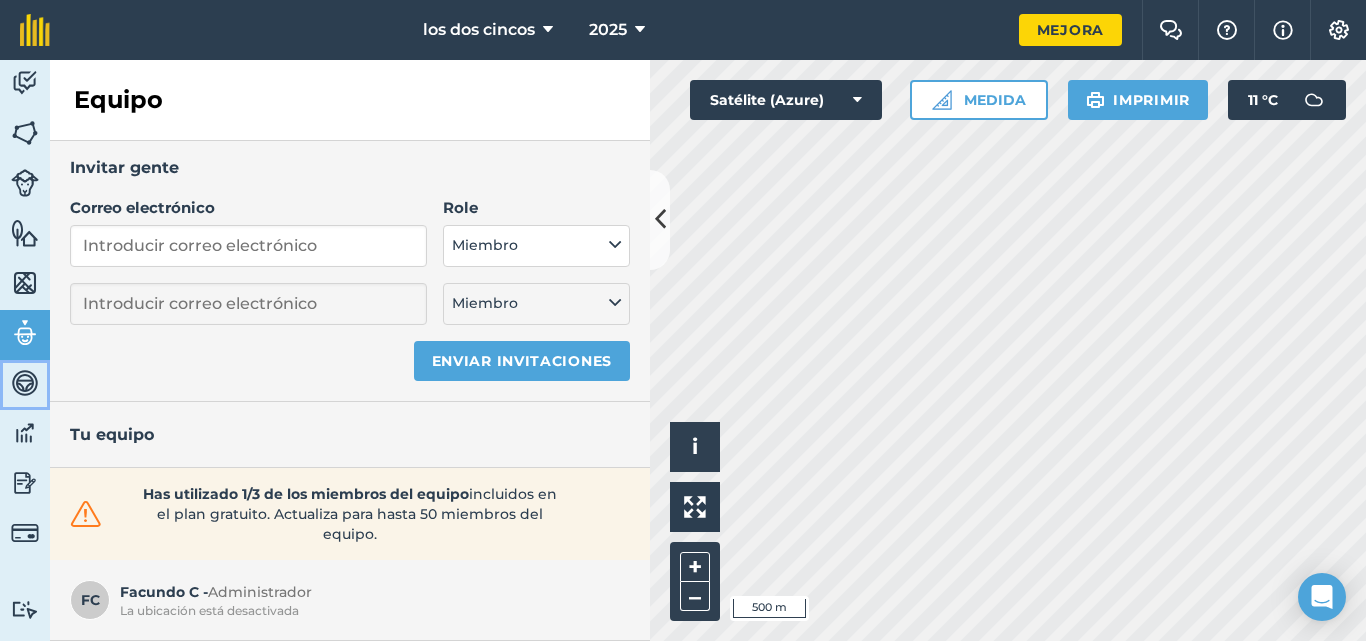 click at bounding box center (25, 383) 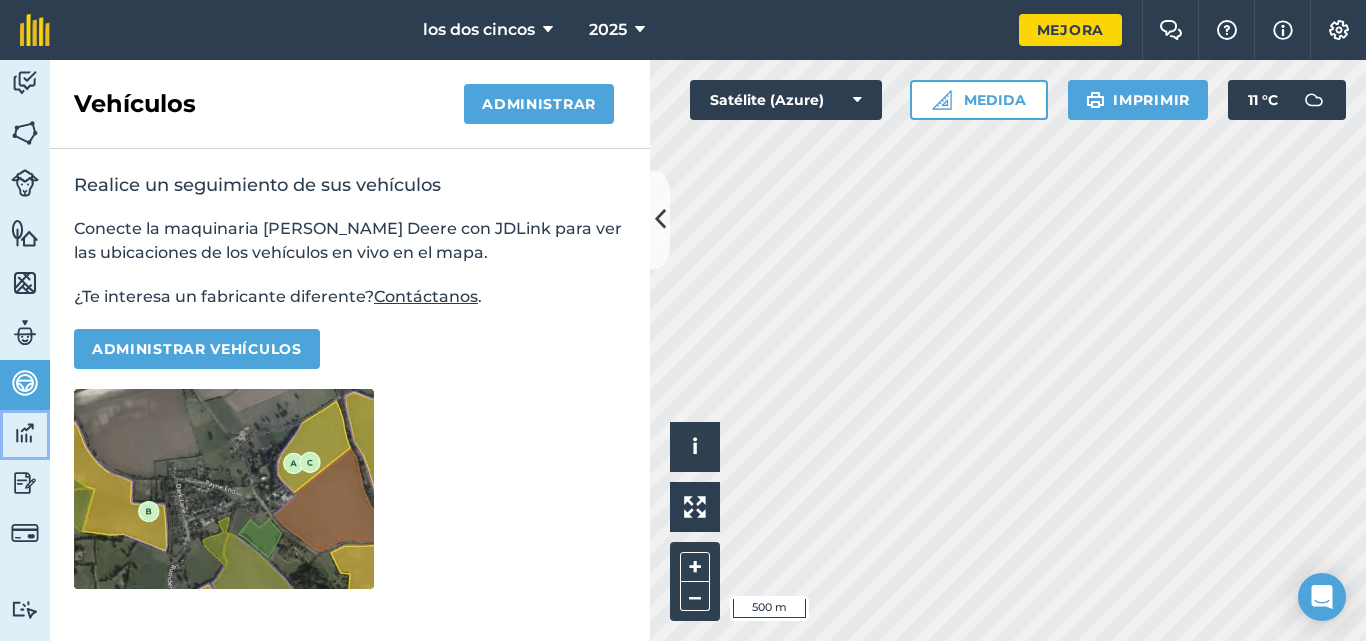 click at bounding box center [25, 433] 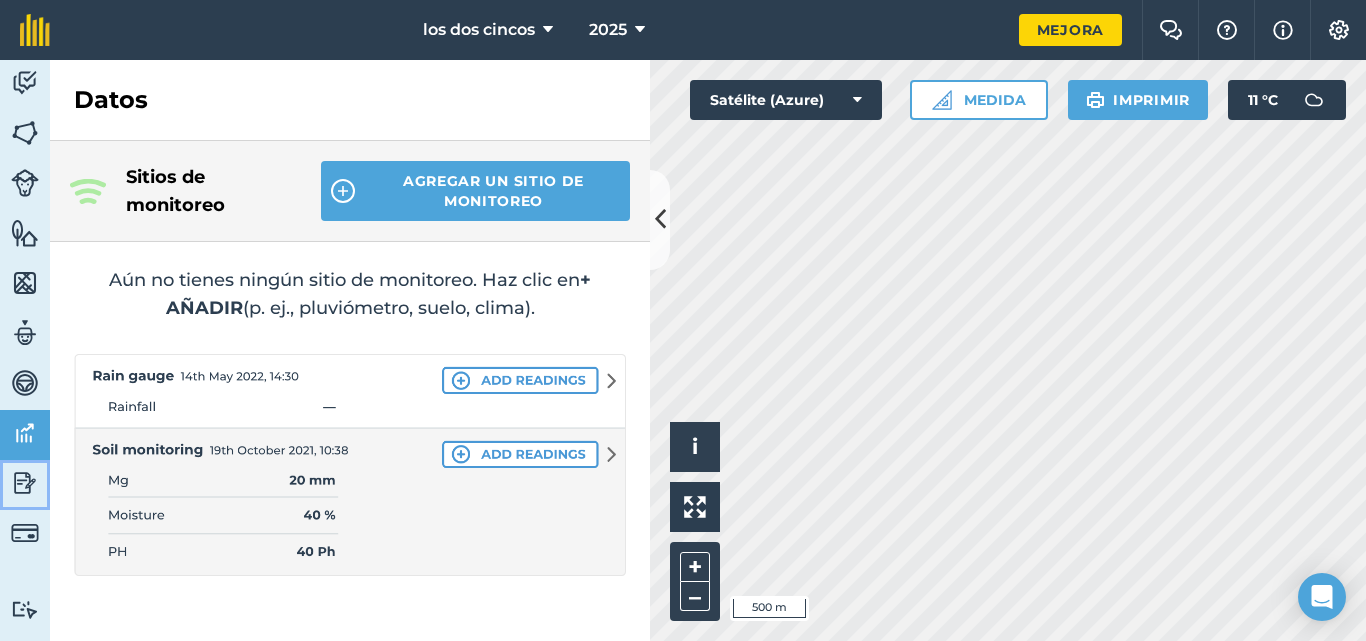 click at bounding box center [25, 483] 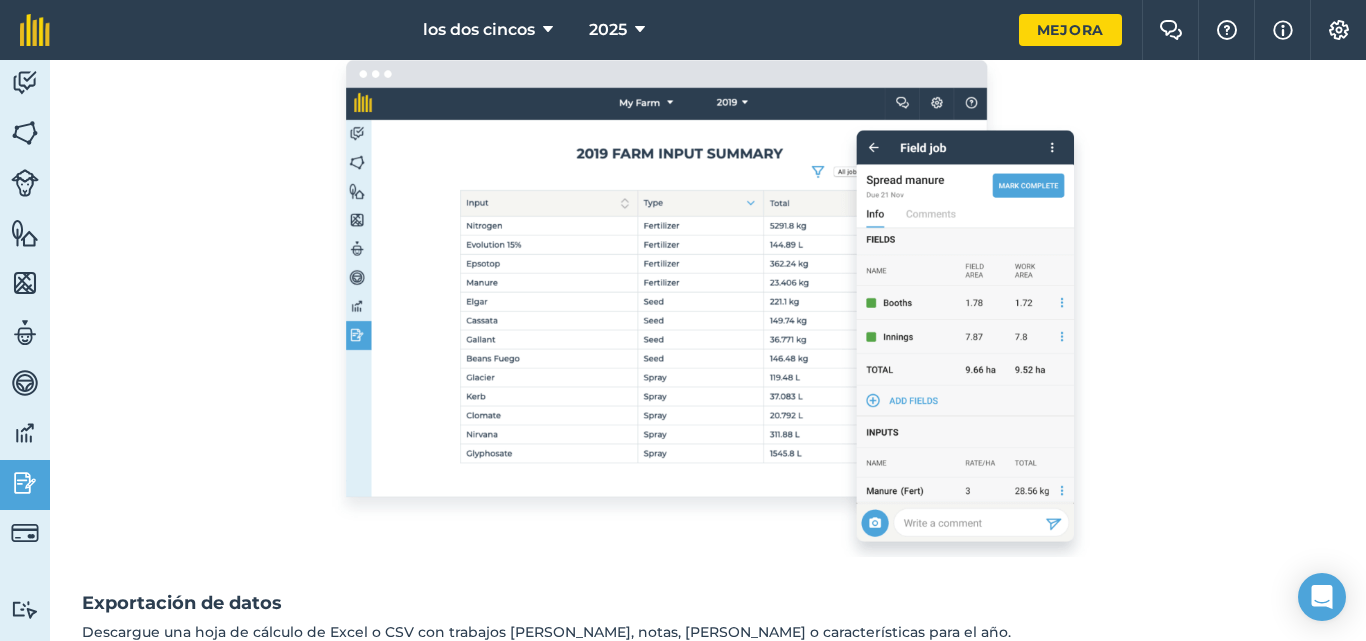 scroll, scrollTop: 339, scrollLeft: 0, axis: vertical 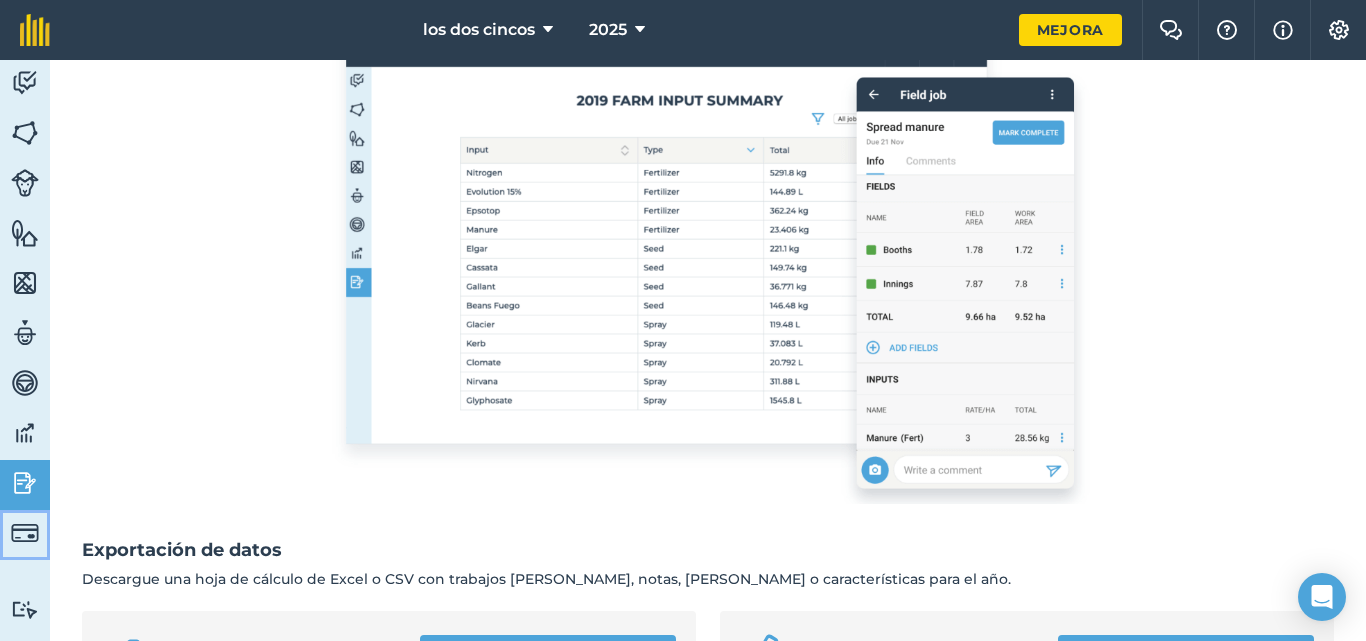 click at bounding box center [25, 533] 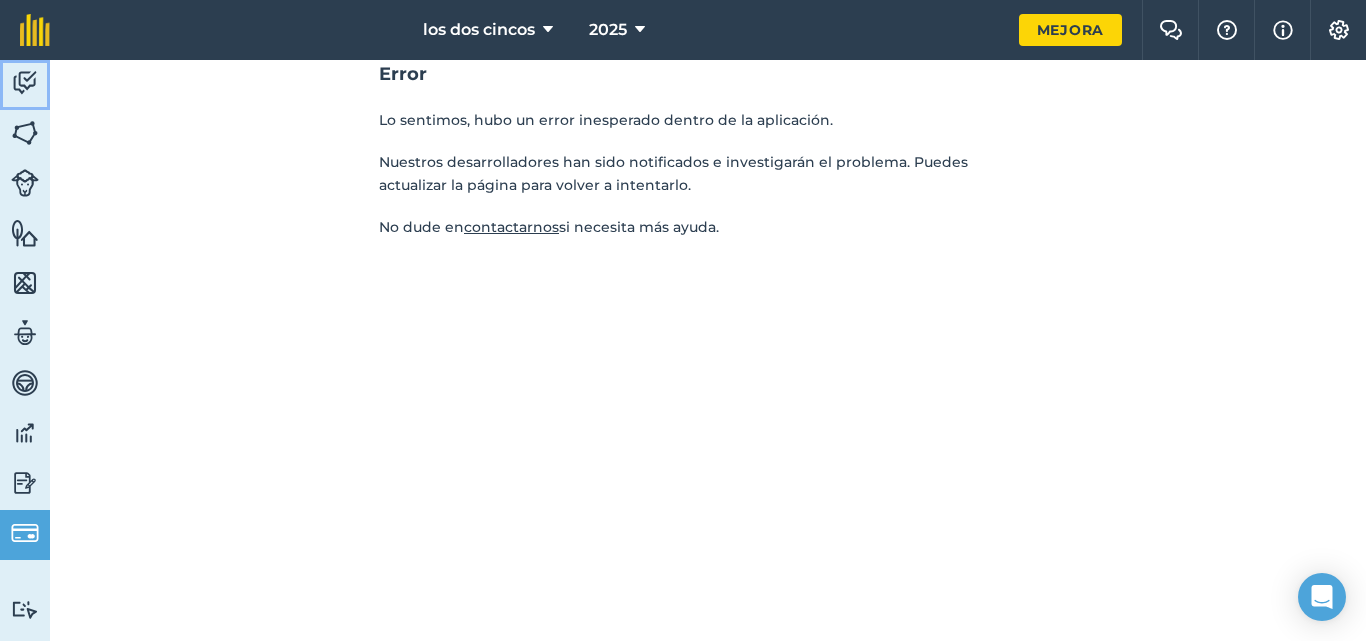 click at bounding box center [25, 83] 